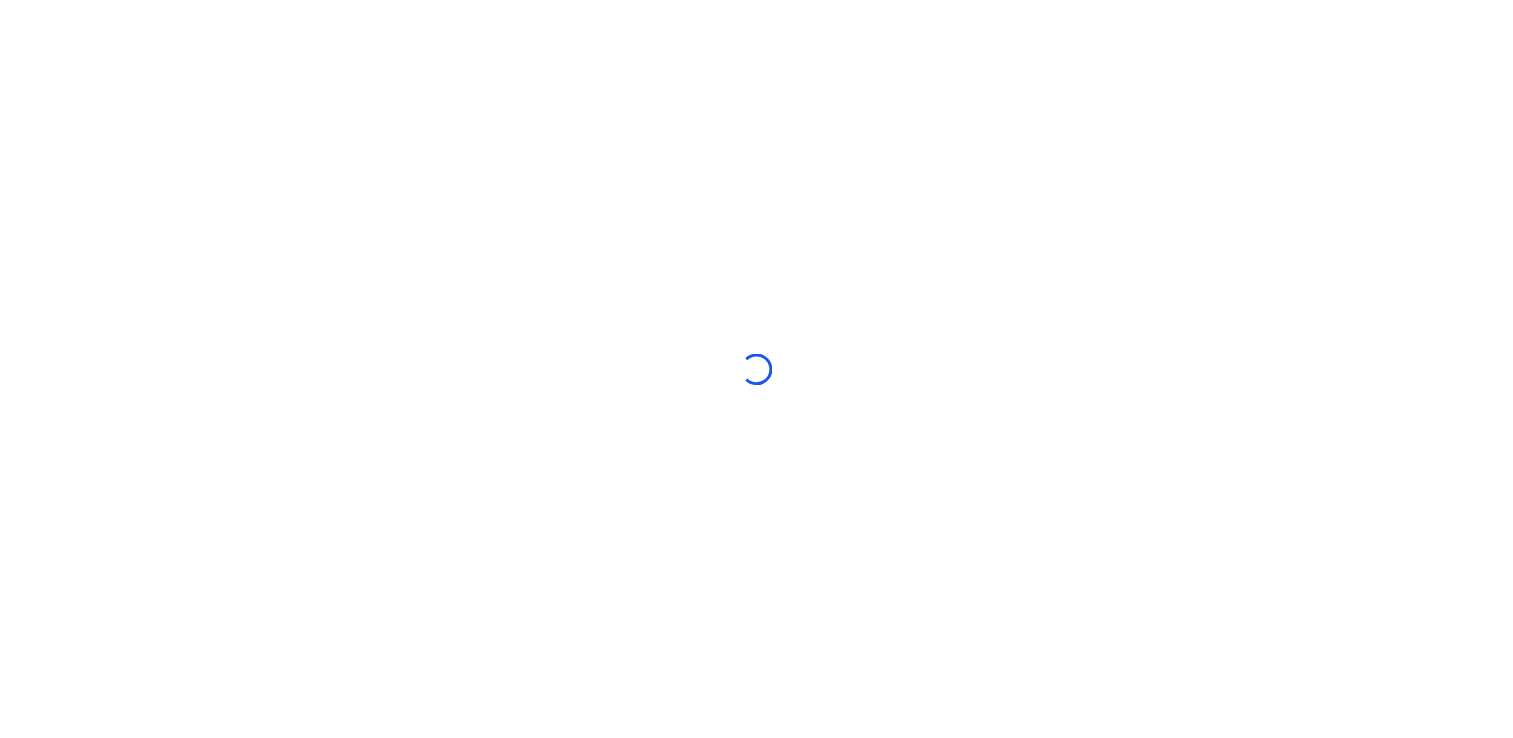 scroll, scrollTop: 0, scrollLeft: 0, axis: both 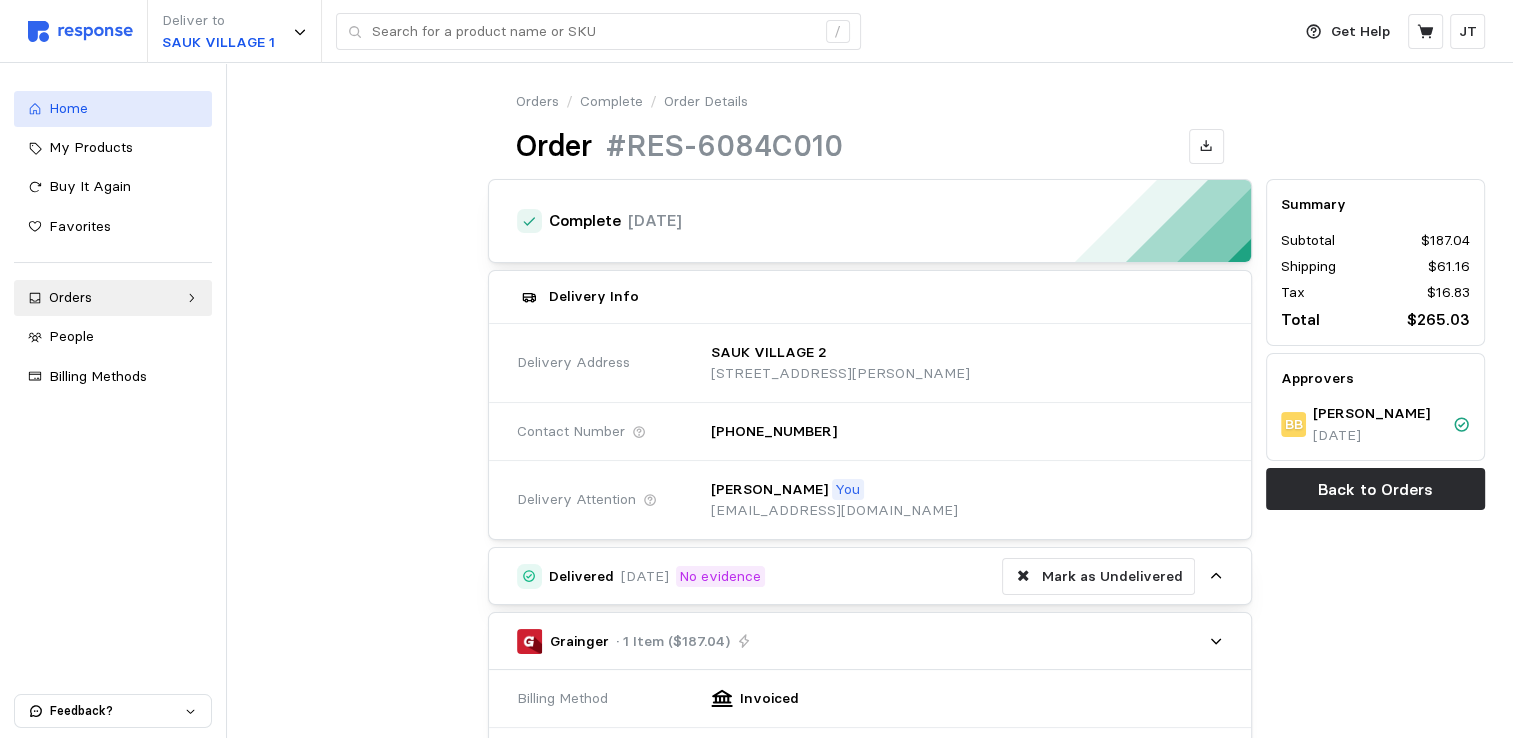 click on "Home" at bounding box center [113, 109] 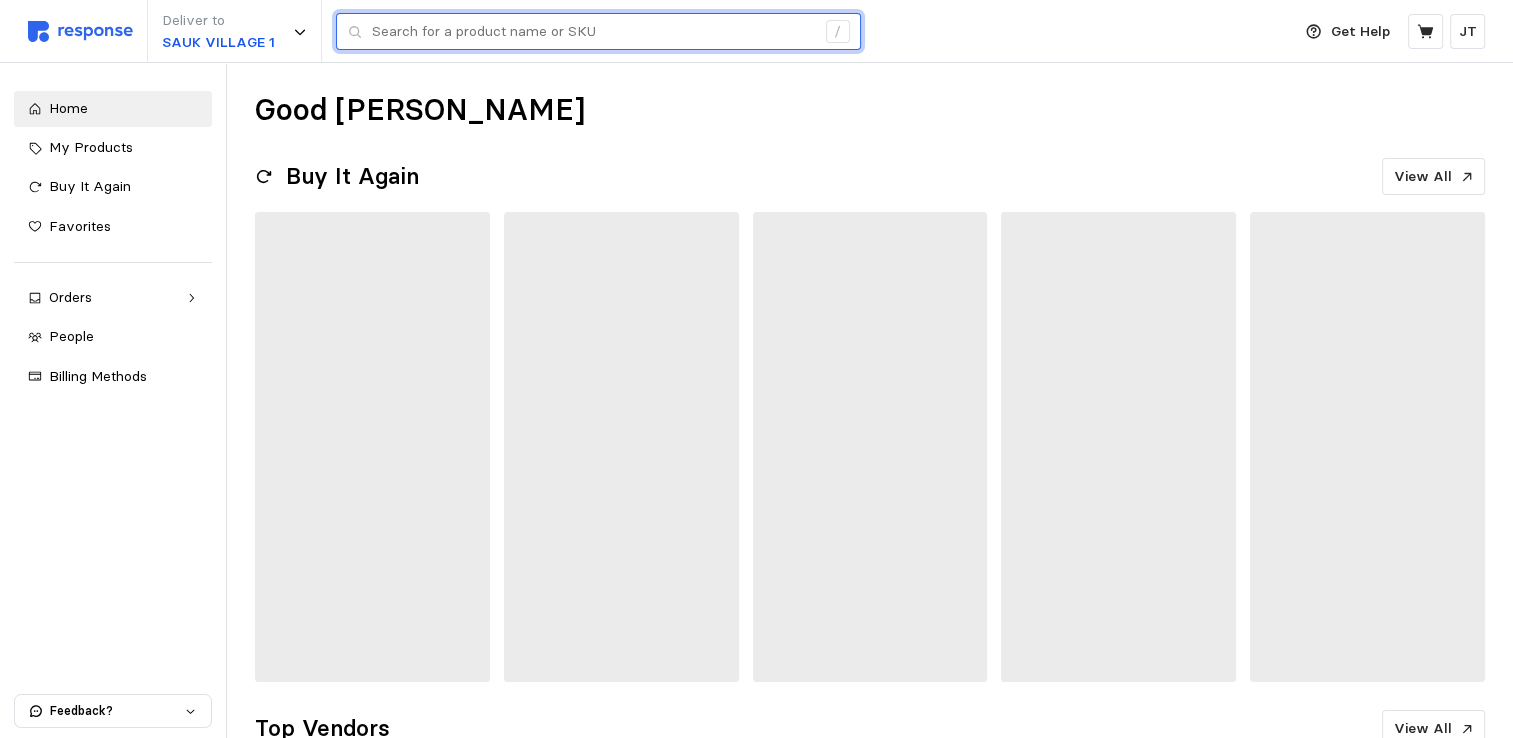 click at bounding box center [593, 32] 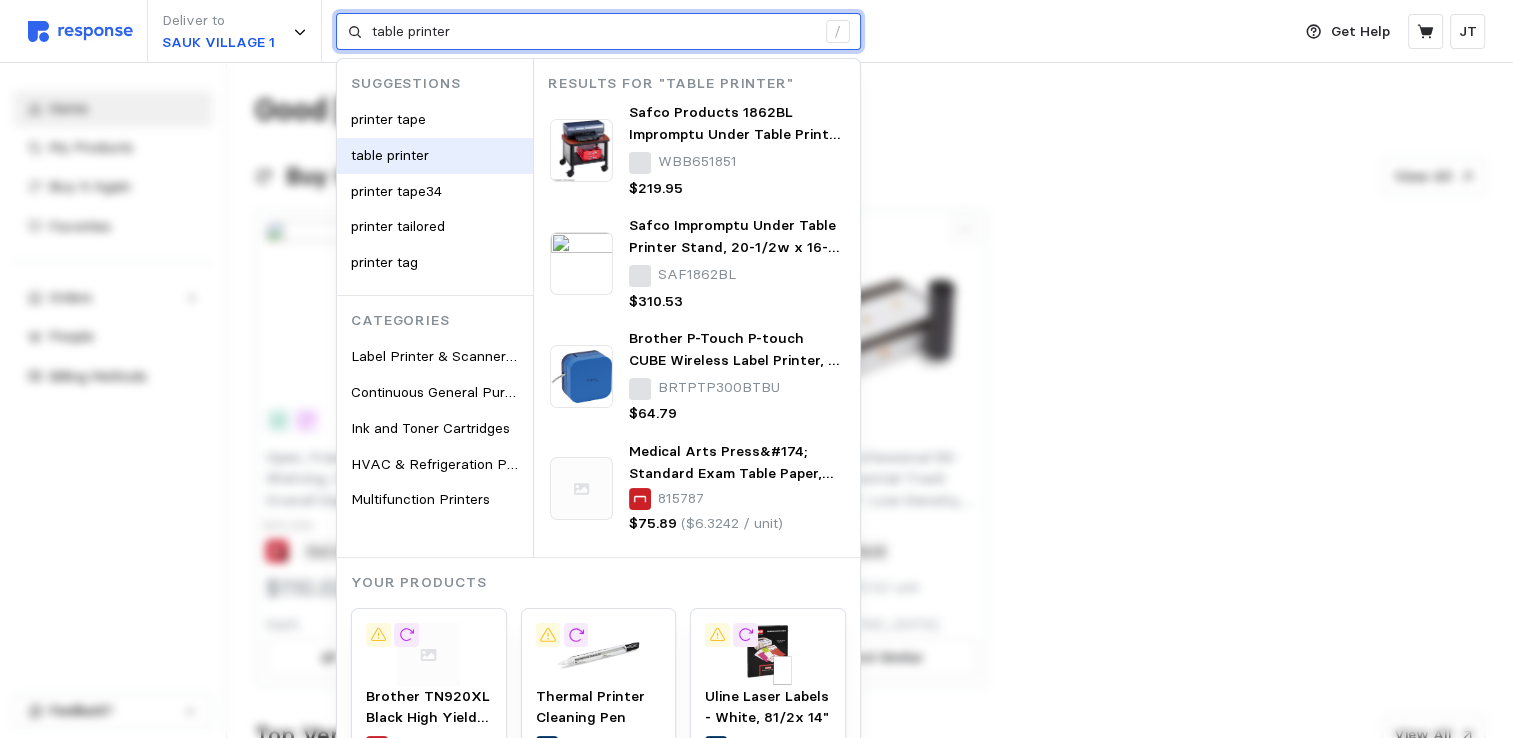 click on "table printer" at bounding box center (435, 156) 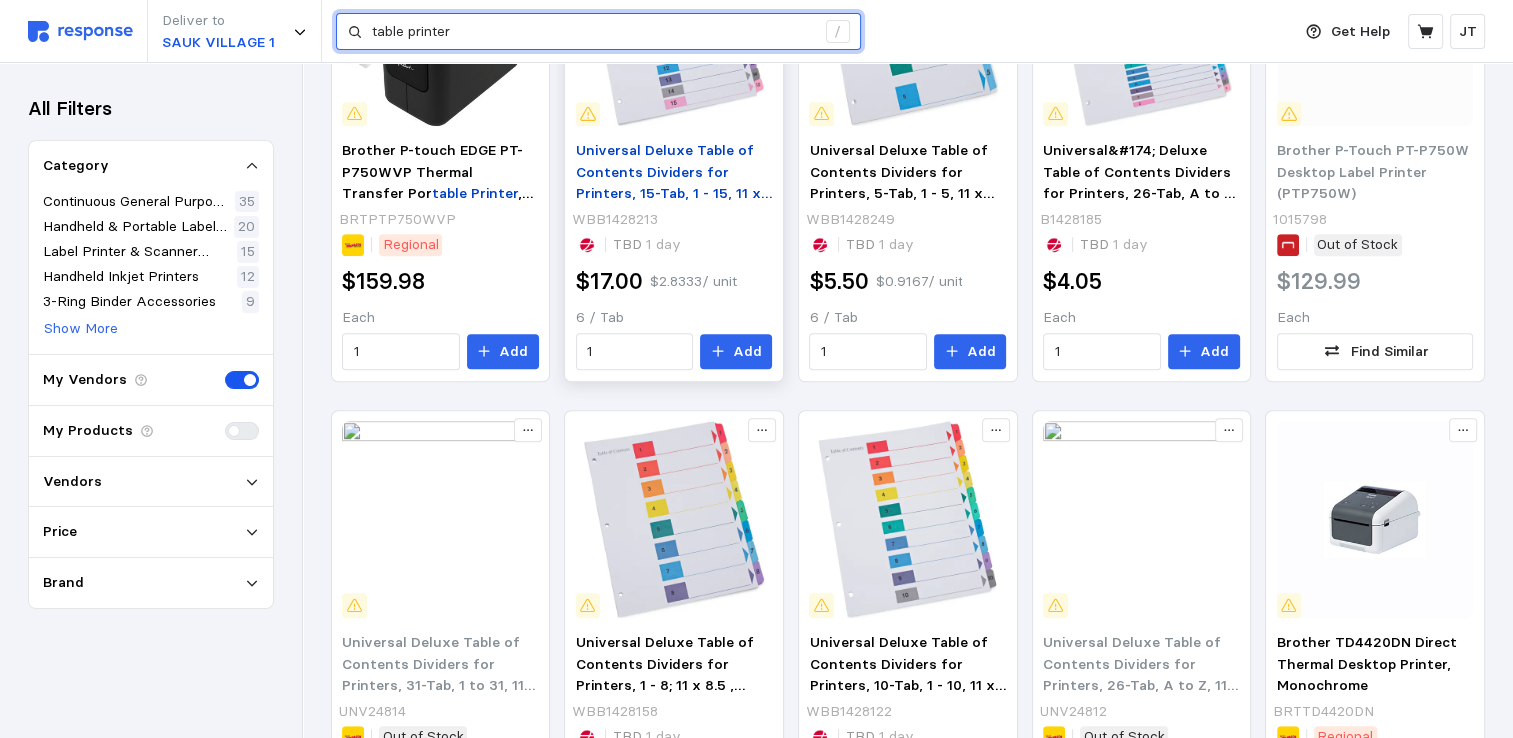 scroll, scrollTop: 1210, scrollLeft: 0, axis: vertical 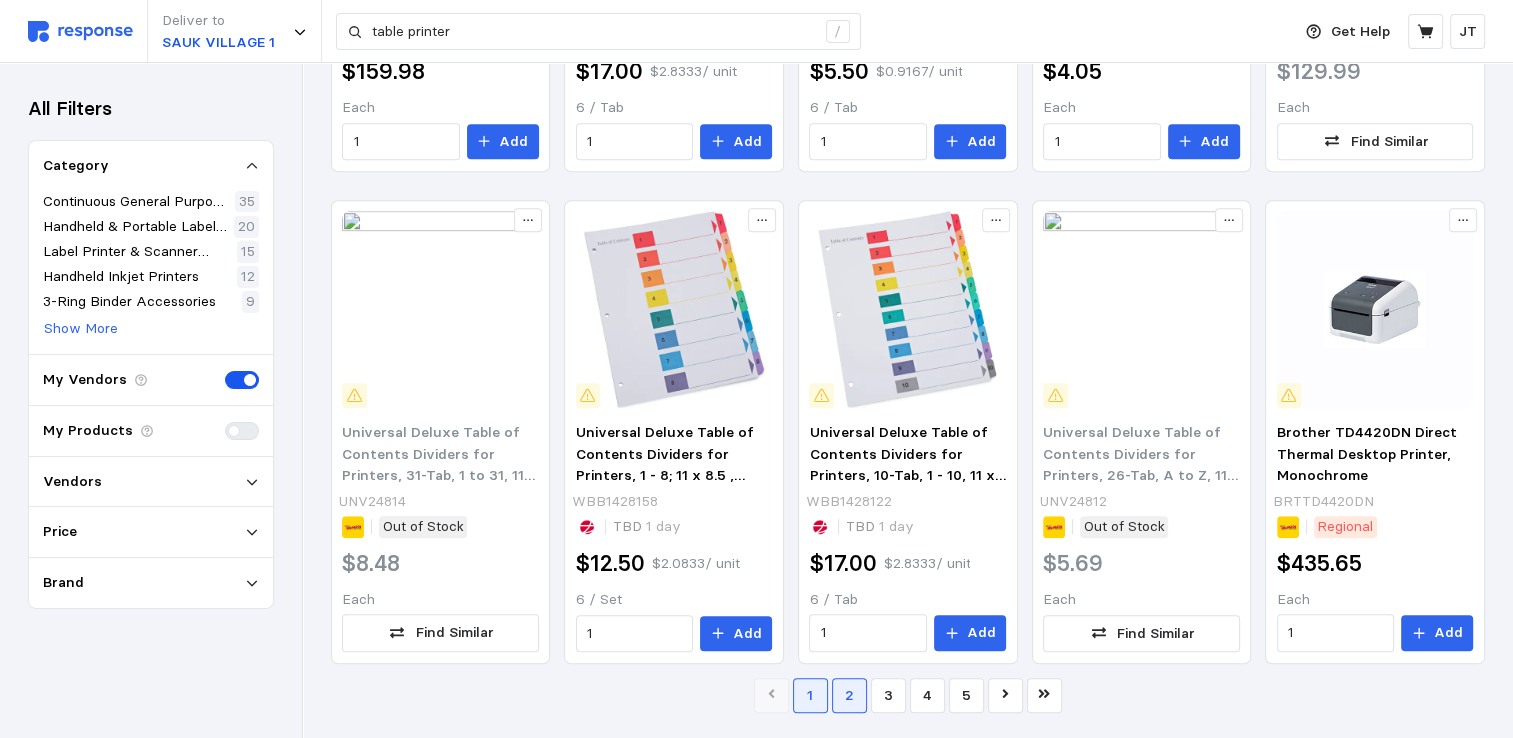 click on "2" at bounding box center (849, 695) 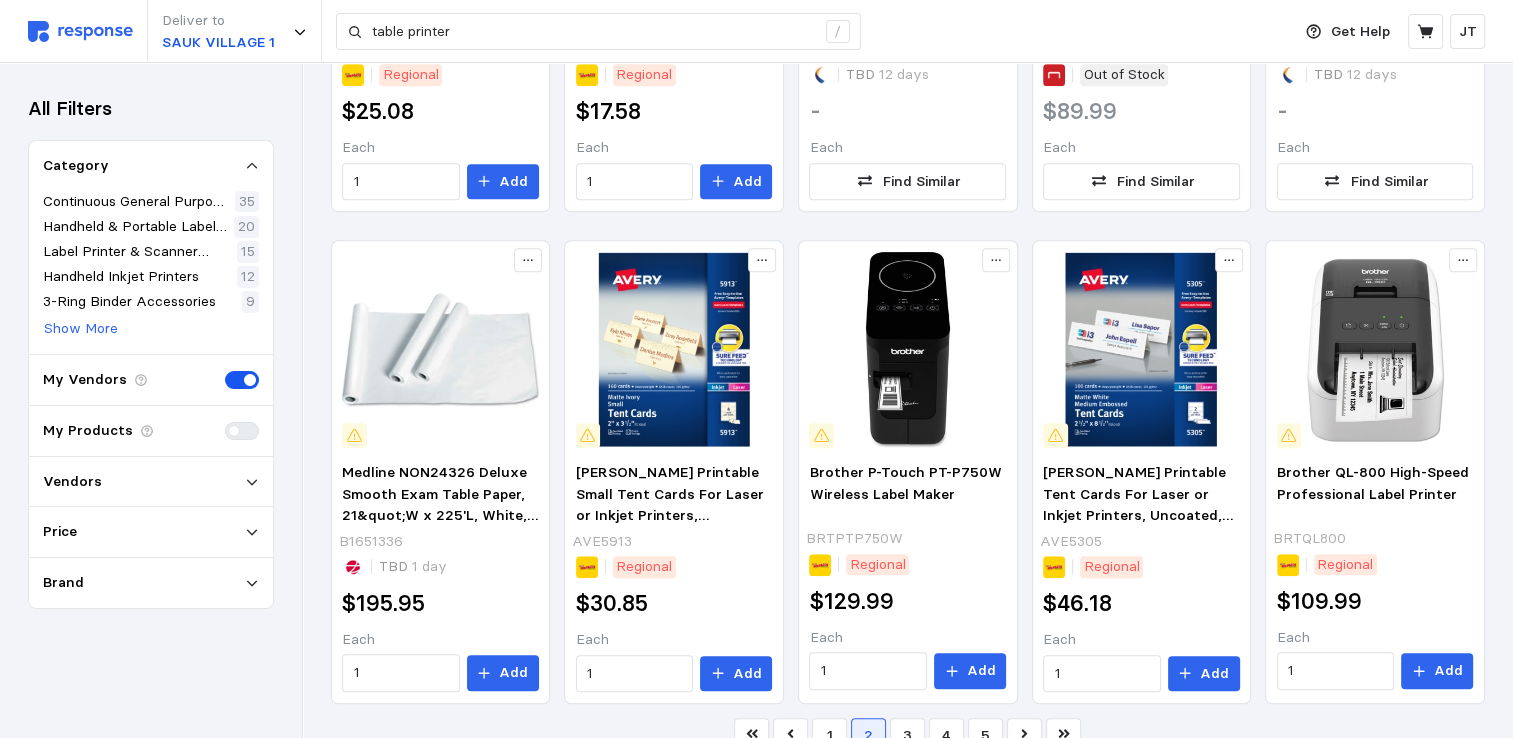 scroll, scrollTop: 1210, scrollLeft: 0, axis: vertical 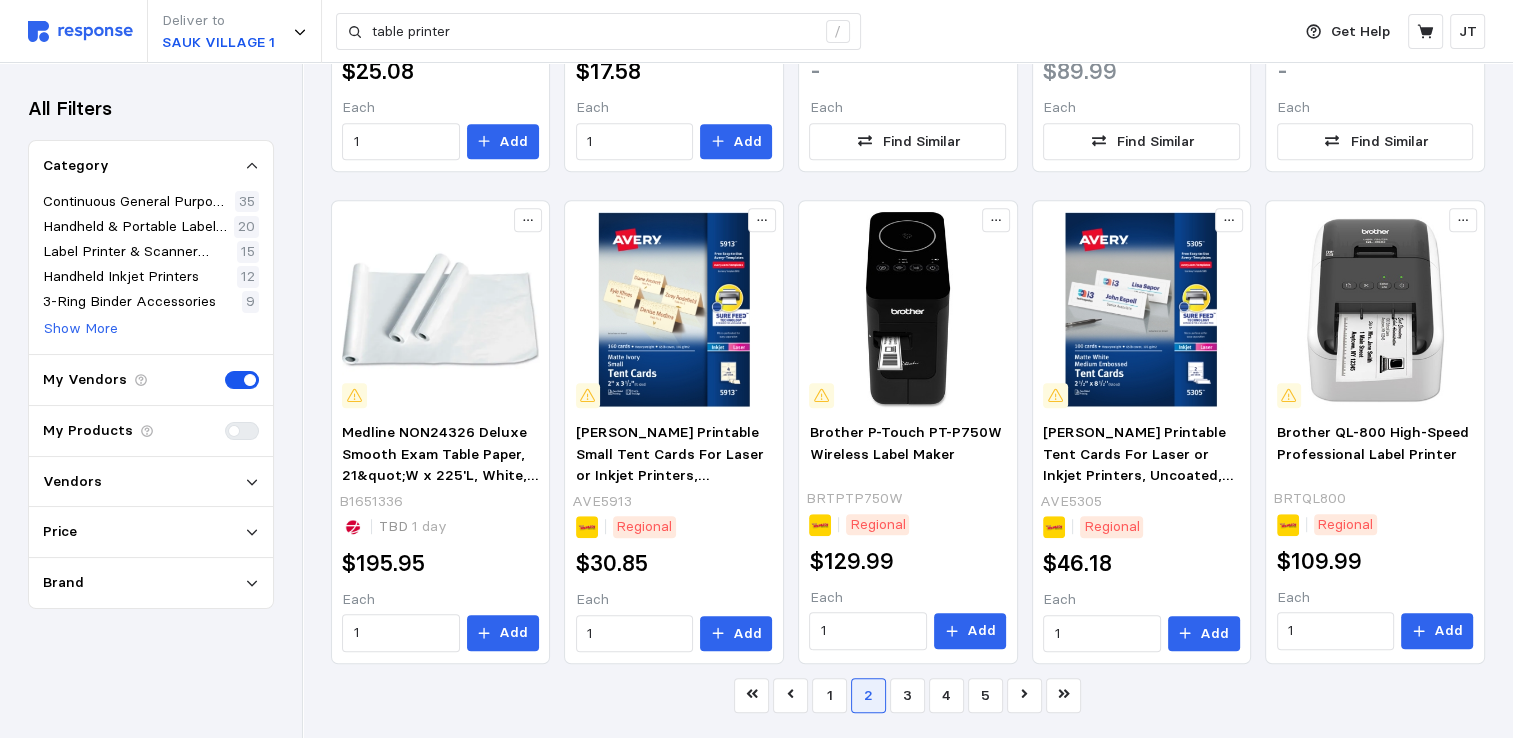 click on "1" at bounding box center (830, 695) 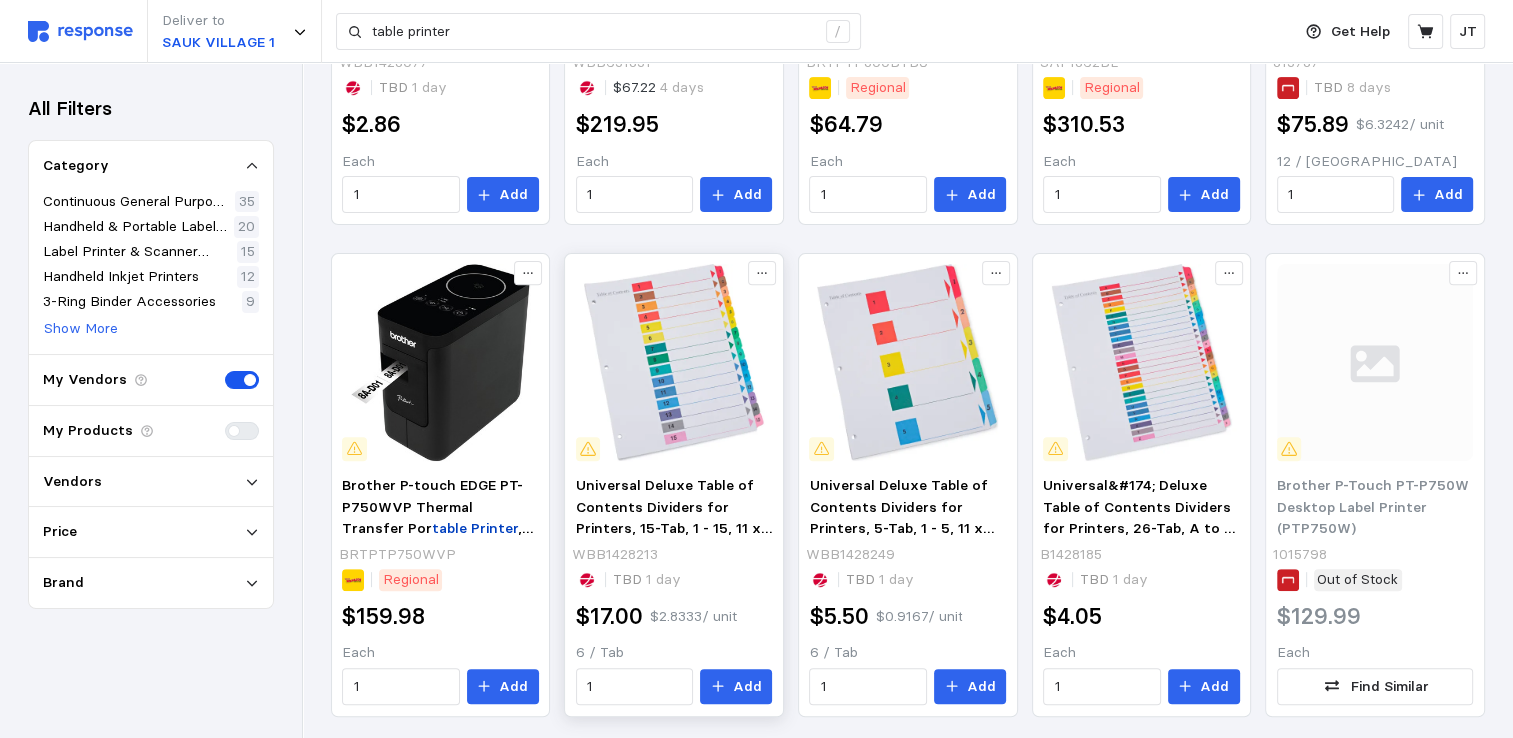 scroll, scrollTop: 410, scrollLeft: 0, axis: vertical 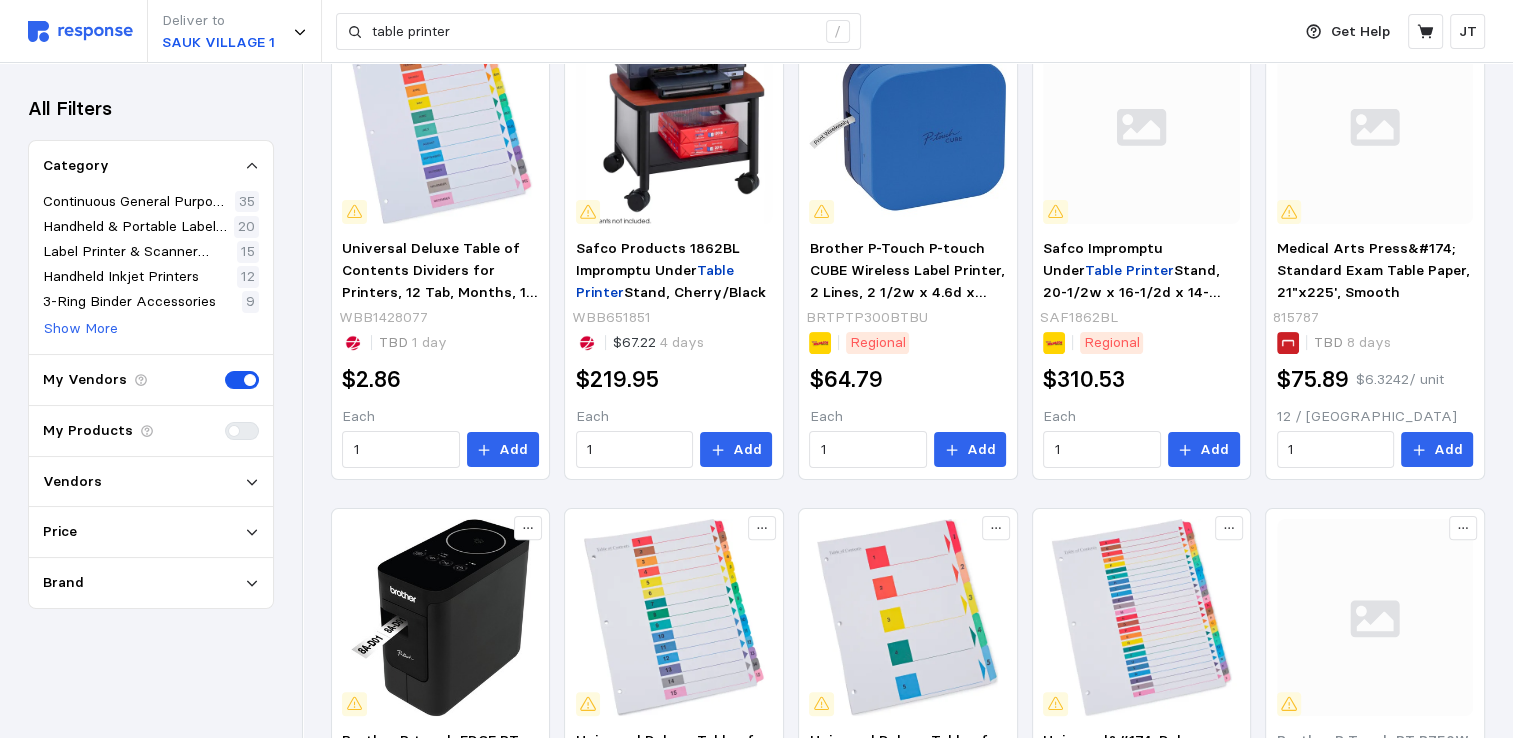 click on "Vendors" at bounding box center (151, 482) 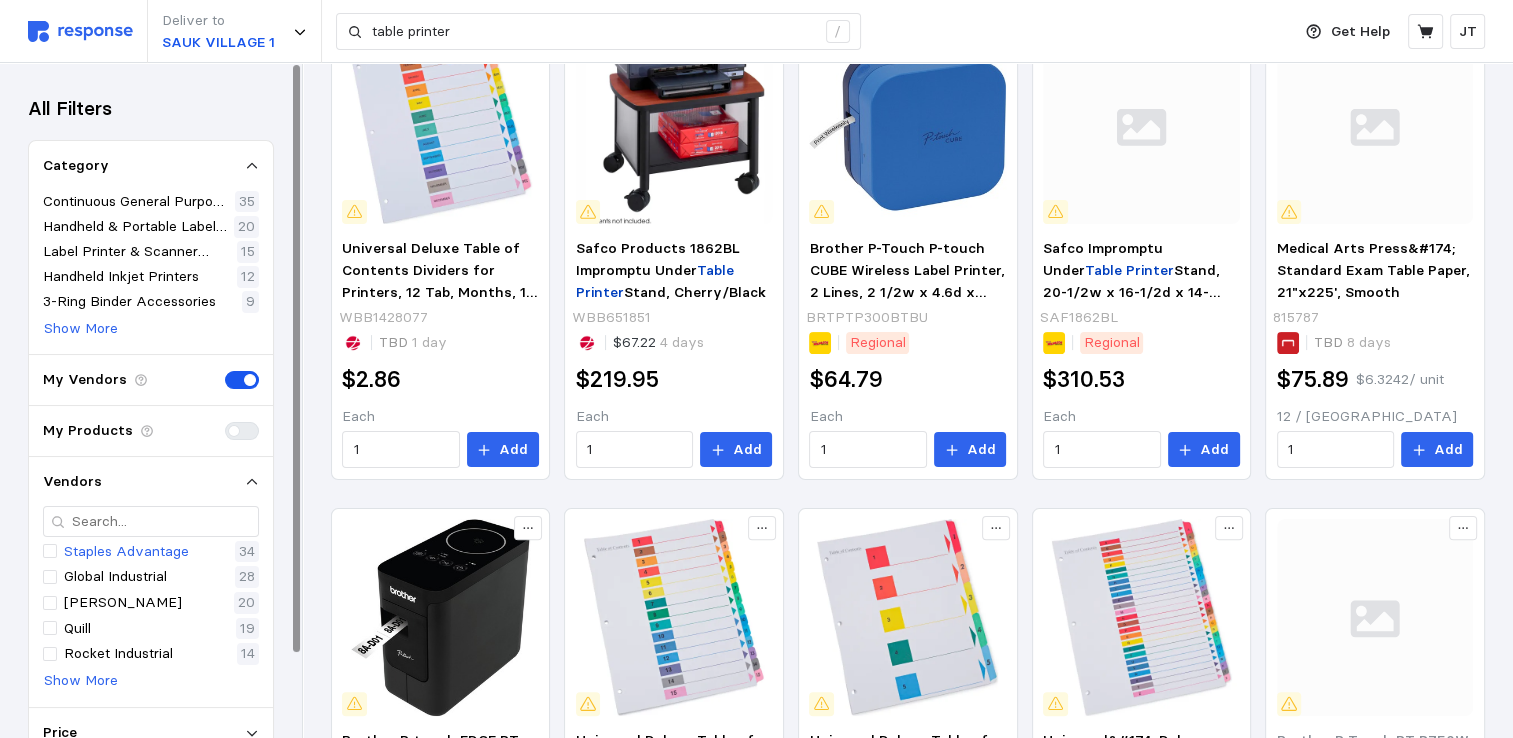 click at bounding box center (50, 551) 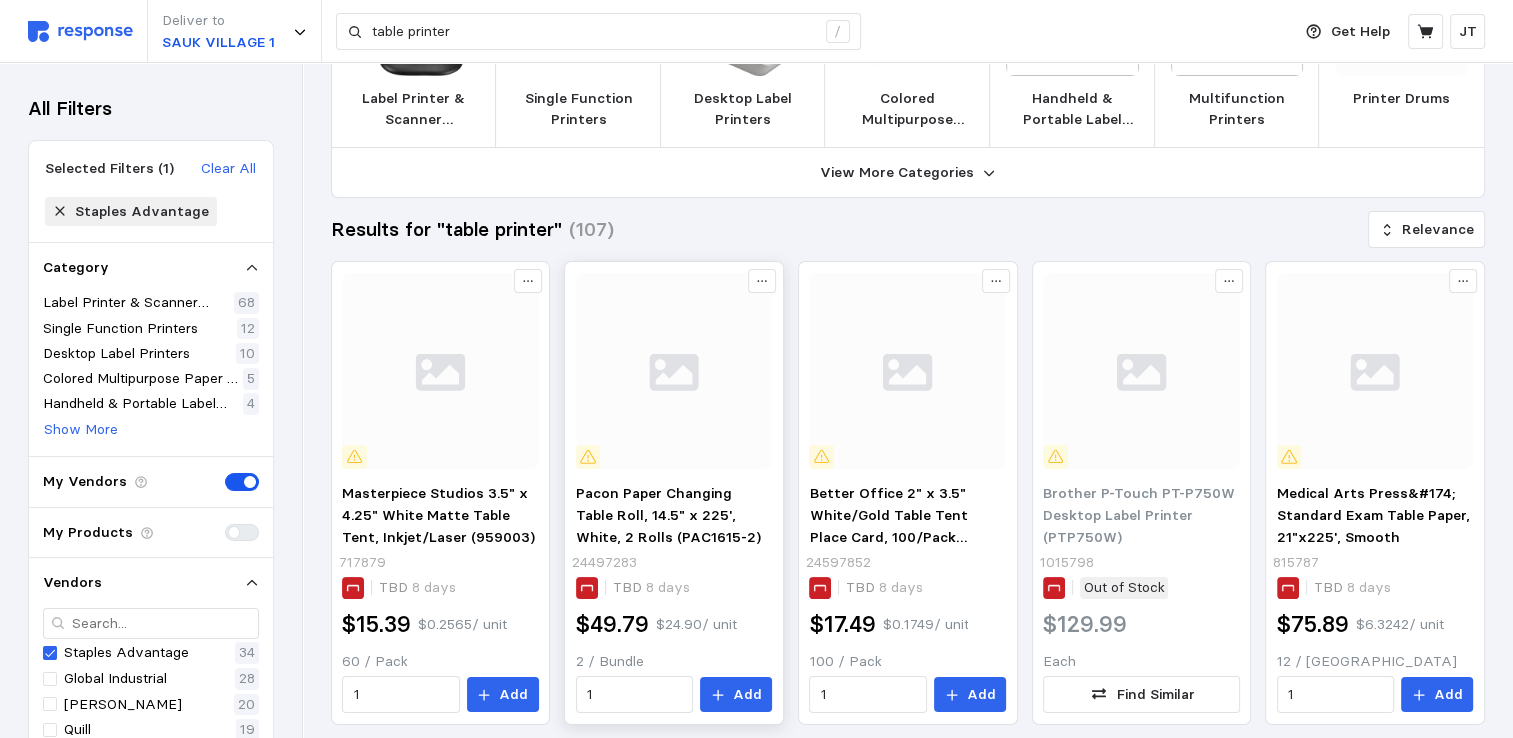 scroll, scrollTop: 0, scrollLeft: 0, axis: both 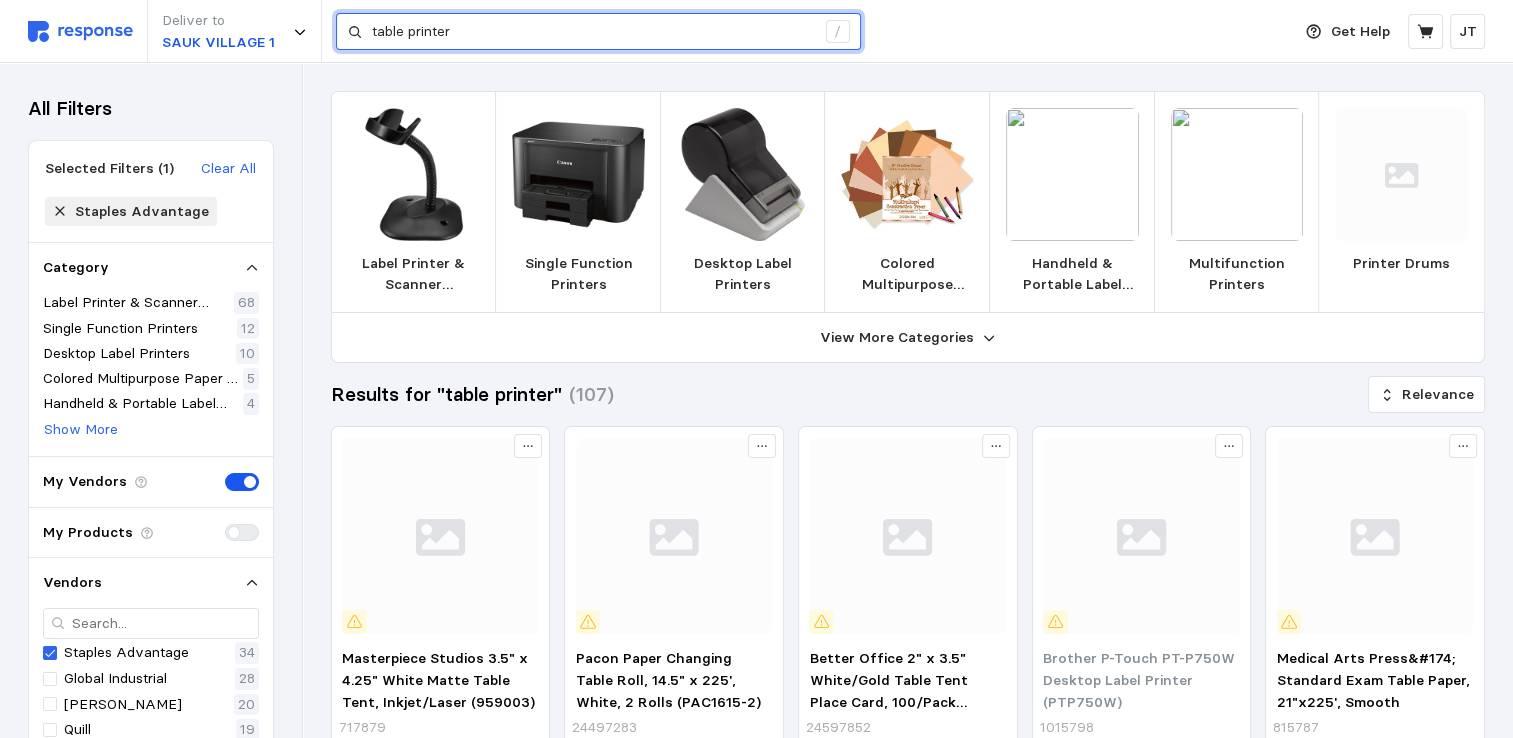 click on "table printer" at bounding box center [593, 32] 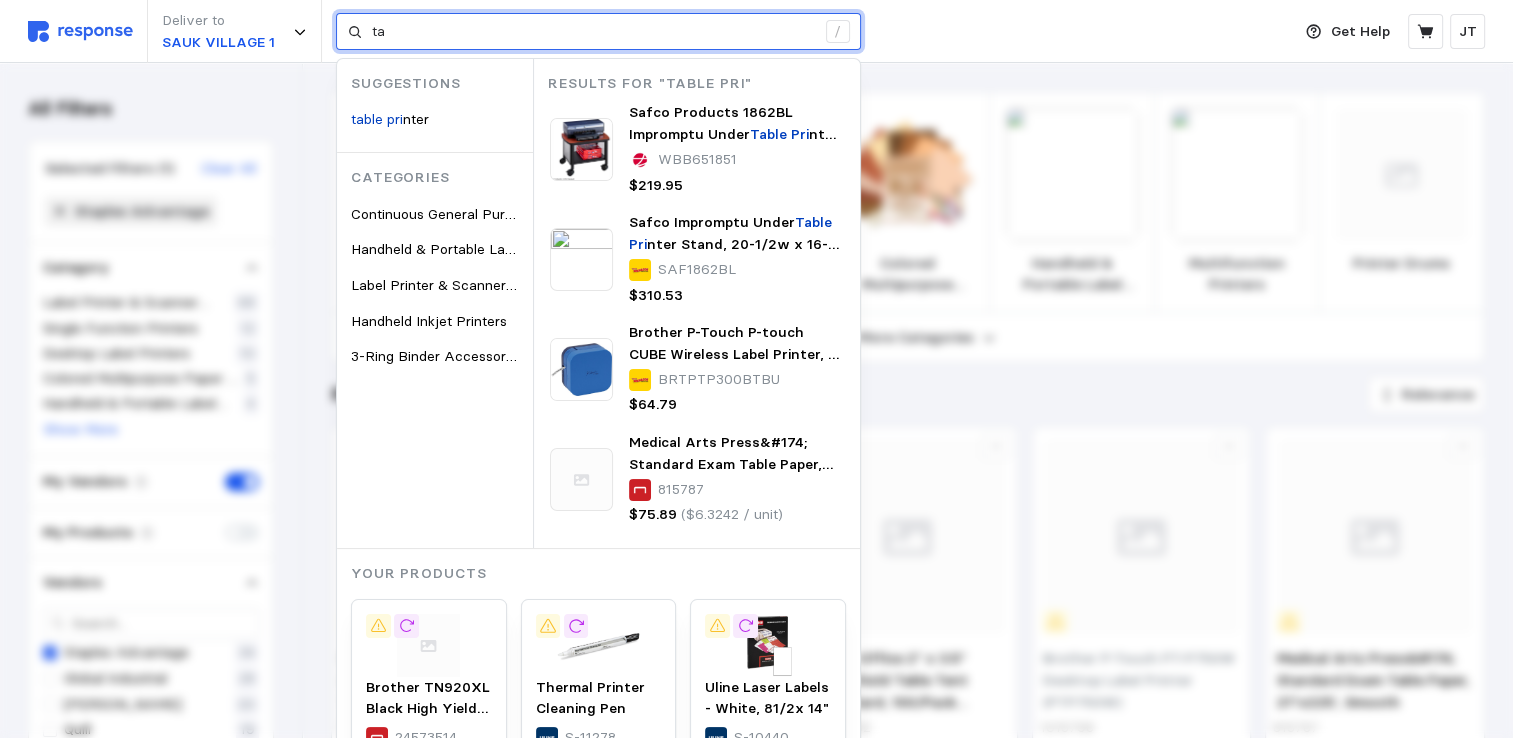 type on "t" 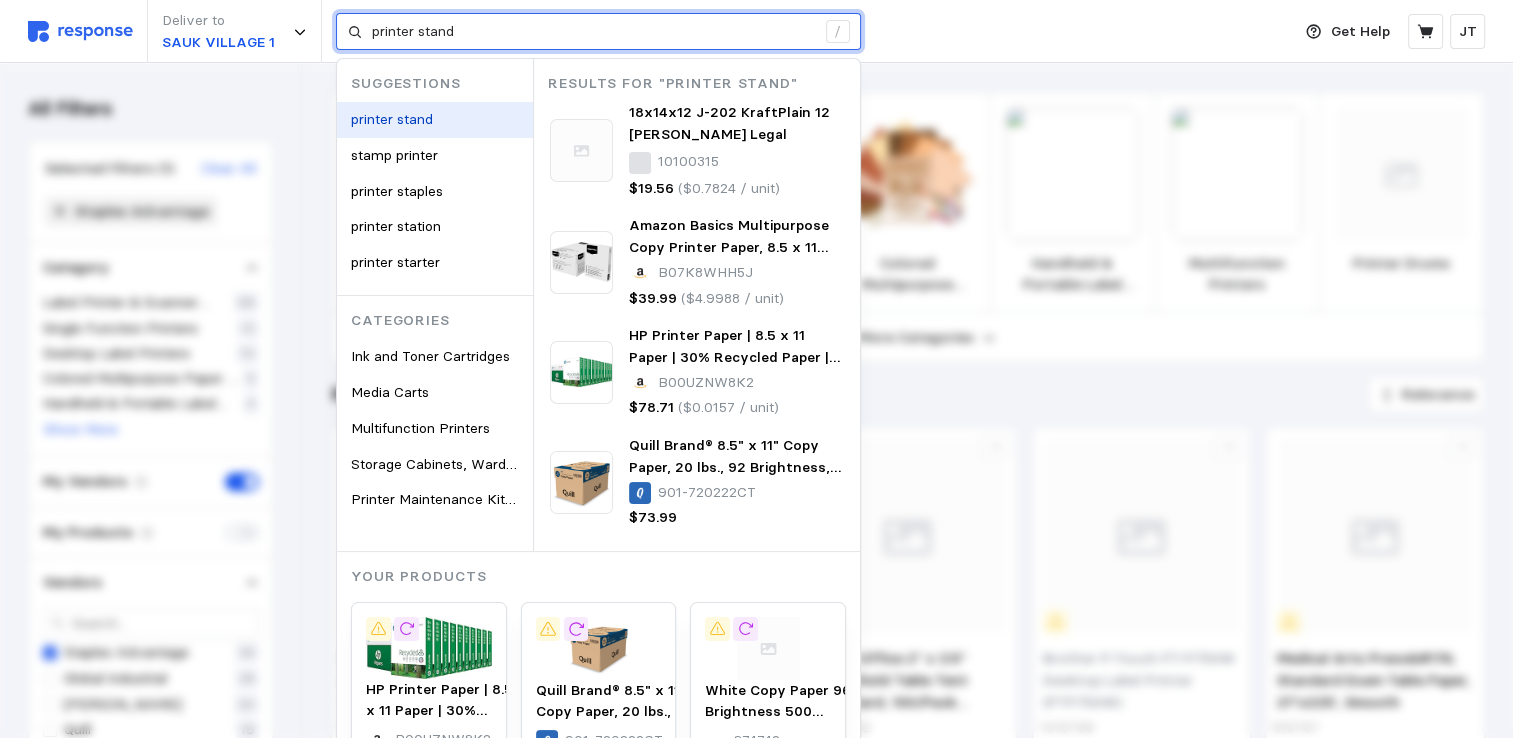 click on "printer stand" at bounding box center [392, 119] 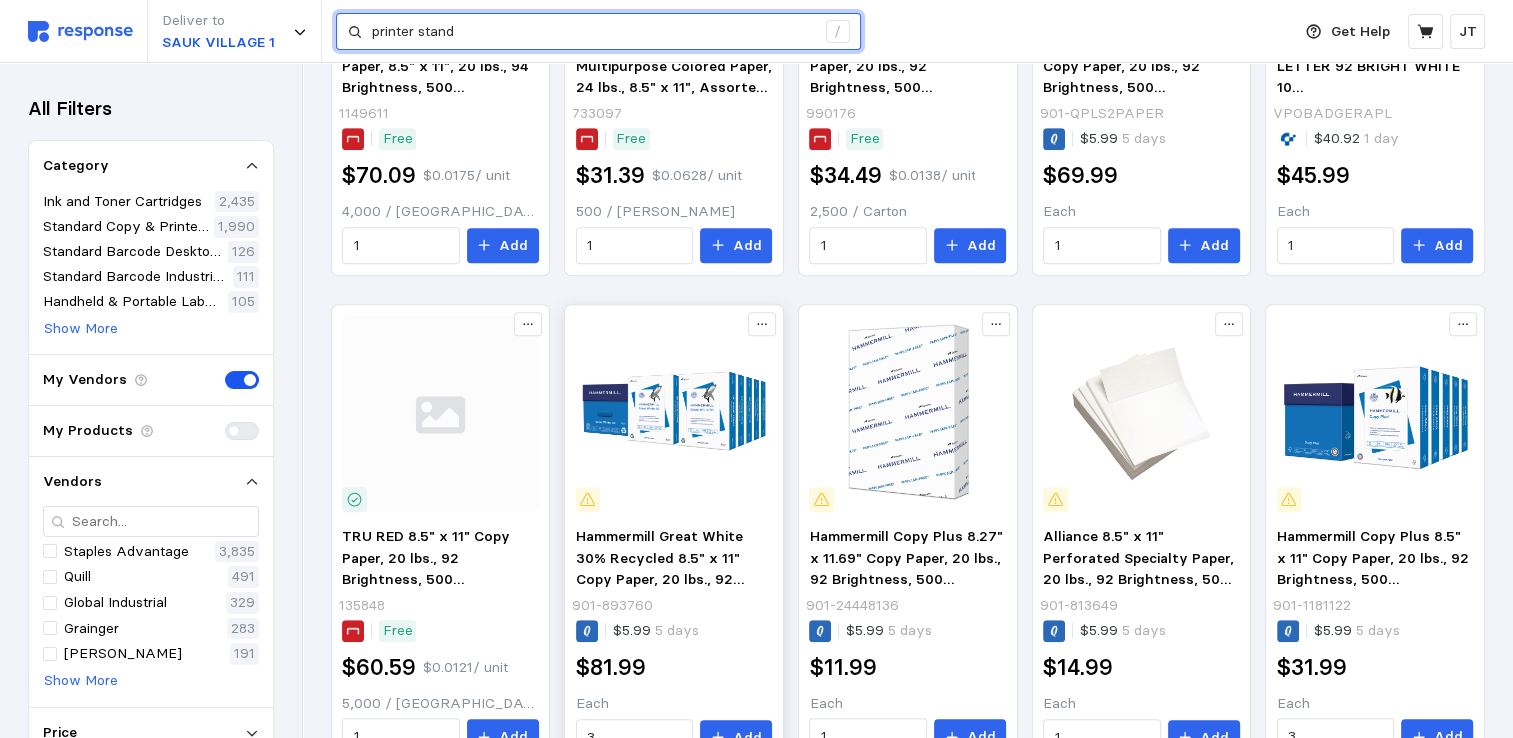scroll, scrollTop: 1210, scrollLeft: 0, axis: vertical 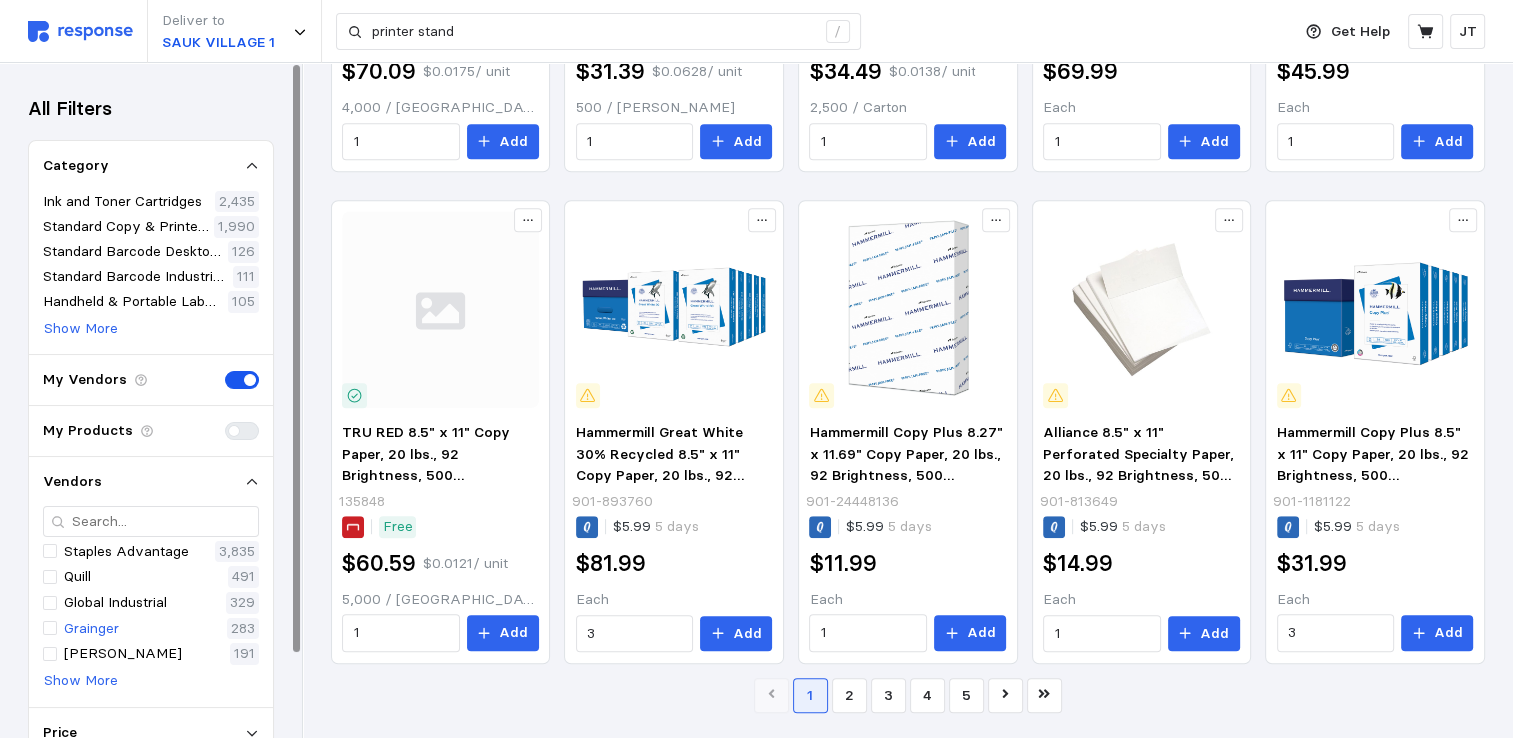 click on "Grainger" at bounding box center (91, 629) 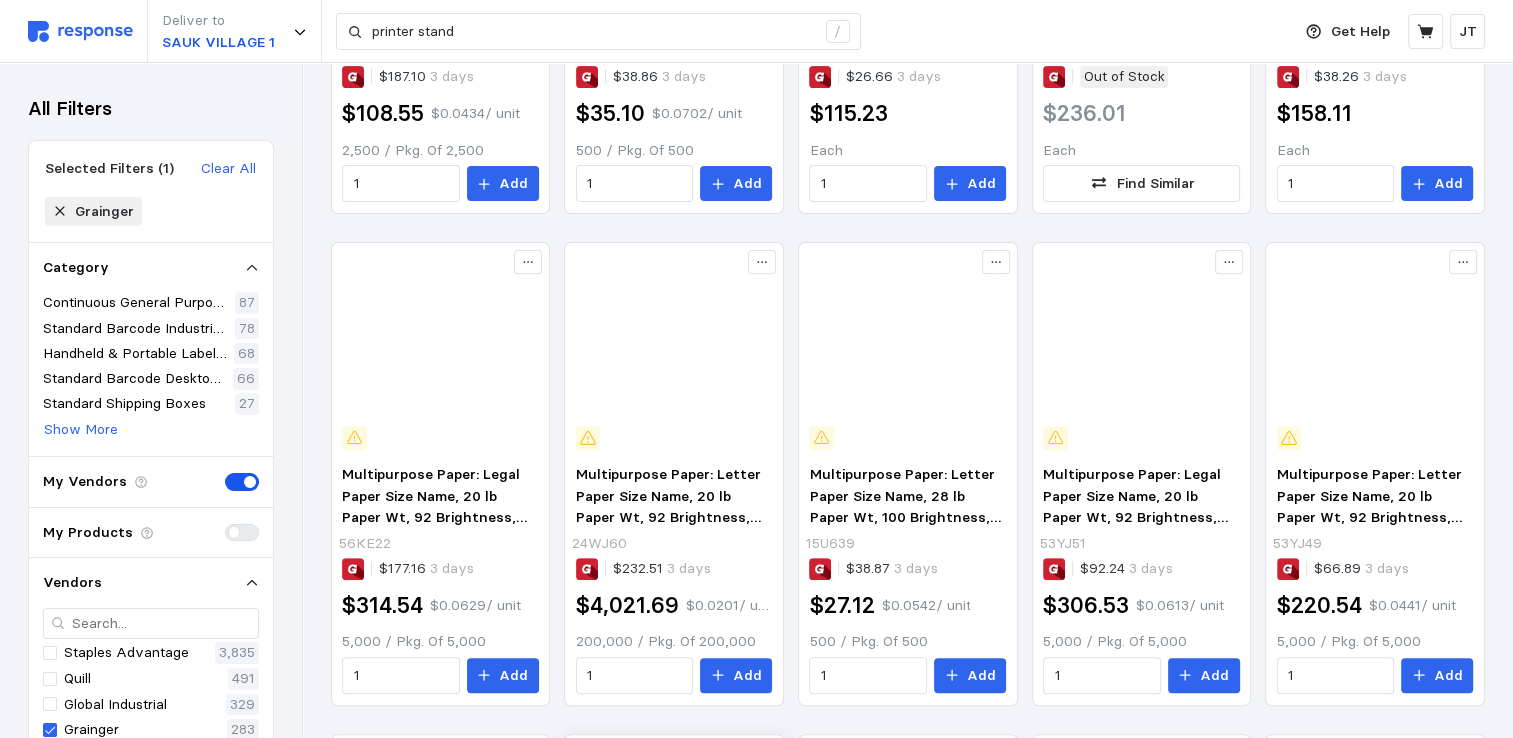 scroll, scrollTop: 1210, scrollLeft: 0, axis: vertical 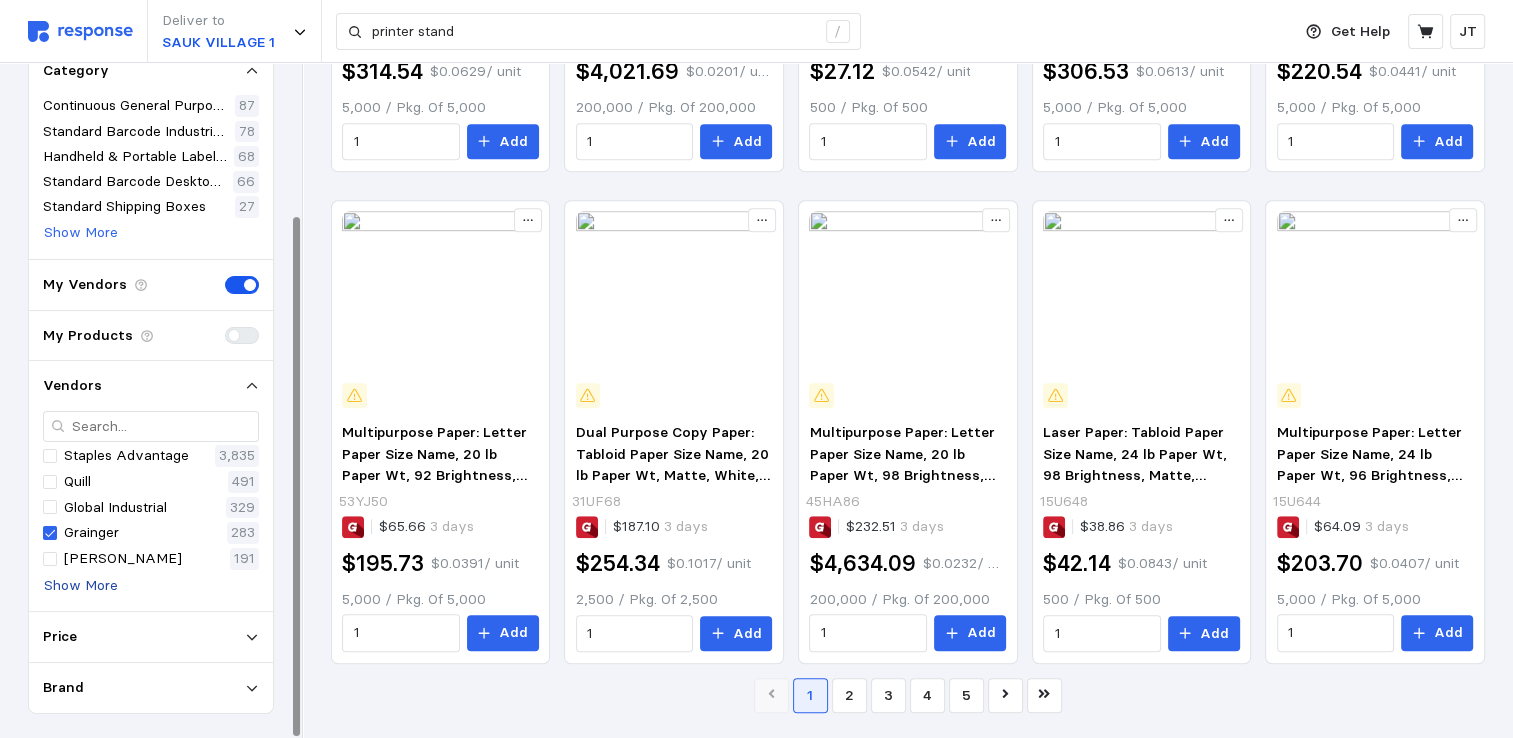 click on "Show More" at bounding box center (81, 586) 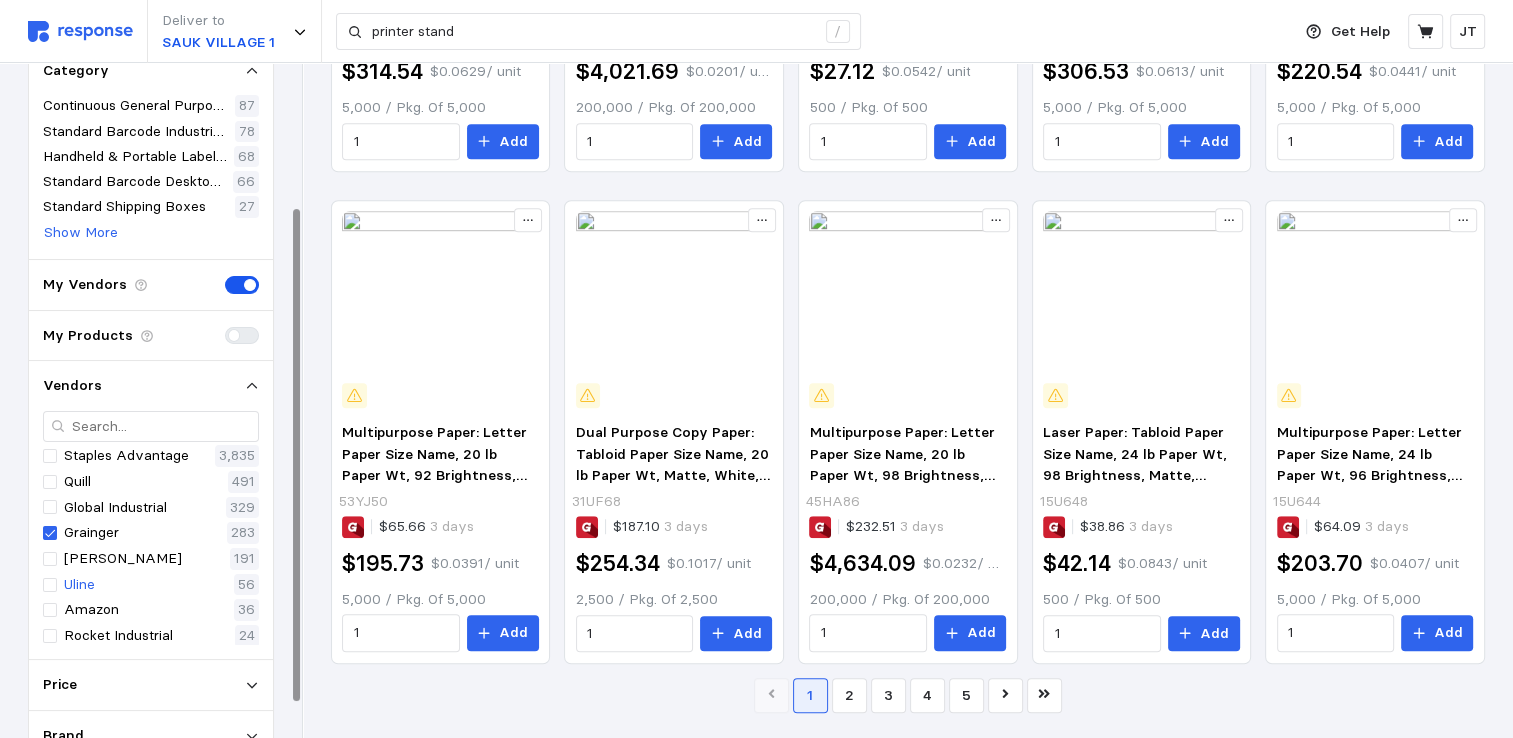 click on "Uline" at bounding box center [79, 585] 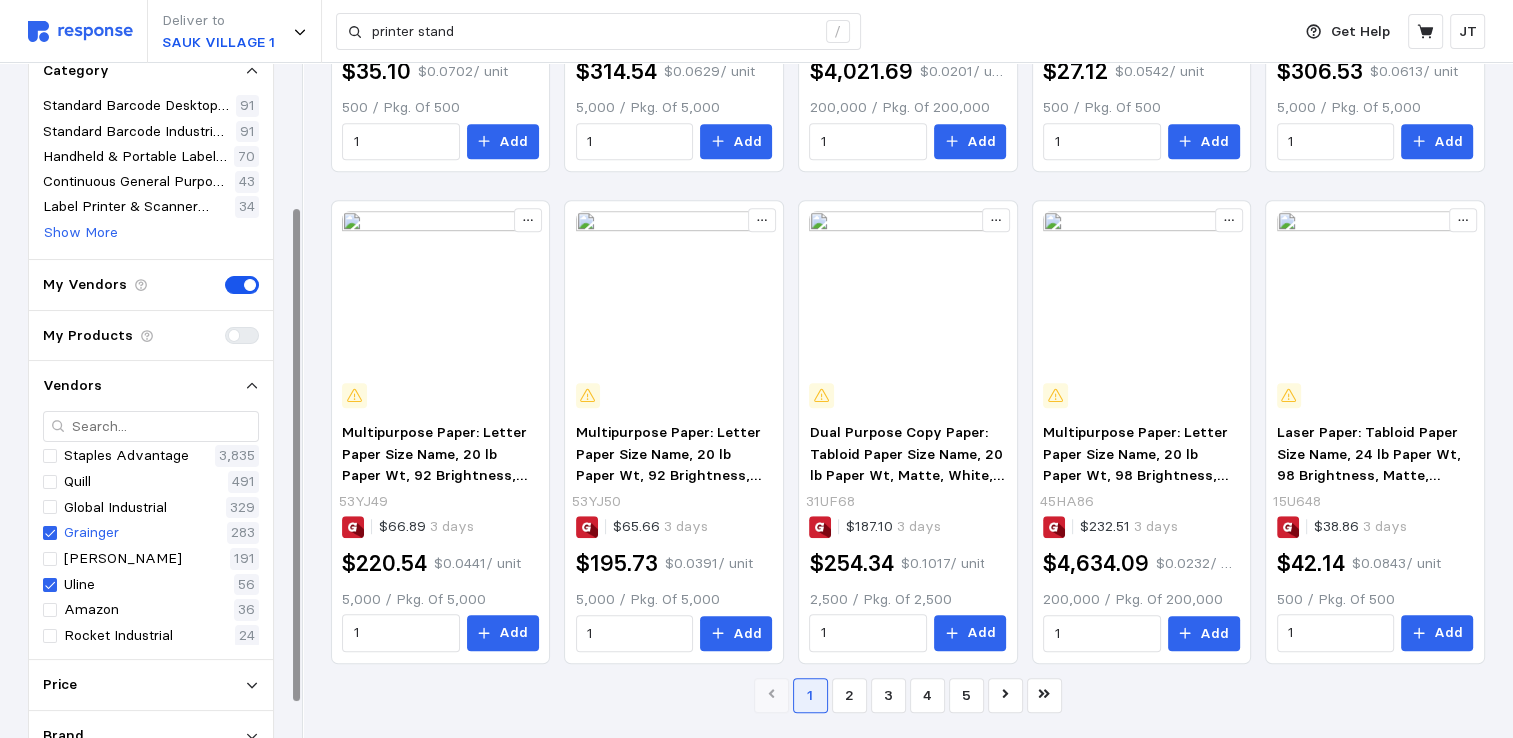 click on "Grainger" at bounding box center (81, 533) 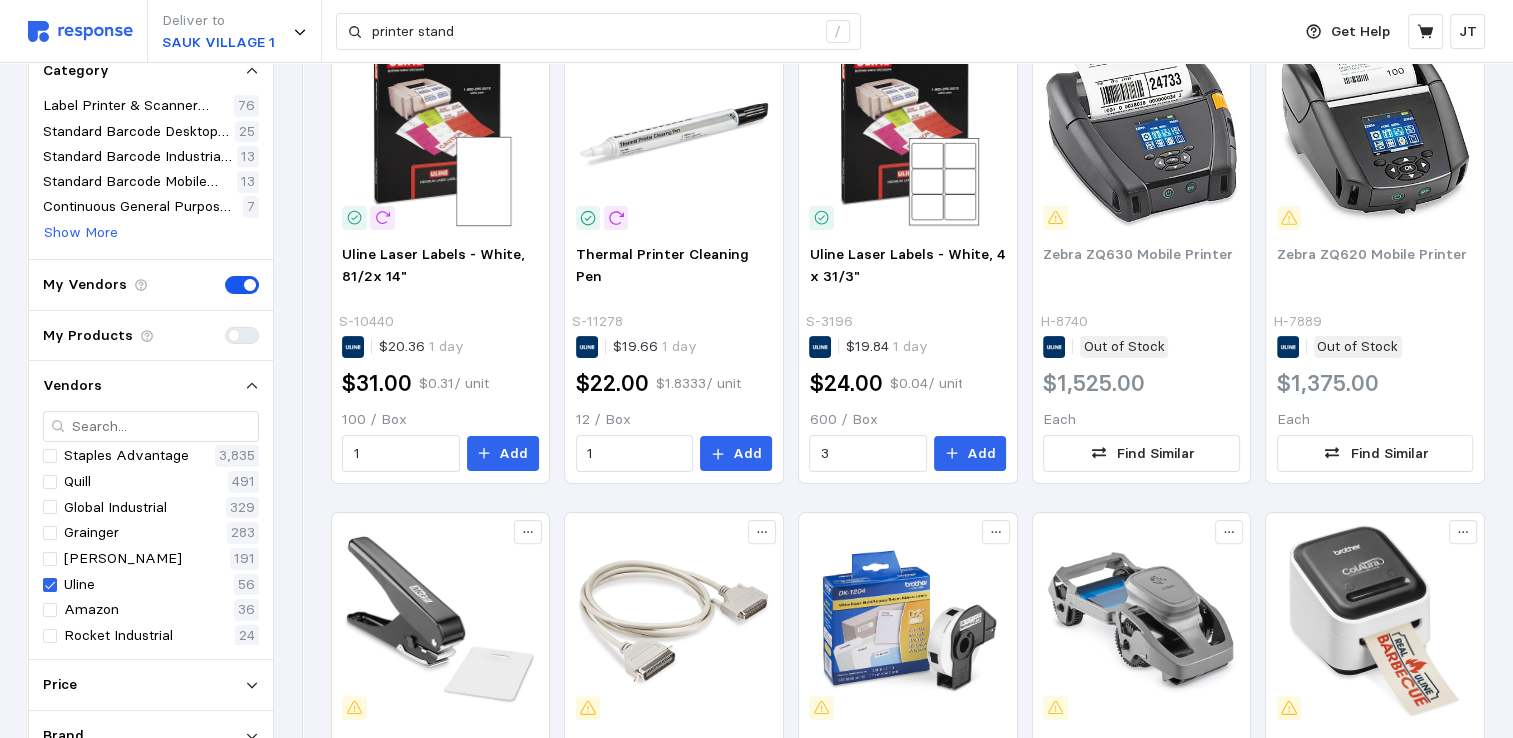 scroll, scrollTop: 1204, scrollLeft: 0, axis: vertical 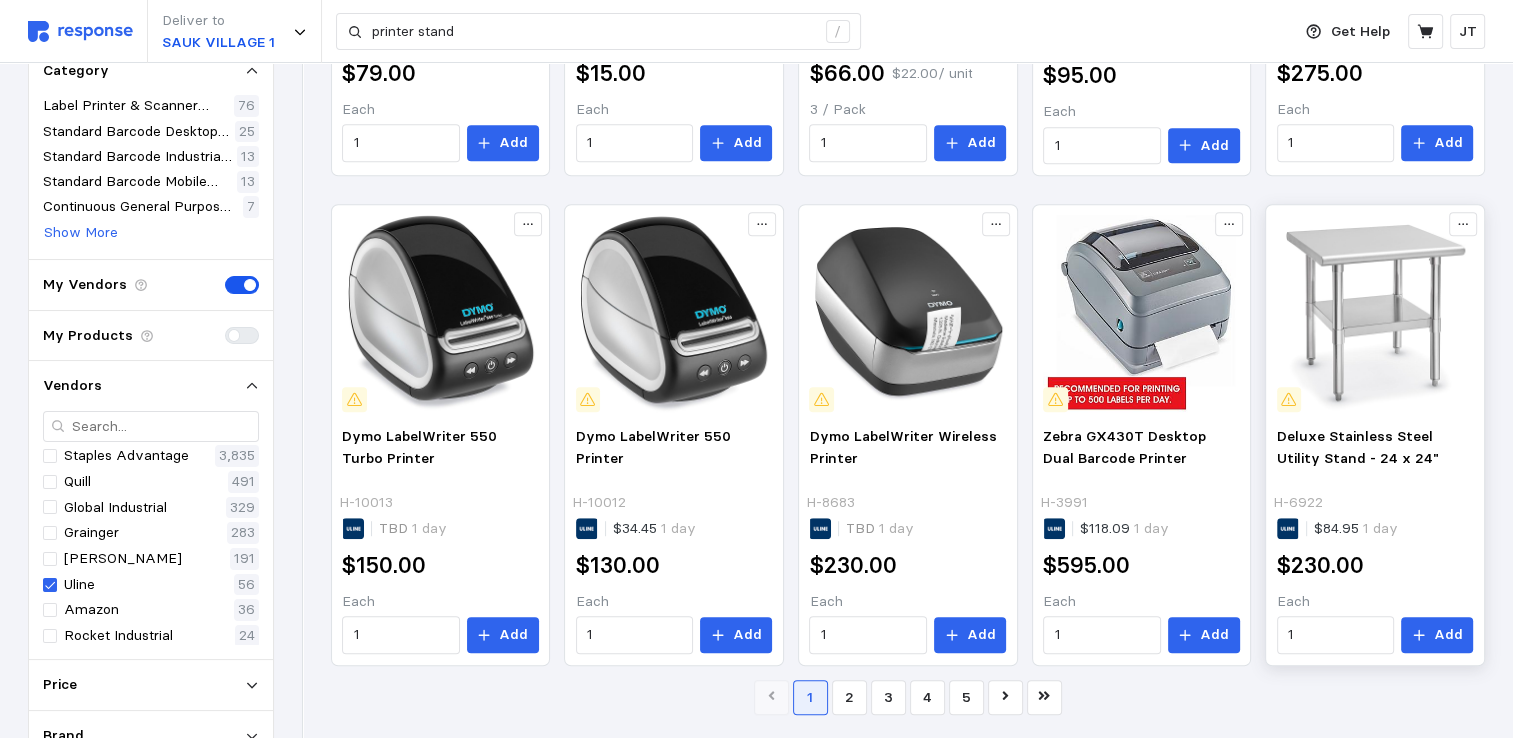 click at bounding box center (1375, 313) 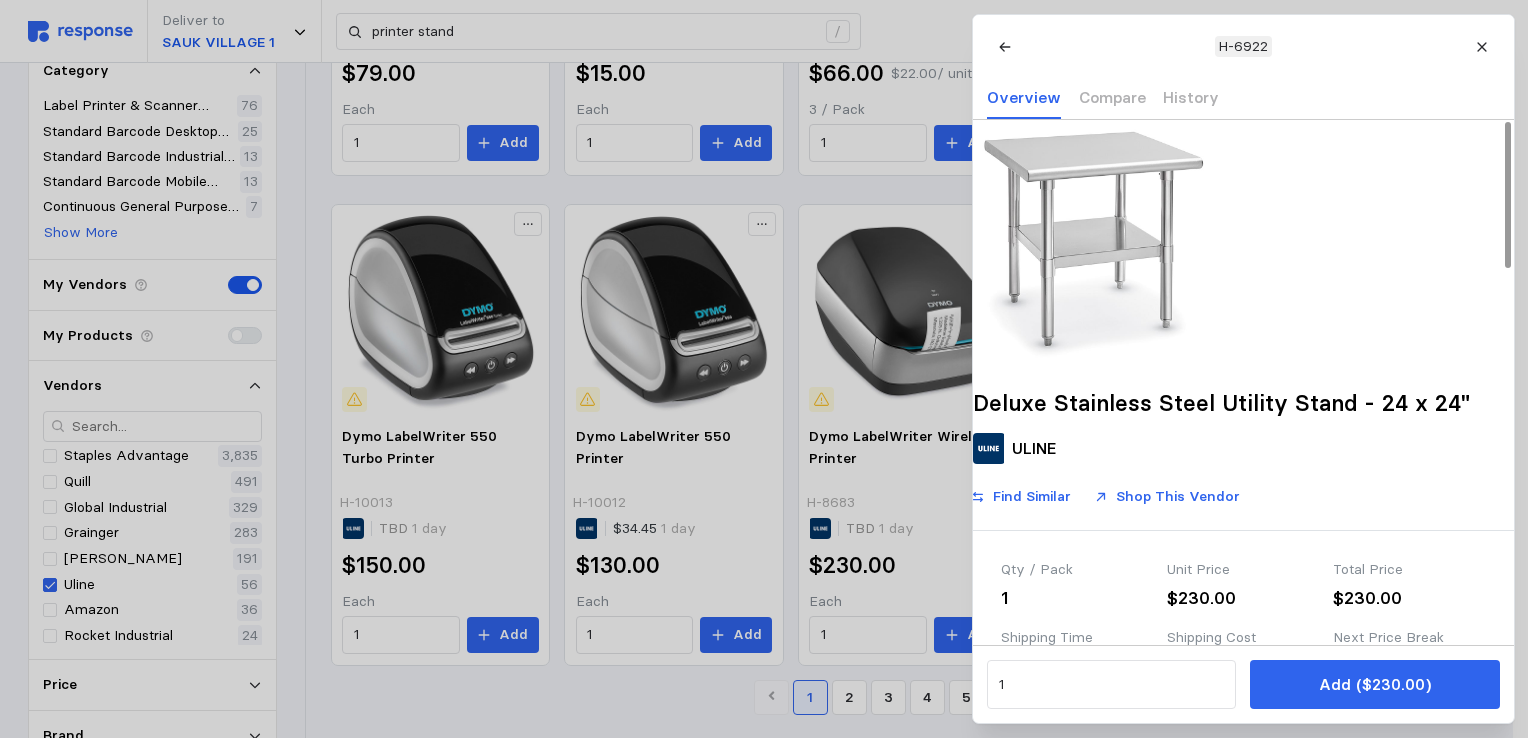 click at bounding box center (1093, 240) 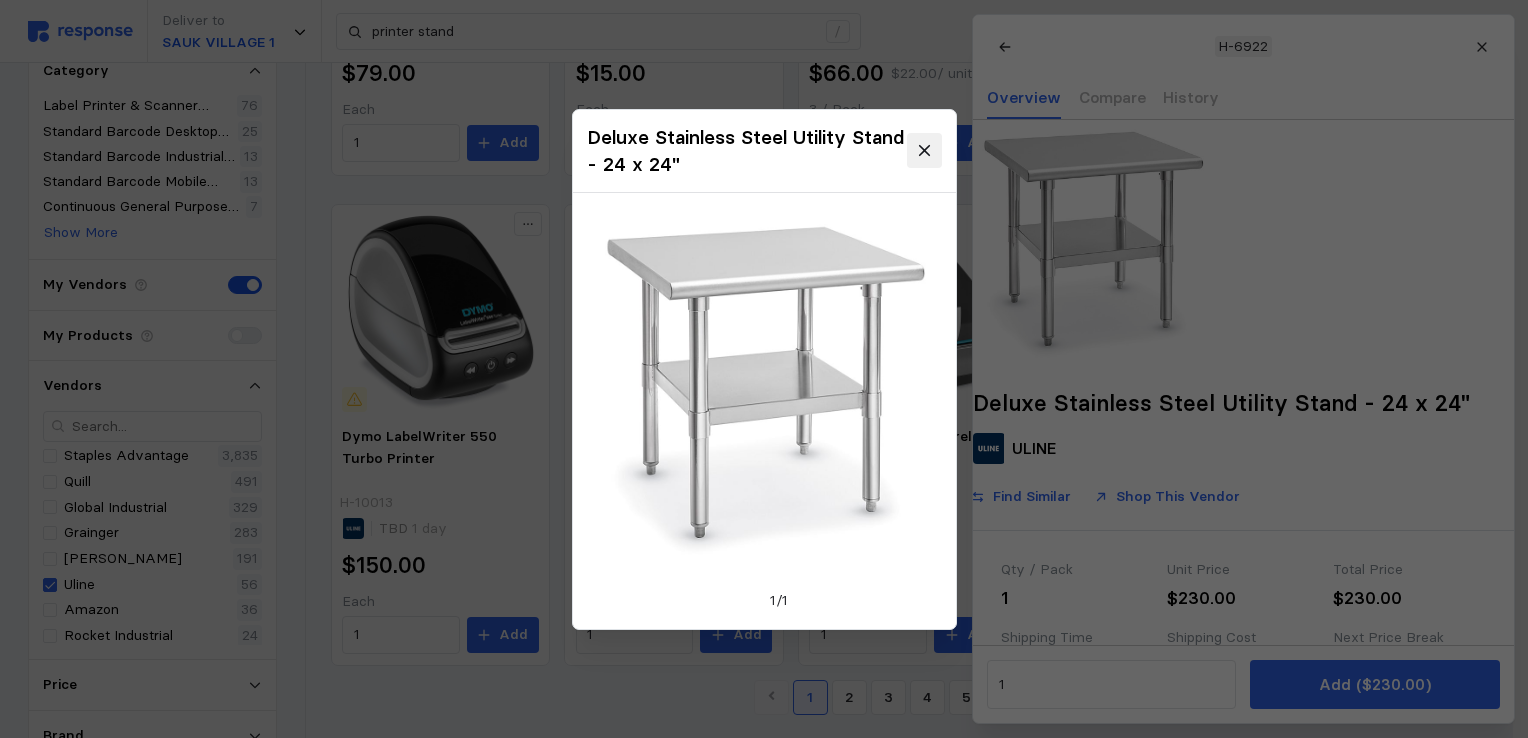 click at bounding box center (924, 150) 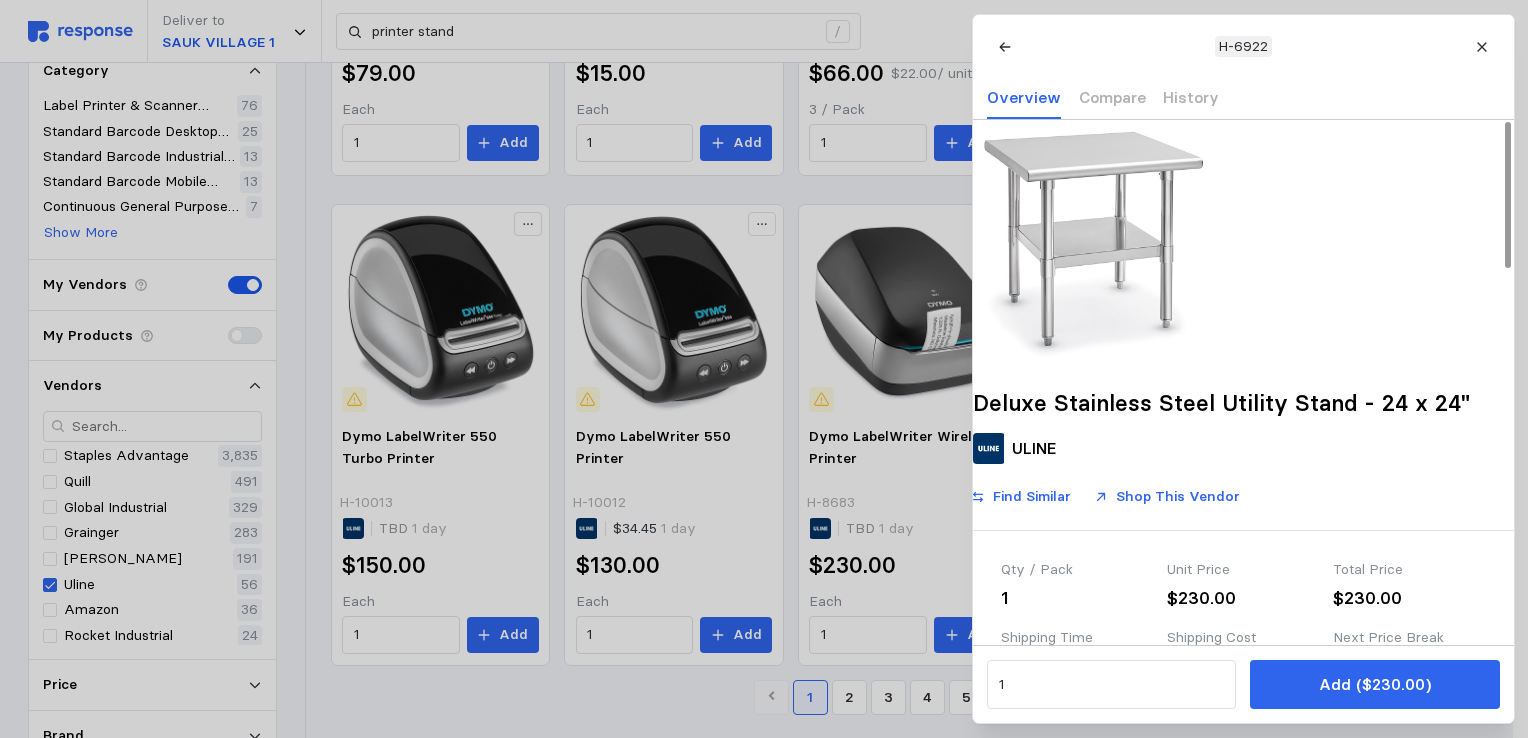 click at bounding box center (1481, 46) 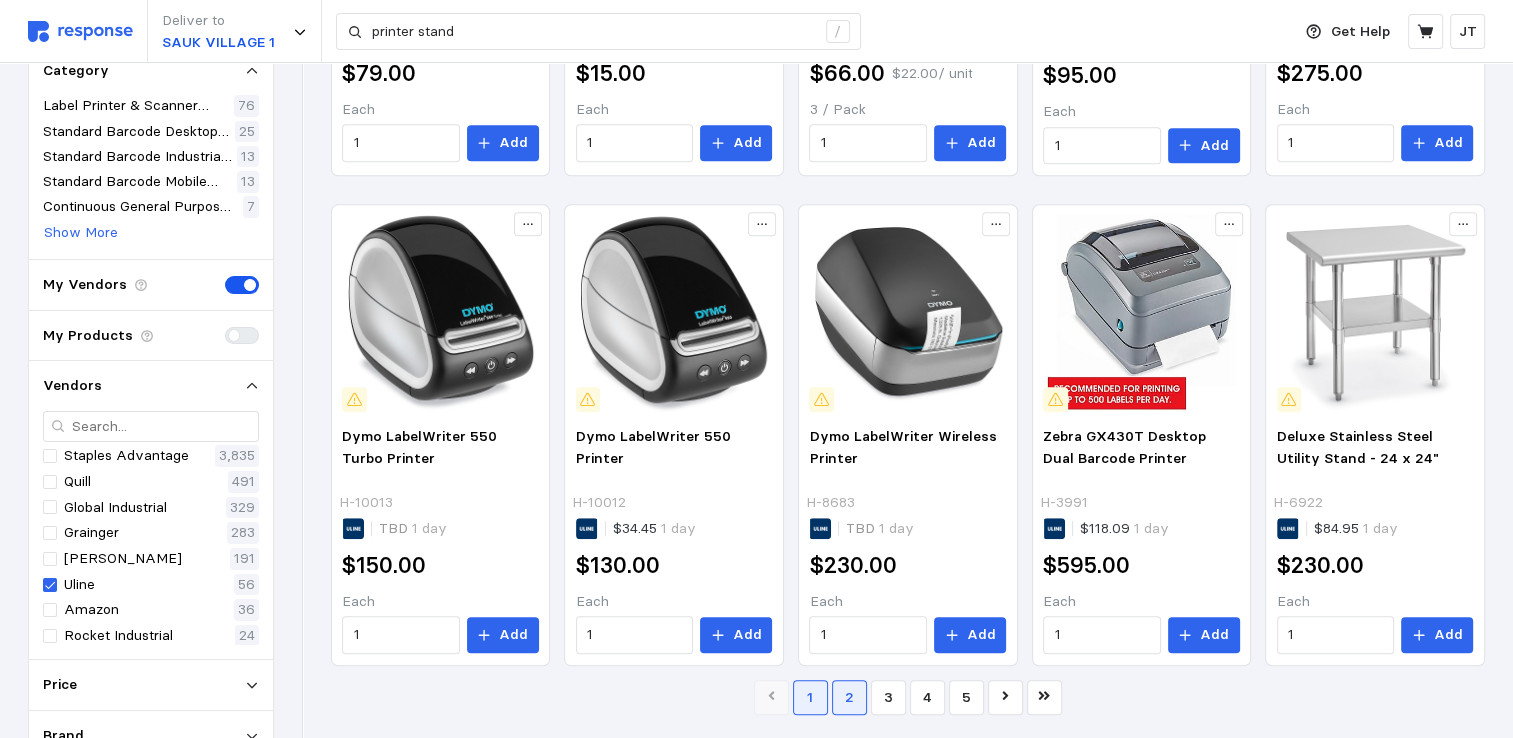 click on "2" at bounding box center [849, 697] 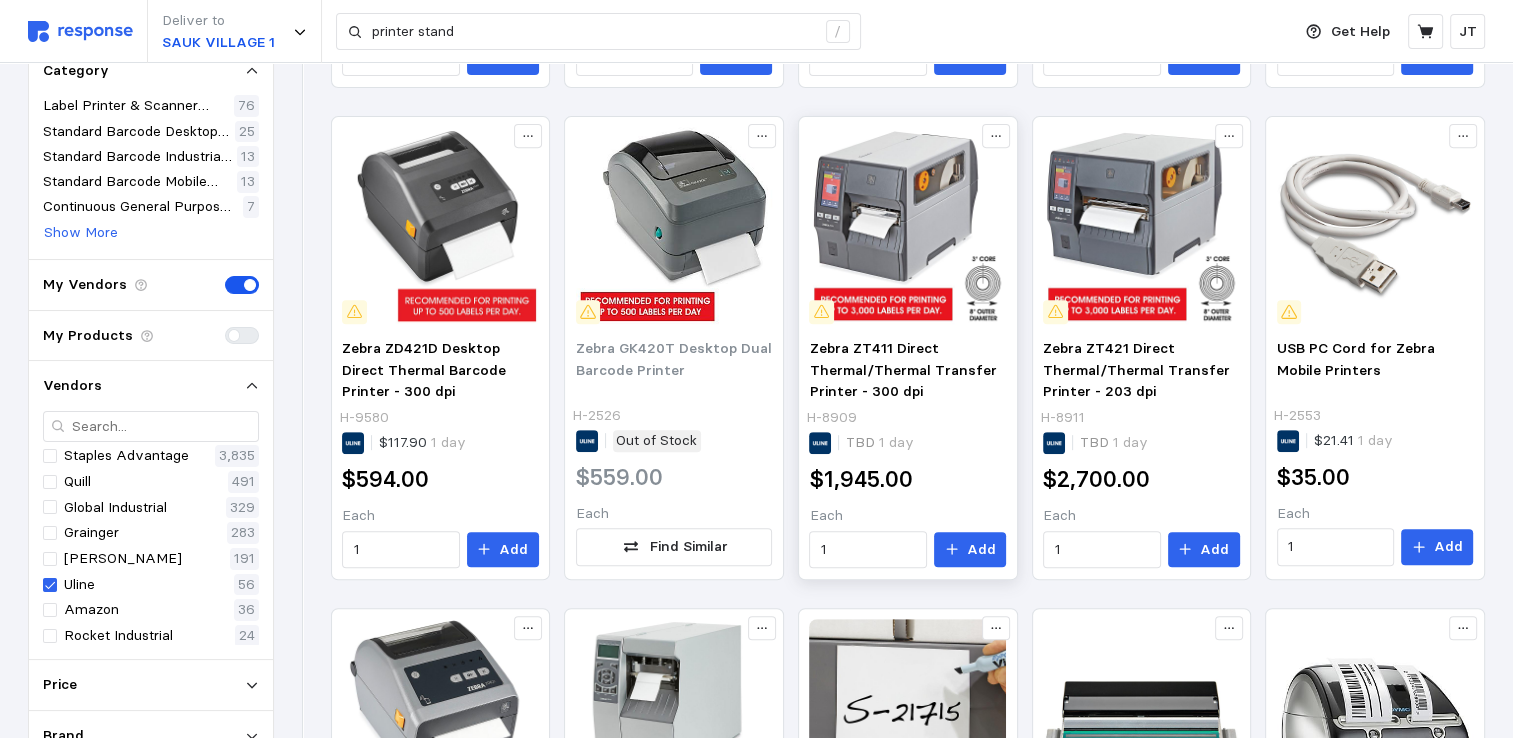 scroll, scrollTop: 0, scrollLeft: 0, axis: both 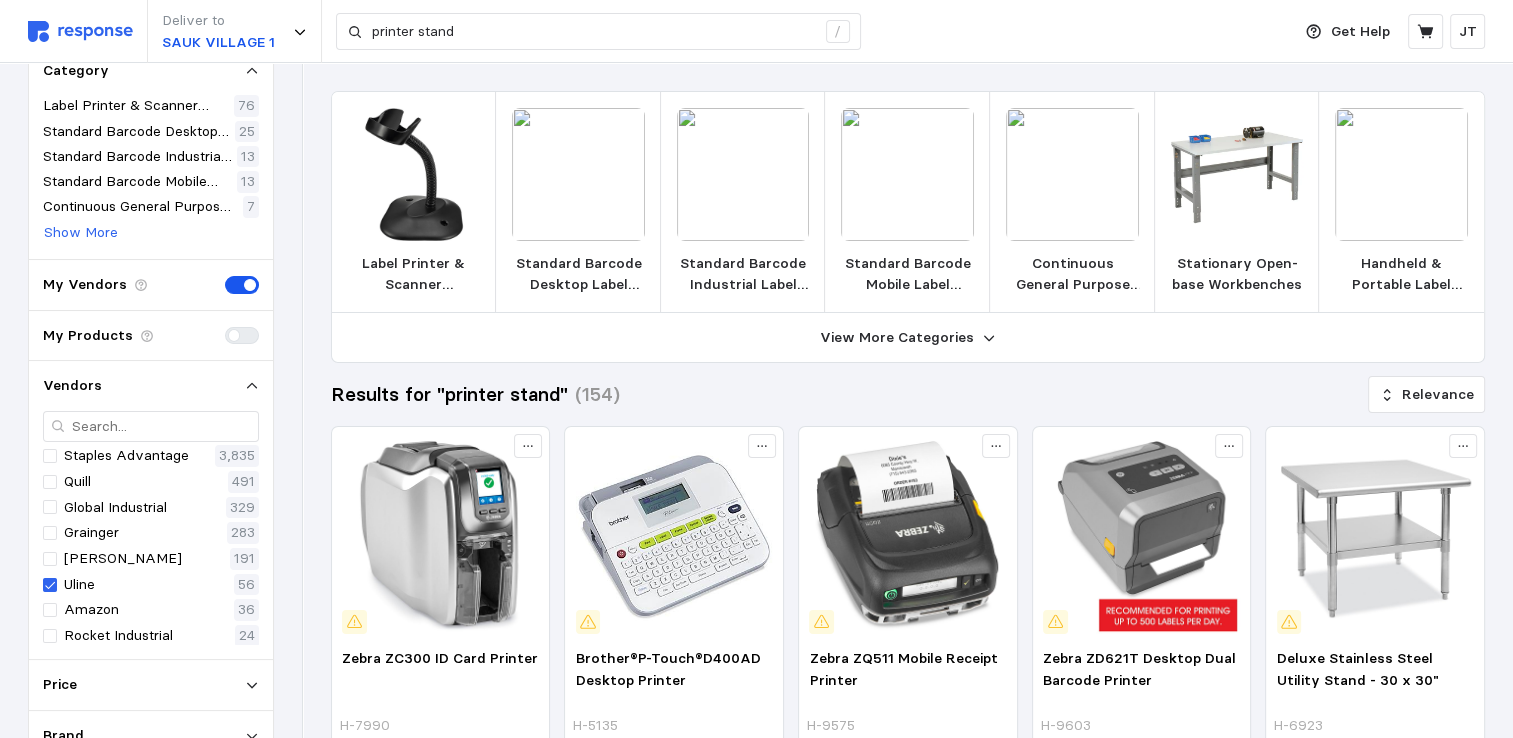 click at bounding box center [1237, 174] 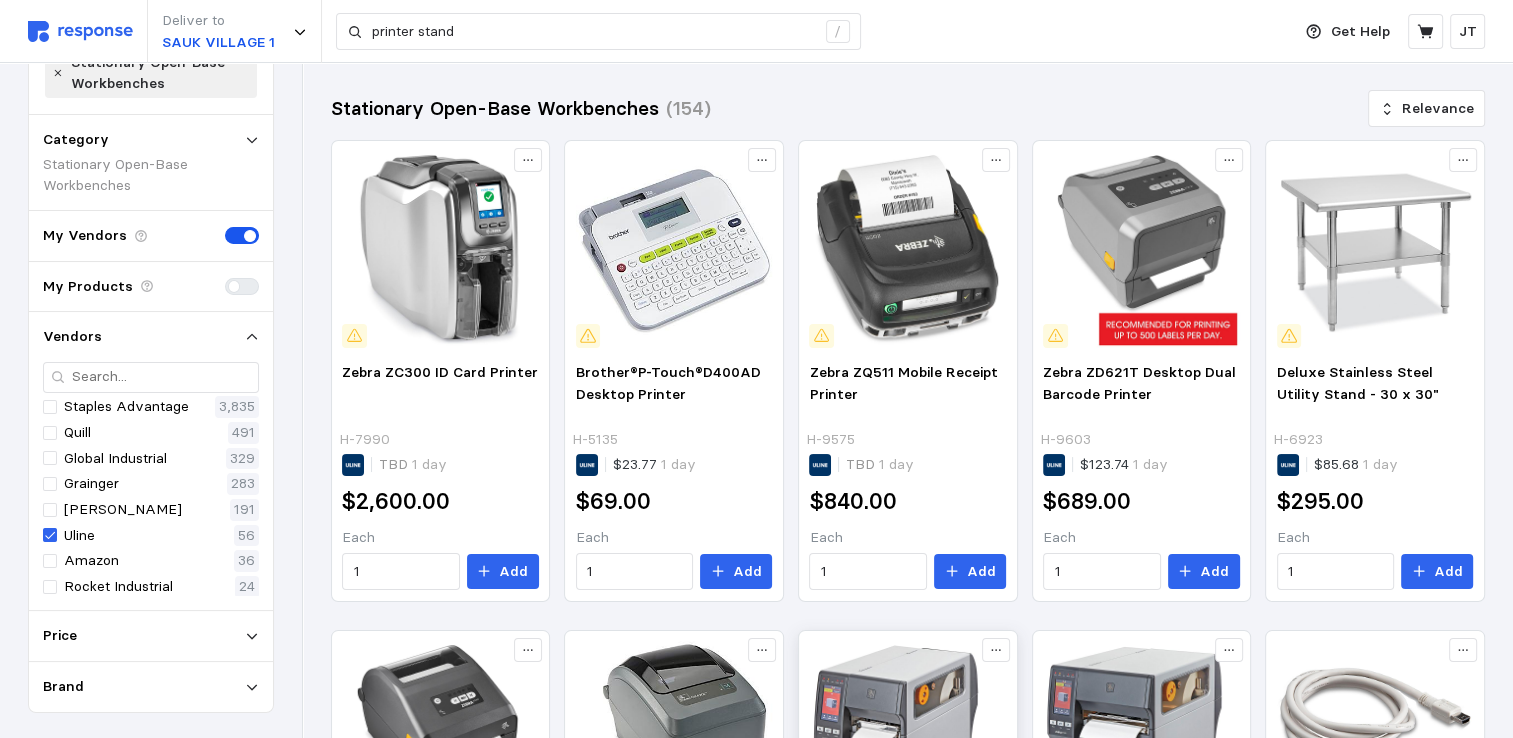 scroll, scrollTop: 0, scrollLeft: 0, axis: both 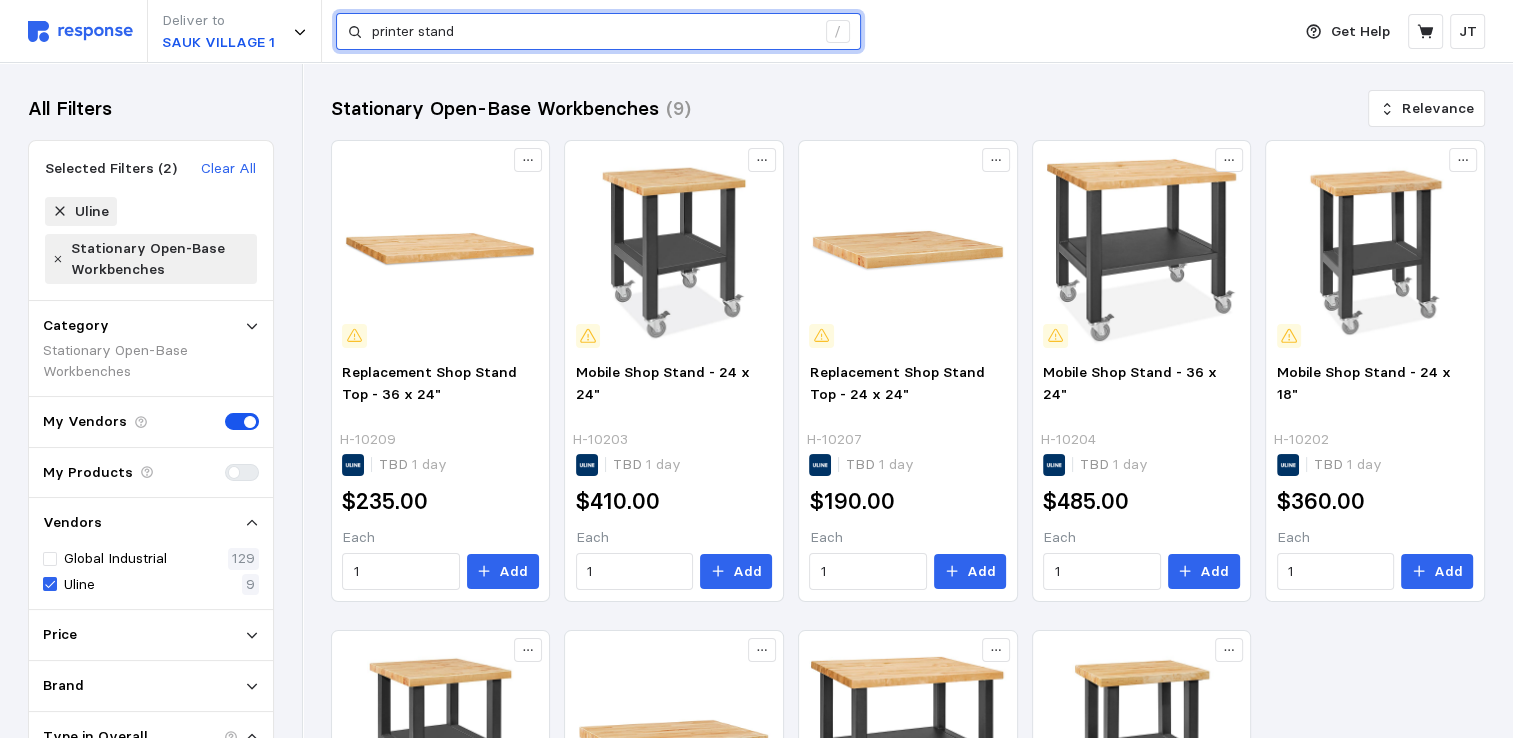 drag, startPoint x: 494, startPoint y: 35, endPoint x: 191, endPoint y: -22, distance: 308.3148 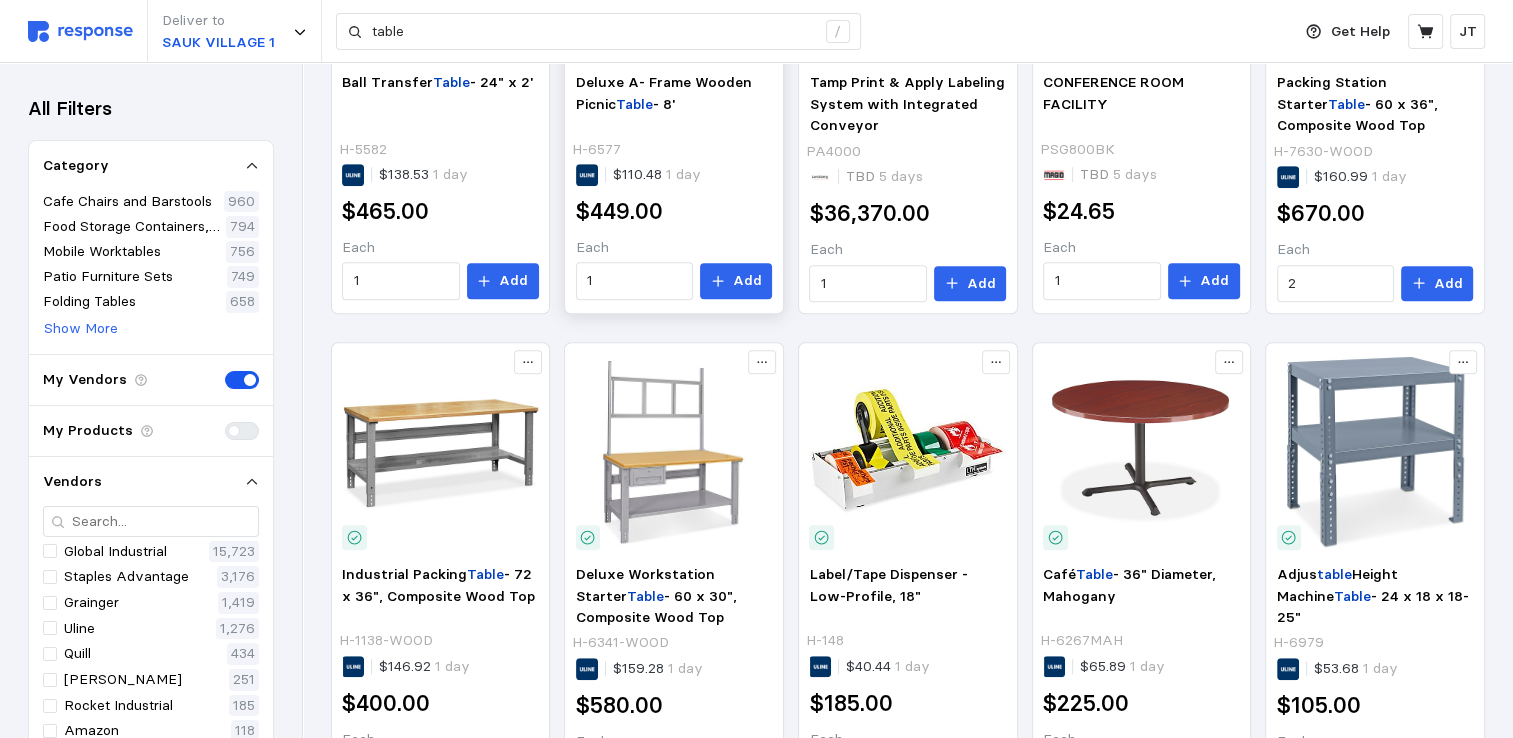scroll, scrollTop: 1208, scrollLeft: 0, axis: vertical 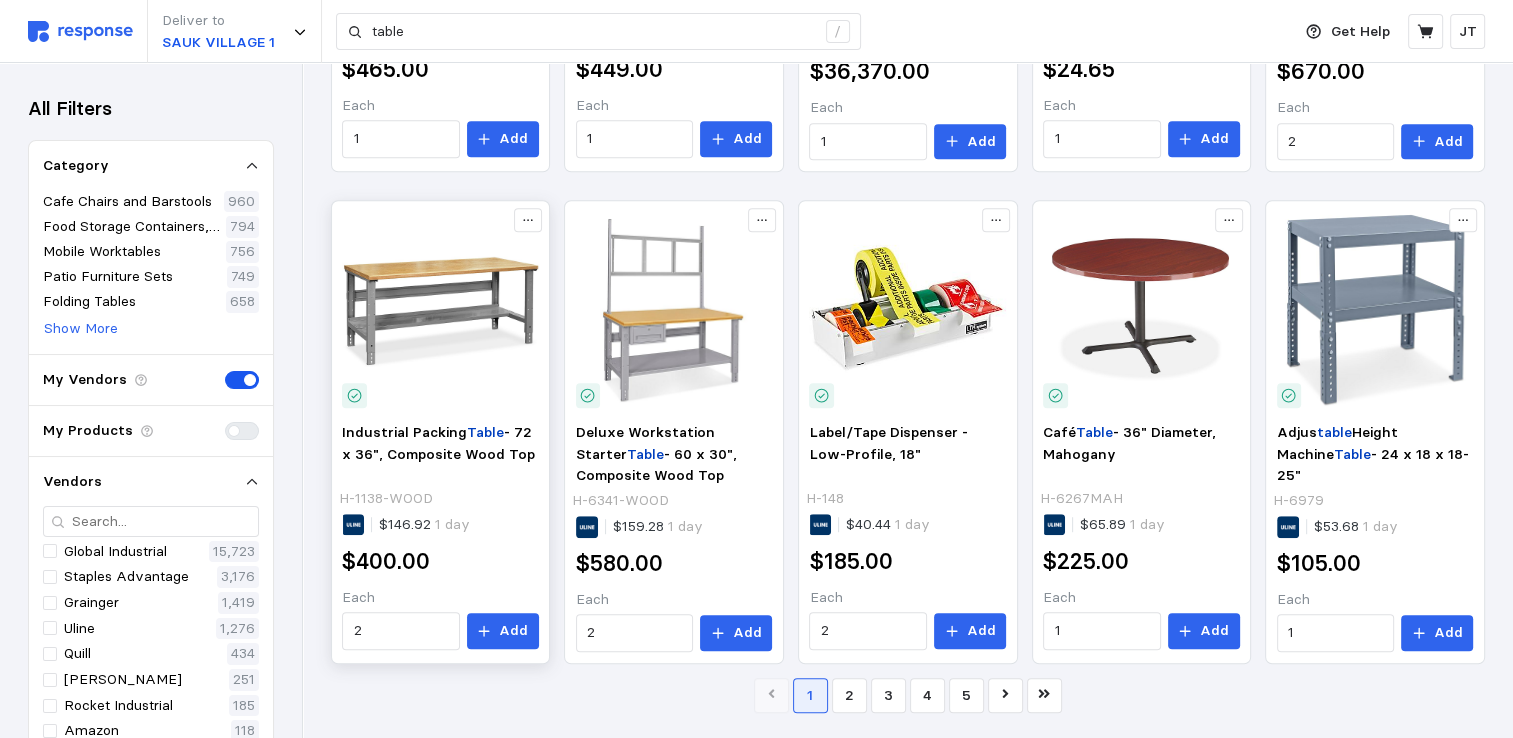 click at bounding box center [440, 309] 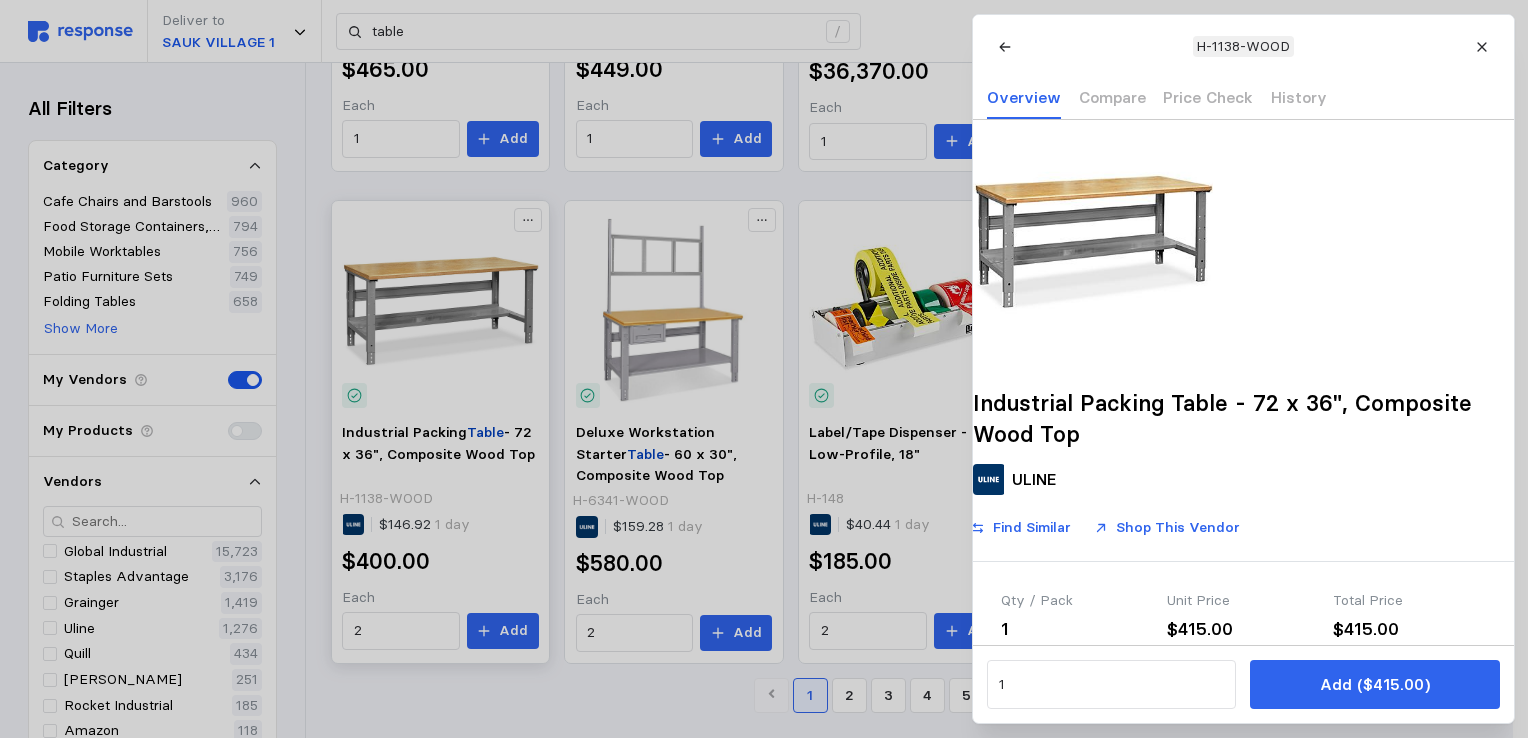 click at bounding box center [764, 369] 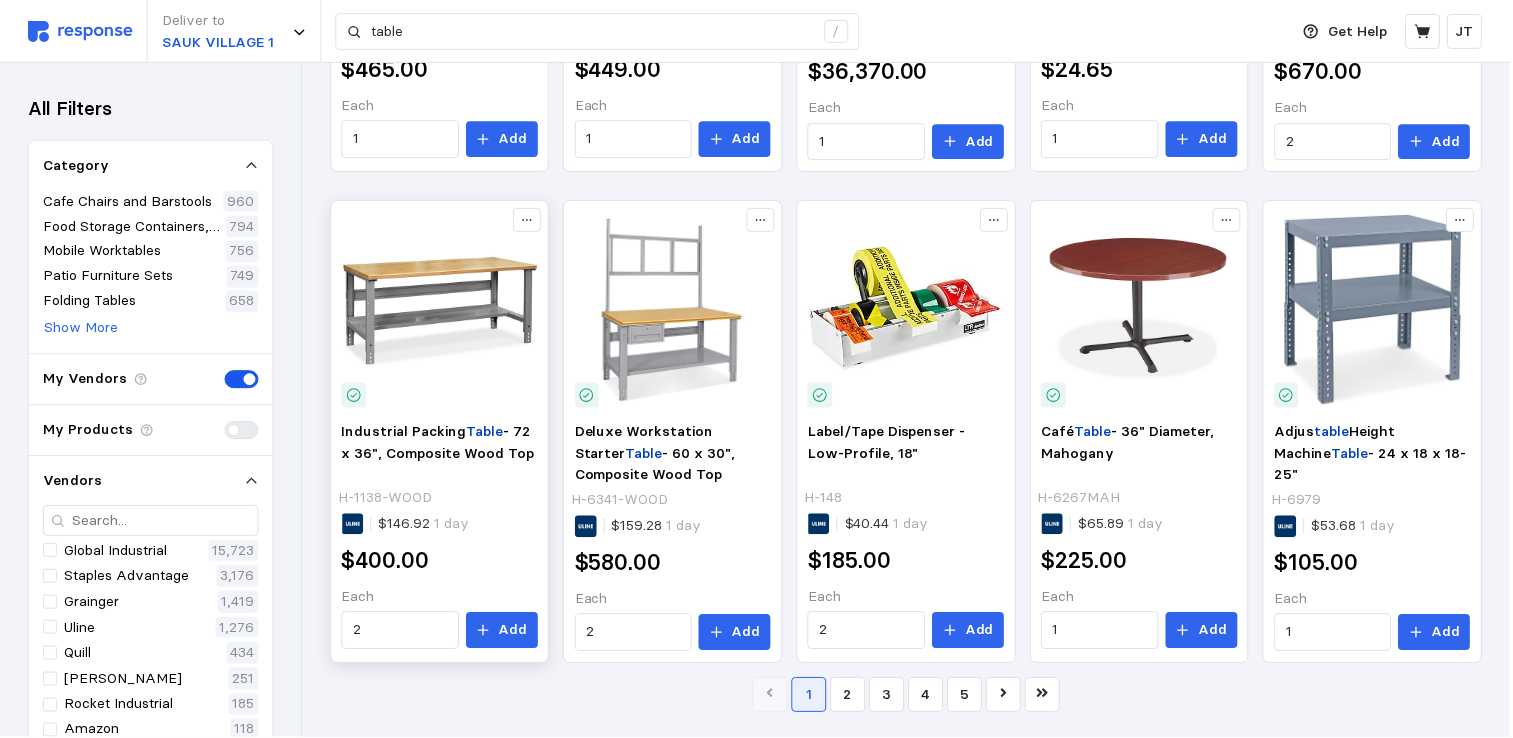 click at bounding box center (440, 309) 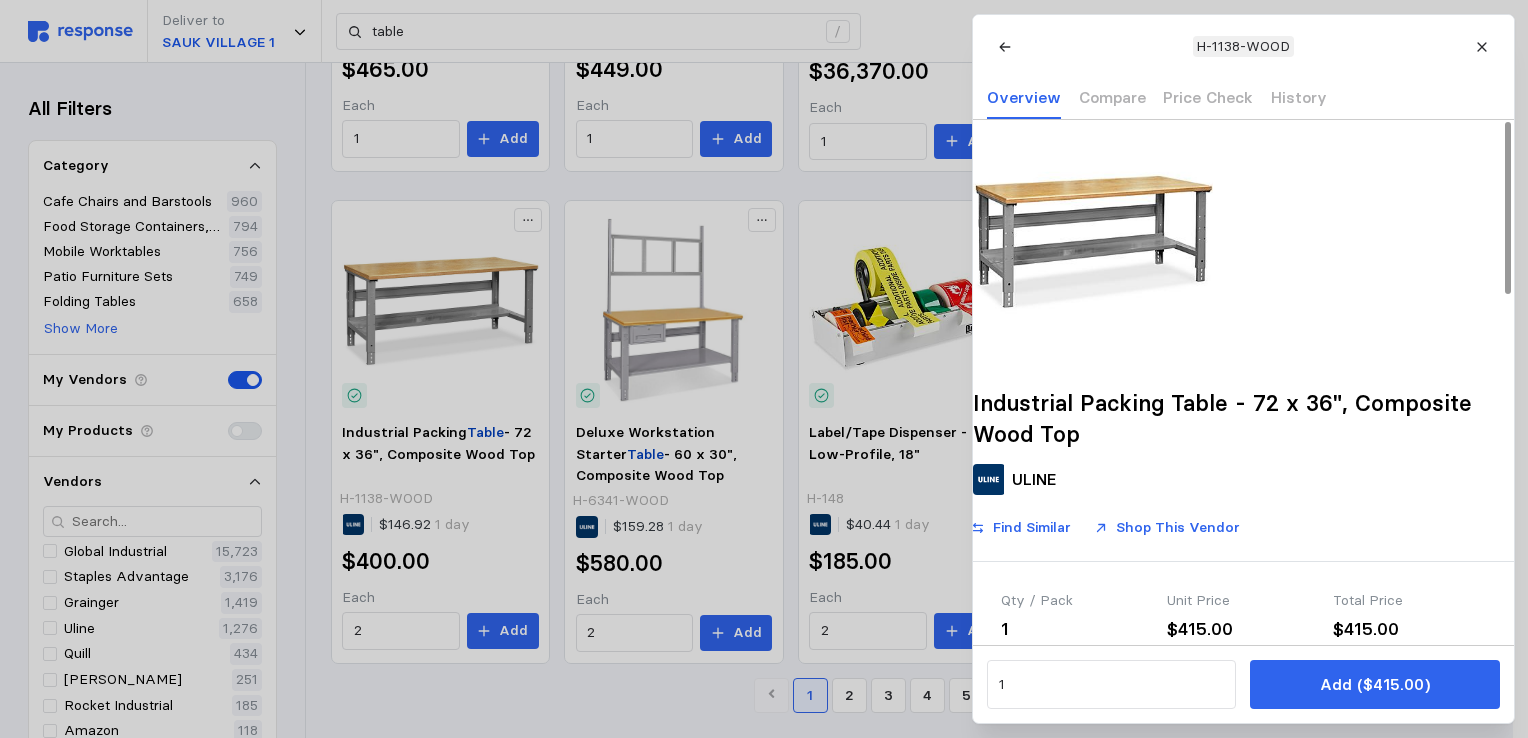 click at bounding box center [1093, 240] 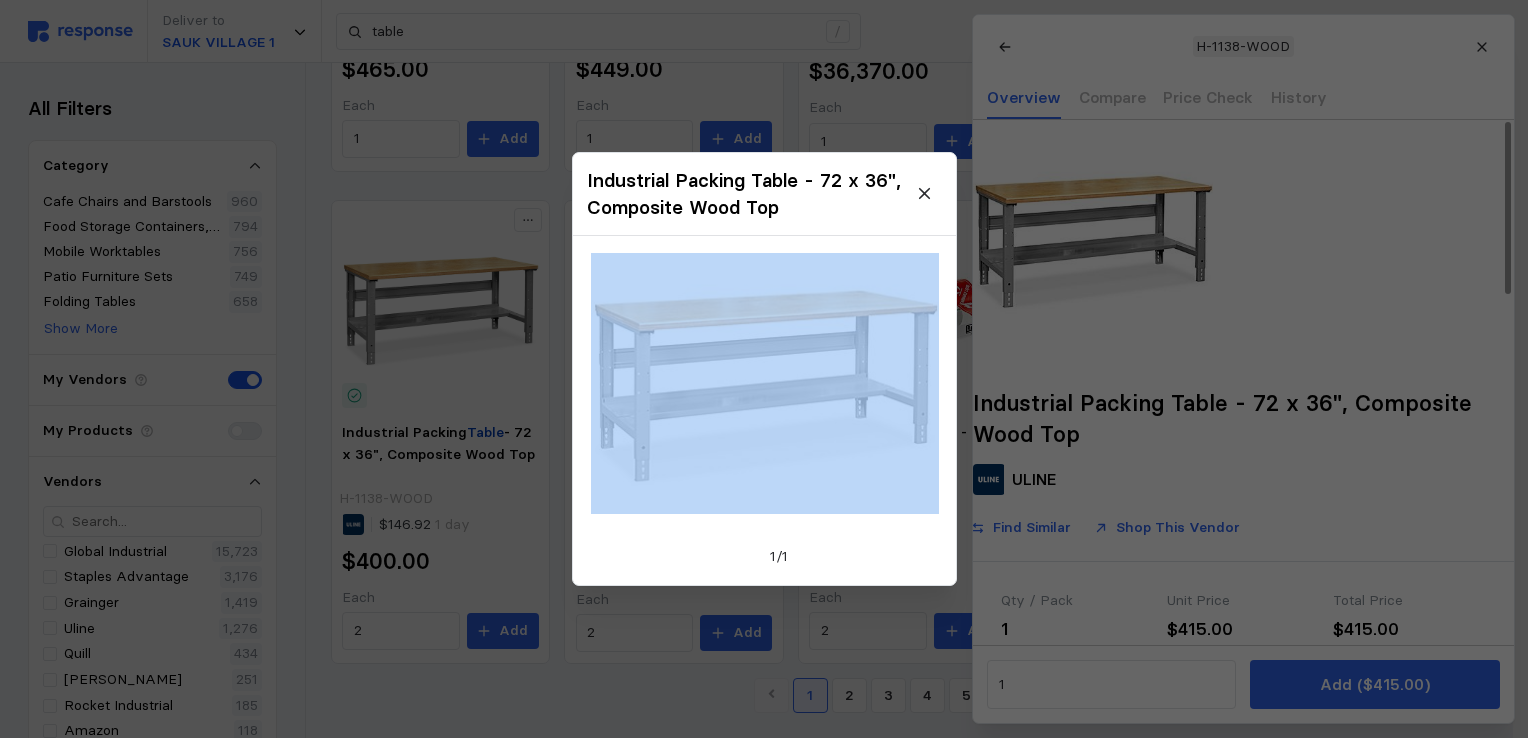 click at bounding box center [764, 369] 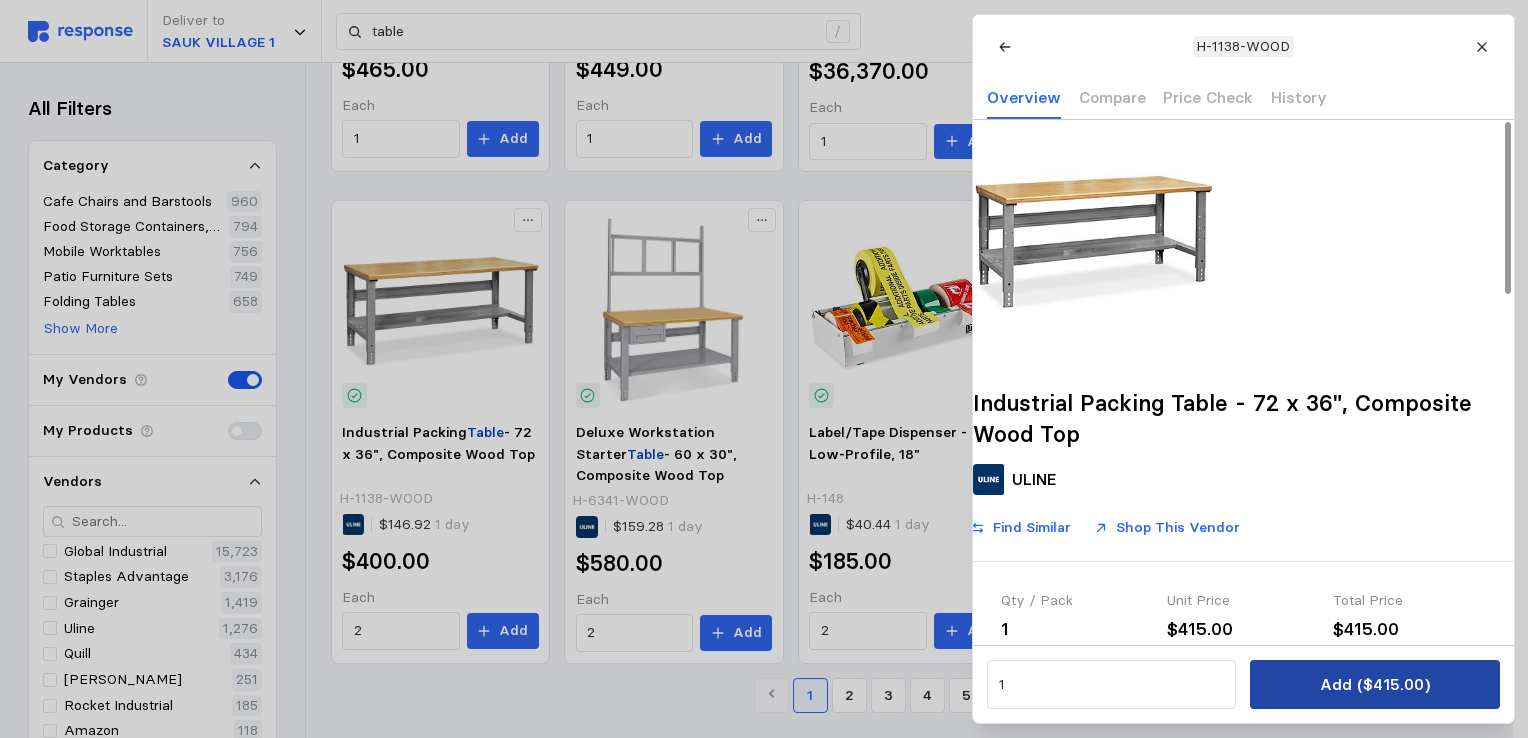 click on "Add ($415.00)" at bounding box center (1374, 684) 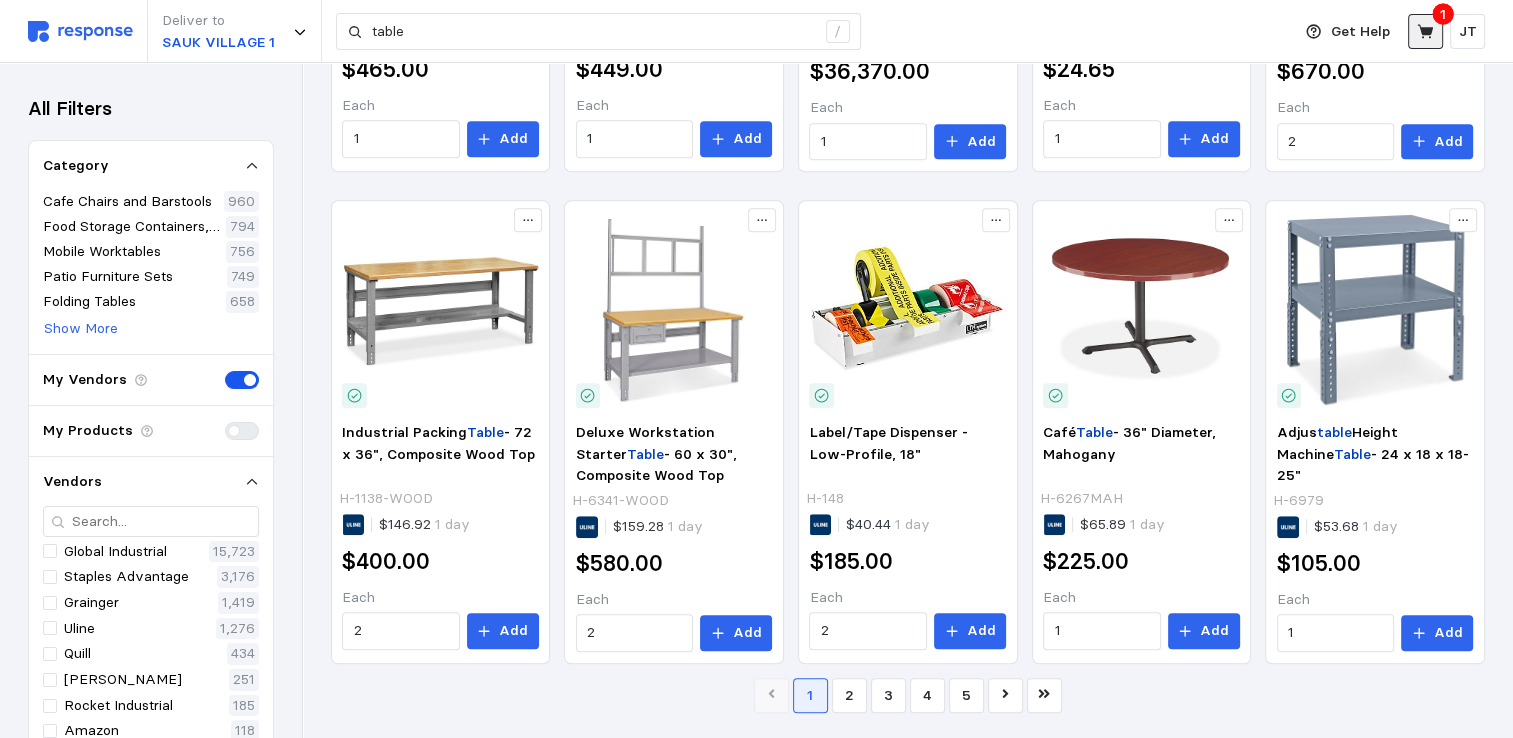 click 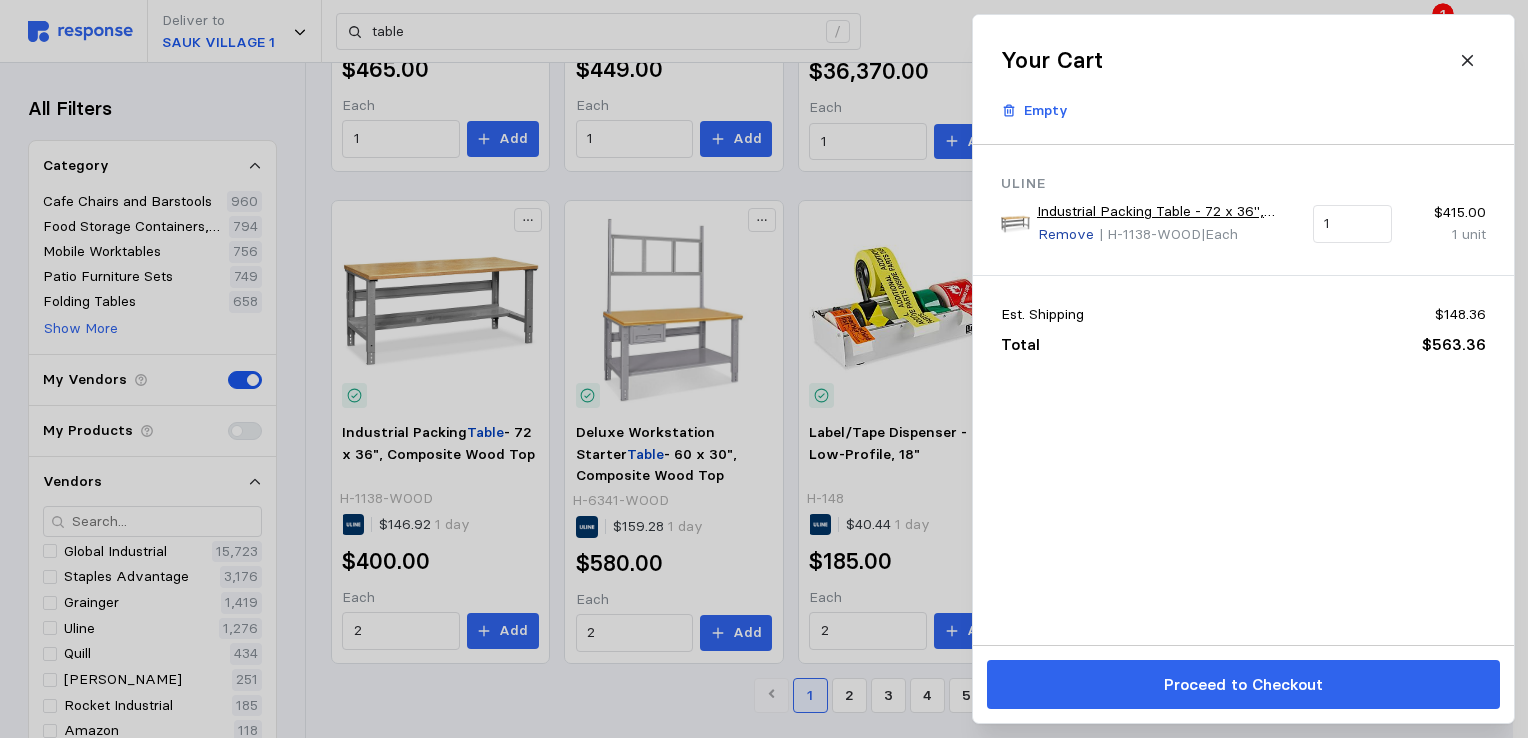 click on "Remove" at bounding box center (1066, 235) 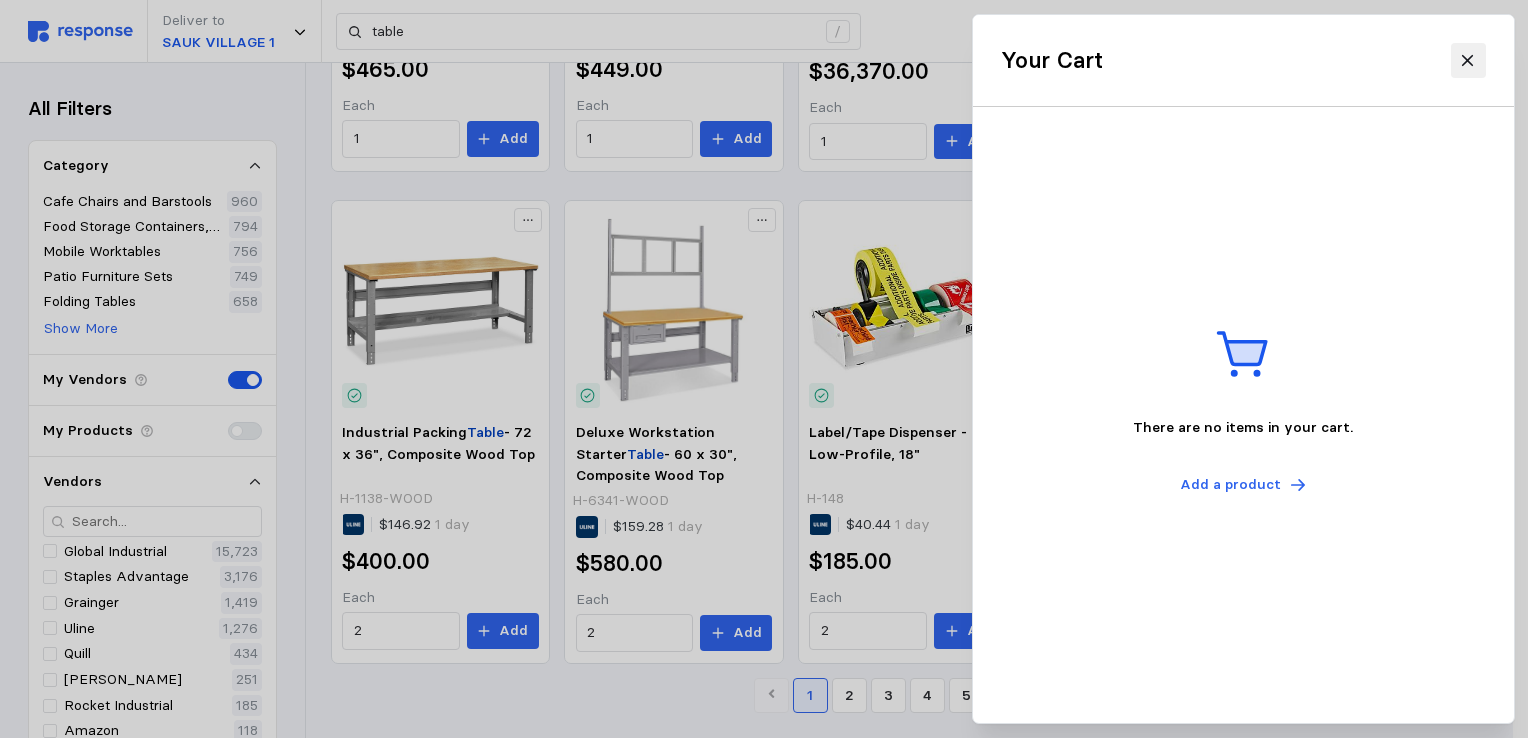 click 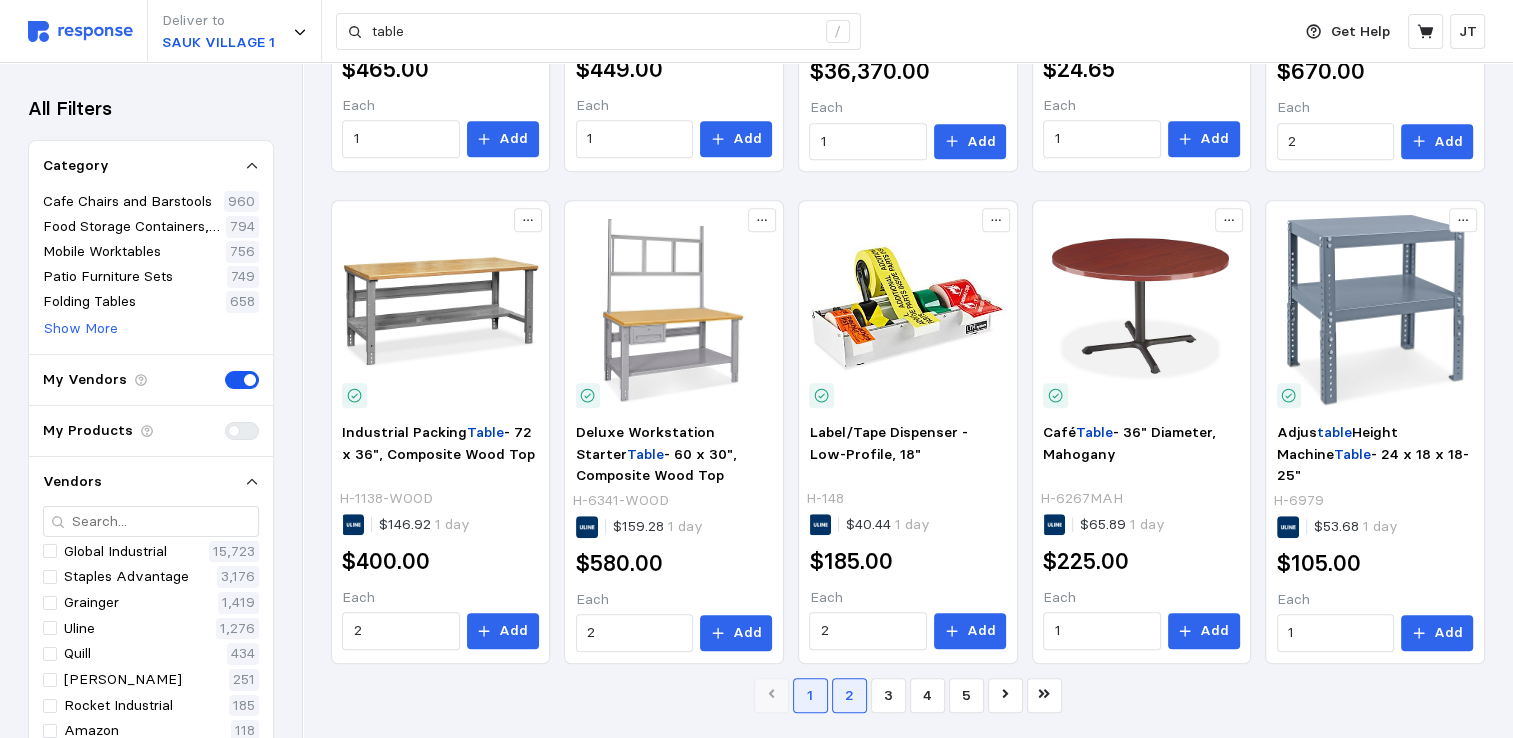click on "2" at bounding box center (849, 695) 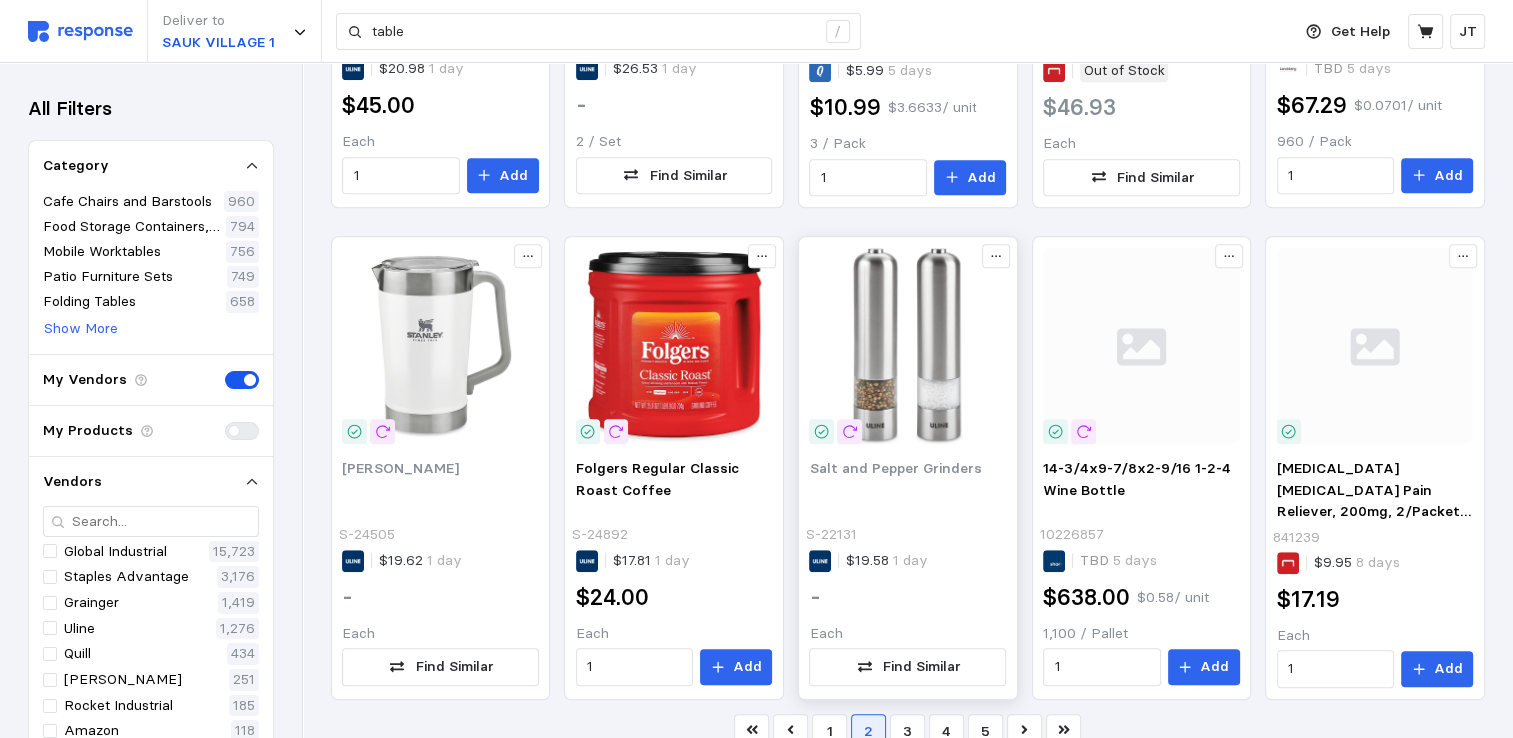 scroll, scrollTop: 1210, scrollLeft: 0, axis: vertical 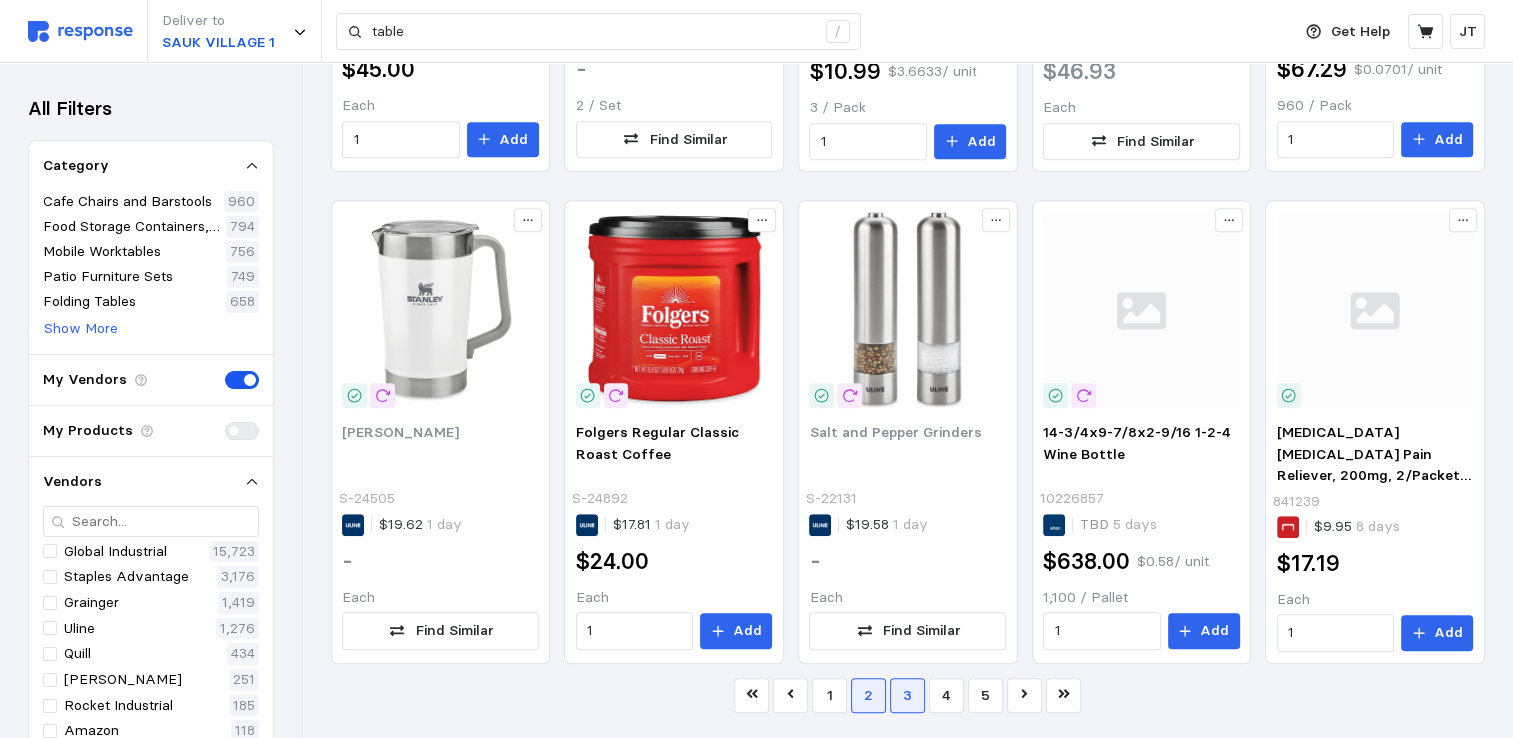 click on "3" at bounding box center (907, 695) 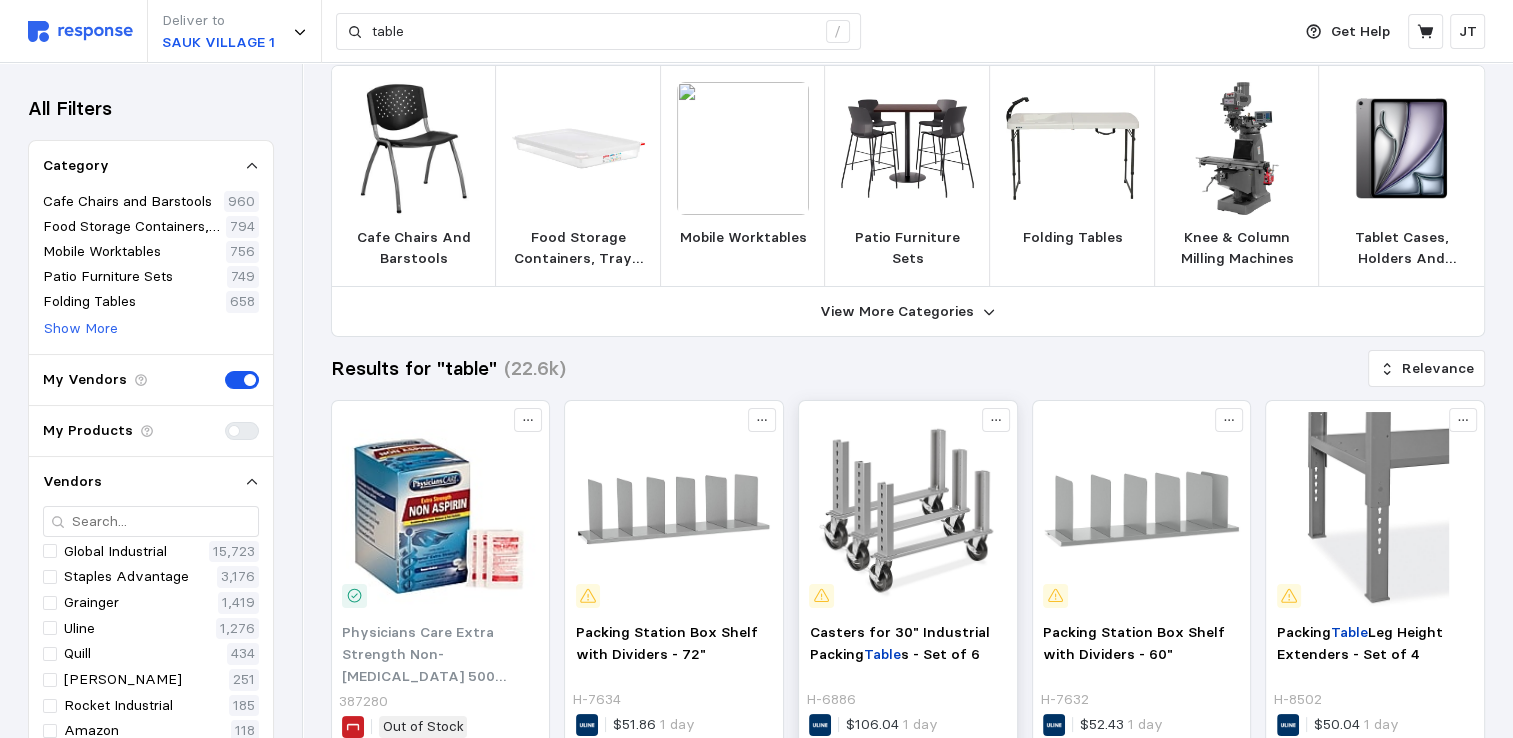 scroll, scrollTop: 0, scrollLeft: 0, axis: both 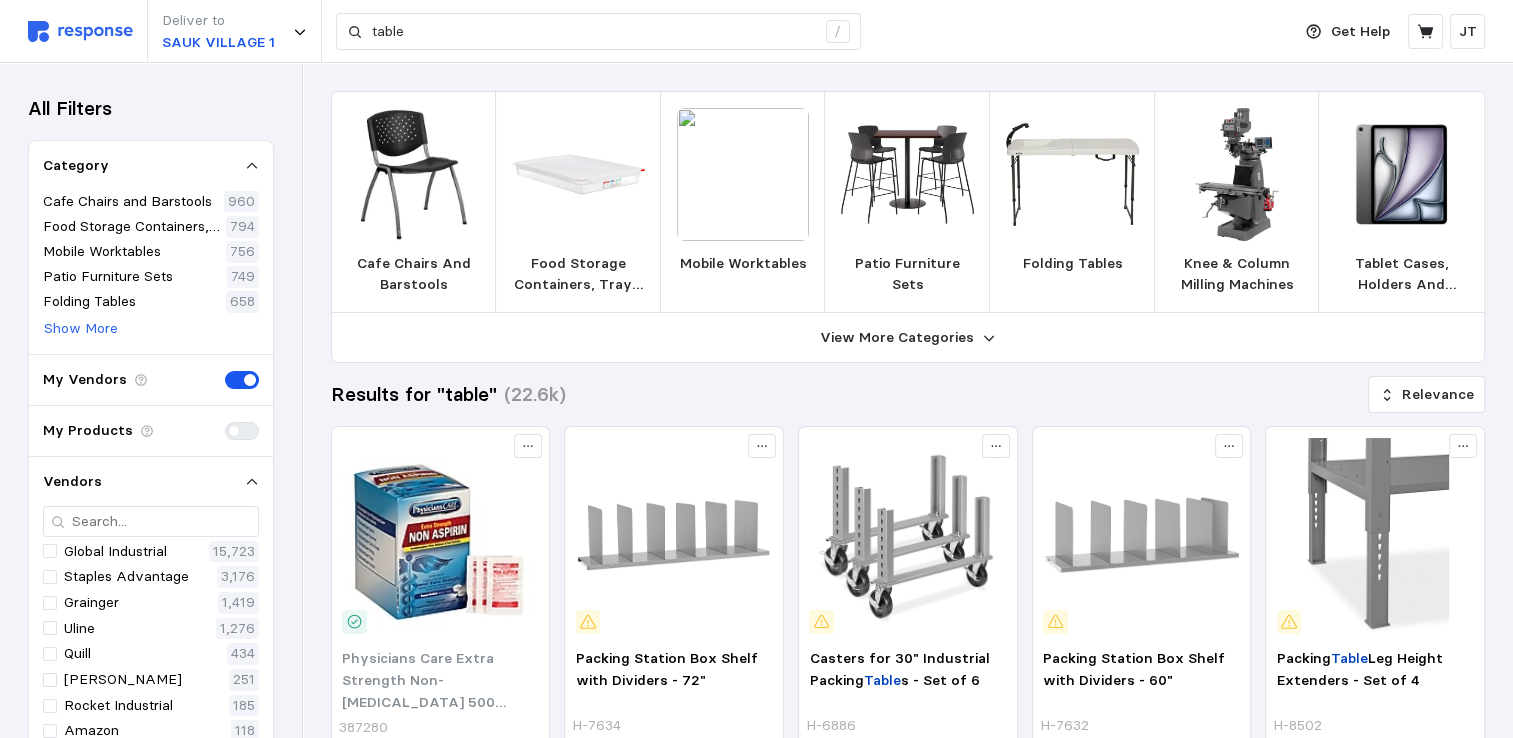 click at bounding box center [743, 174] 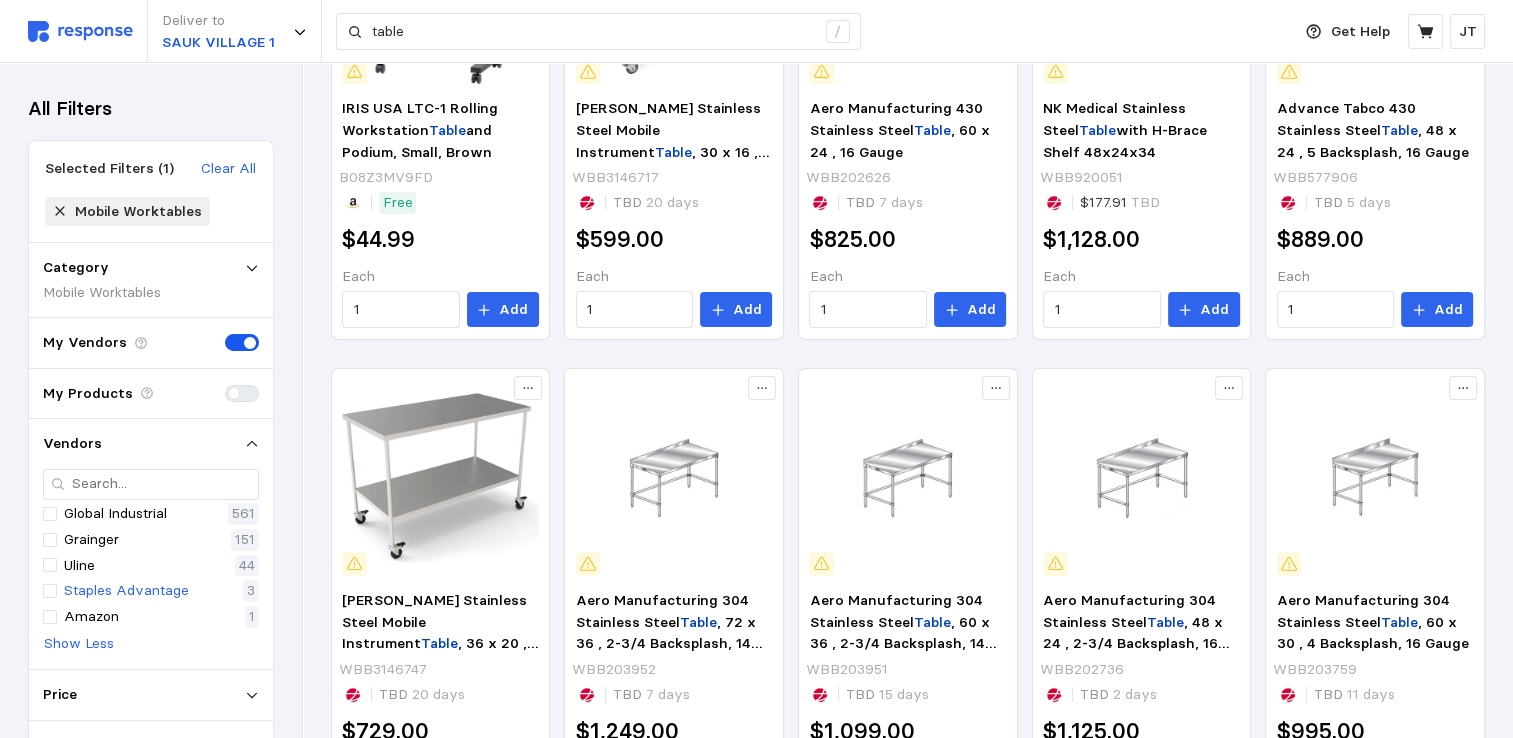scroll, scrollTop: 266, scrollLeft: 0, axis: vertical 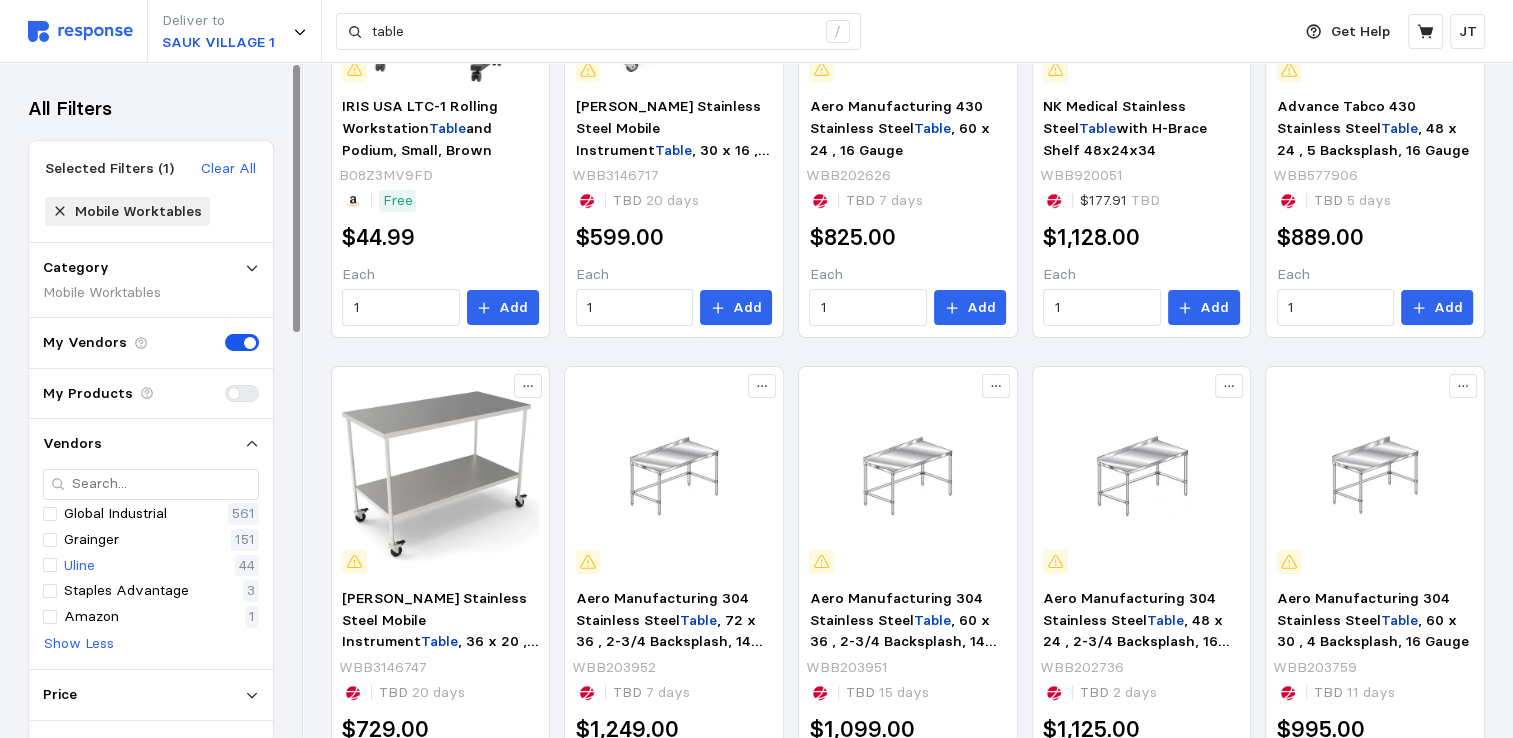 click on "Uline" at bounding box center (79, 566) 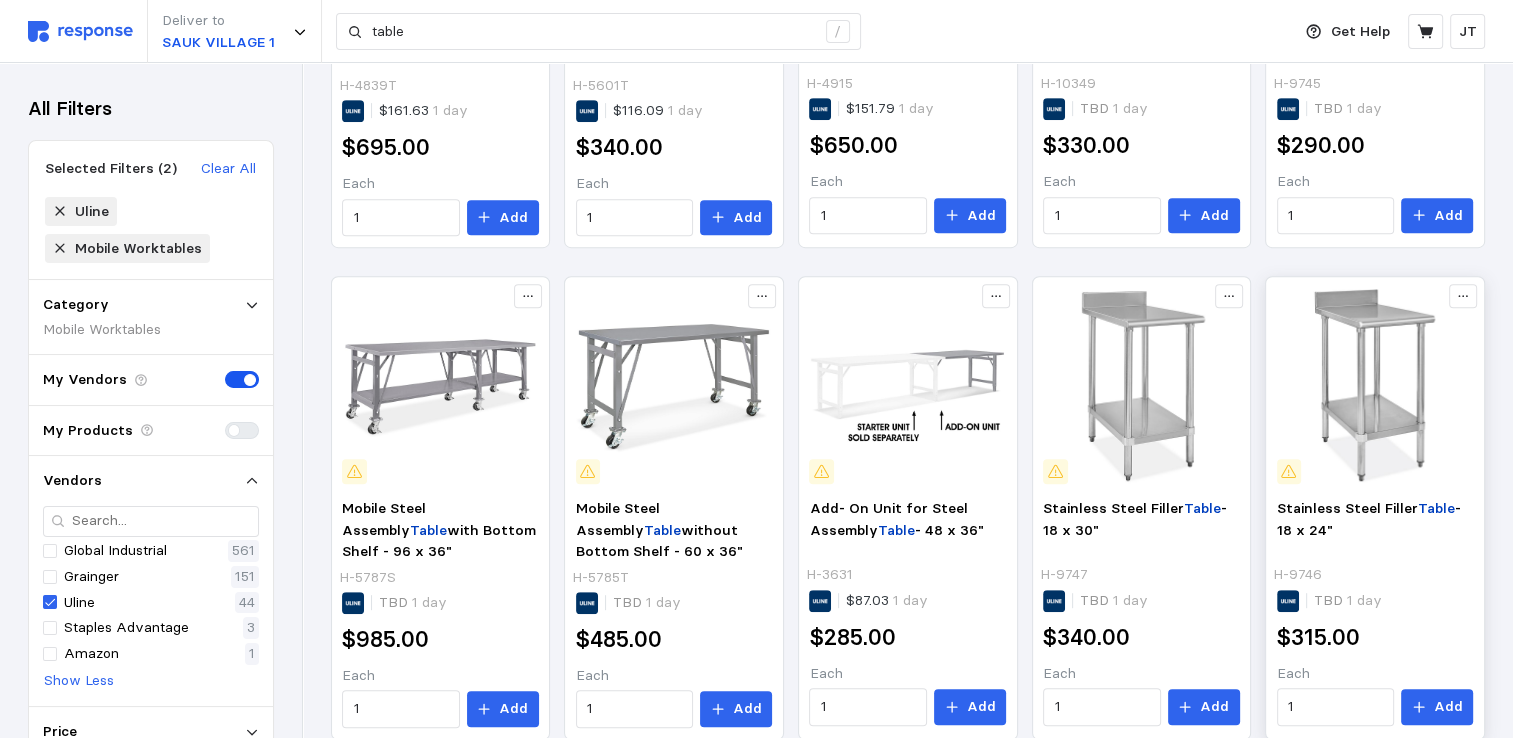 scroll, scrollTop: 920, scrollLeft: 0, axis: vertical 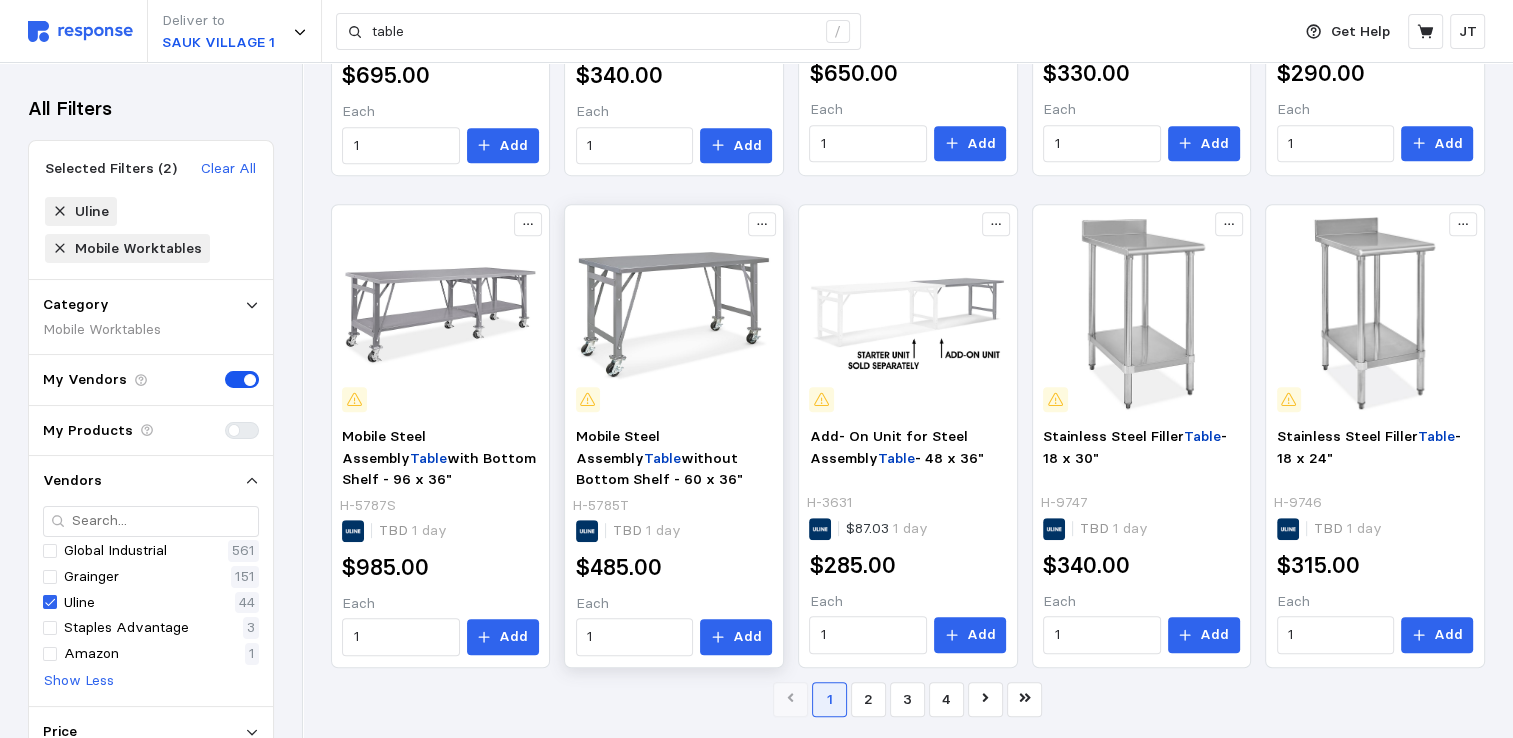 click at bounding box center [674, 313] 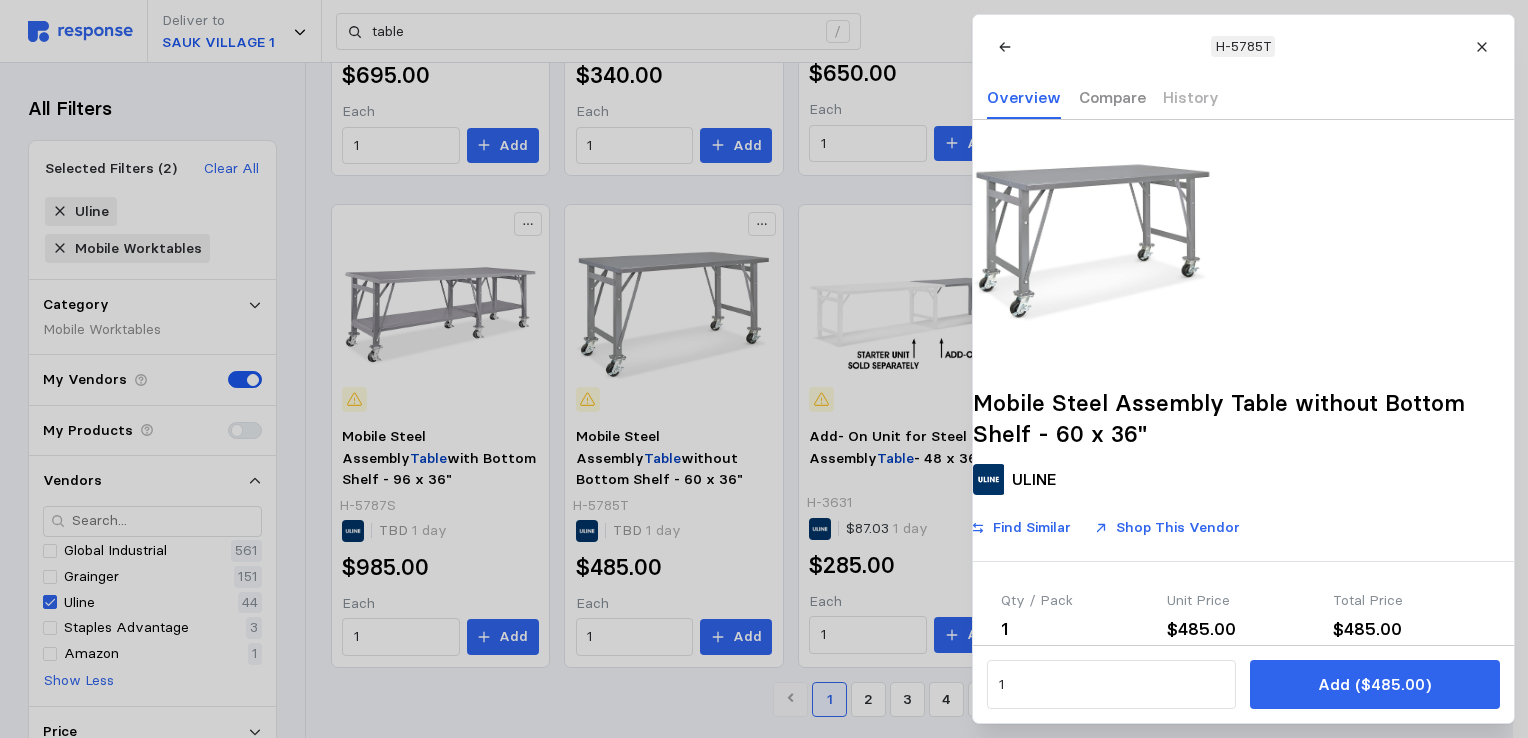 click on "Compare" at bounding box center [1111, 97] 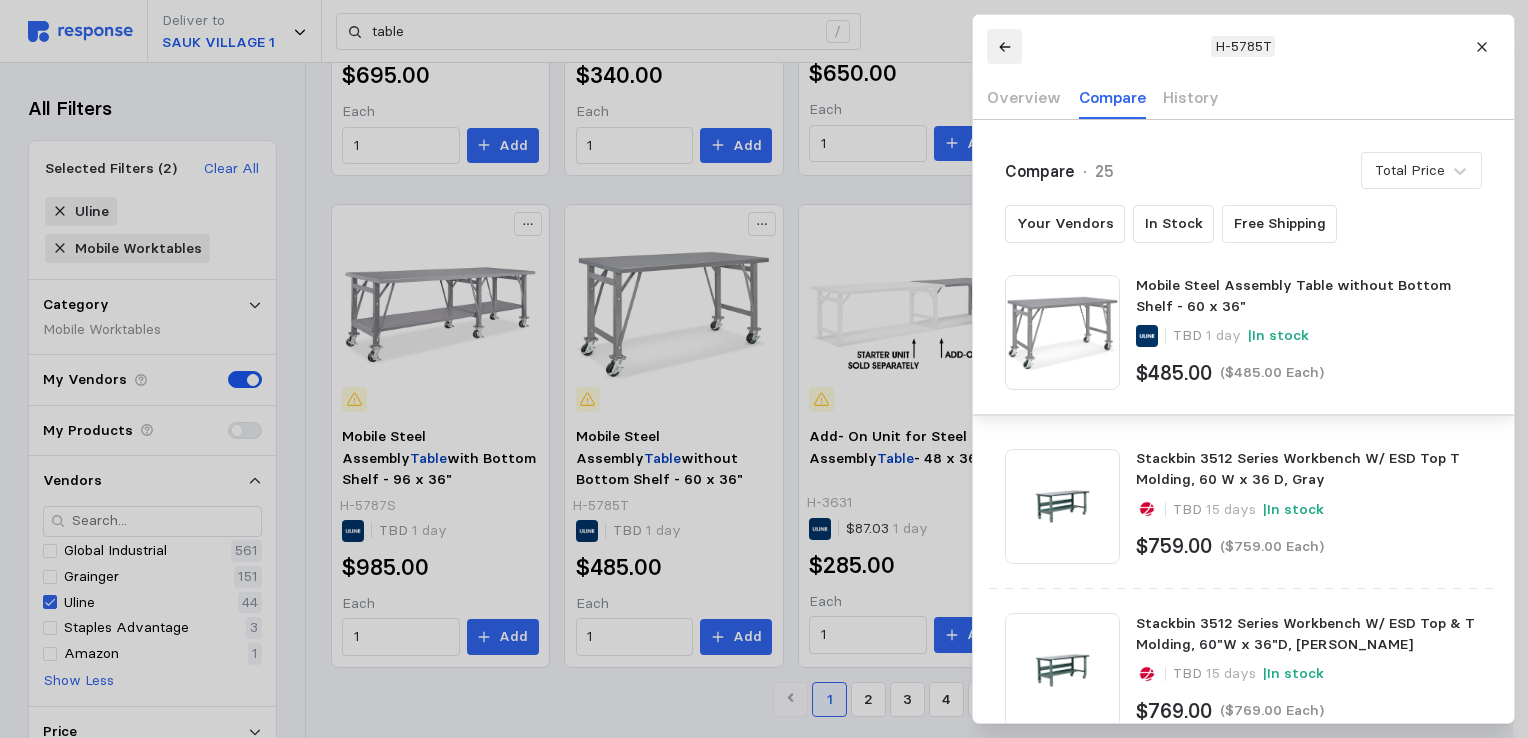 click 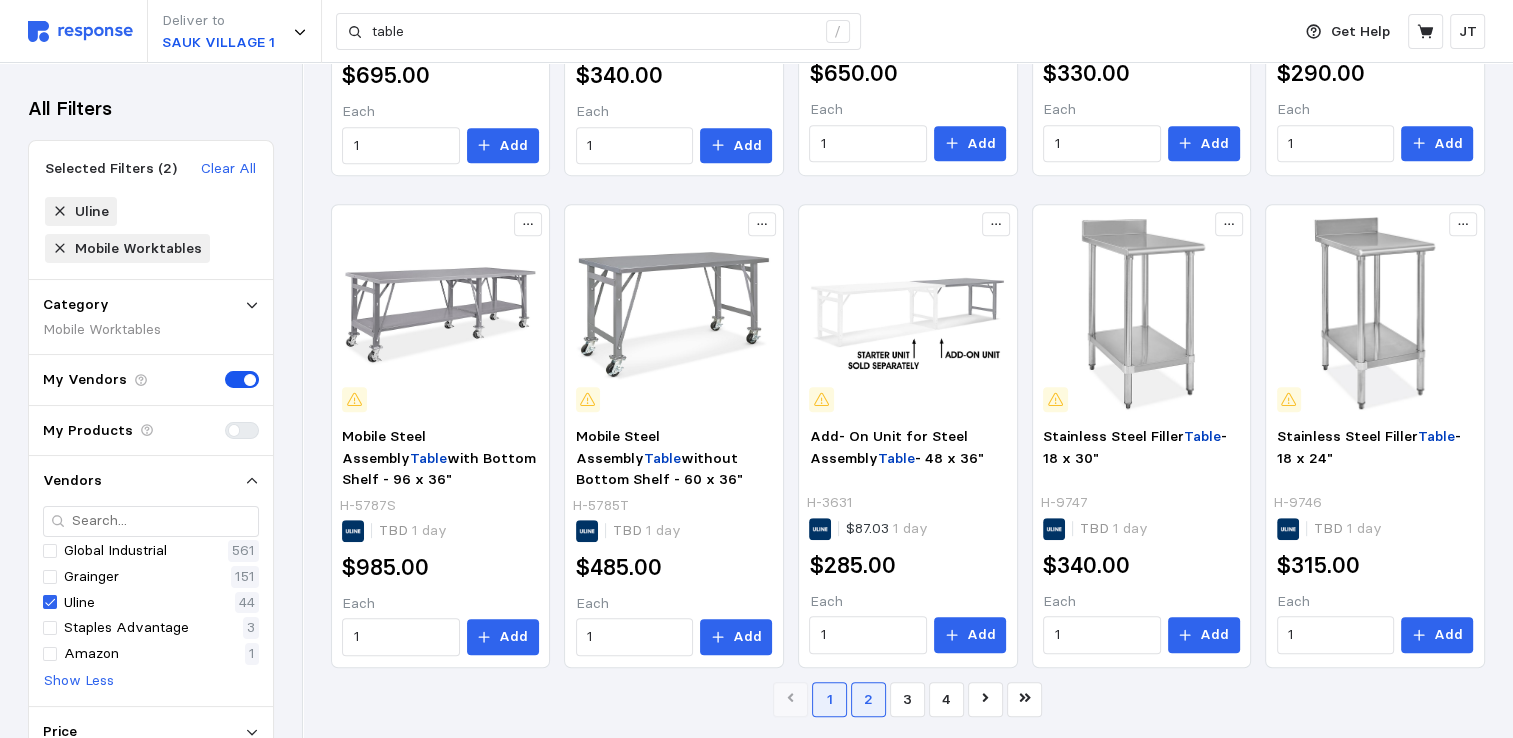 click on "2" at bounding box center (868, 699) 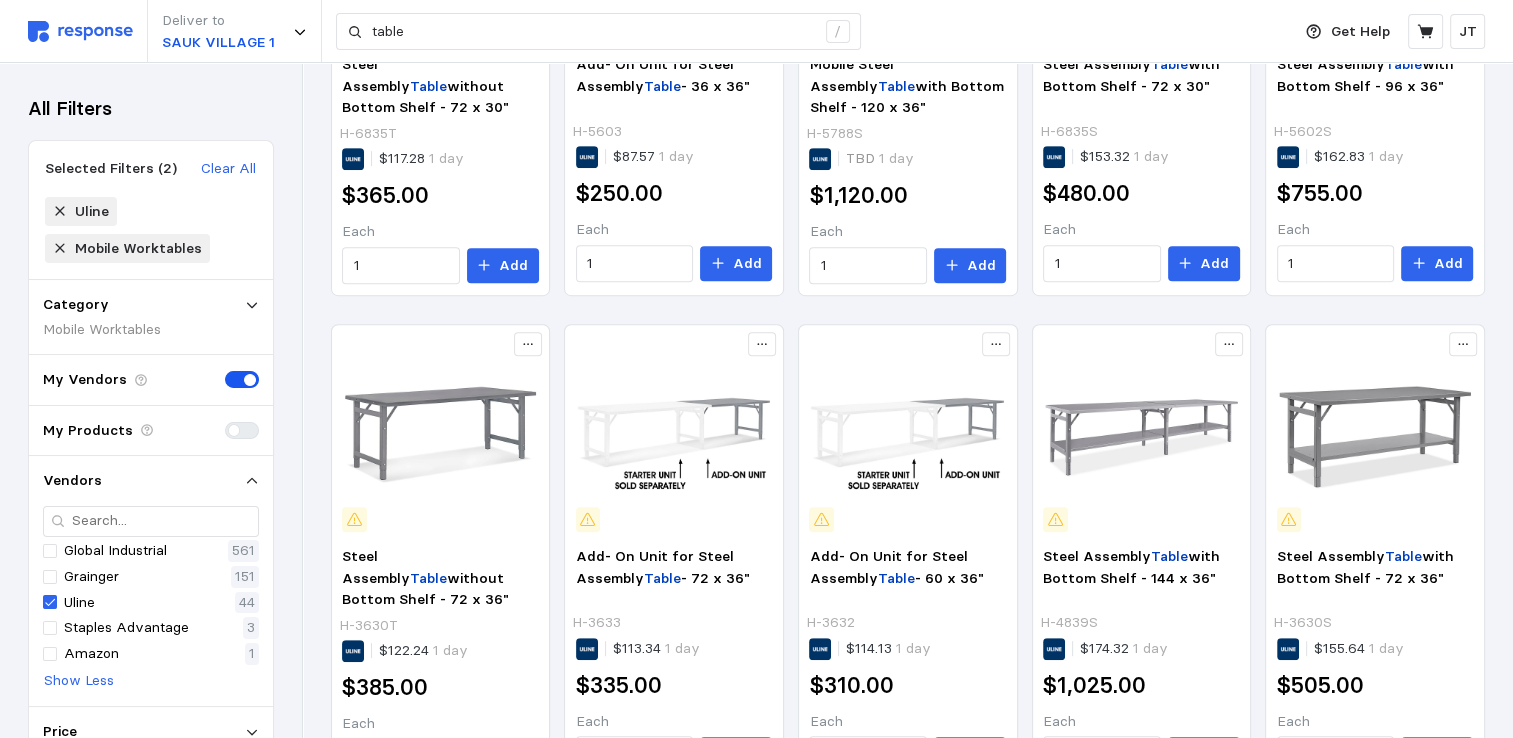 scroll, scrollTop: 920, scrollLeft: 0, axis: vertical 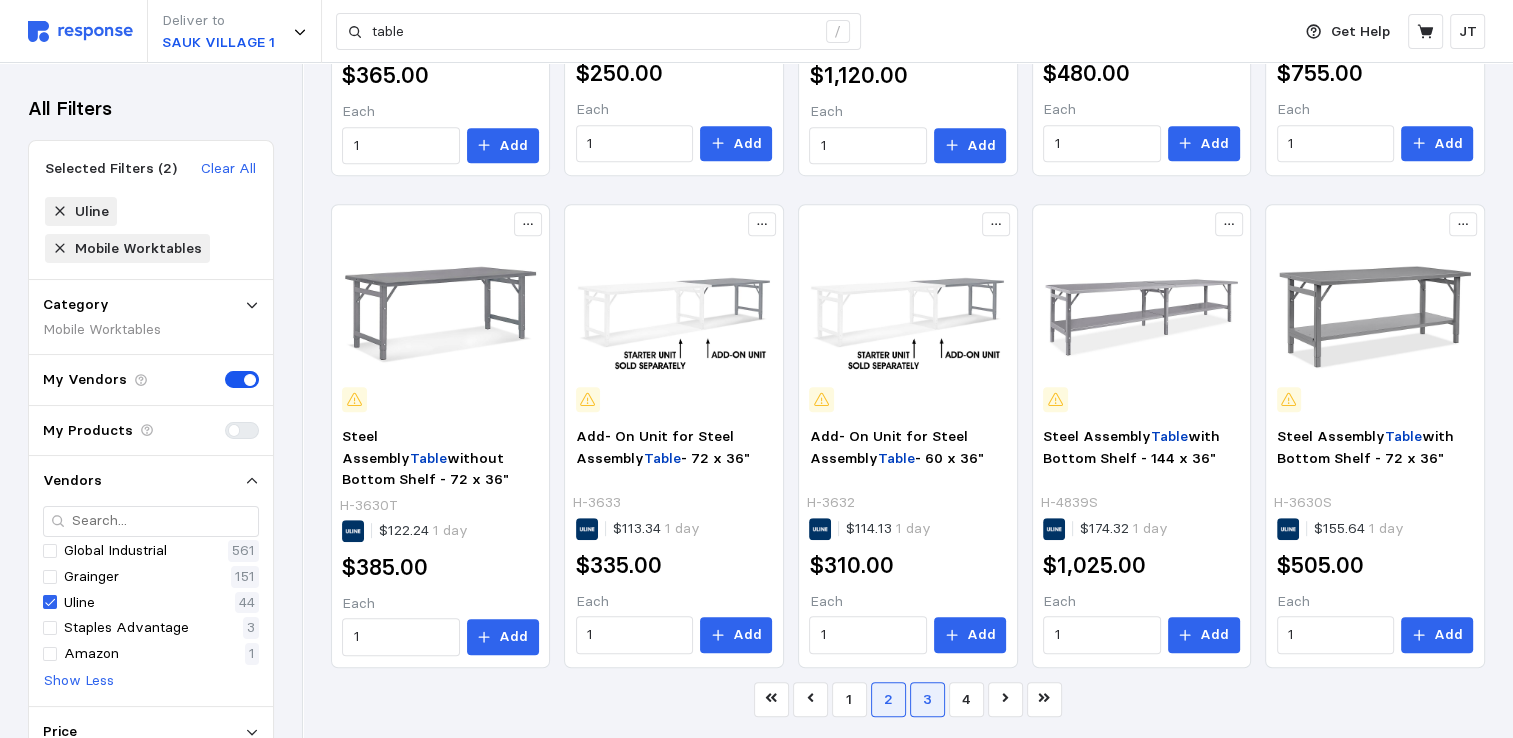 click on "3" at bounding box center [927, 699] 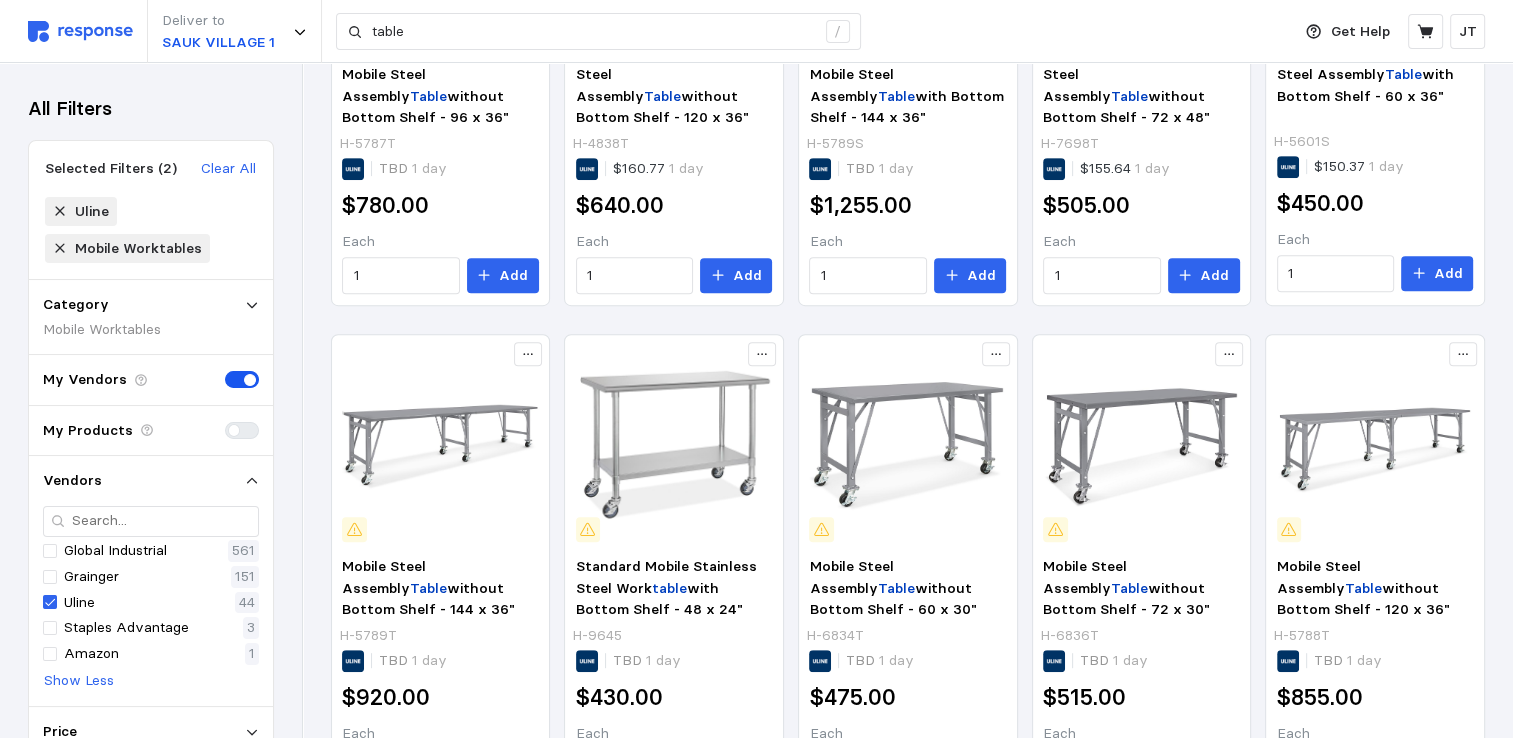 scroll, scrollTop: 925, scrollLeft: 0, axis: vertical 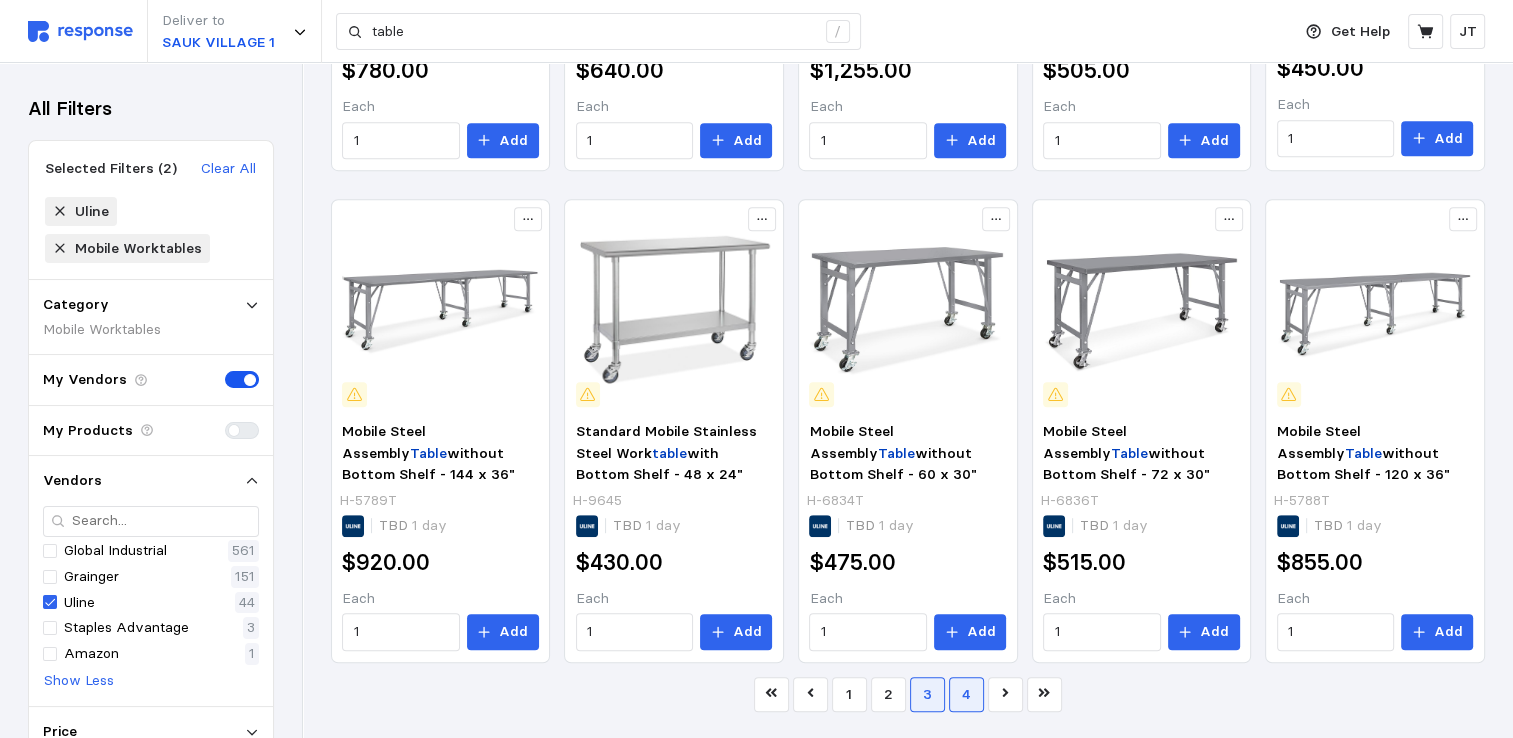 click on "4" at bounding box center (966, 694) 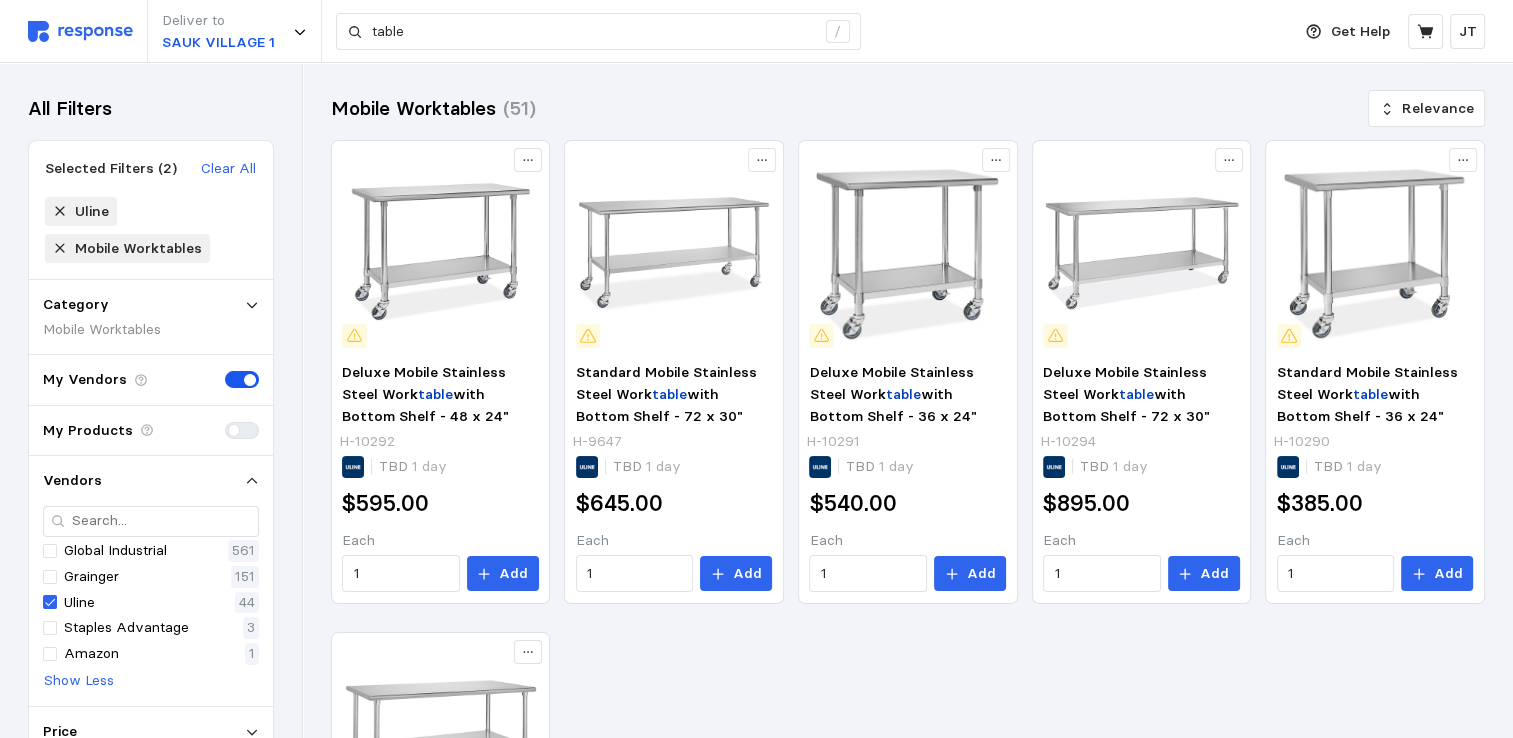 scroll, scrollTop: 433, scrollLeft: 0, axis: vertical 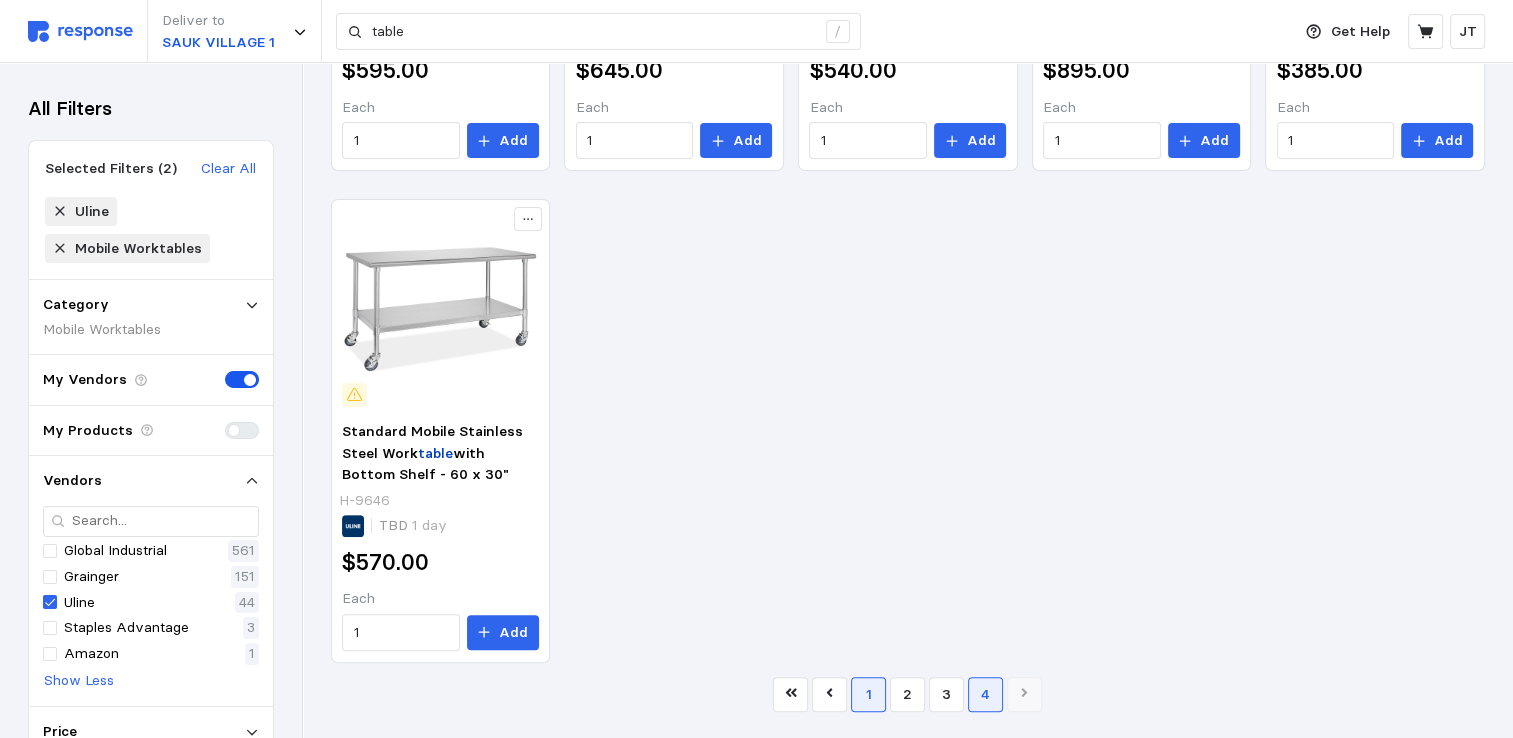 click on "1" at bounding box center [868, 694] 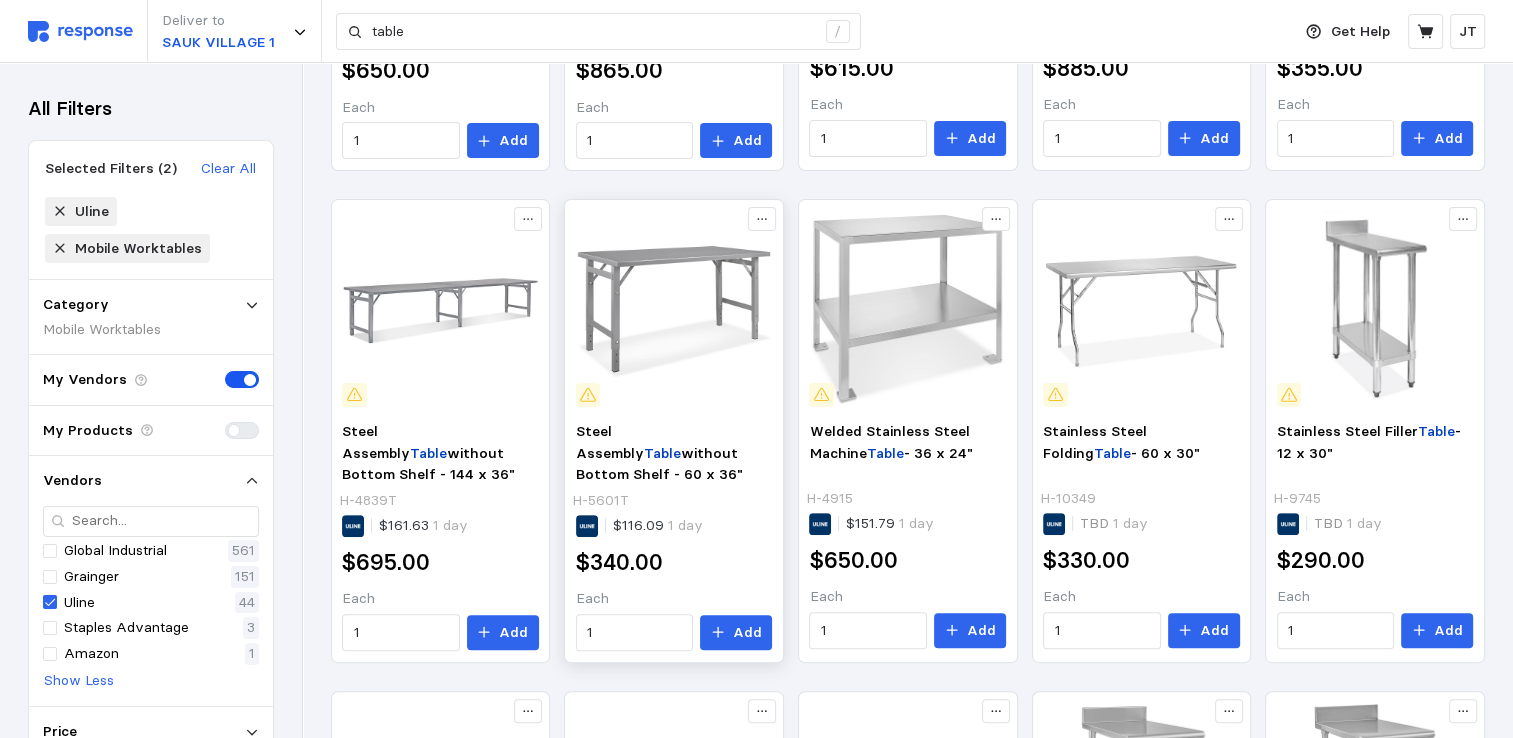 scroll, scrollTop: 0, scrollLeft: 0, axis: both 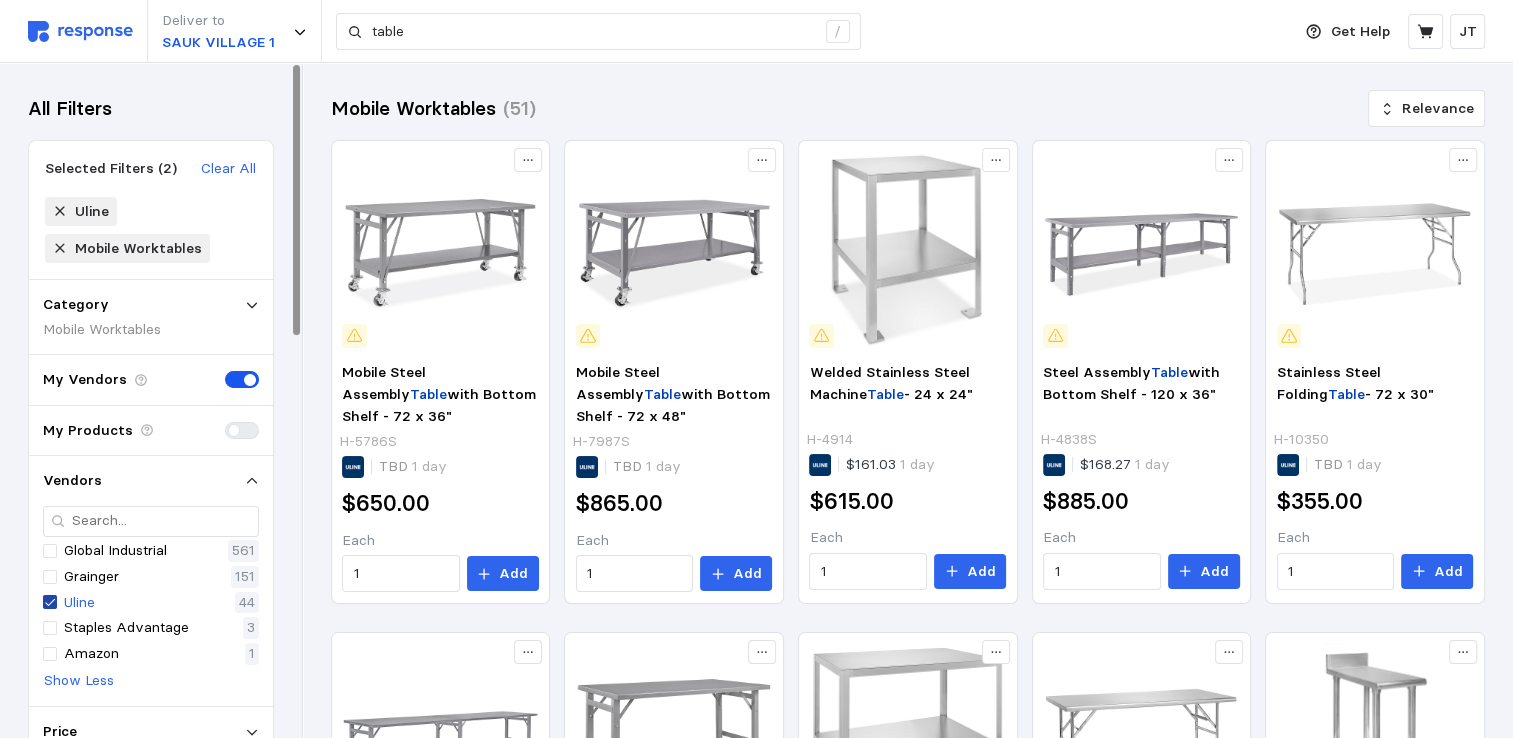 click 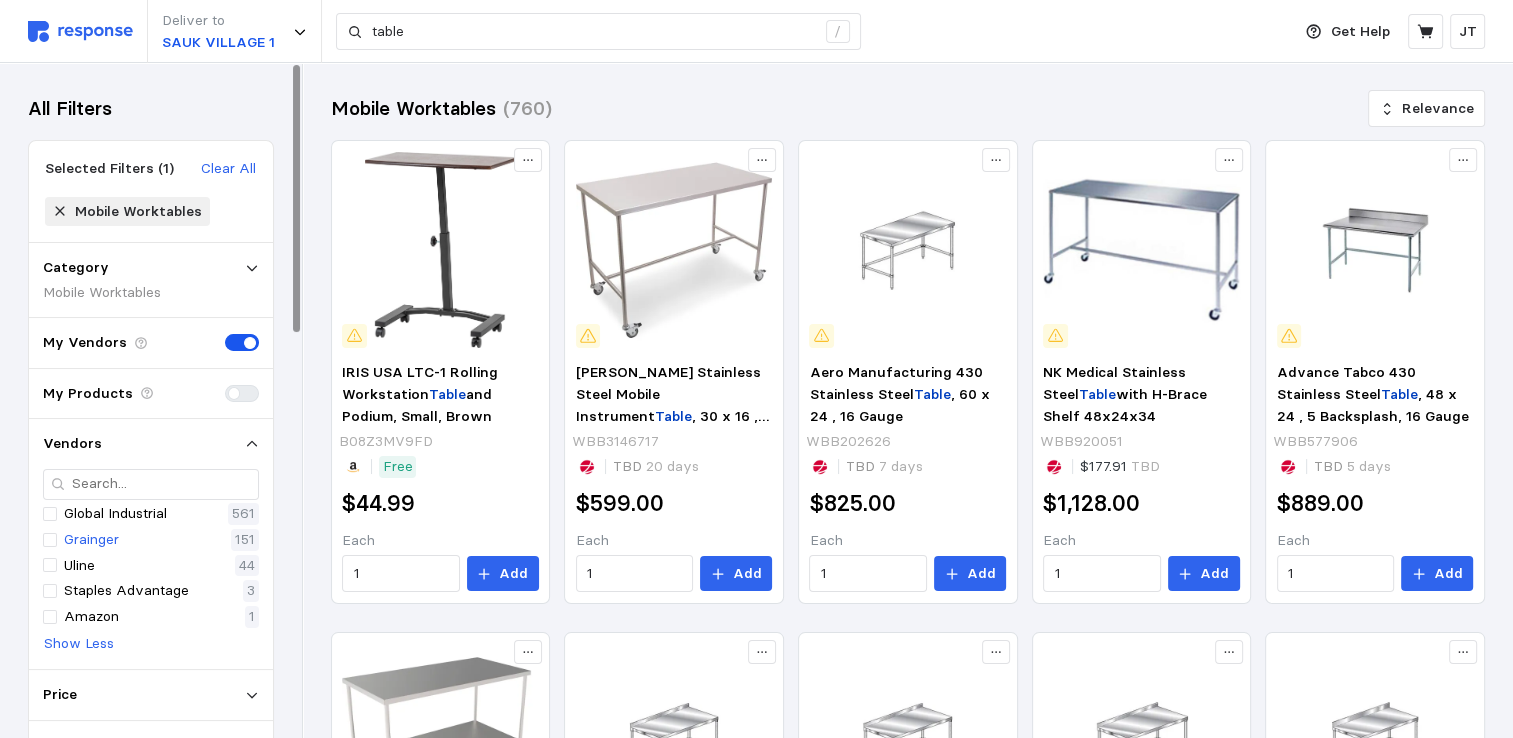 click on "Grainger" at bounding box center (91, 540) 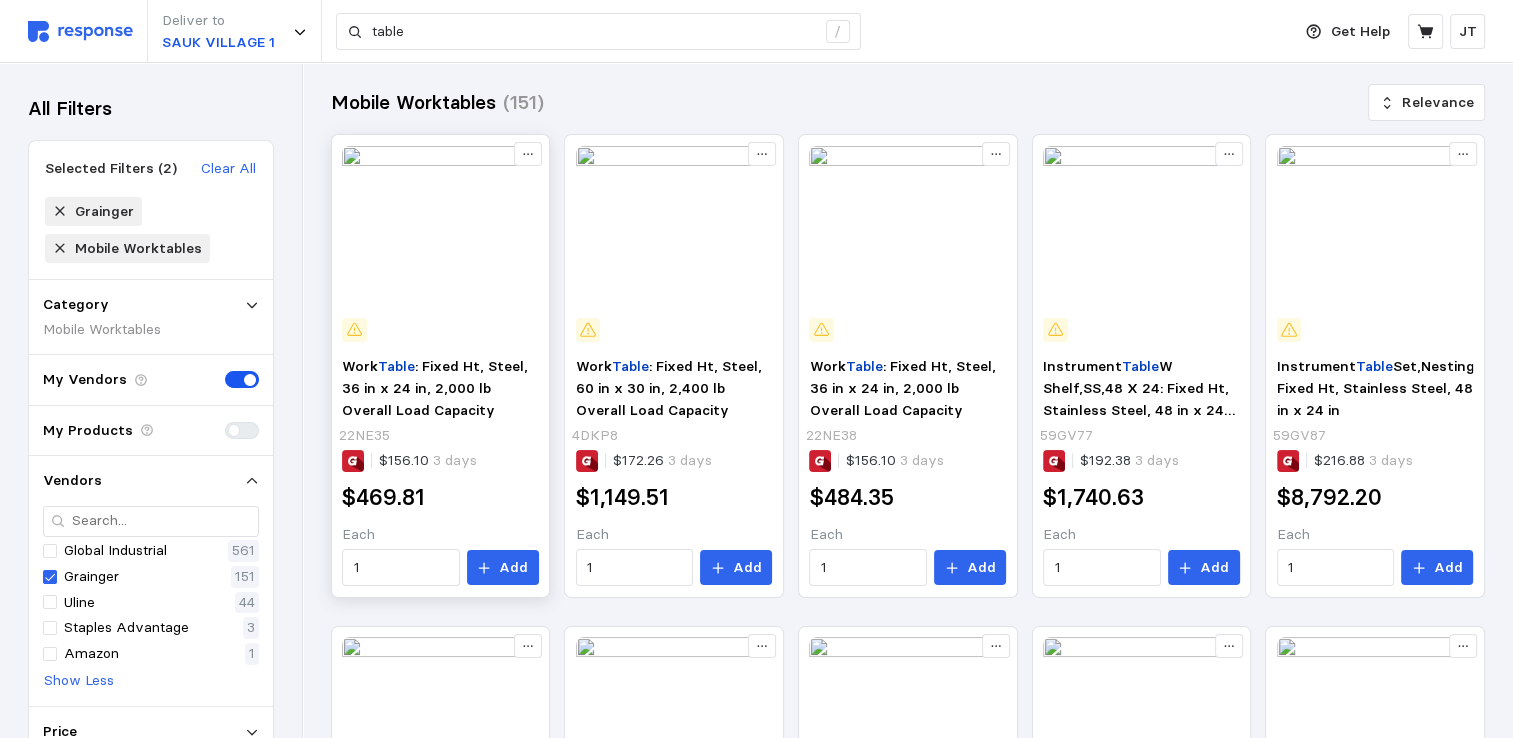 scroll, scrollTop: 0, scrollLeft: 0, axis: both 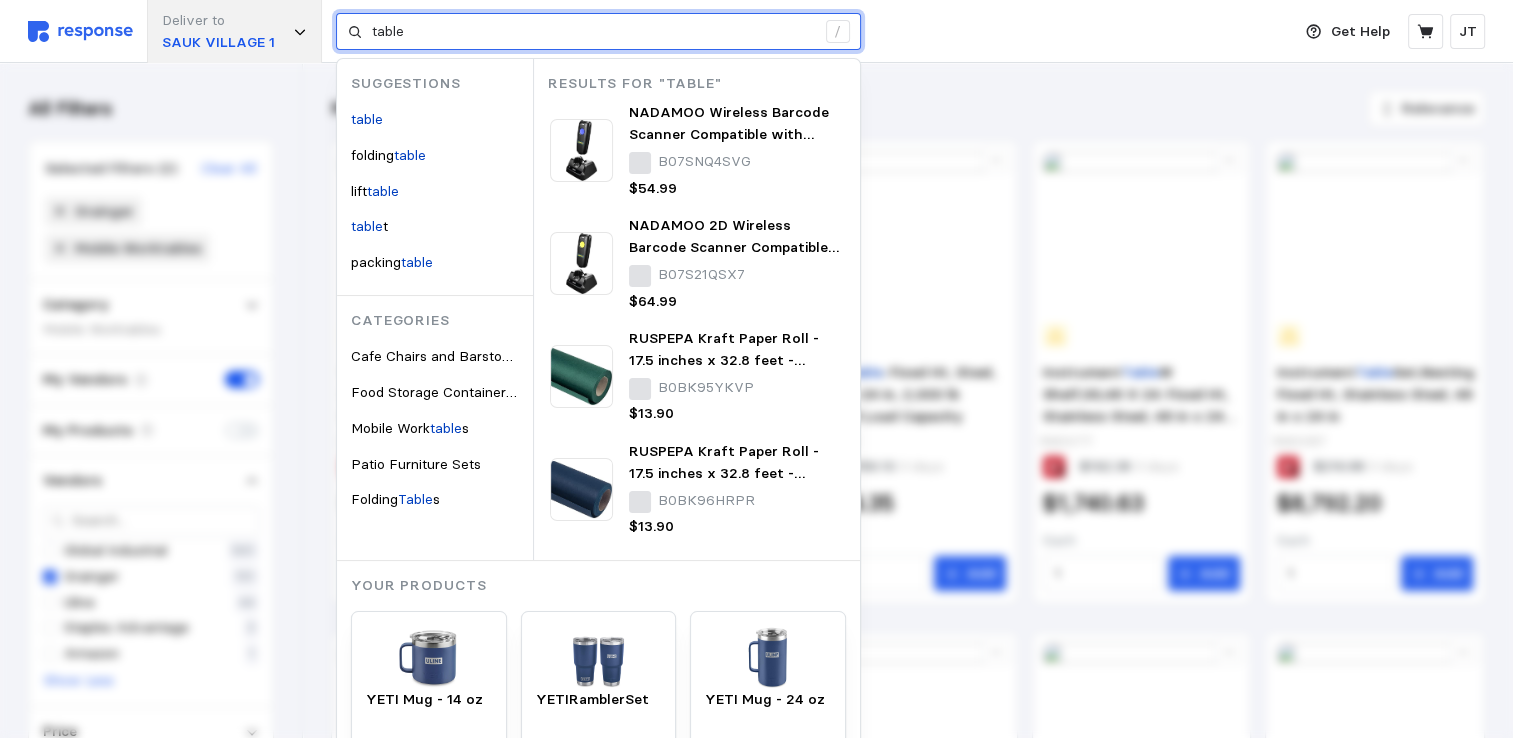 drag, startPoint x: 416, startPoint y: 35, endPoint x: 294, endPoint y: 26, distance: 122.33152 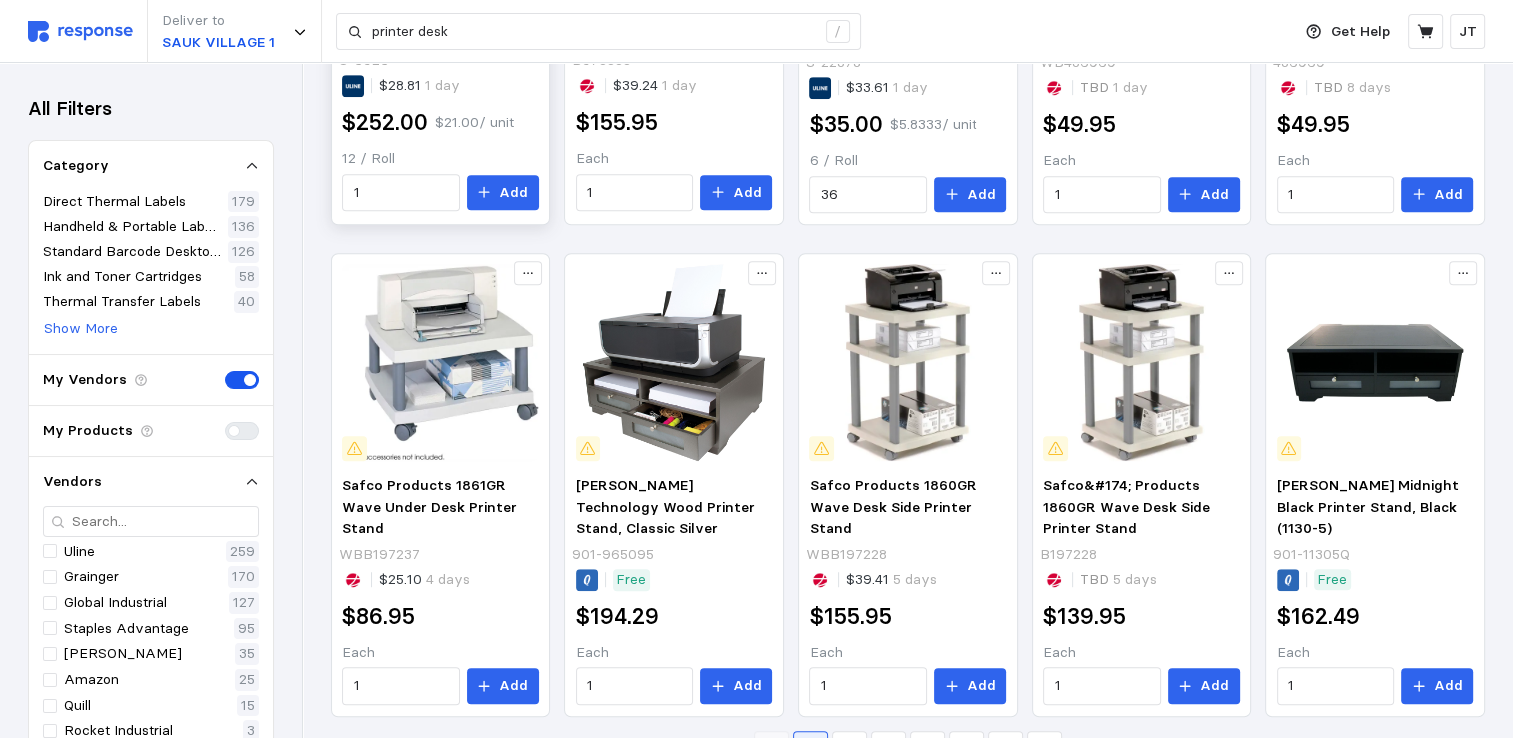 scroll, scrollTop: 1210, scrollLeft: 0, axis: vertical 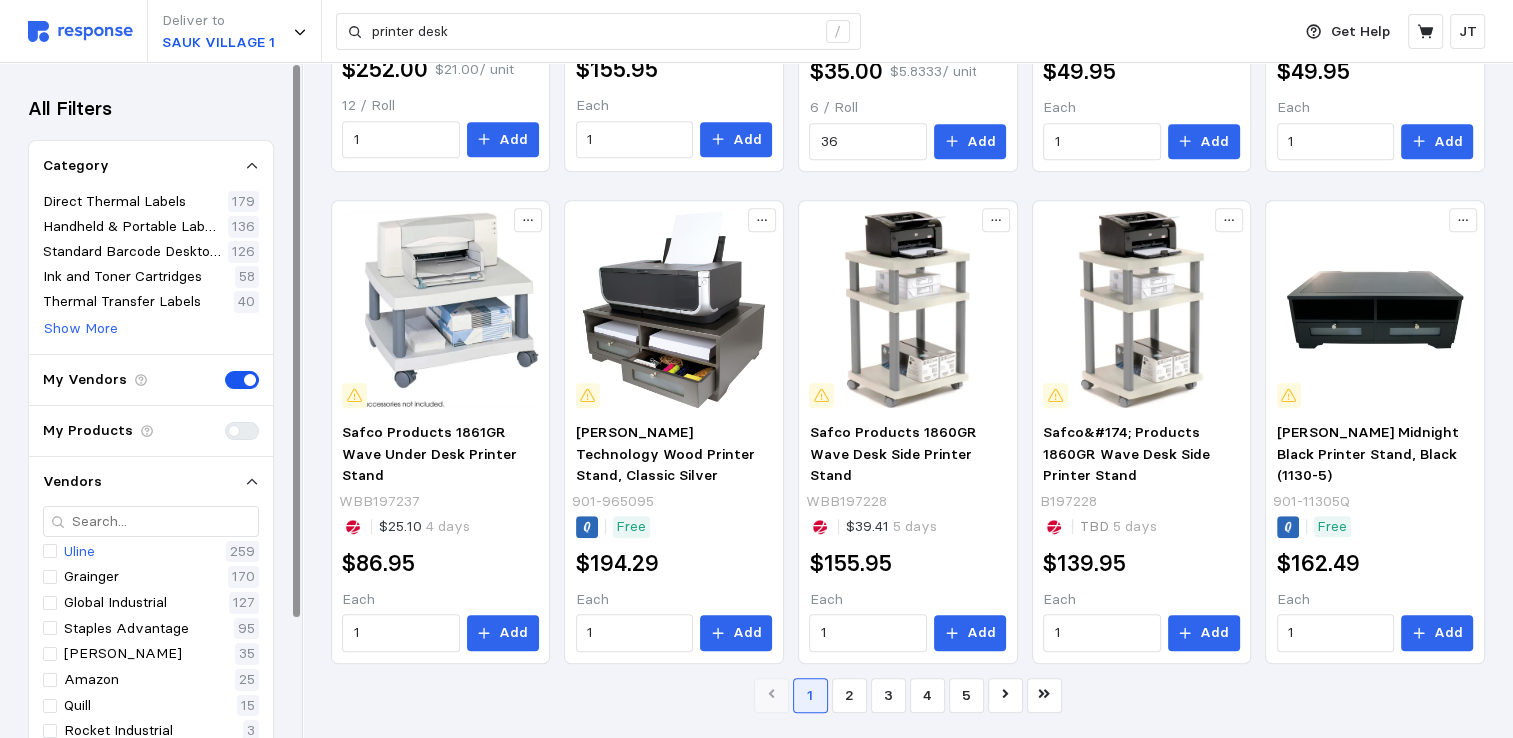 click on "Uline" at bounding box center (79, 552) 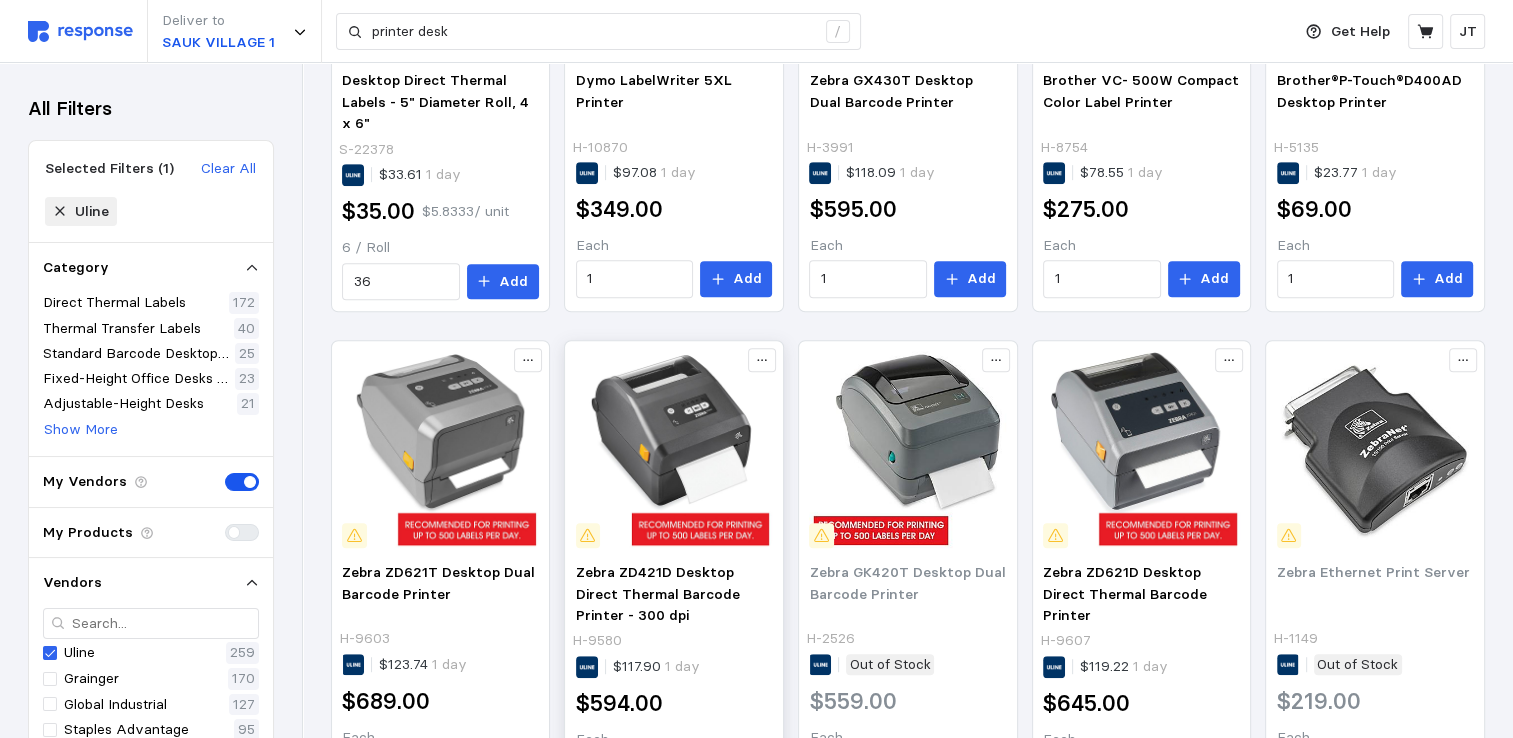 scroll, scrollTop: 1208, scrollLeft: 0, axis: vertical 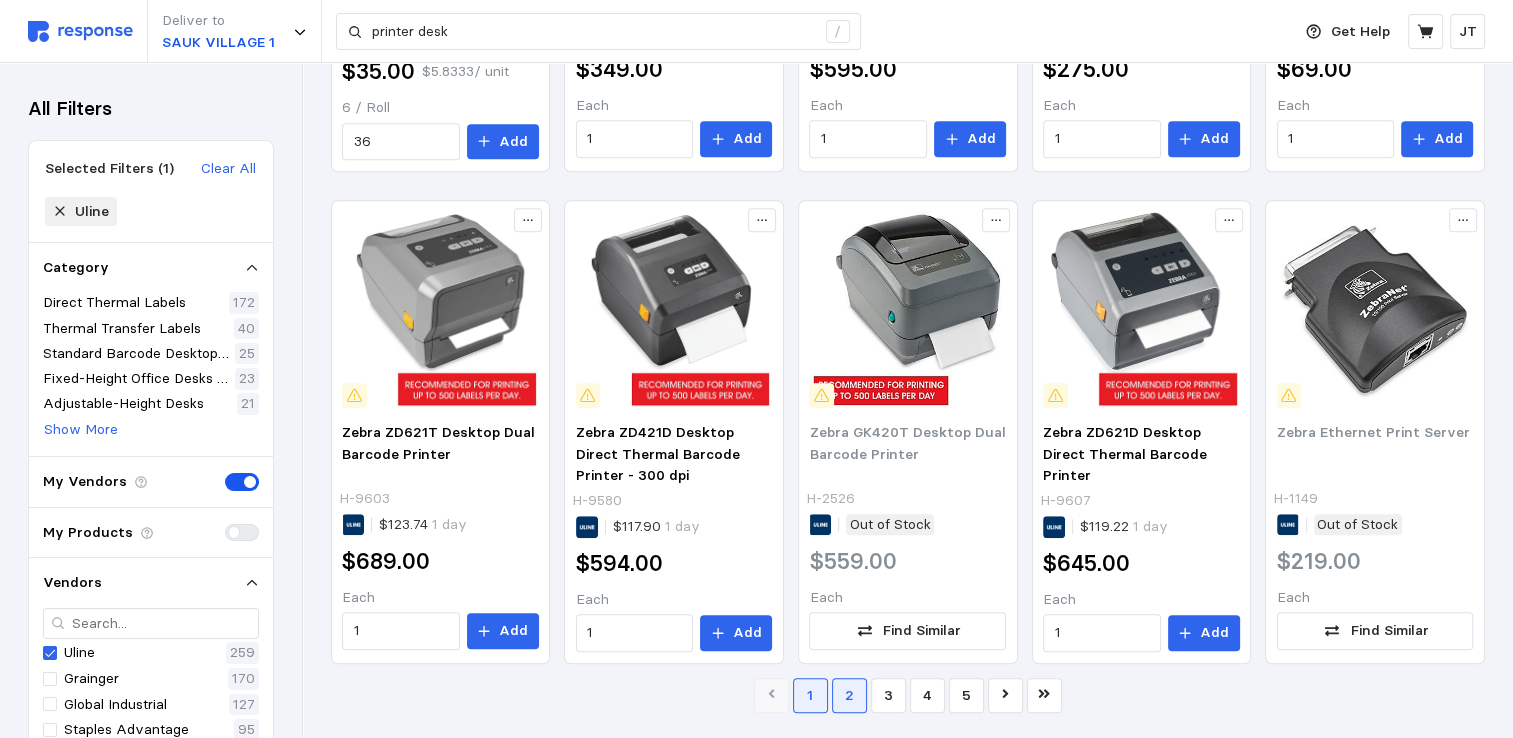 click on "2" at bounding box center (849, 695) 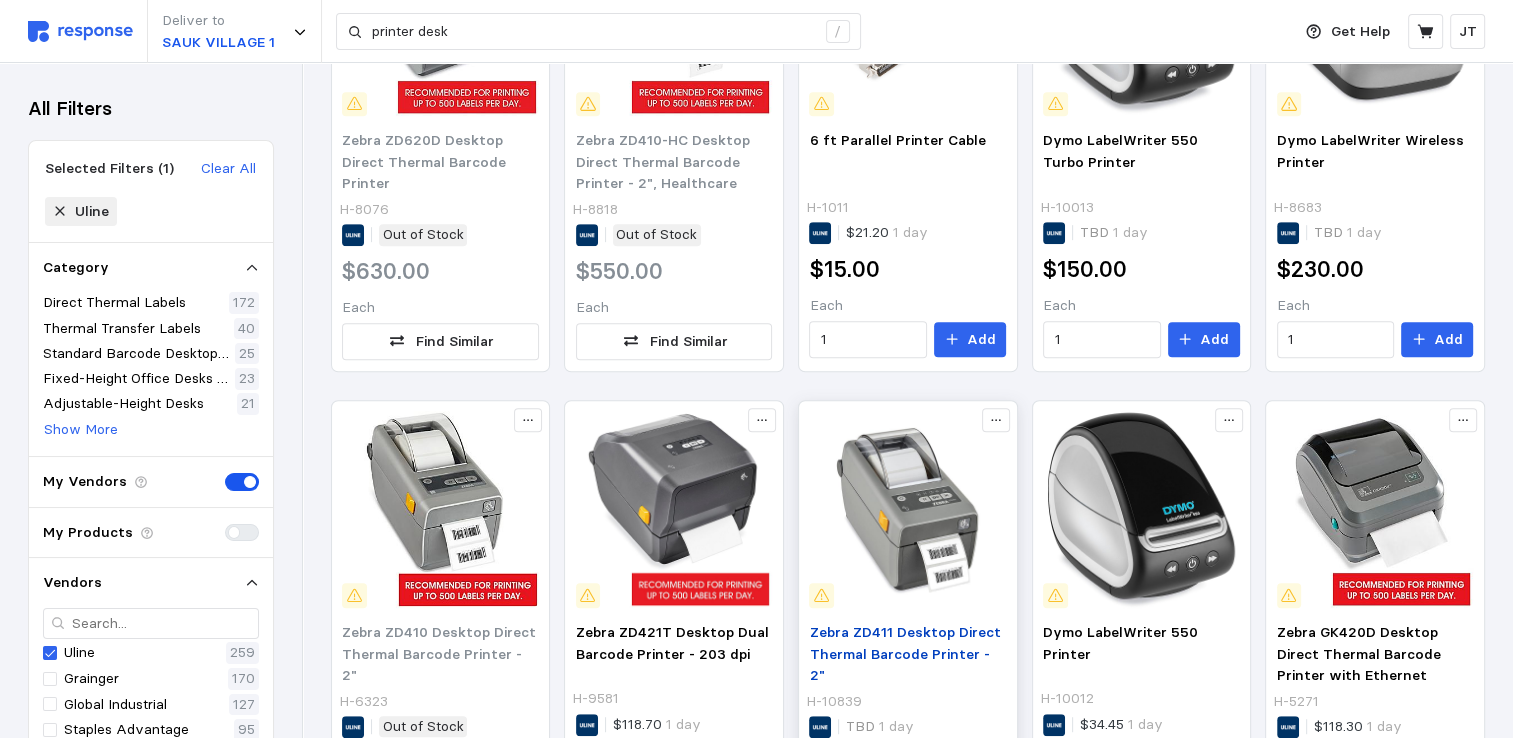 scroll, scrollTop: 1210, scrollLeft: 0, axis: vertical 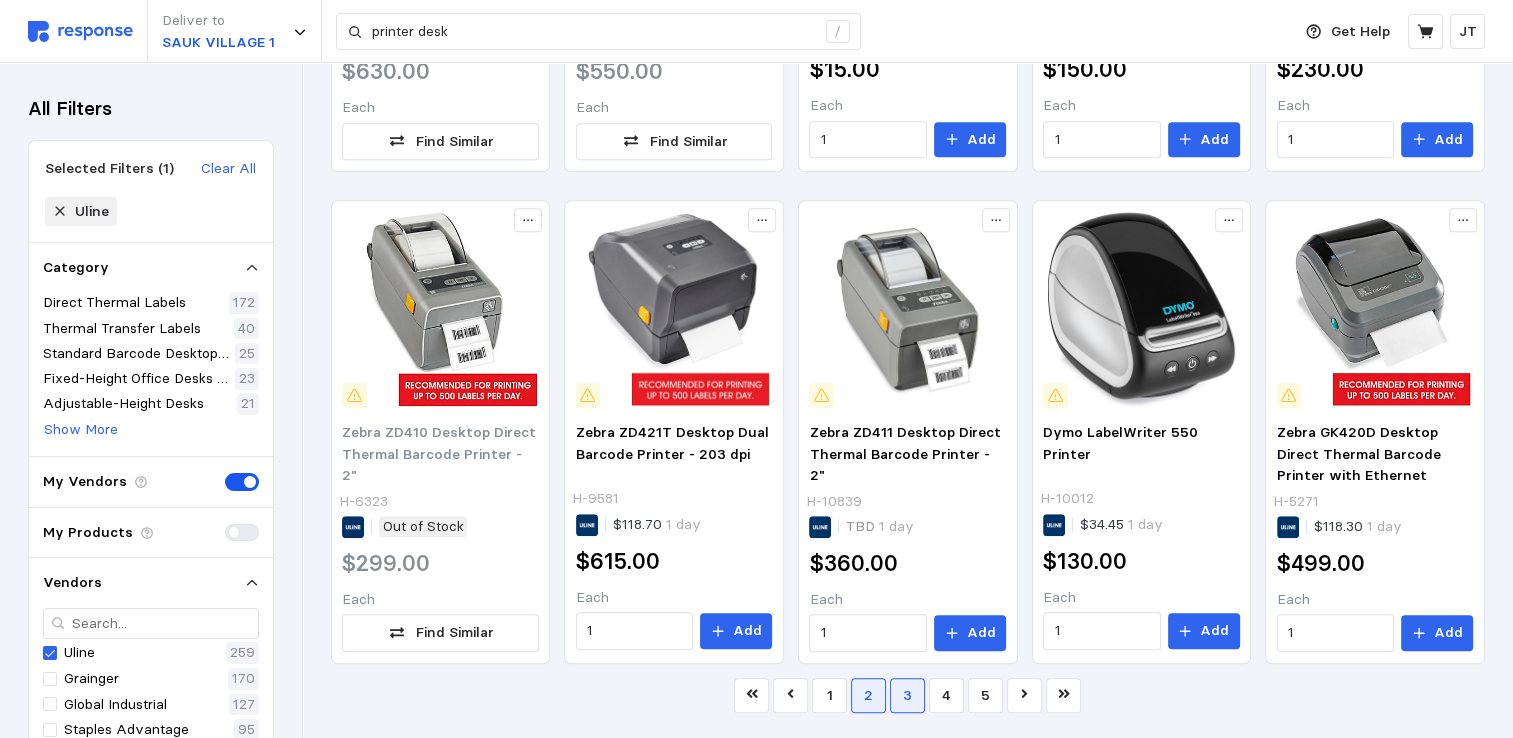 click on "3" at bounding box center [907, 695] 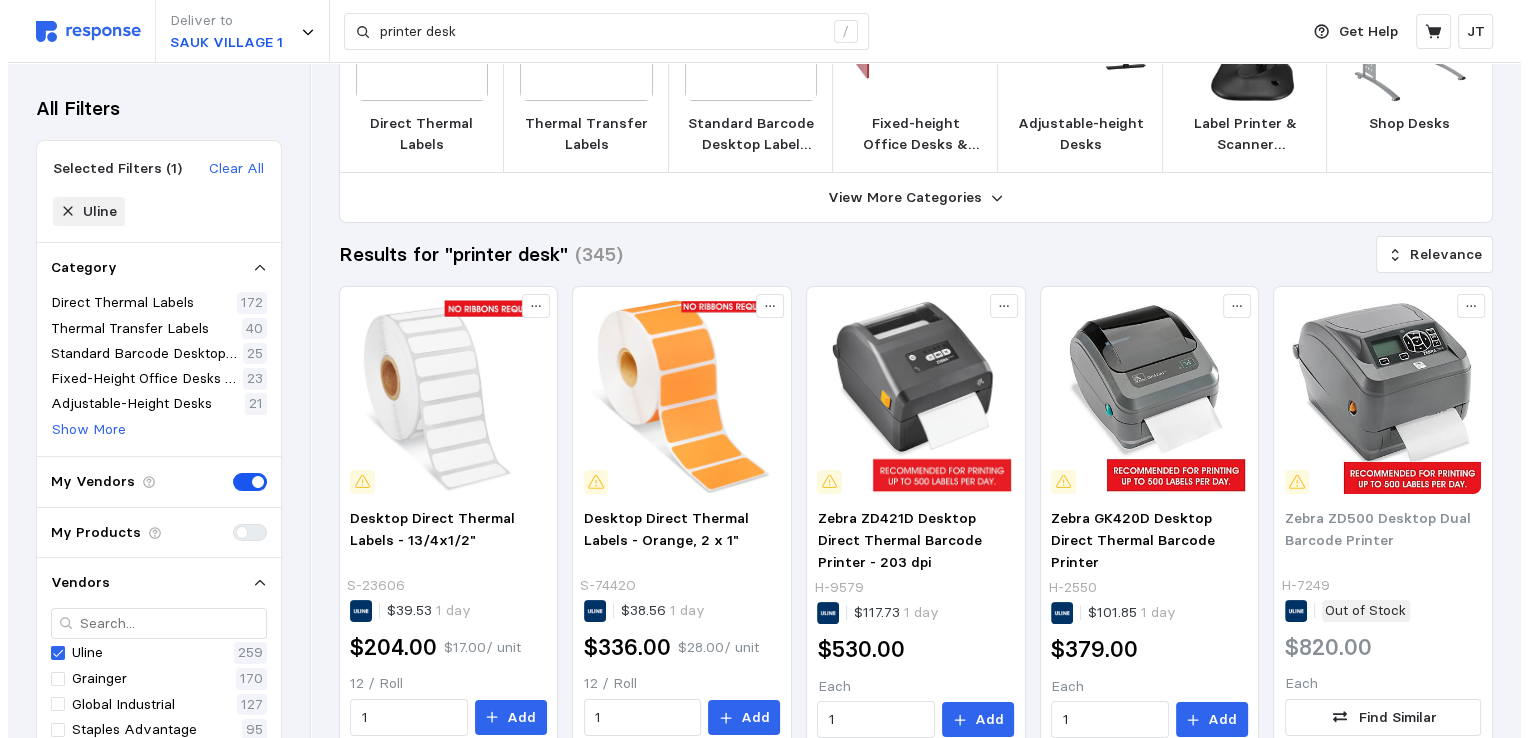 scroll, scrollTop: 0, scrollLeft: 0, axis: both 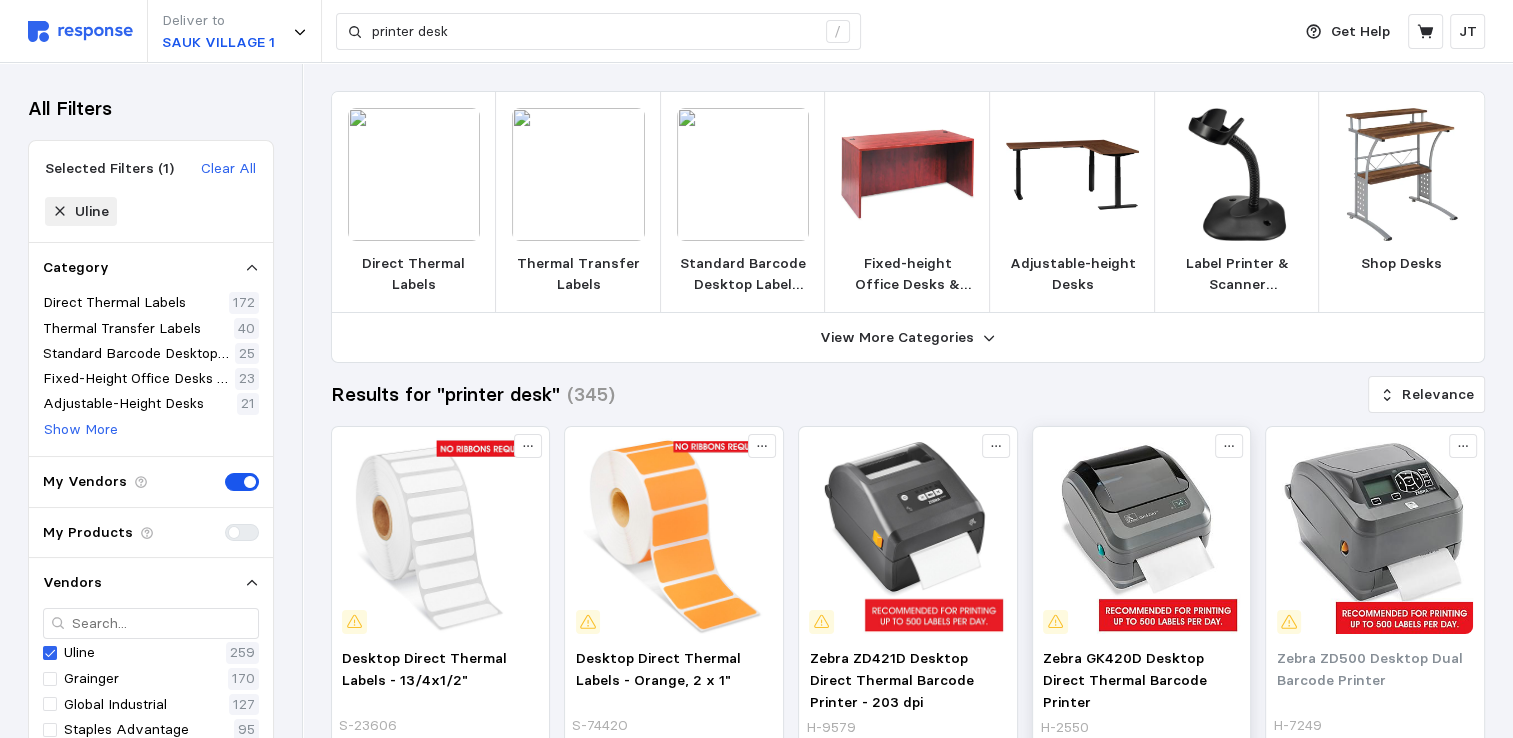 click at bounding box center (1072, 174) 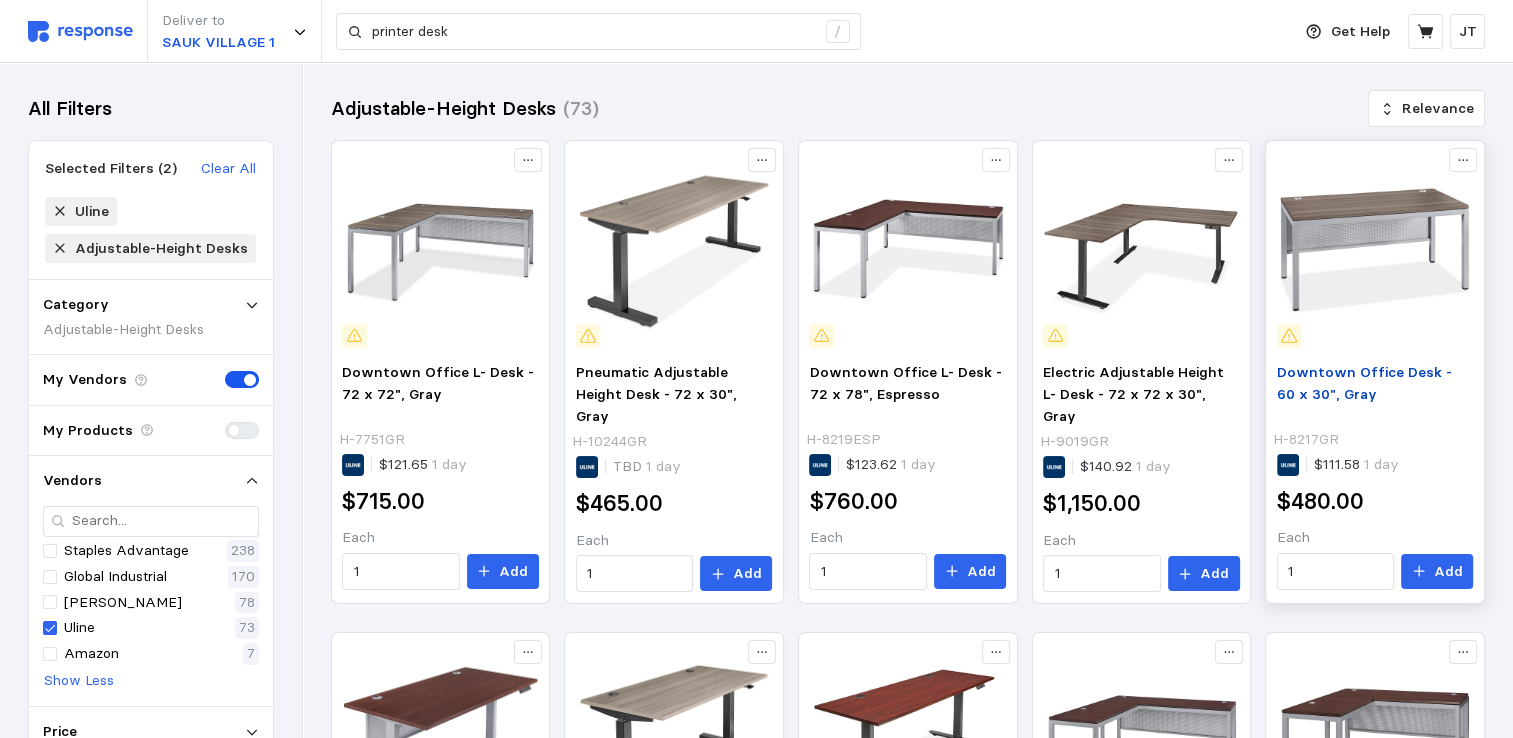 click on "Downtown Office Desk - 60 x 30", Gray" at bounding box center (1364, 383) 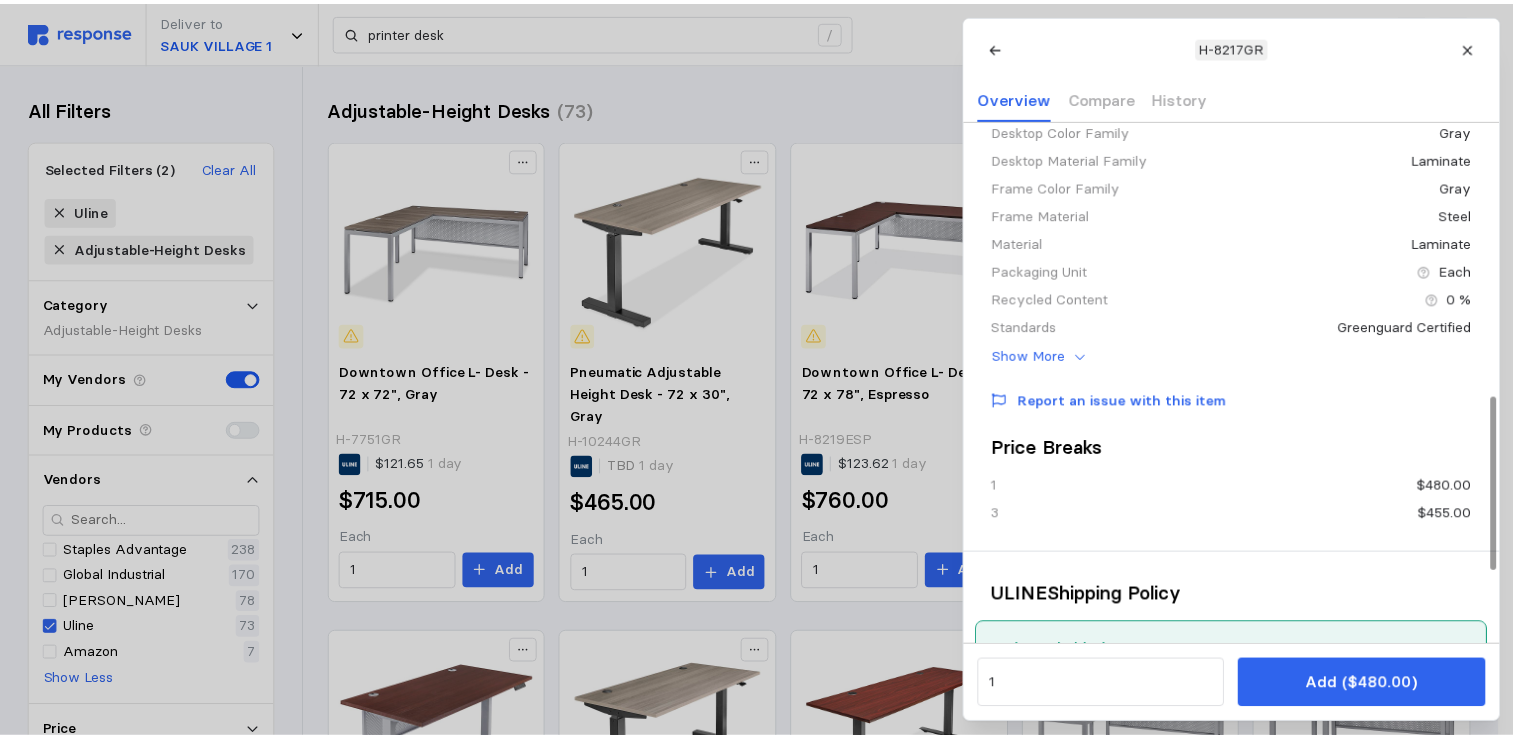 scroll, scrollTop: 1046, scrollLeft: 0, axis: vertical 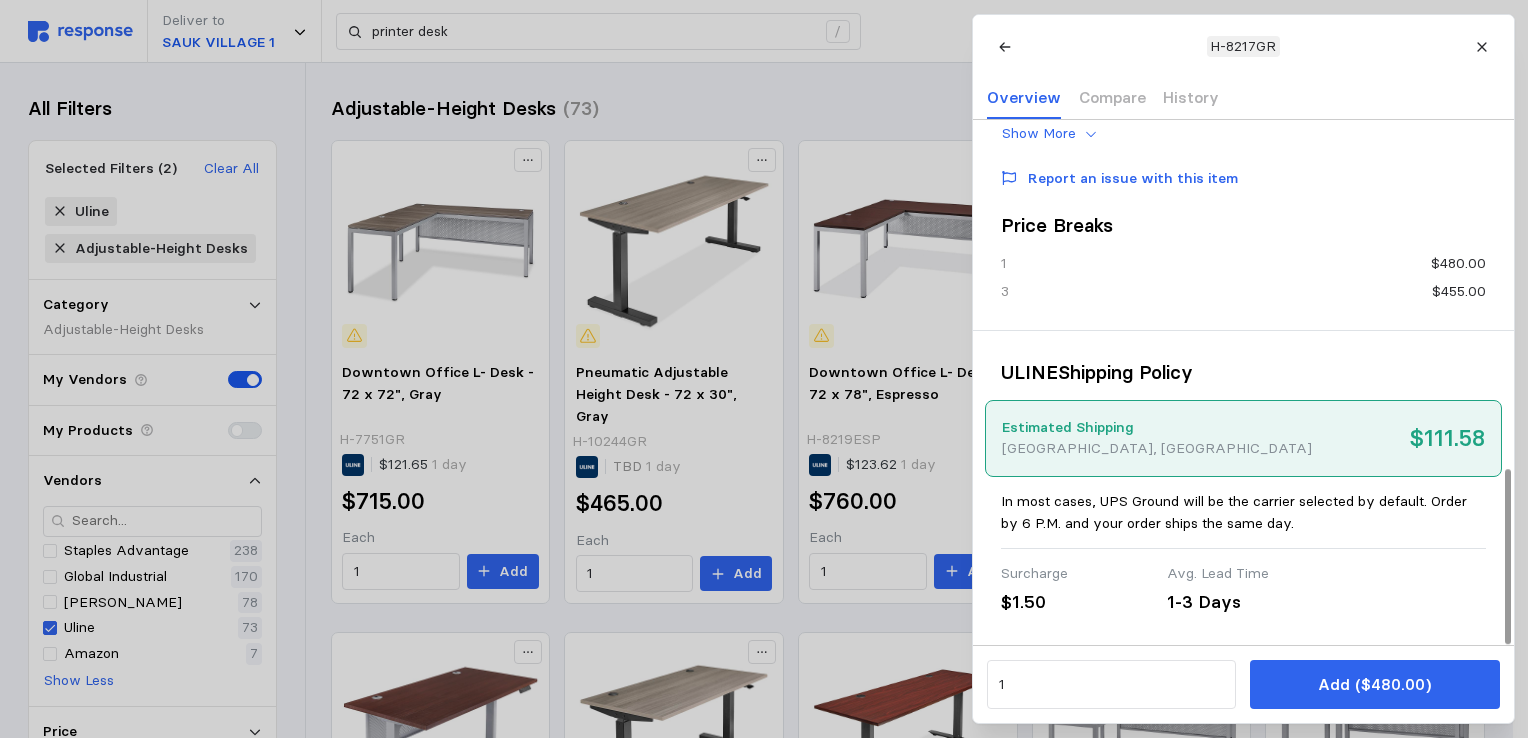 click at bounding box center [764, 369] 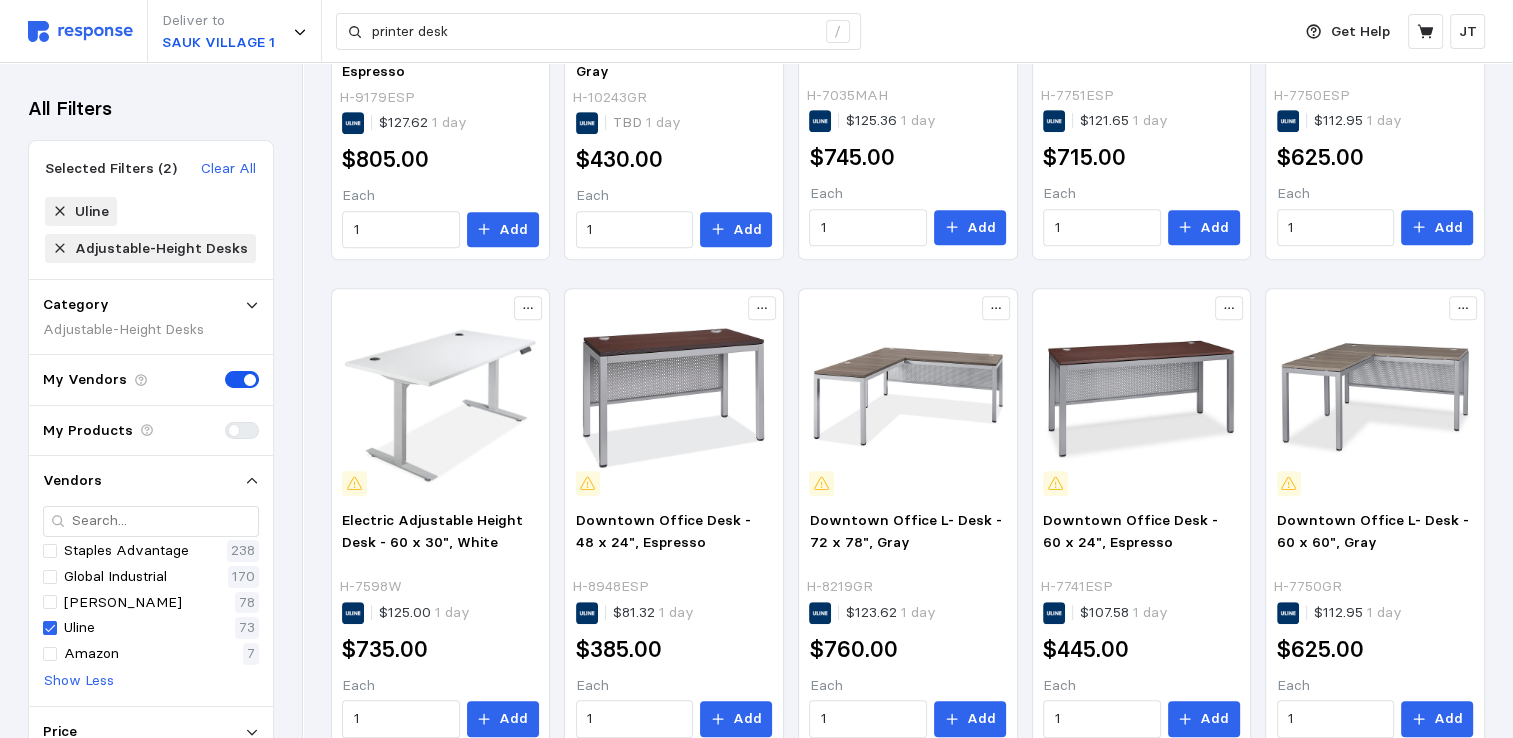 scroll, scrollTop: 919, scrollLeft: 0, axis: vertical 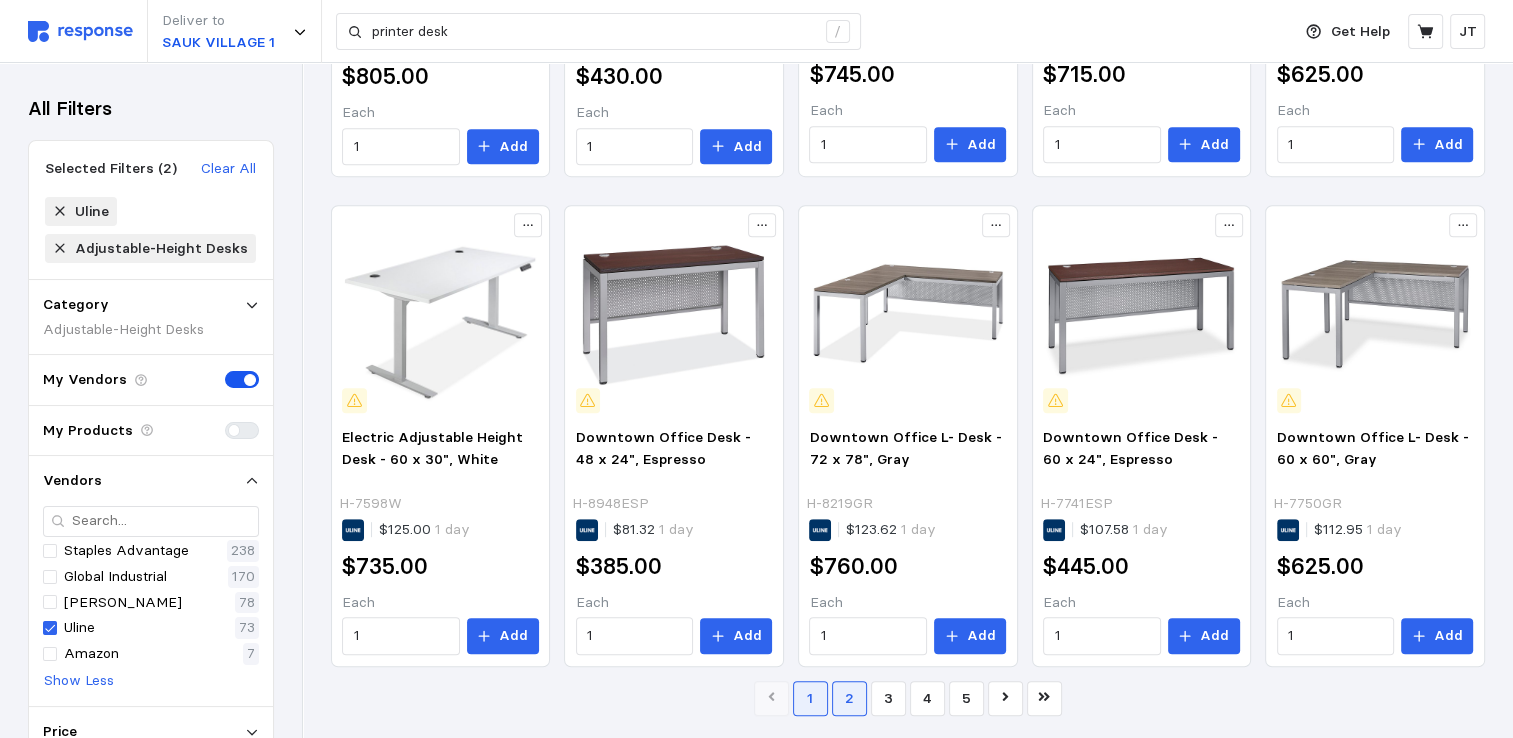 click on "2" at bounding box center [849, 698] 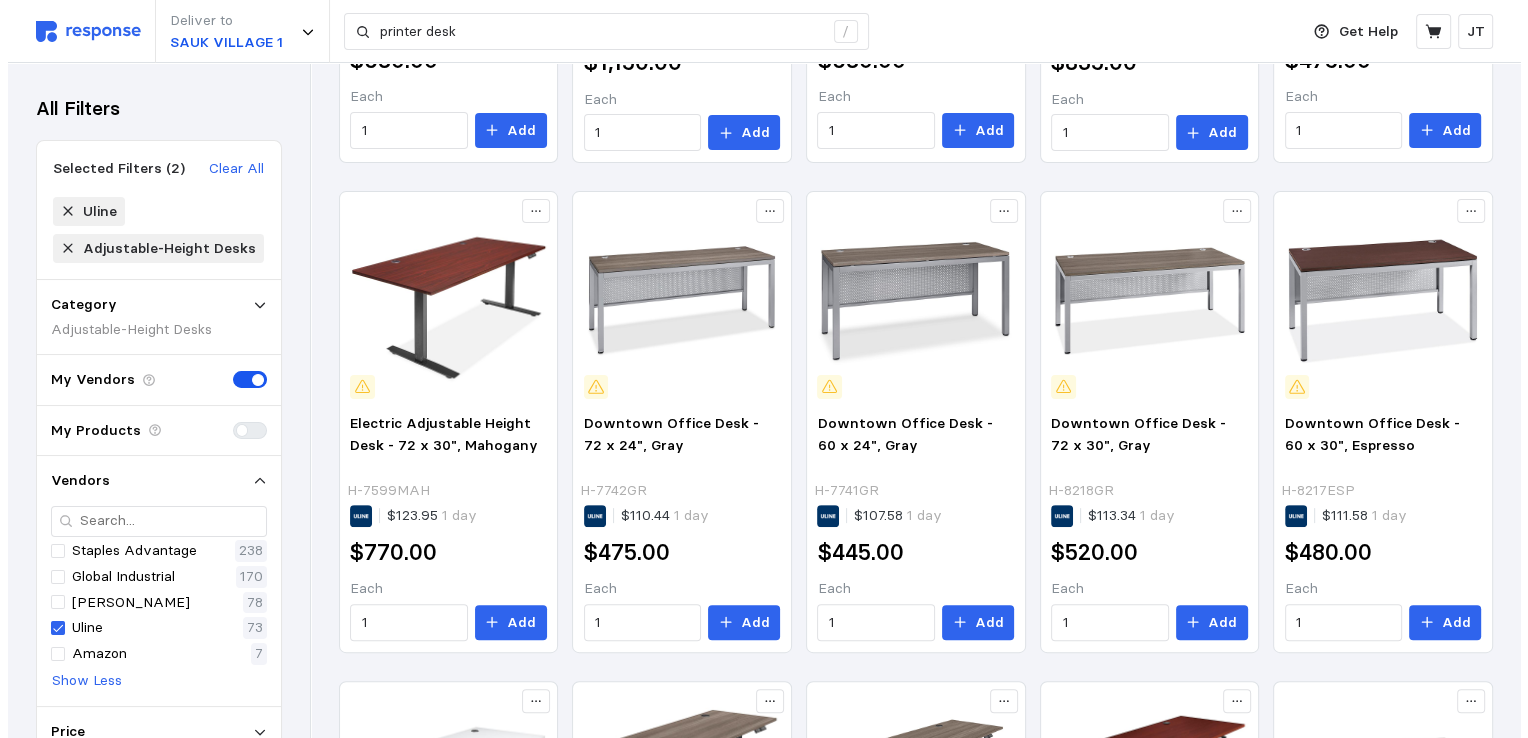 scroll, scrollTop: 533, scrollLeft: 0, axis: vertical 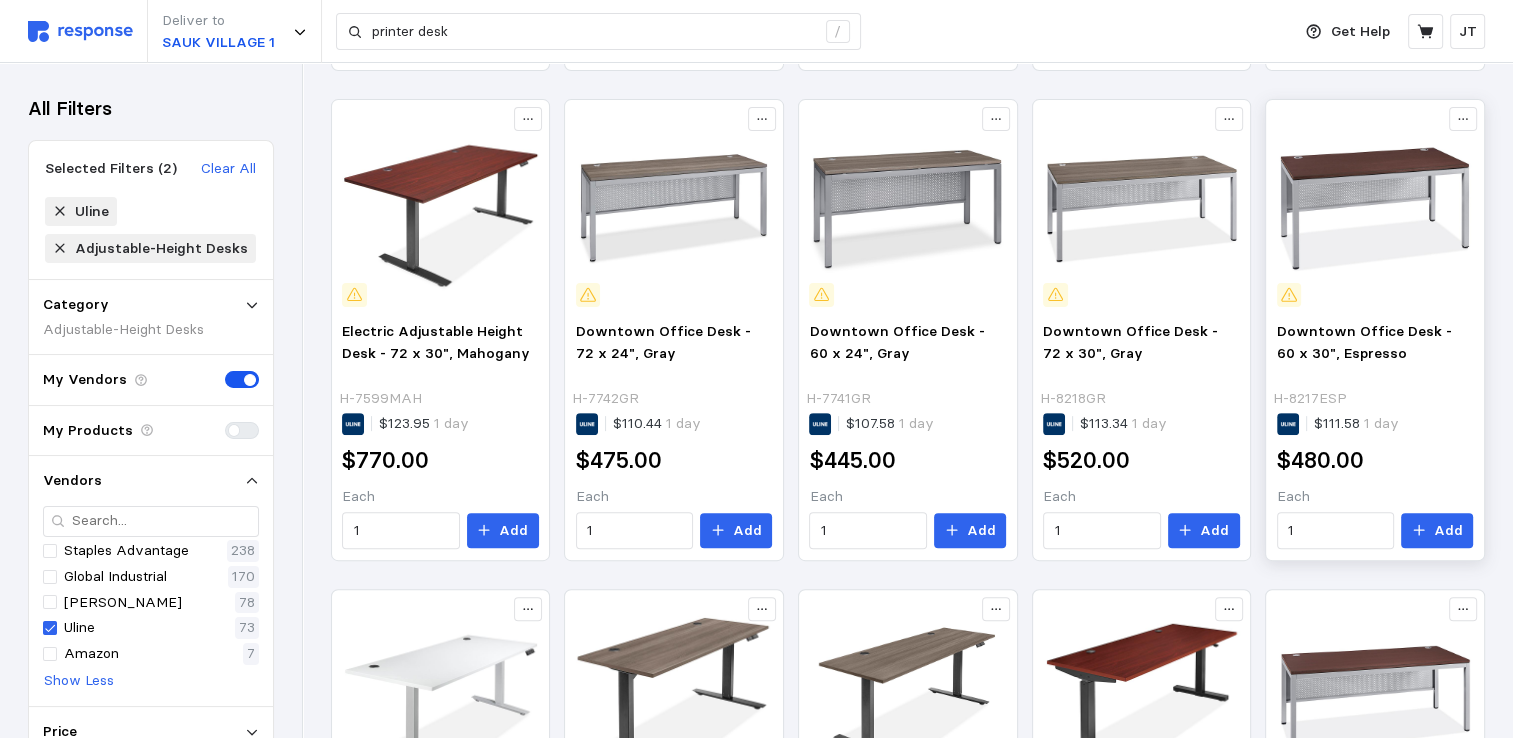 click at bounding box center [1375, 208] 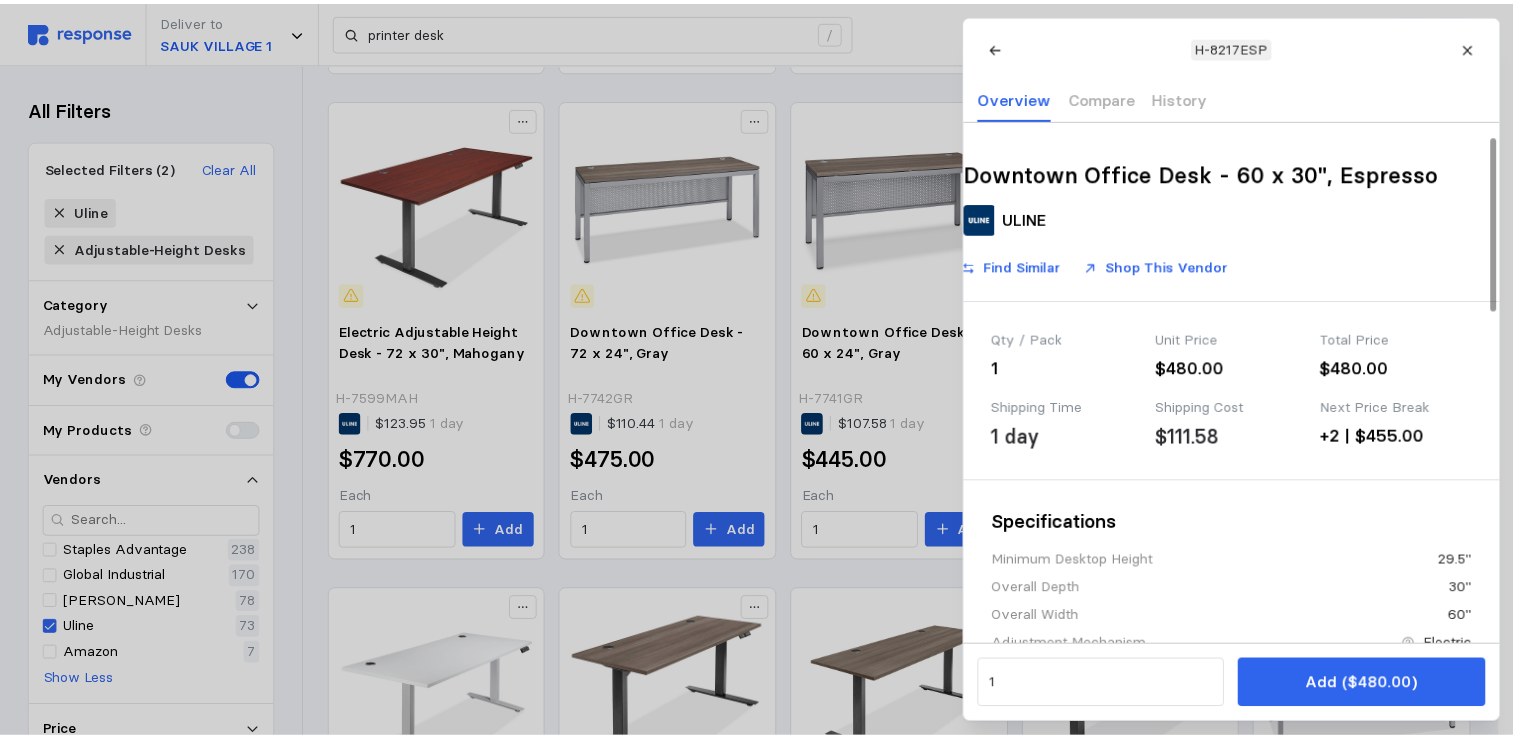 scroll, scrollTop: 533, scrollLeft: 0, axis: vertical 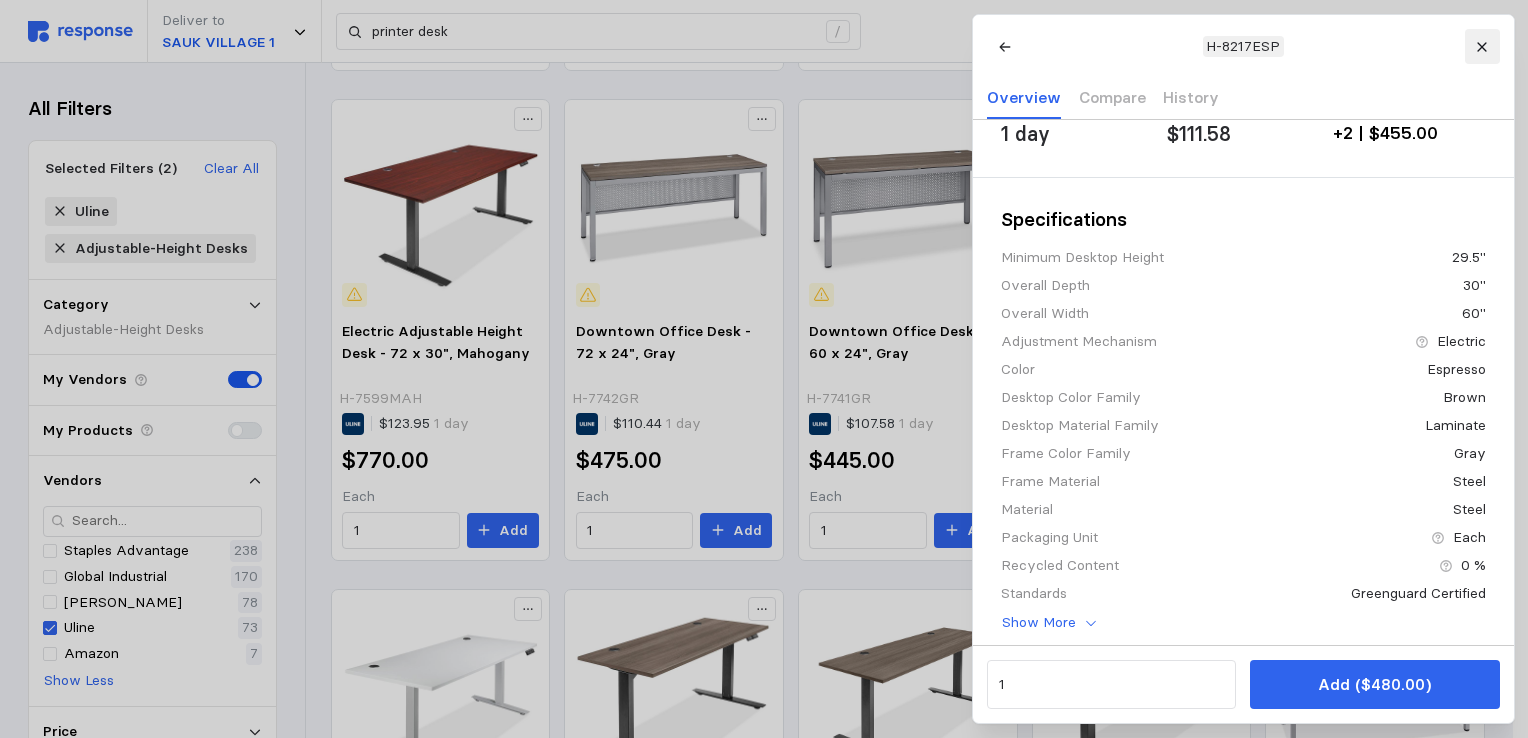 click 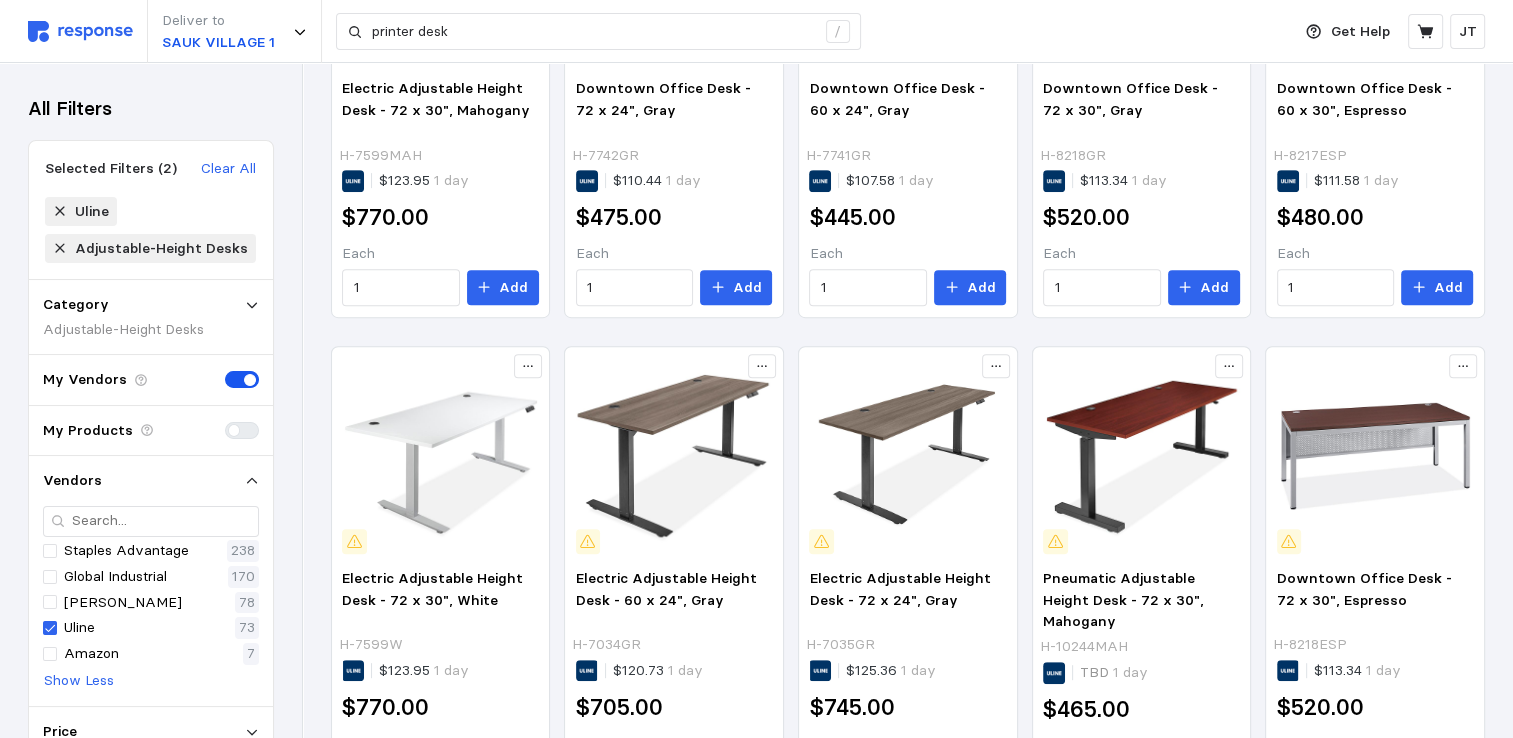 scroll, scrollTop: 919, scrollLeft: 0, axis: vertical 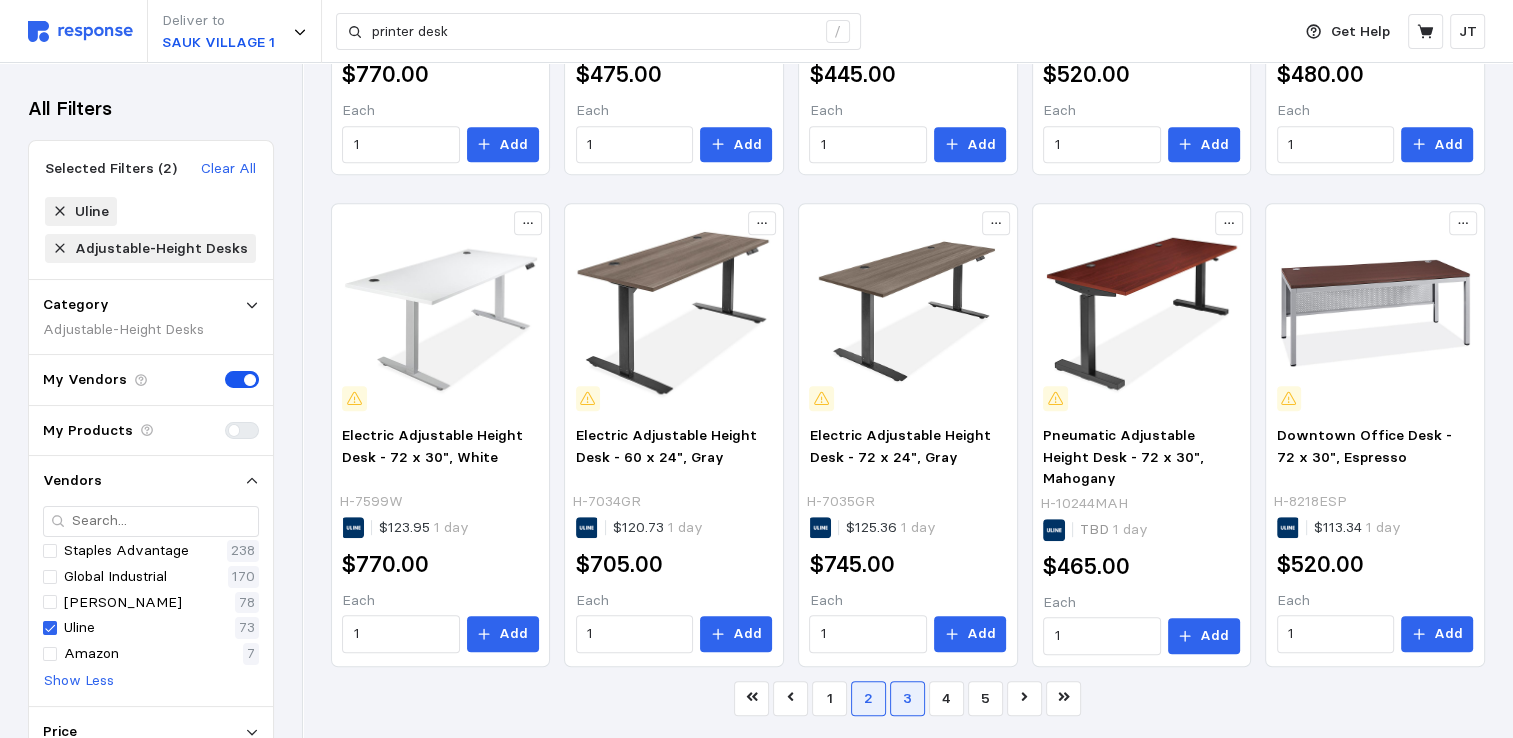 click on "3" at bounding box center (907, 698) 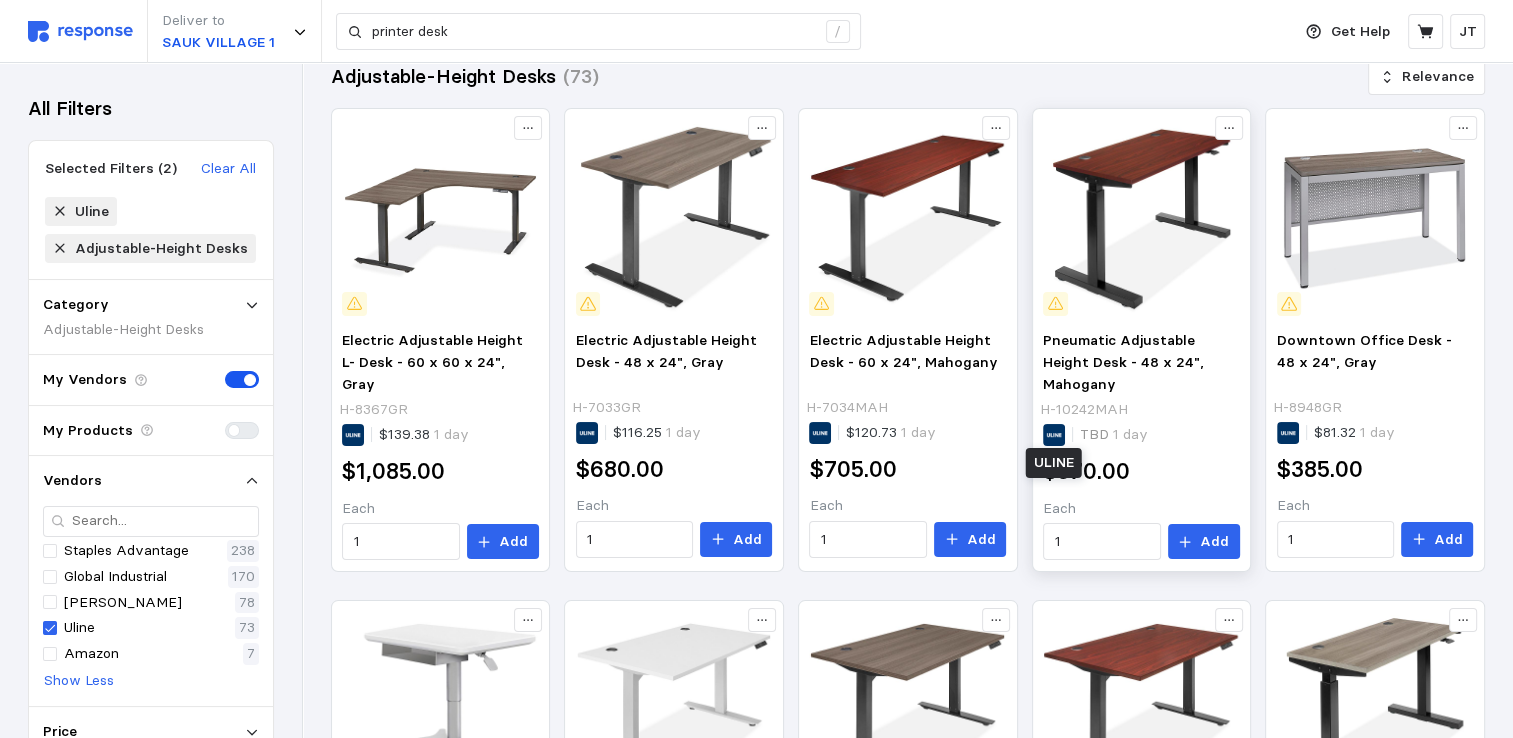 scroll, scrollTop: 0, scrollLeft: 0, axis: both 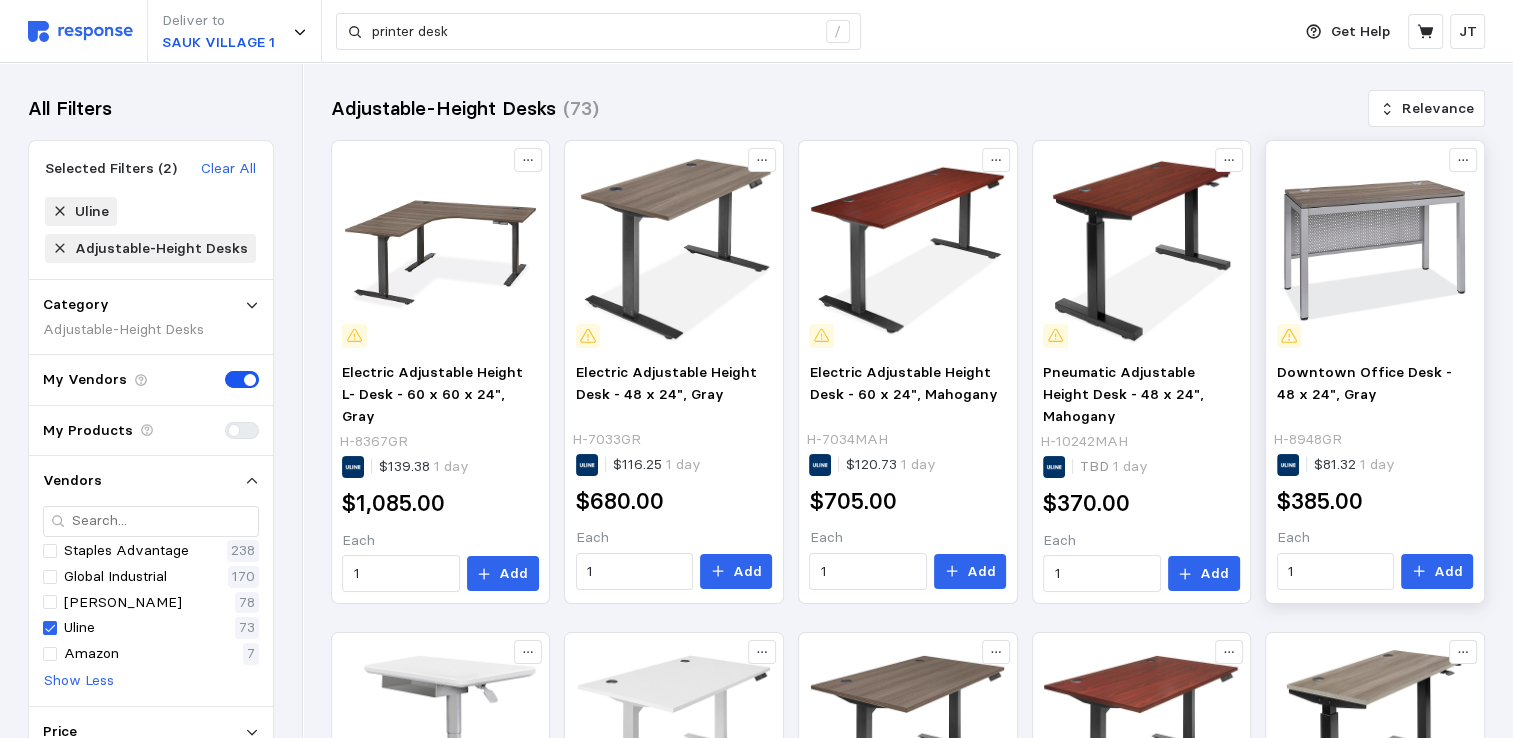 click at bounding box center (1375, 250) 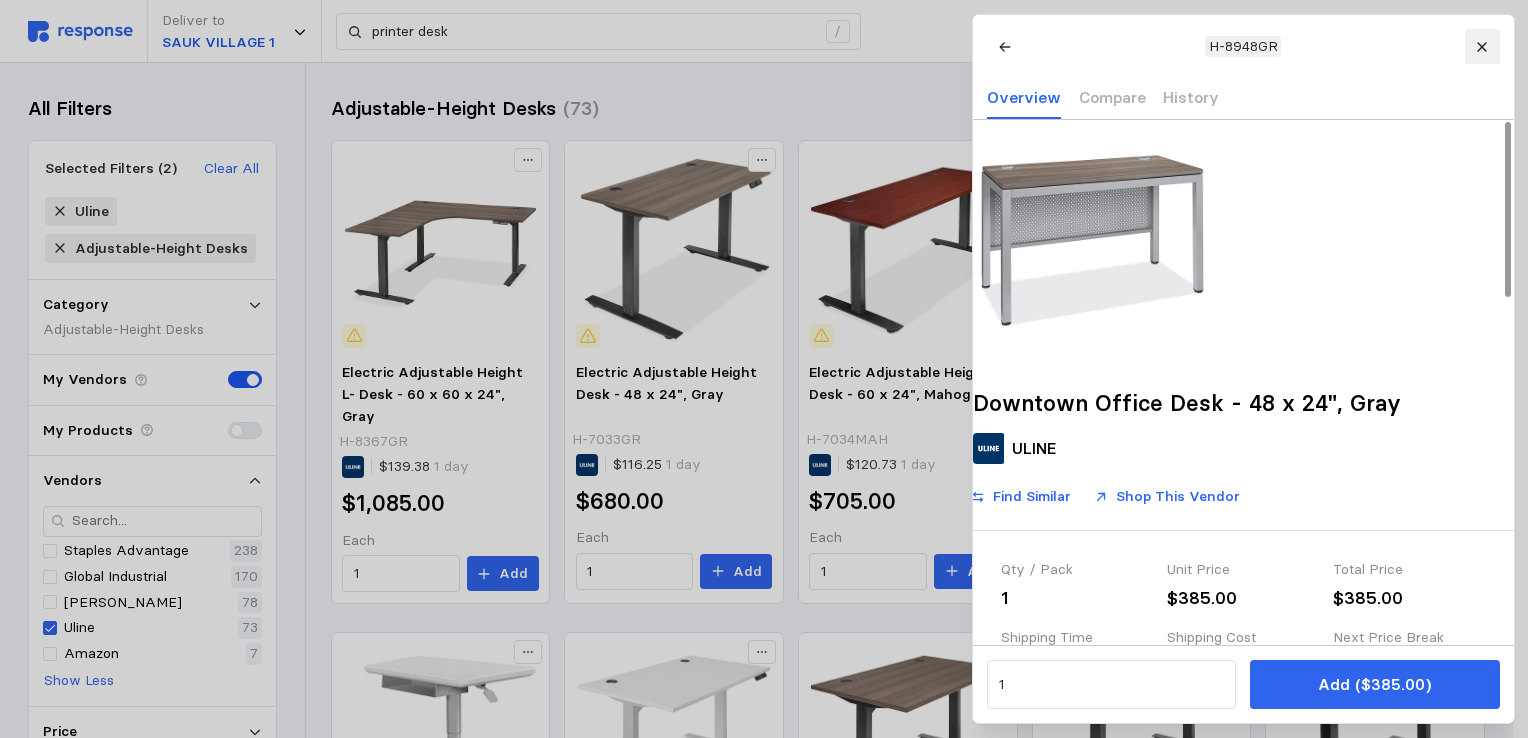 click 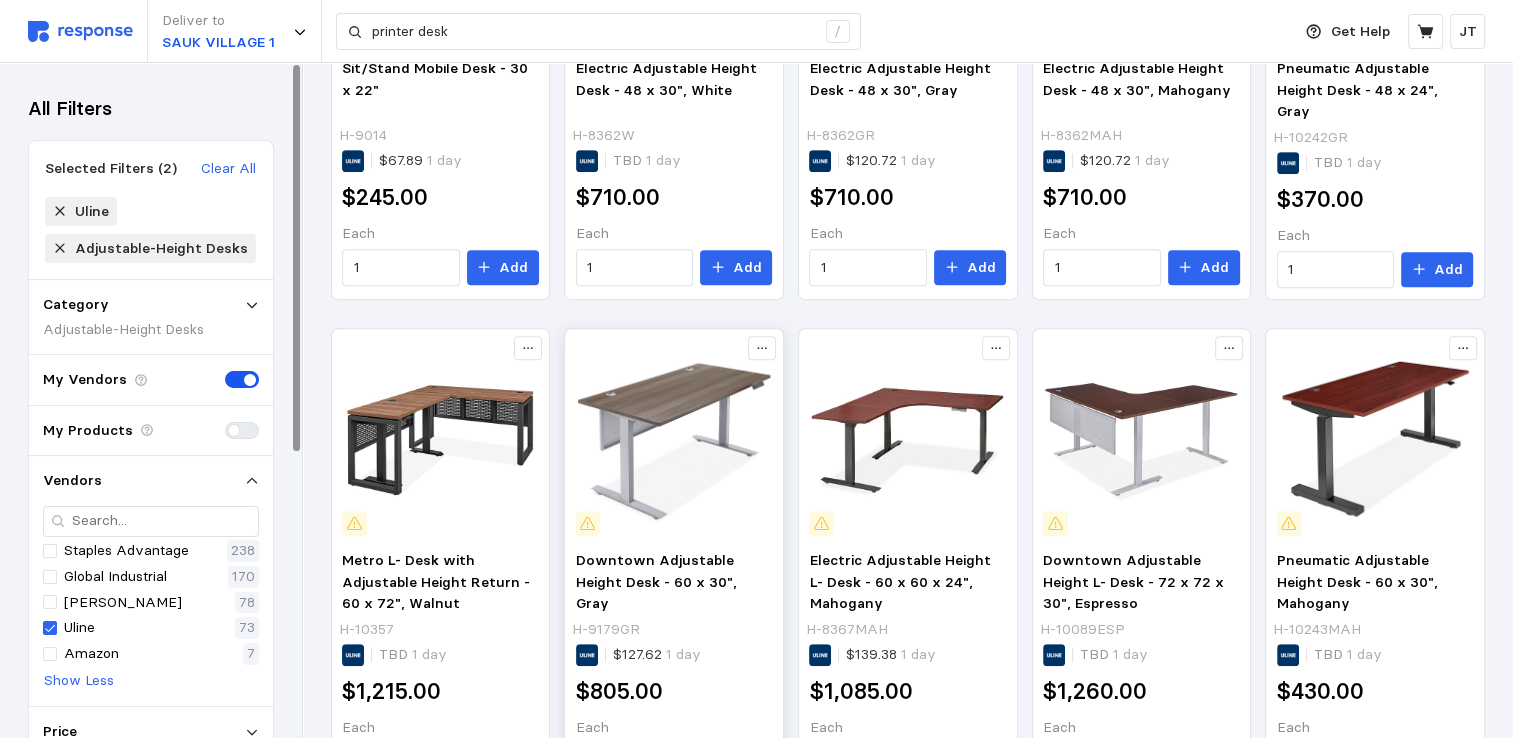 scroll, scrollTop: 920, scrollLeft: 0, axis: vertical 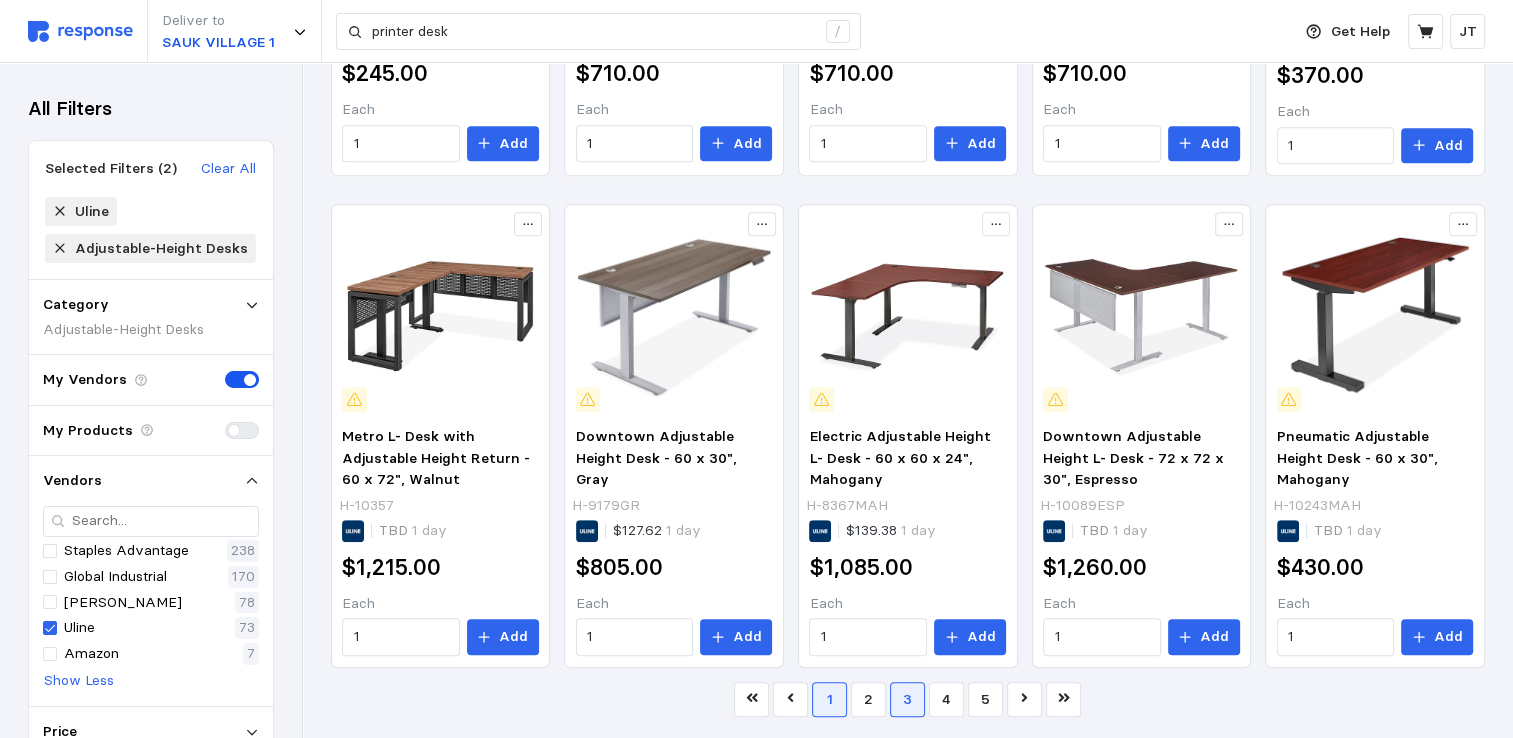 click on "1" at bounding box center [829, 699] 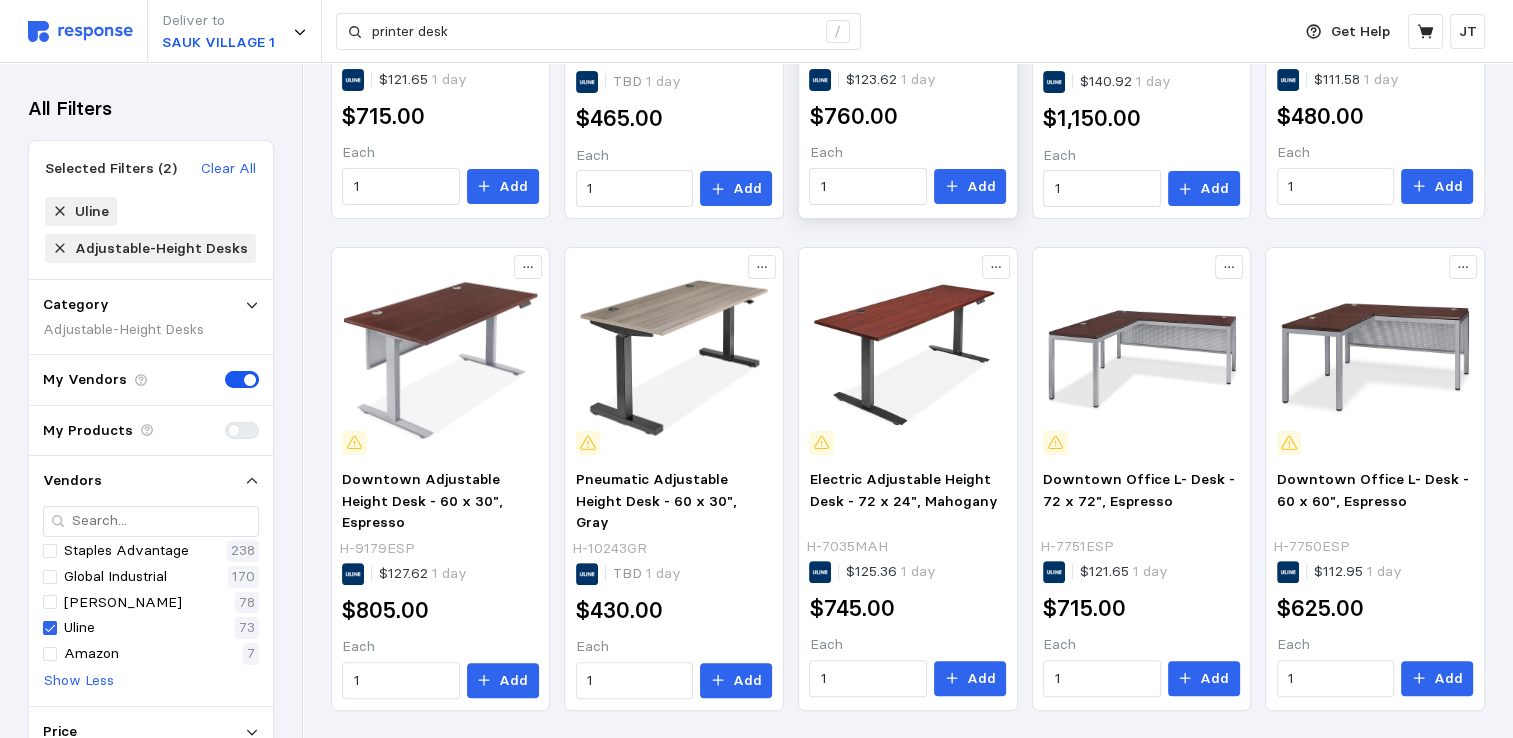 scroll, scrollTop: 0, scrollLeft: 0, axis: both 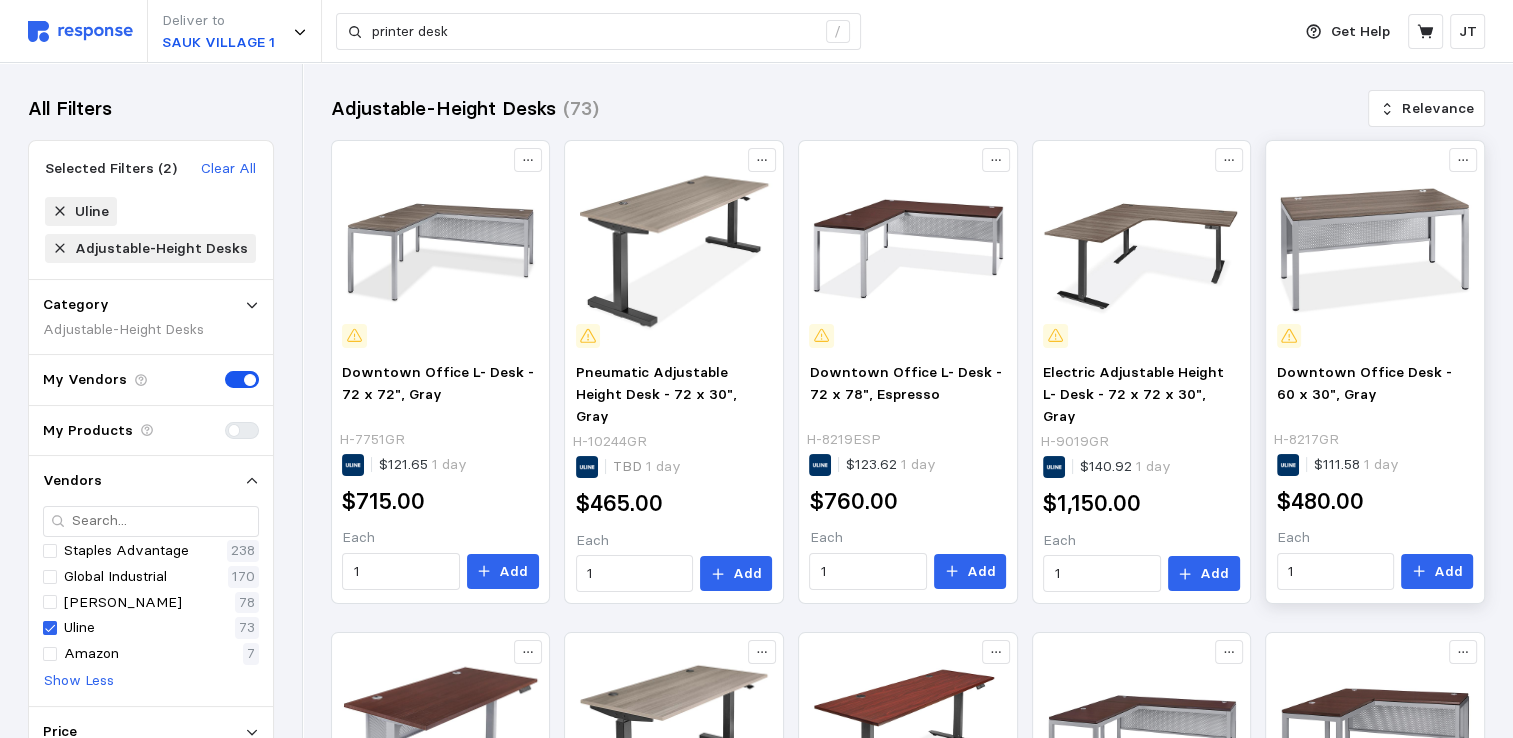 click at bounding box center [1375, 250] 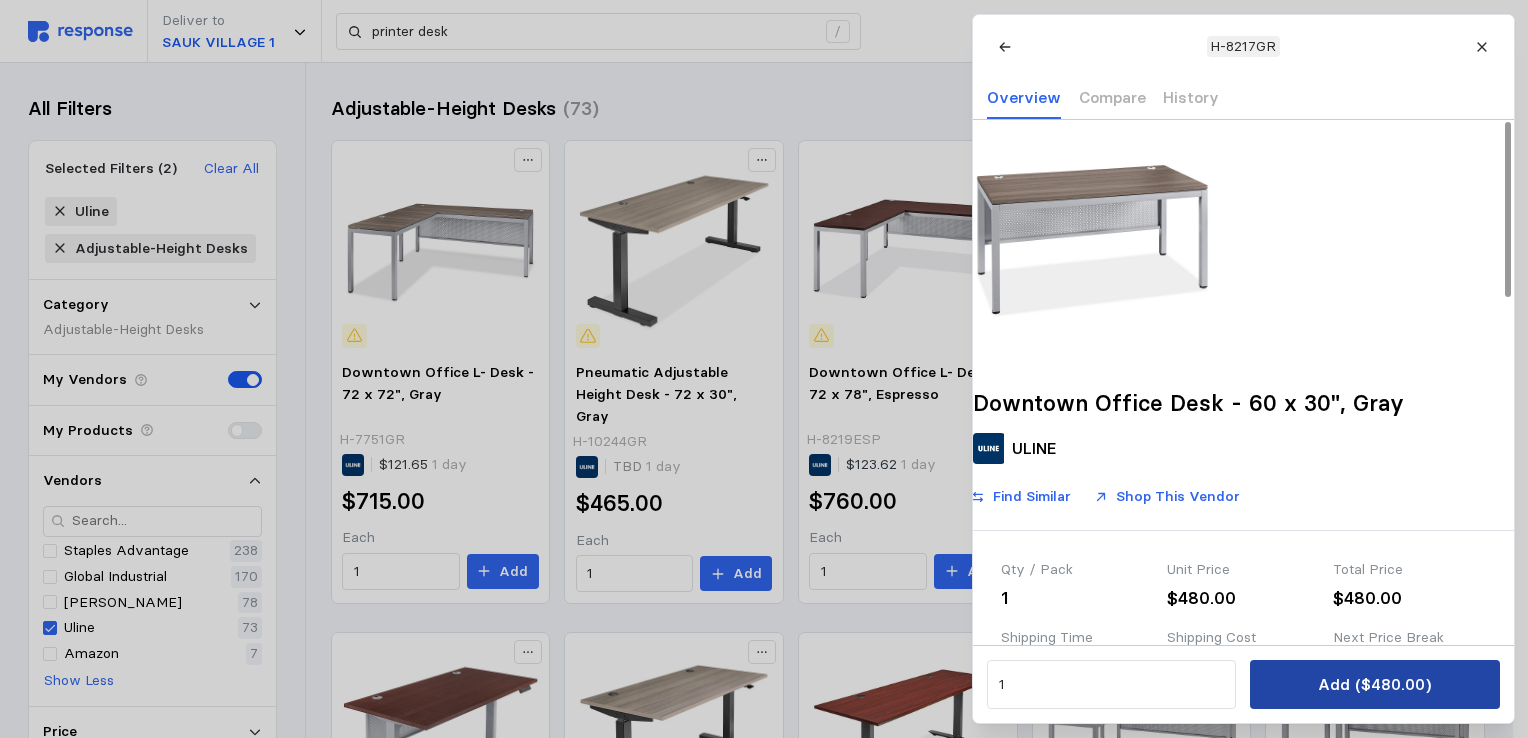 click on "Add ($480.00)" at bounding box center (1374, 684) 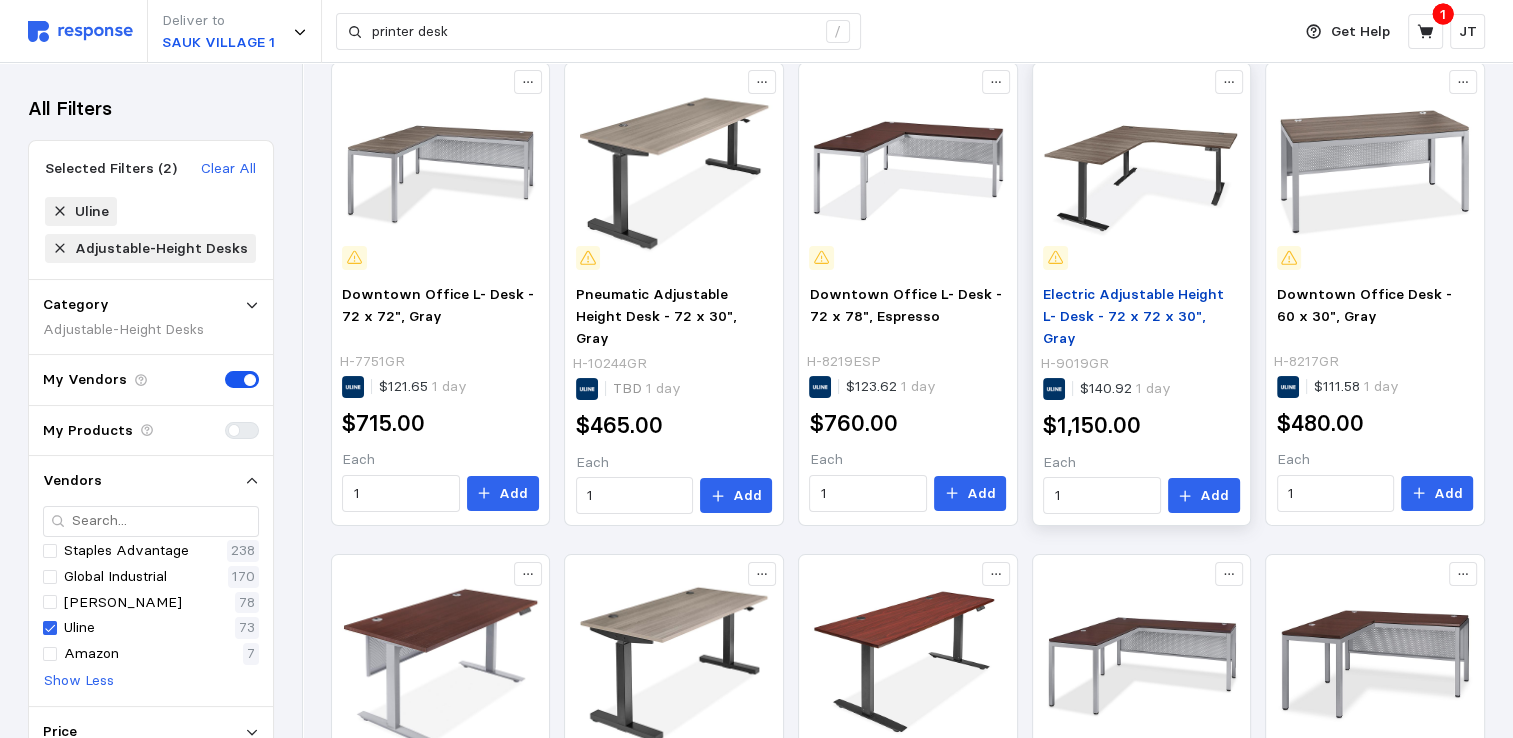 scroll, scrollTop: 0, scrollLeft: 0, axis: both 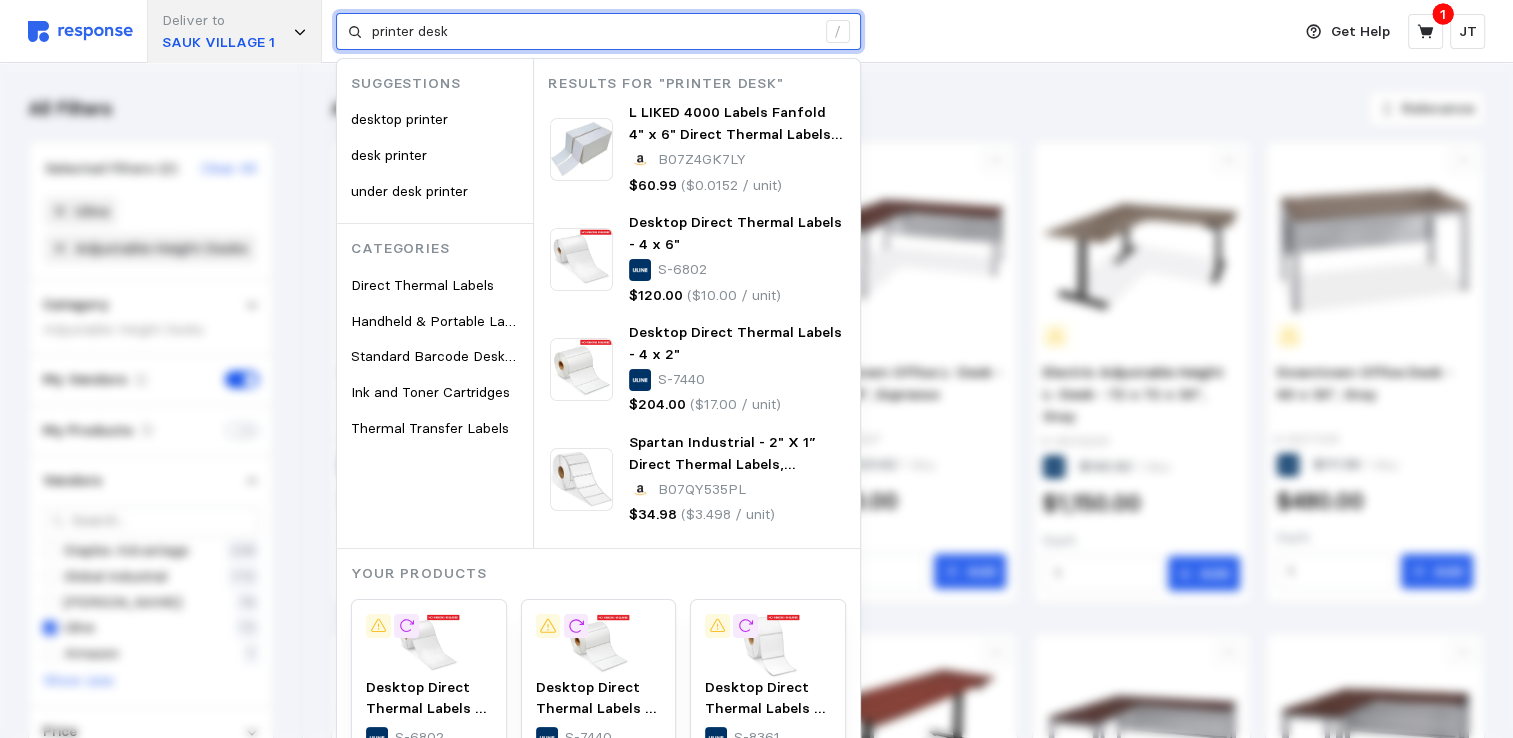 drag, startPoint x: 511, startPoint y: 38, endPoint x: 232, endPoint y: 10, distance: 280.4015 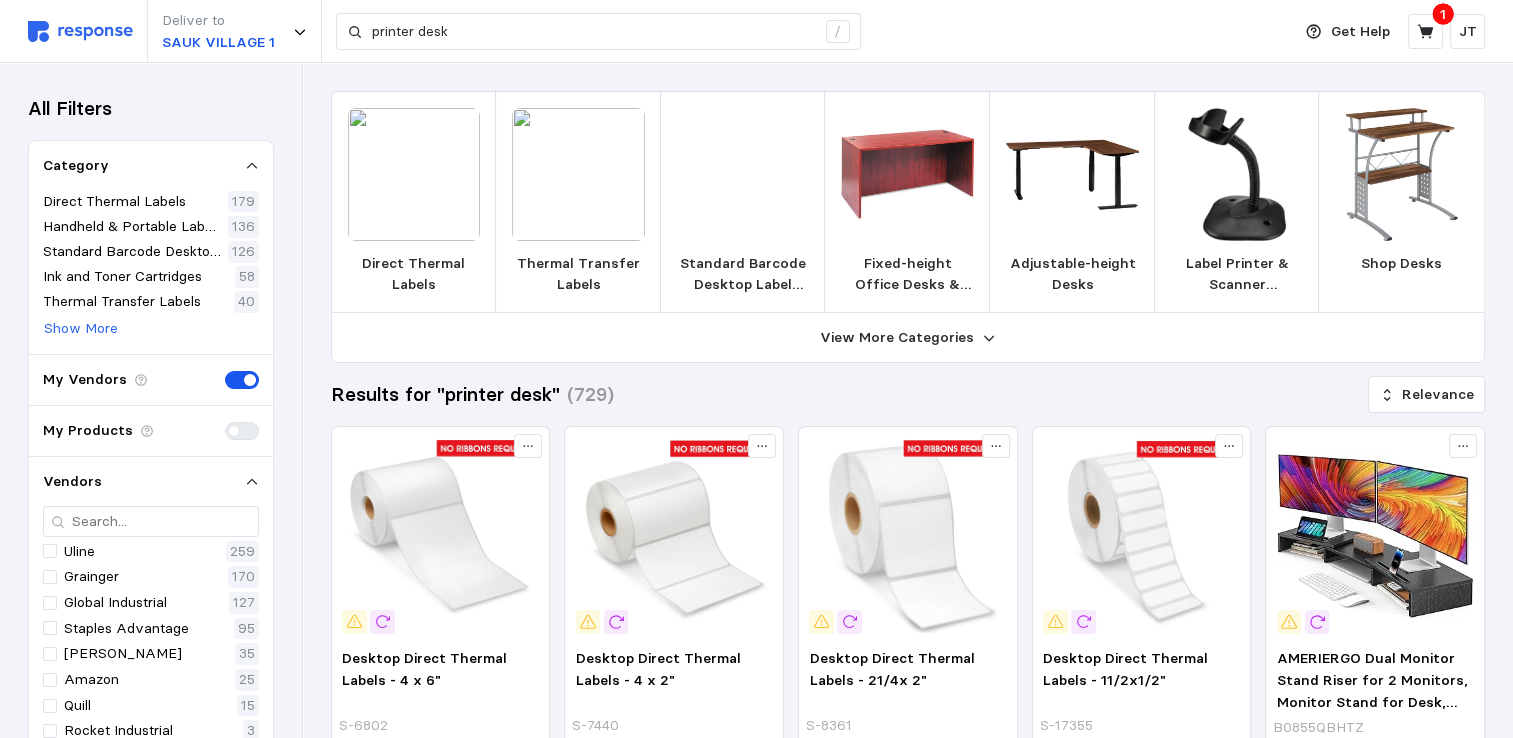 scroll, scrollTop: 1210, scrollLeft: 0, axis: vertical 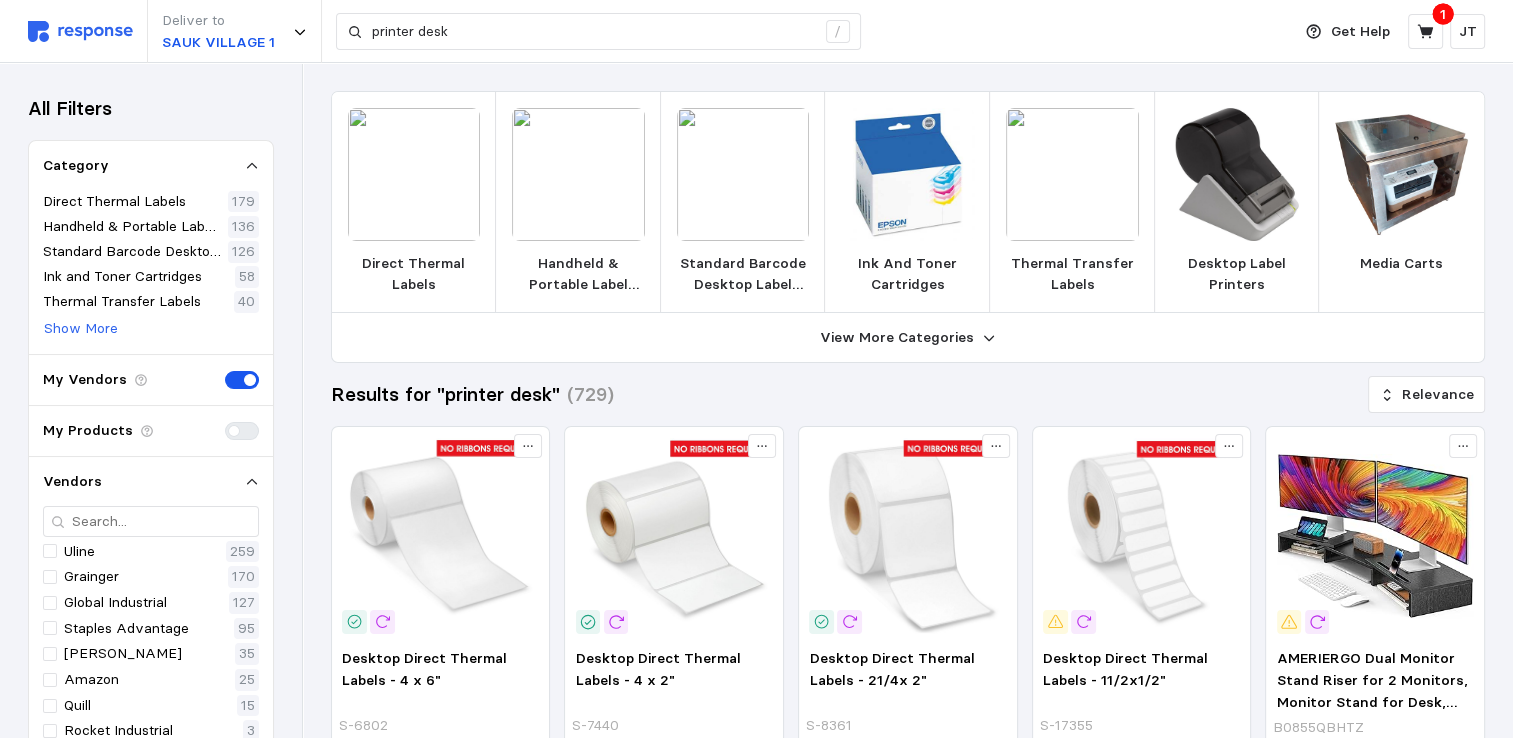 click at bounding box center (80, 31) 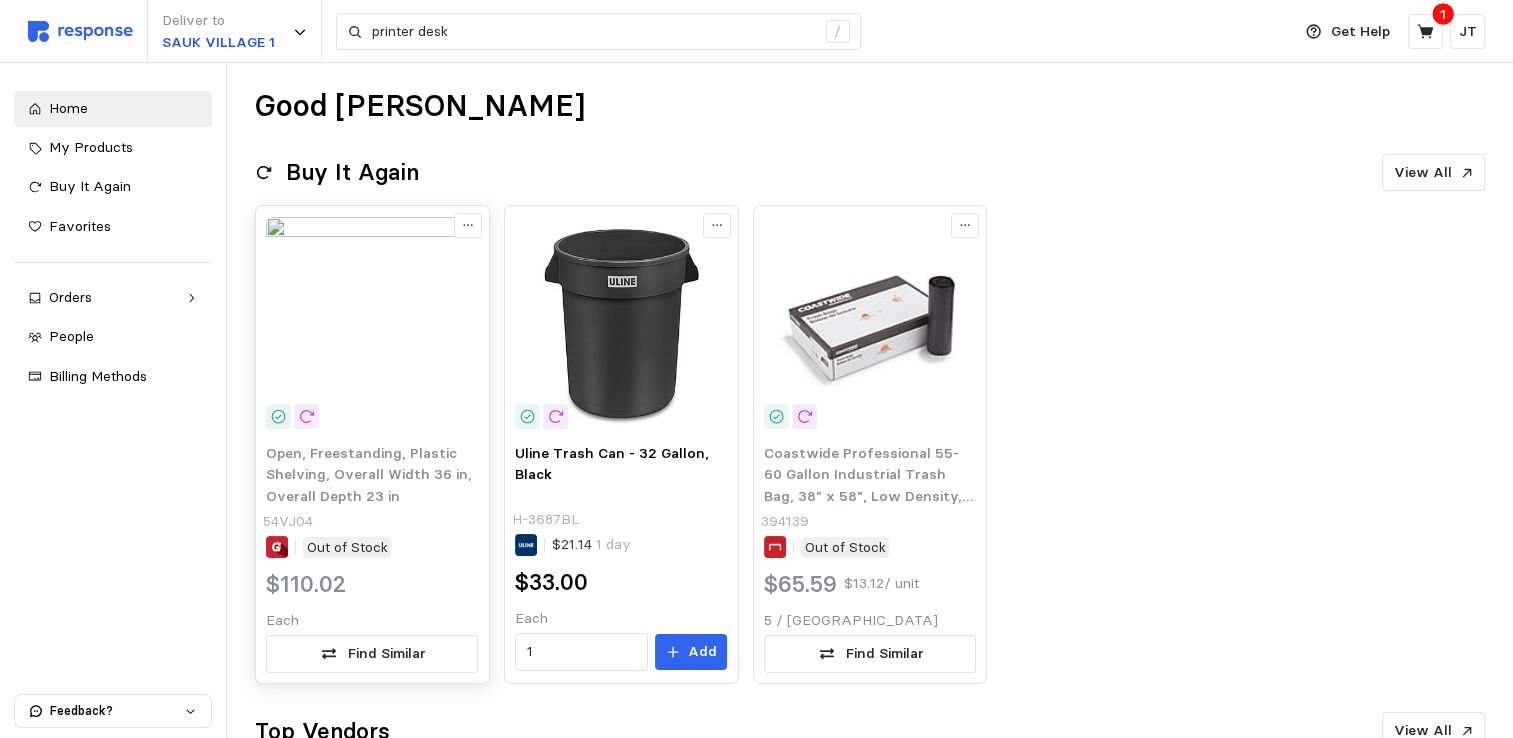 scroll, scrollTop: 0, scrollLeft: 0, axis: both 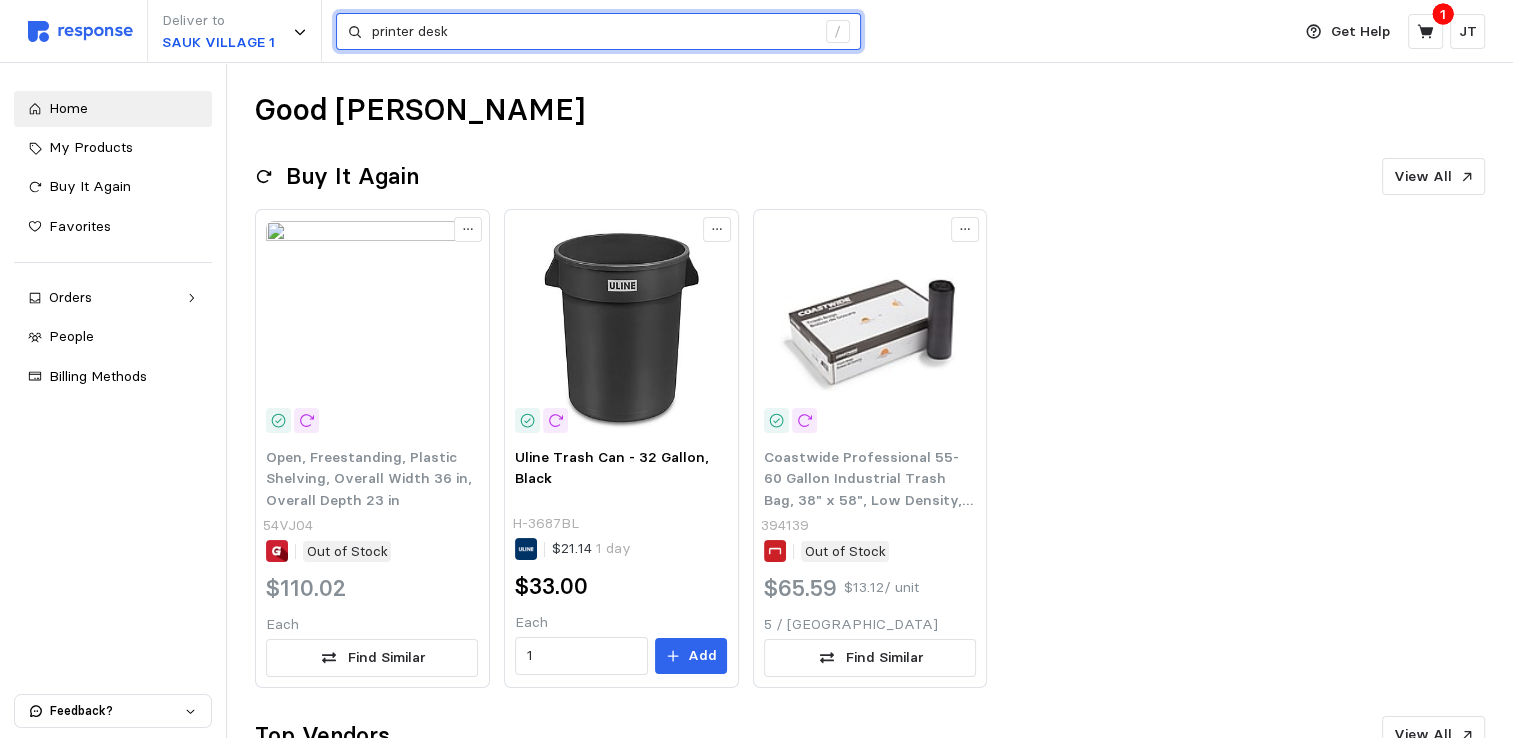 click on "printer desk" at bounding box center (593, 32) 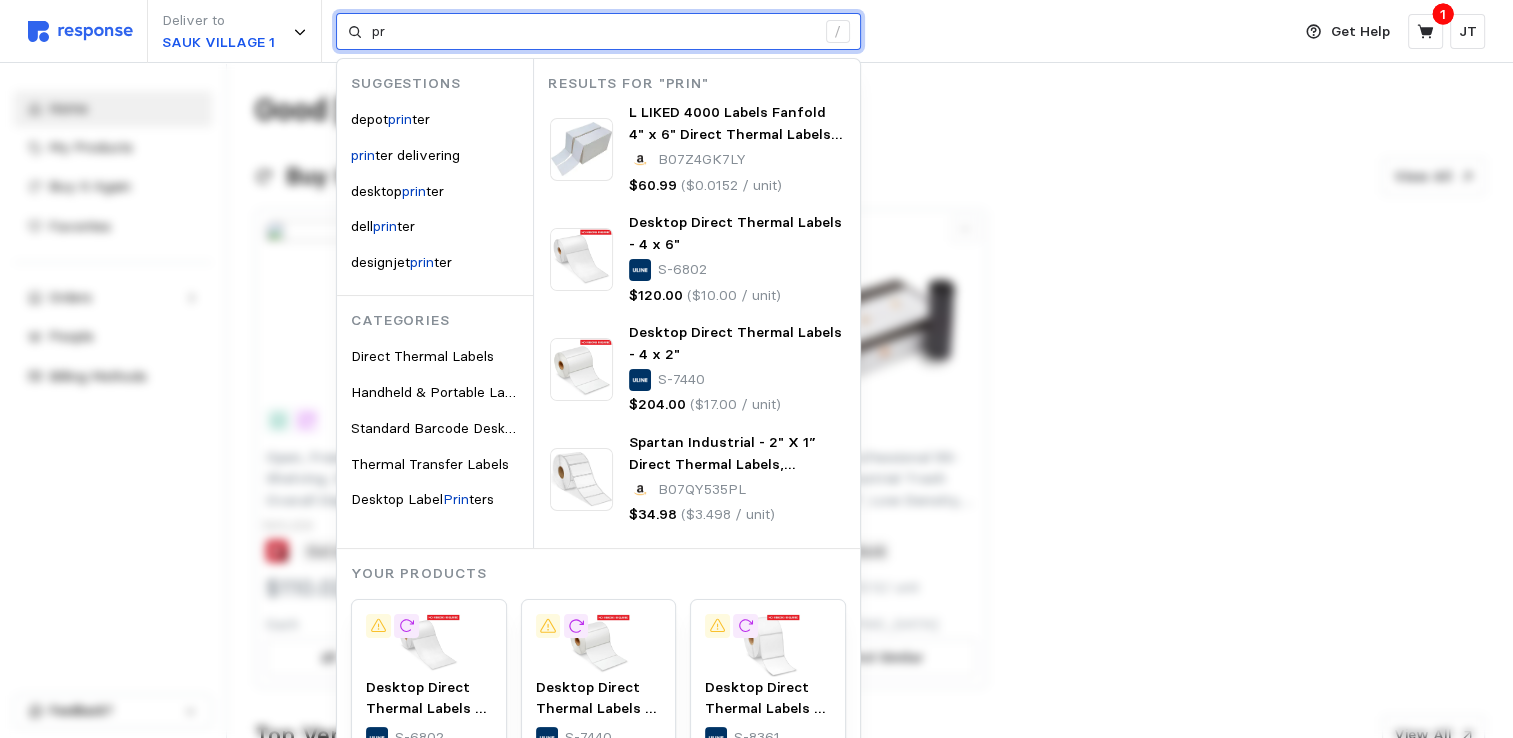type on "p" 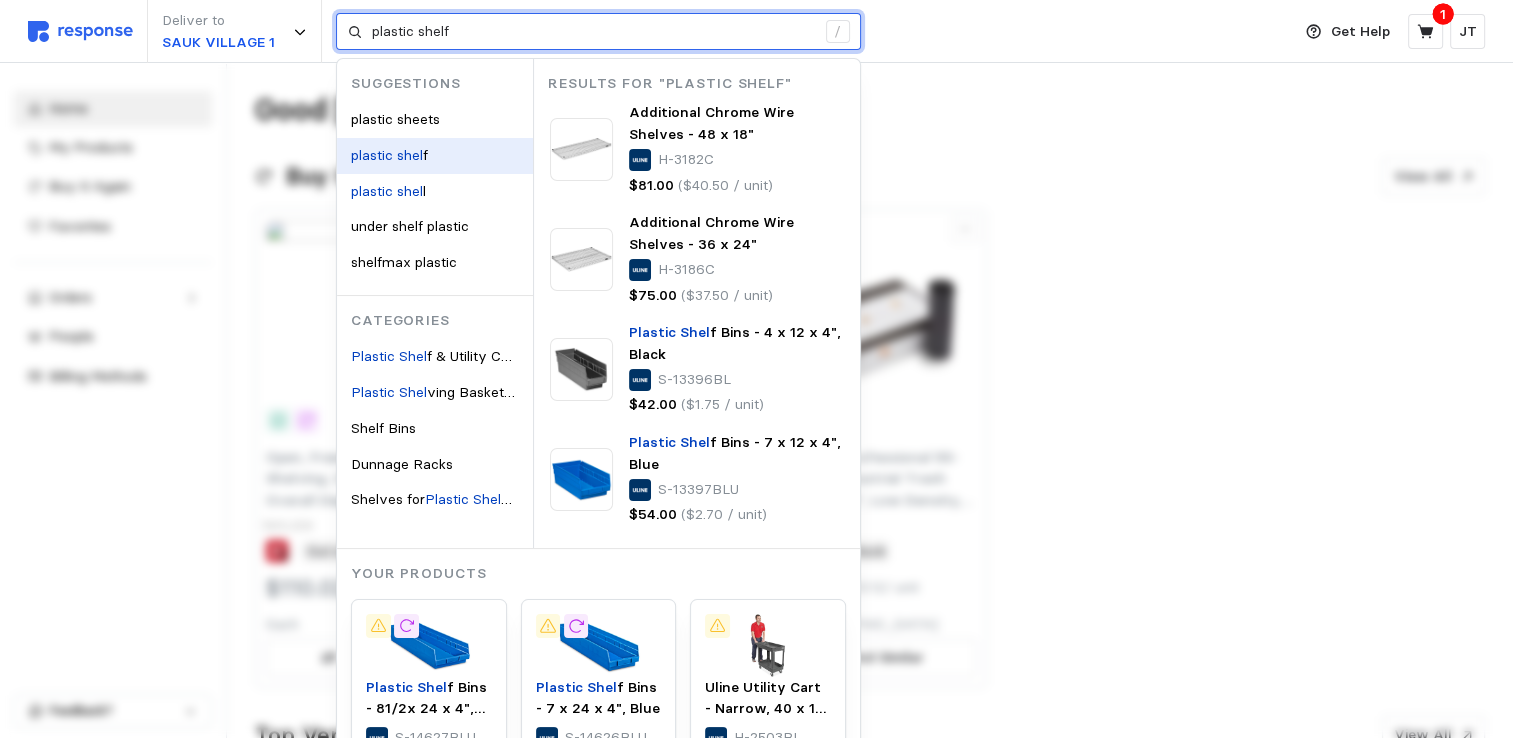 click on "f" at bounding box center [425, 155] 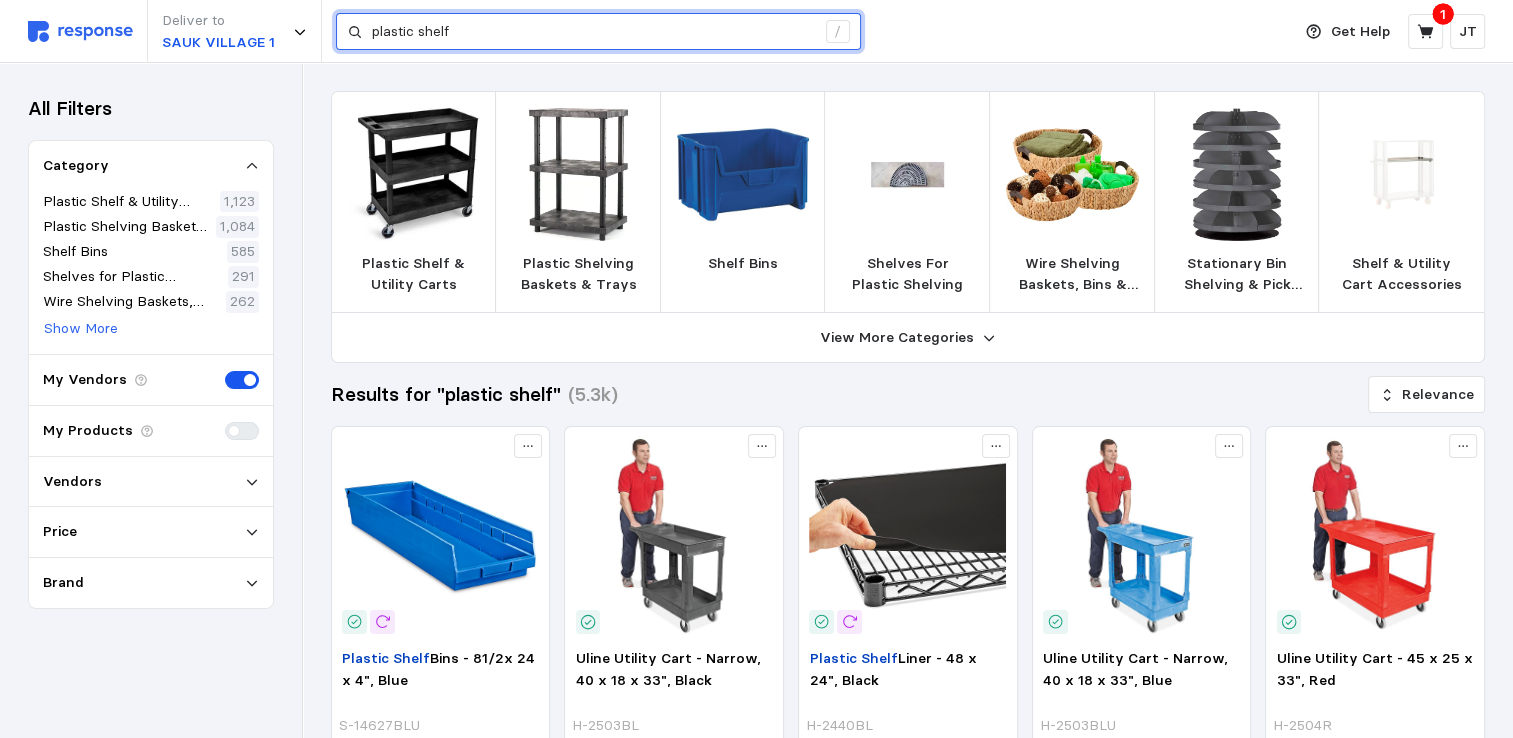 type on "plastic shelf" 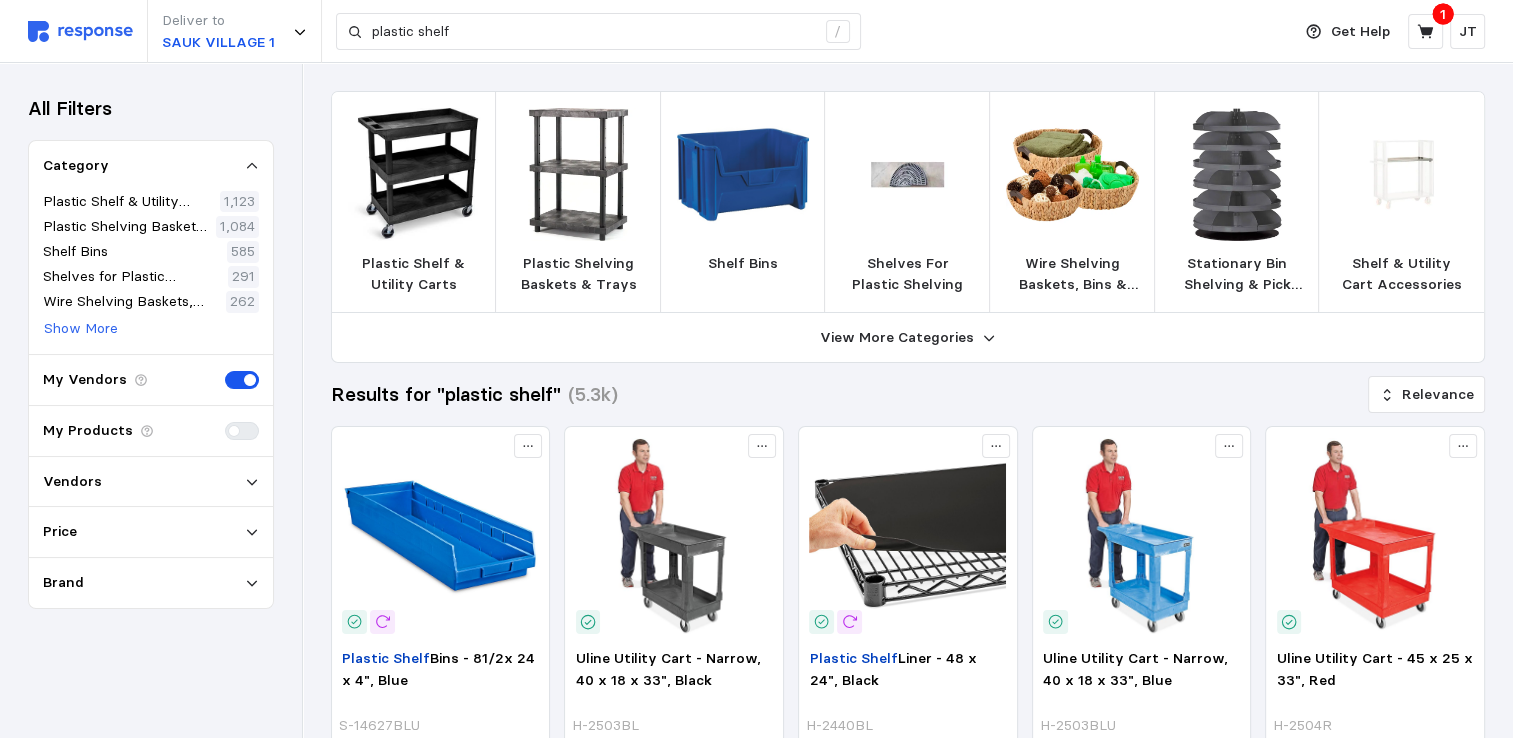 click on "Vendors" at bounding box center (151, 482) 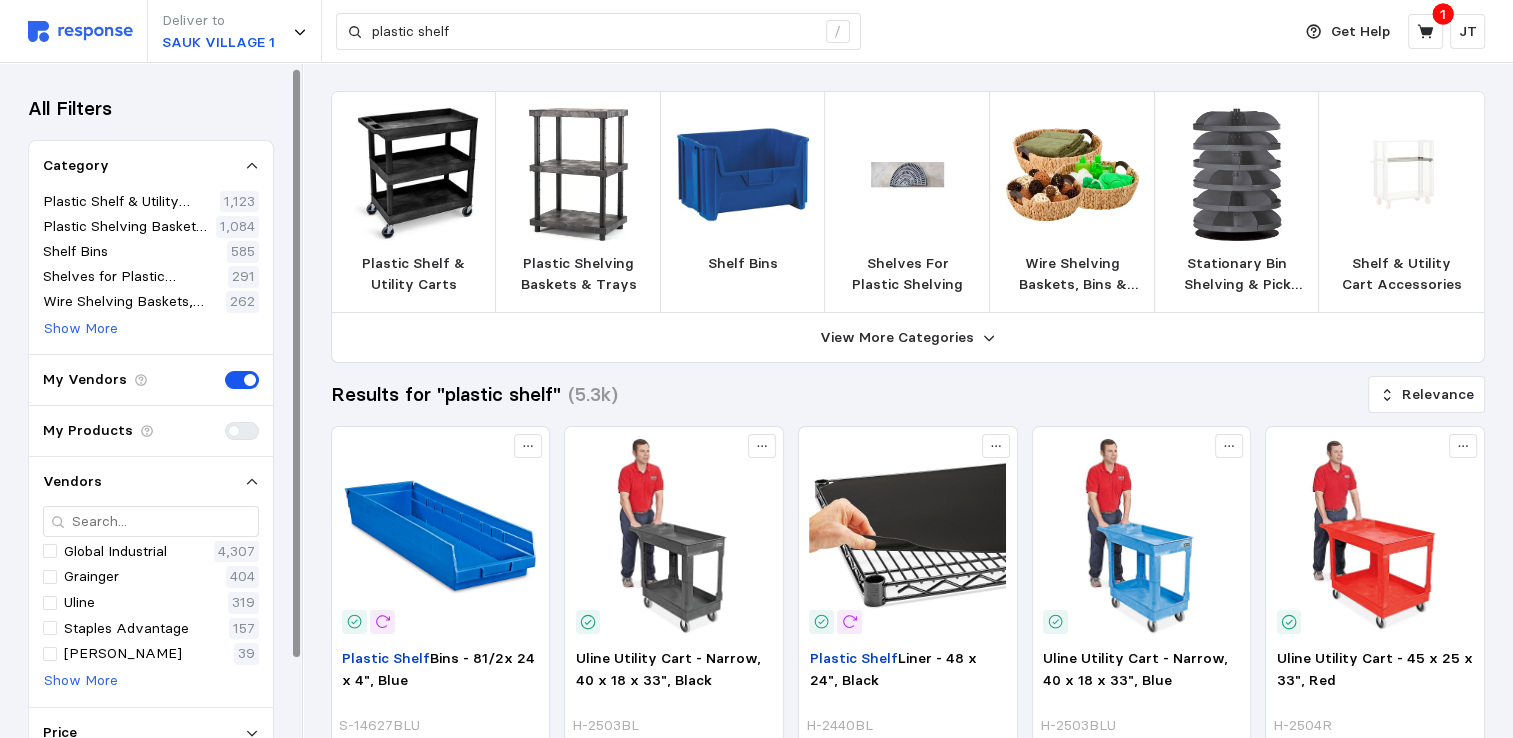 scroll, scrollTop: 96, scrollLeft: 0, axis: vertical 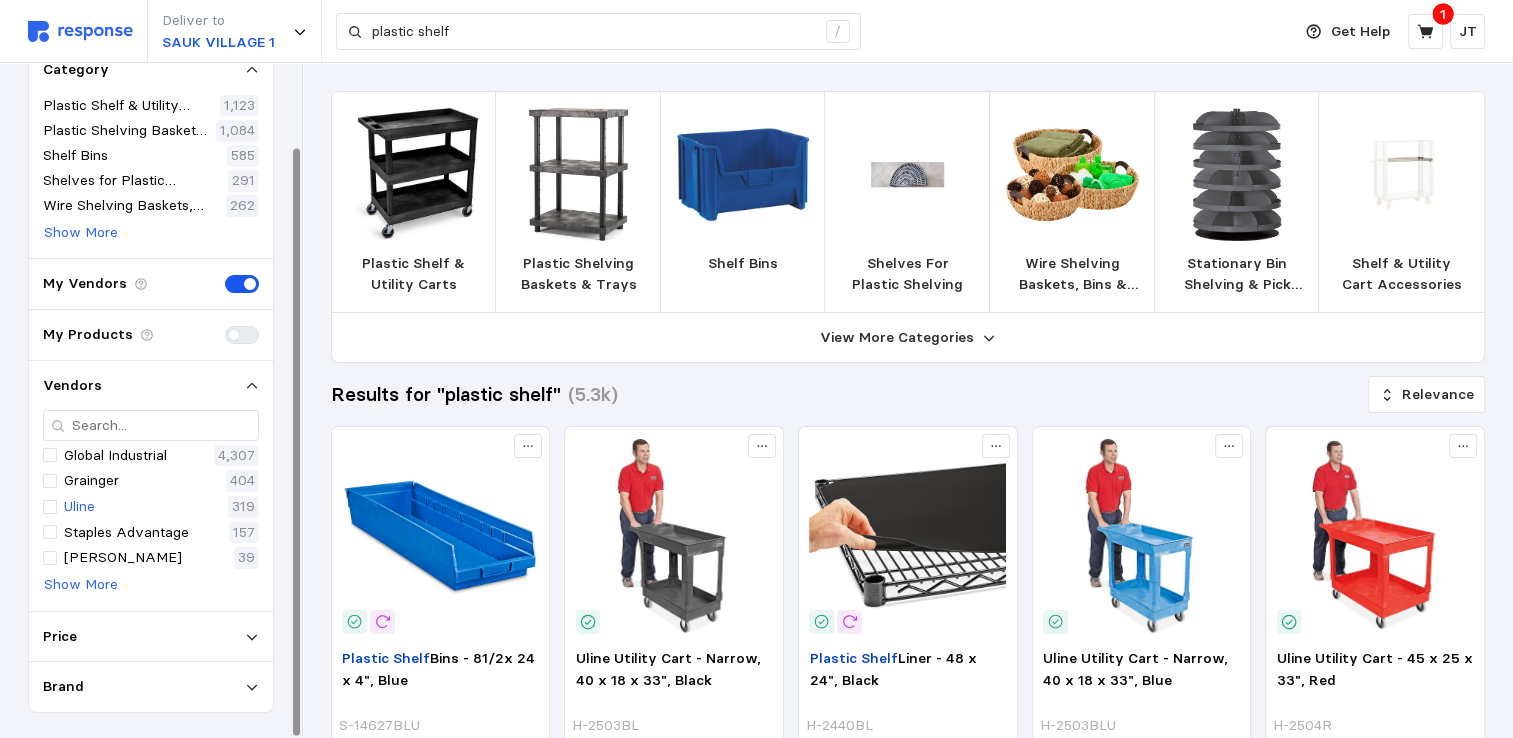 click on "Uline" at bounding box center (79, 507) 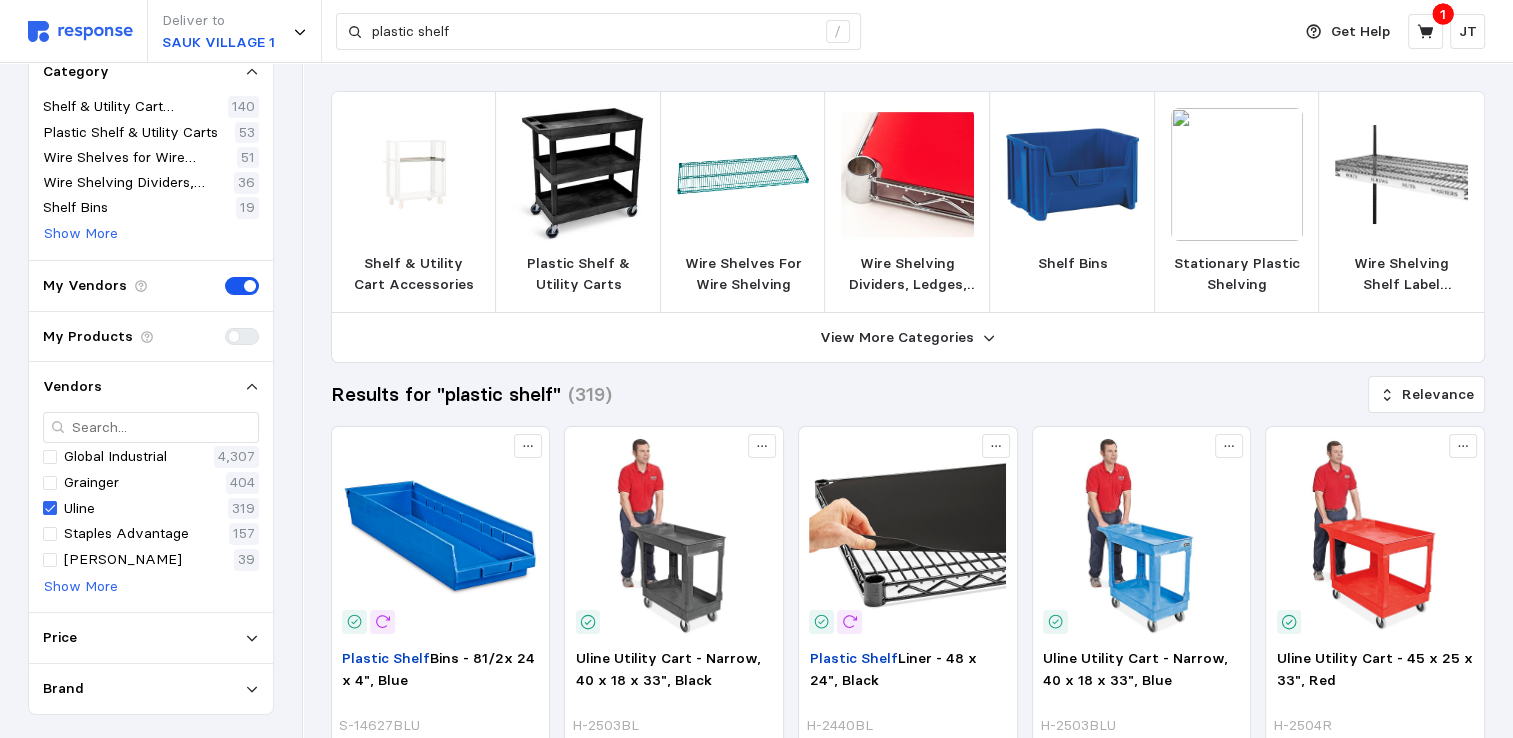 click at bounding box center [1237, 174] 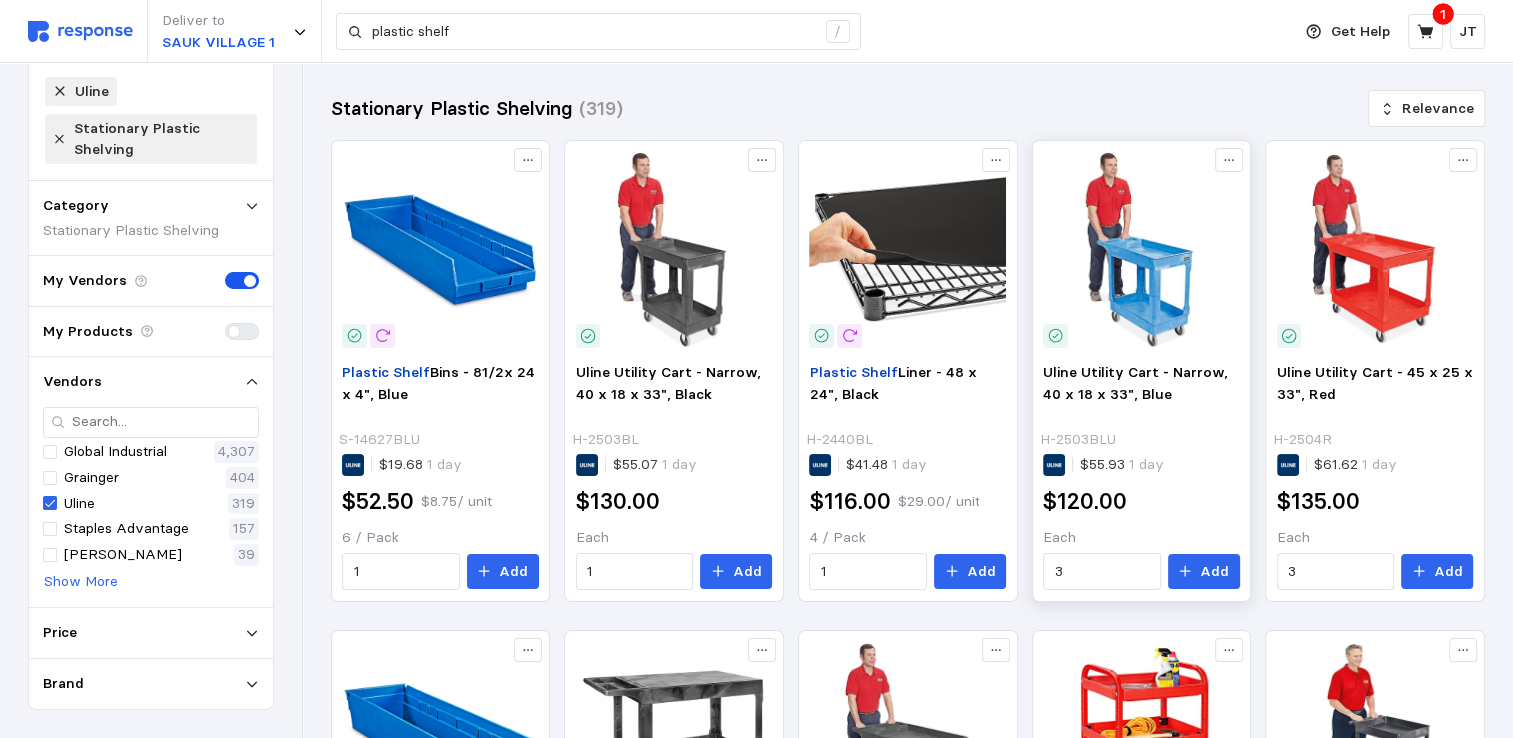 scroll, scrollTop: 116, scrollLeft: 0, axis: vertical 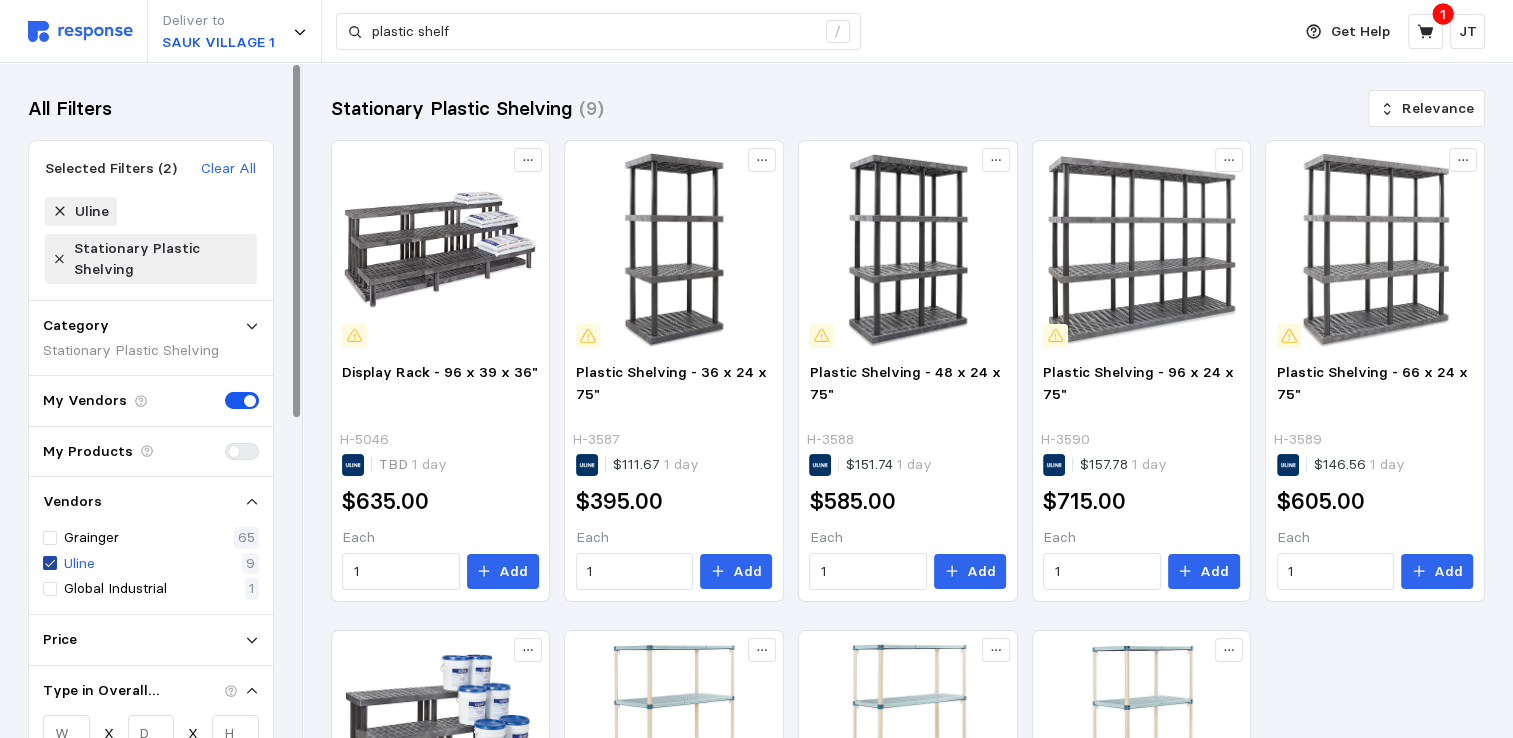 click 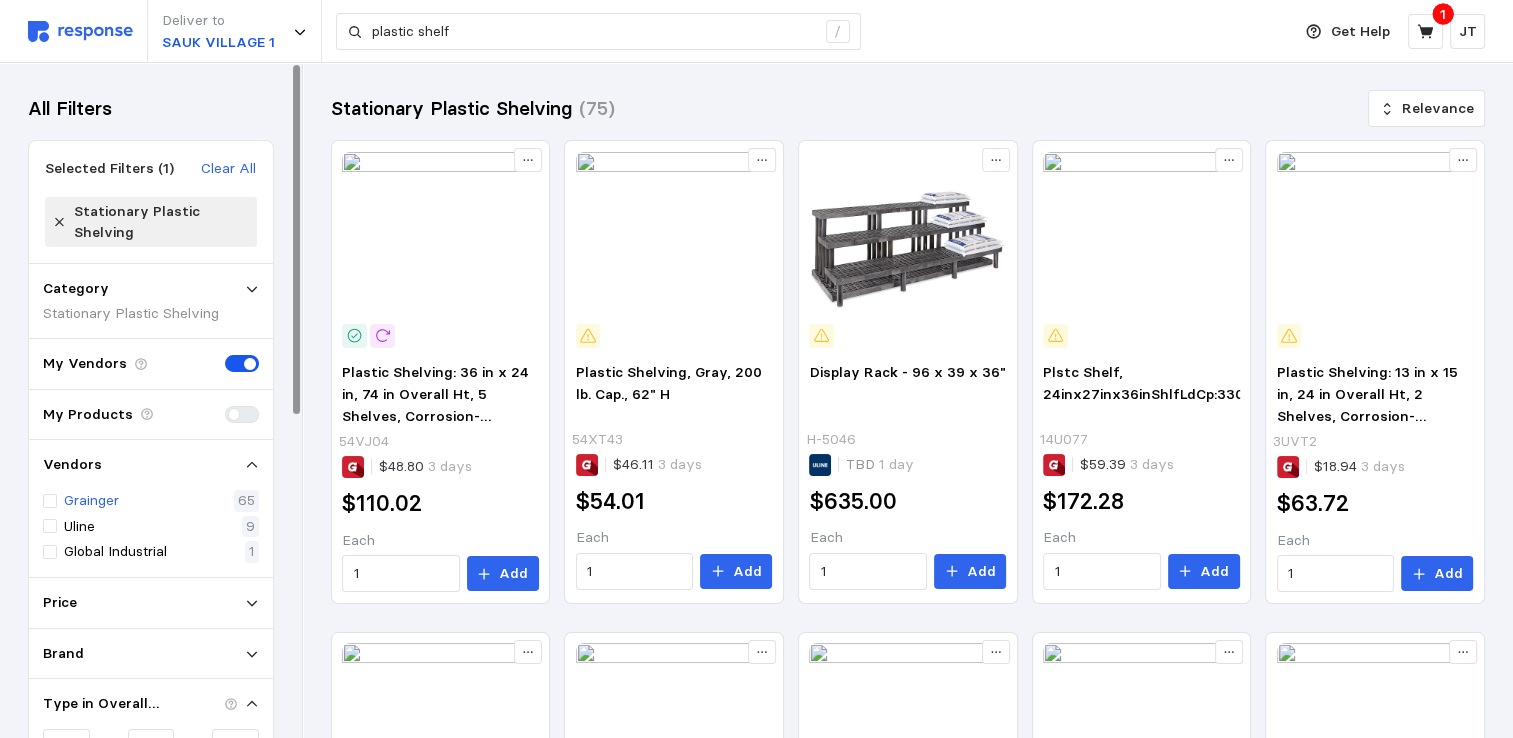 click on "Grainger" at bounding box center (91, 501) 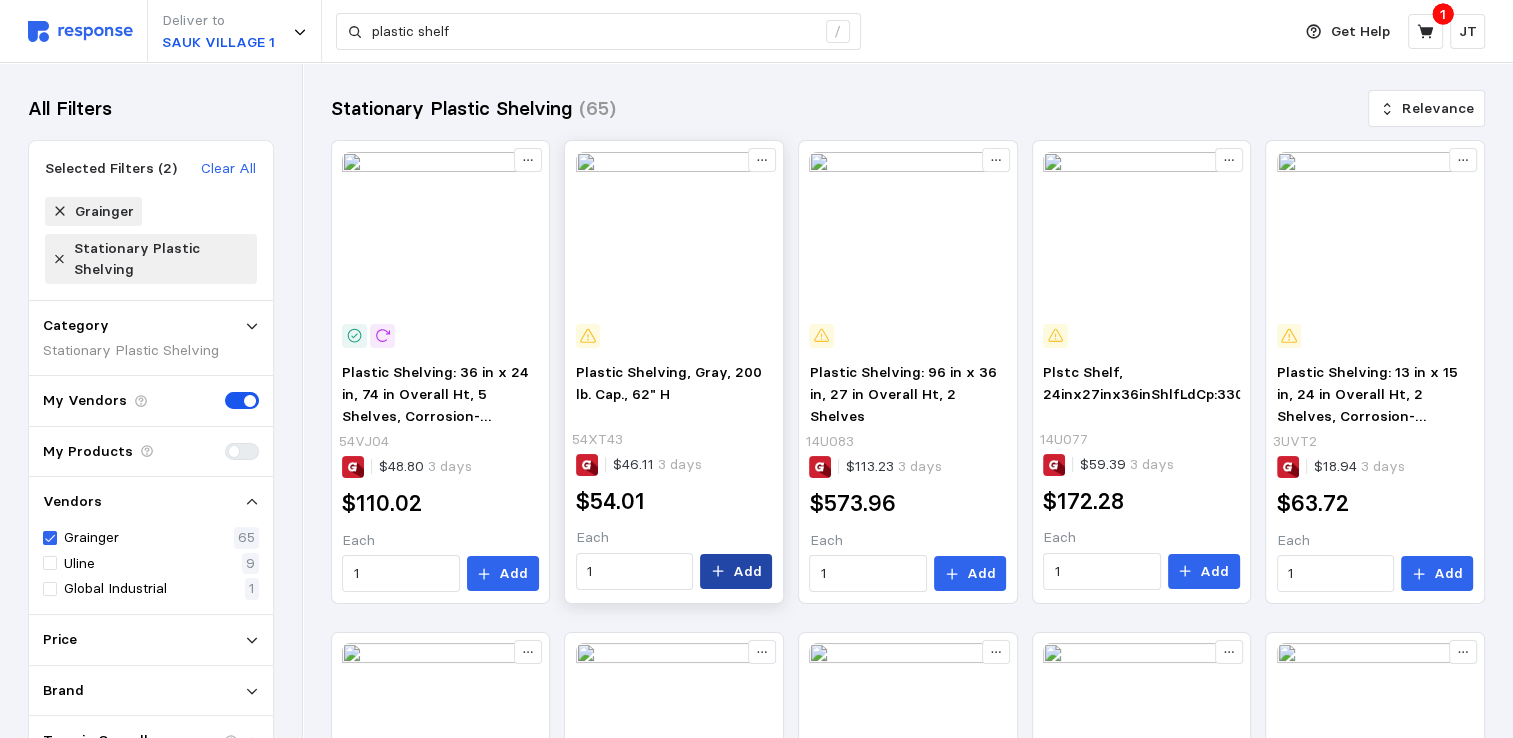 click 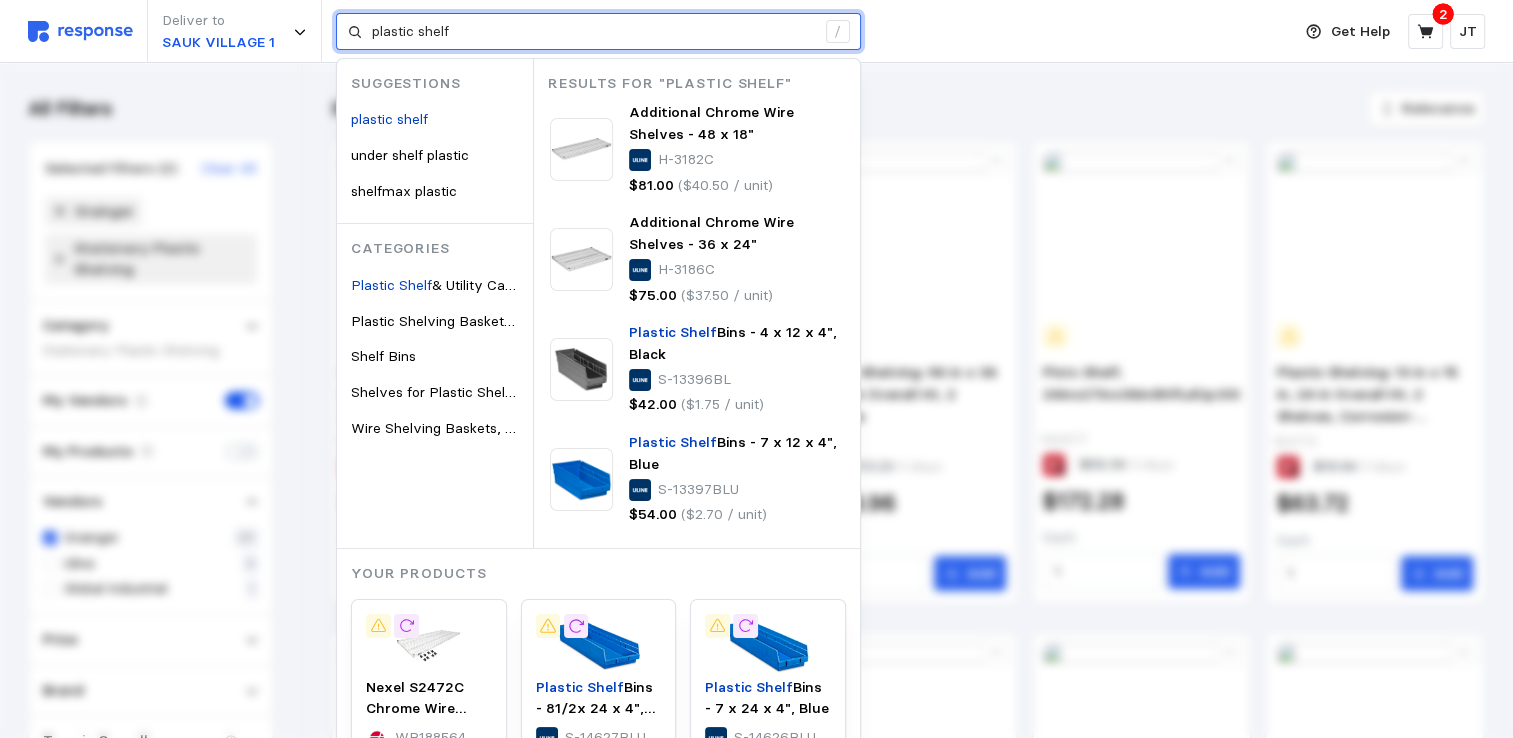 drag, startPoint x: 502, startPoint y: 39, endPoint x: 300, endPoint y: -6, distance: 206.95169 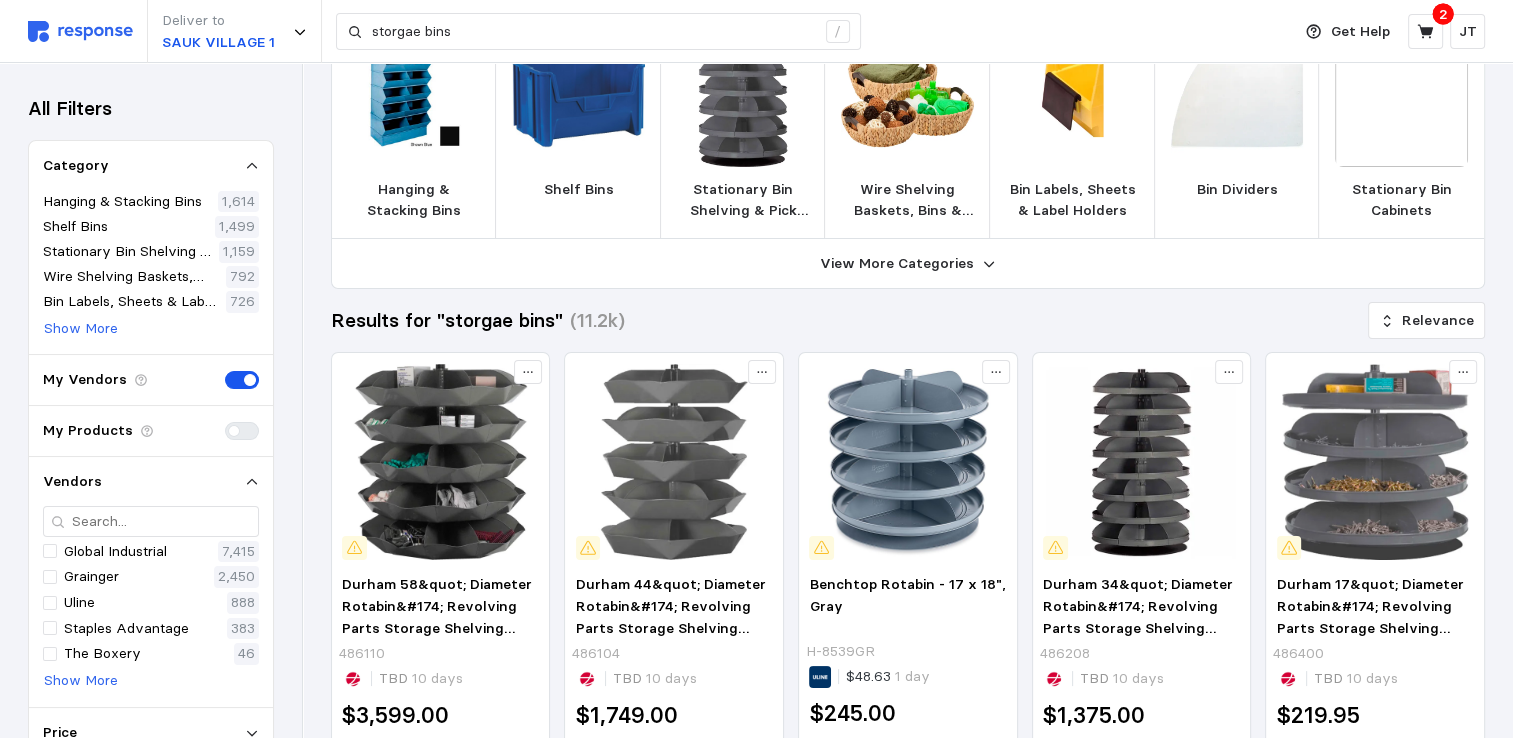 scroll, scrollTop: 533, scrollLeft: 0, axis: vertical 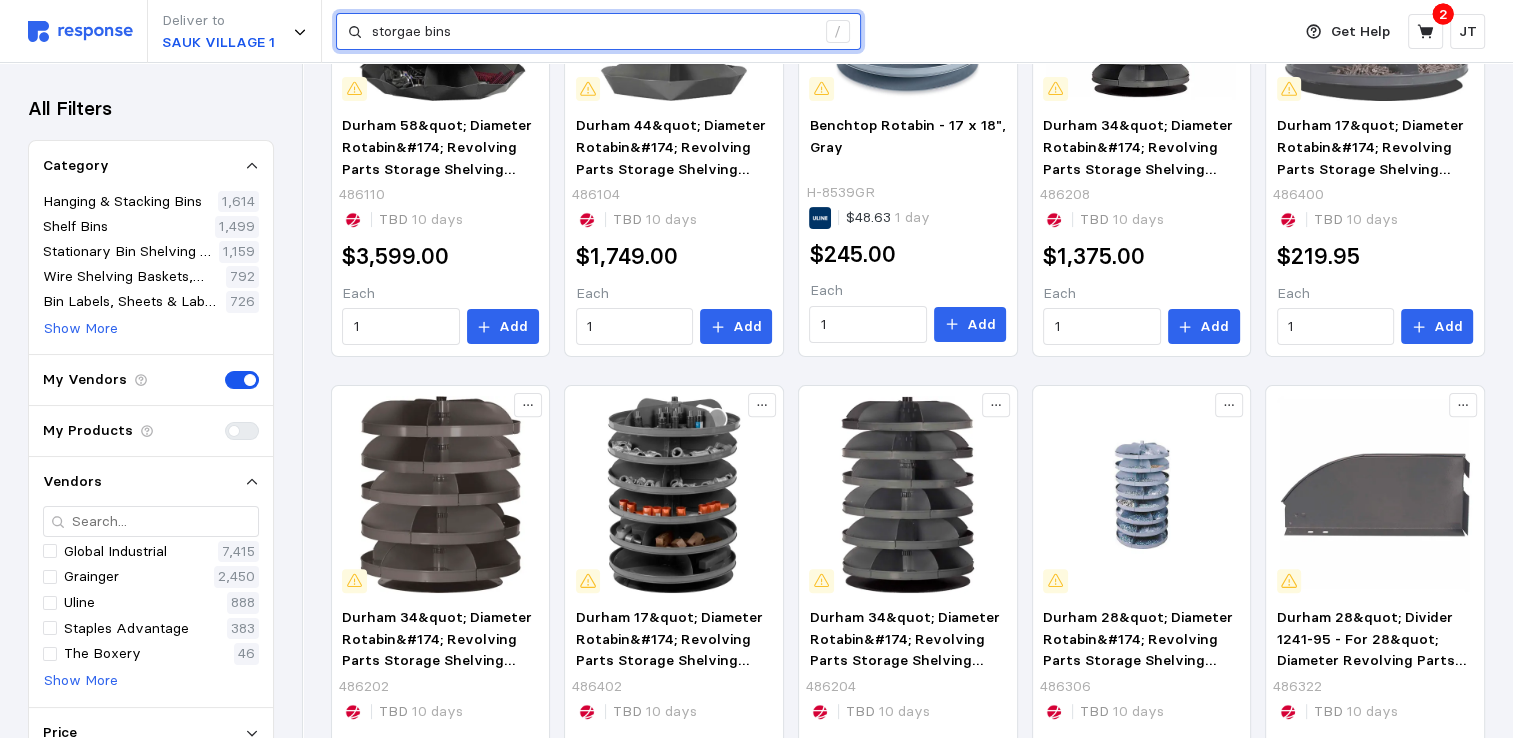 click on "storgae bins" at bounding box center (593, 32) 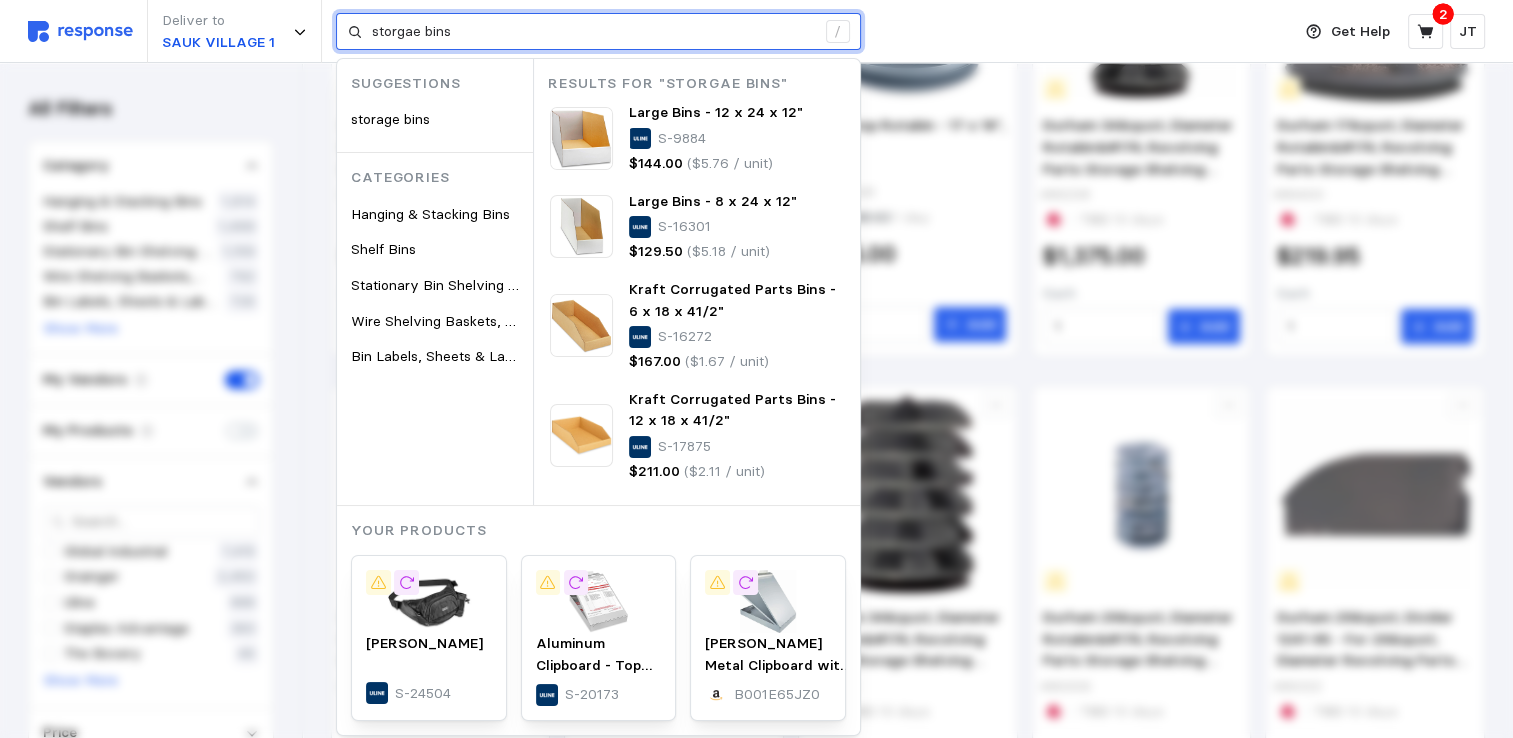 type on "storage bins" 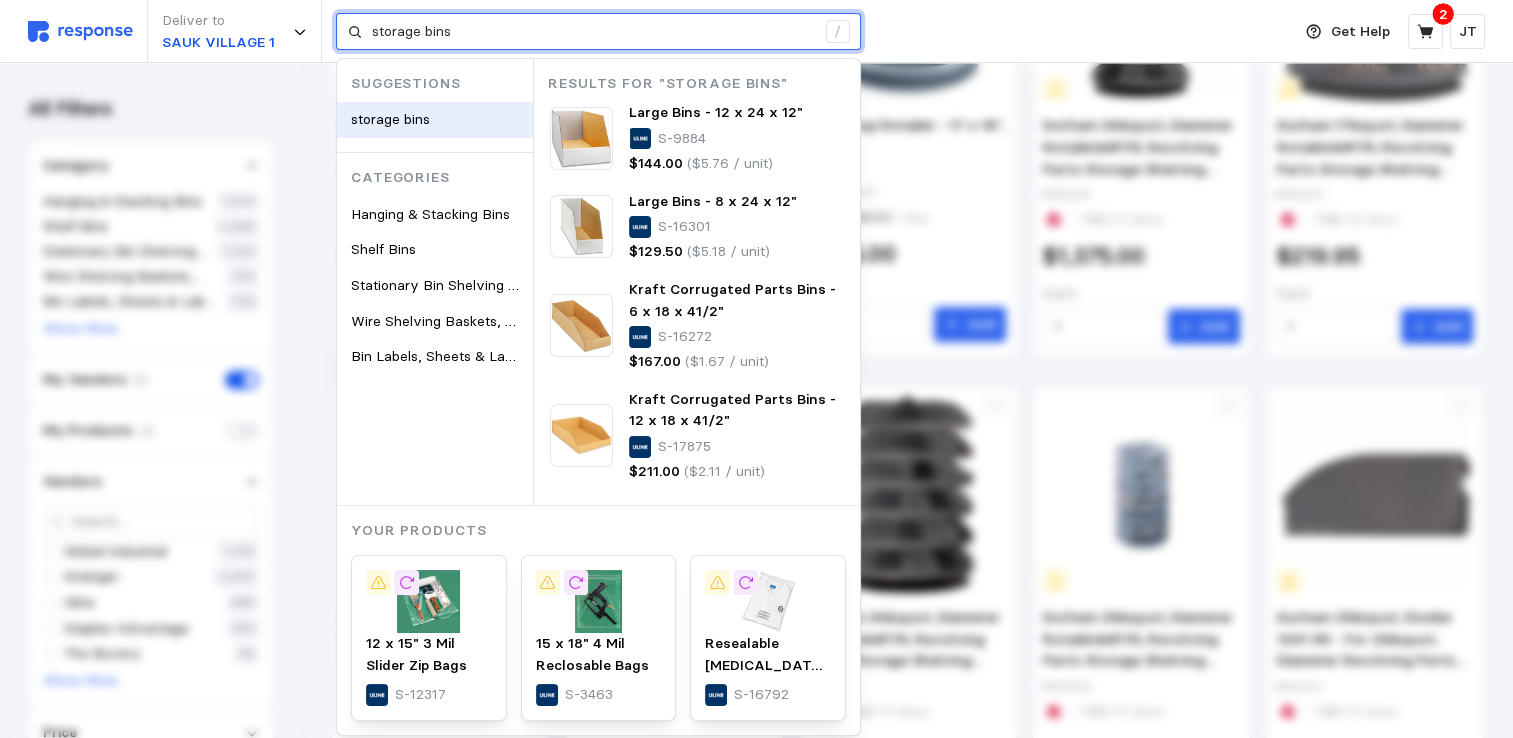 click on "storage bins" at bounding box center [390, 119] 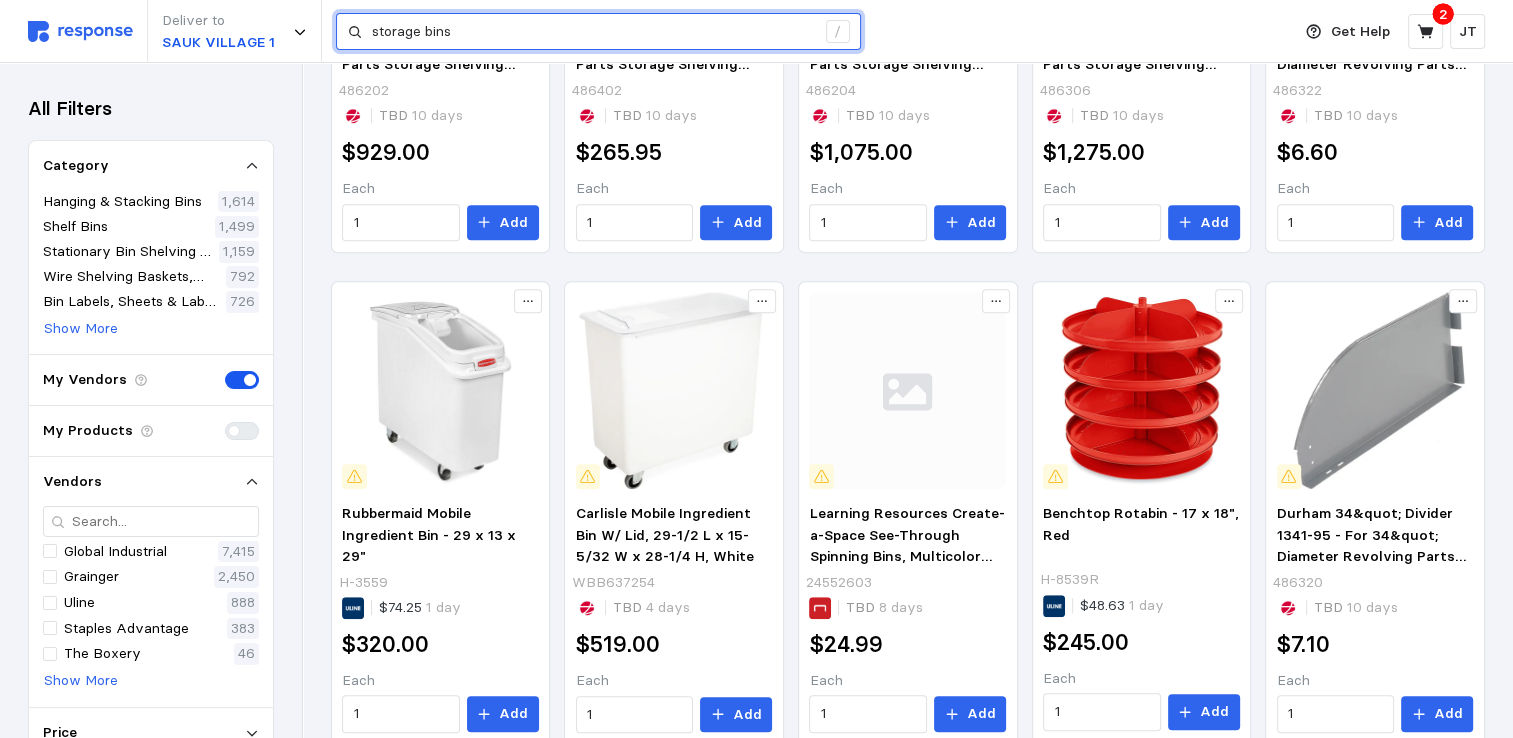 scroll, scrollTop: 1210, scrollLeft: 0, axis: vertical 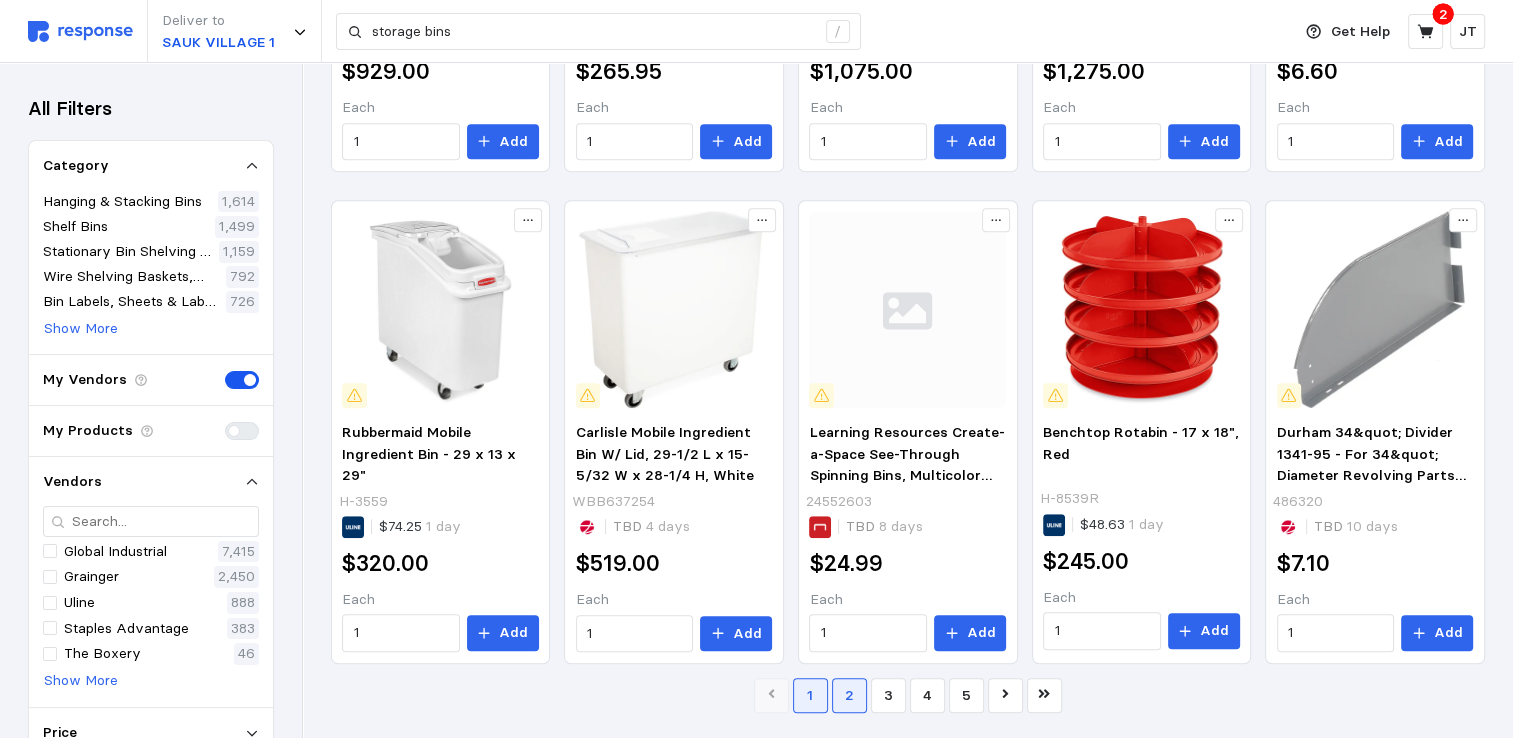 click on "2" at bounding box center (849, 695) 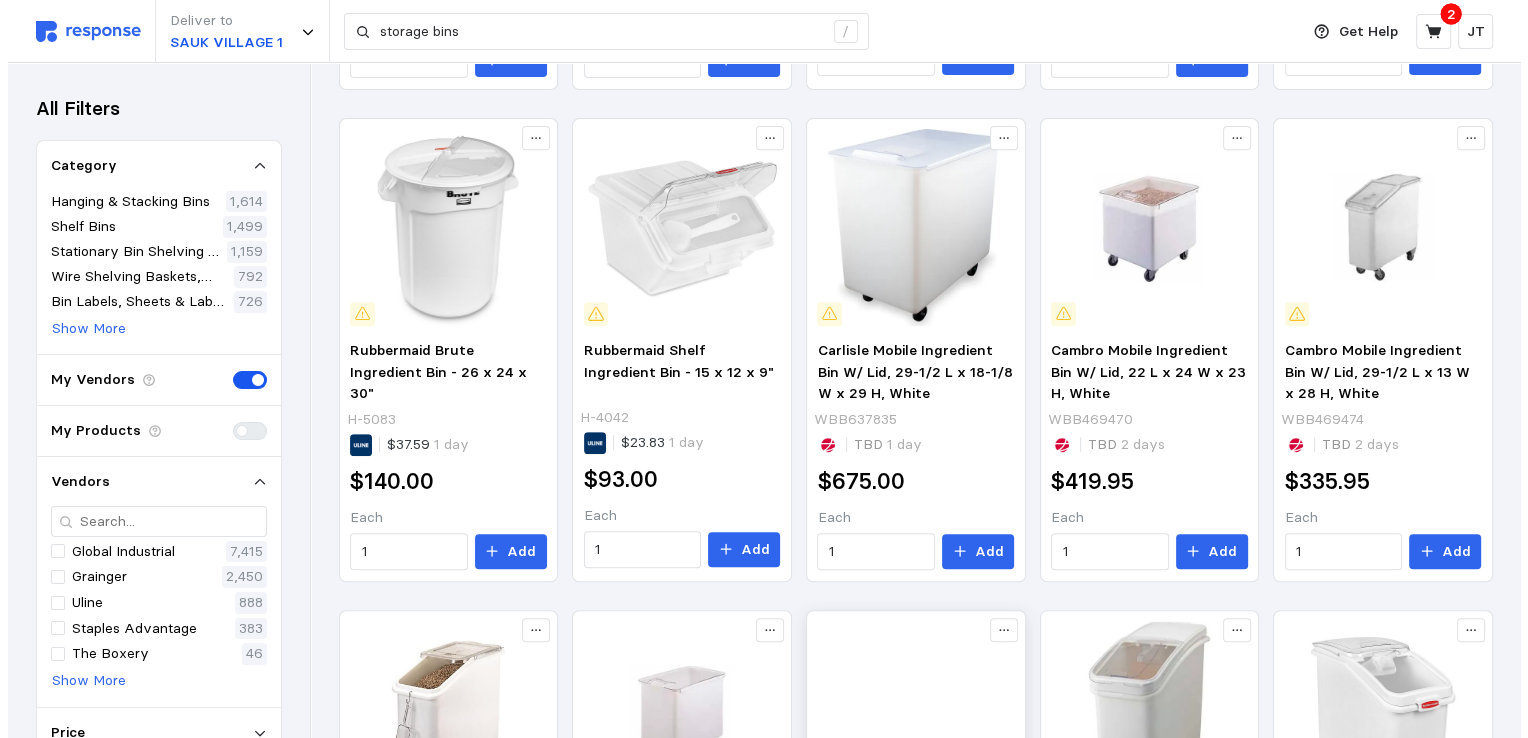 scroll, scrollTop: 1210, scrollLeft: 0, axis: vertical 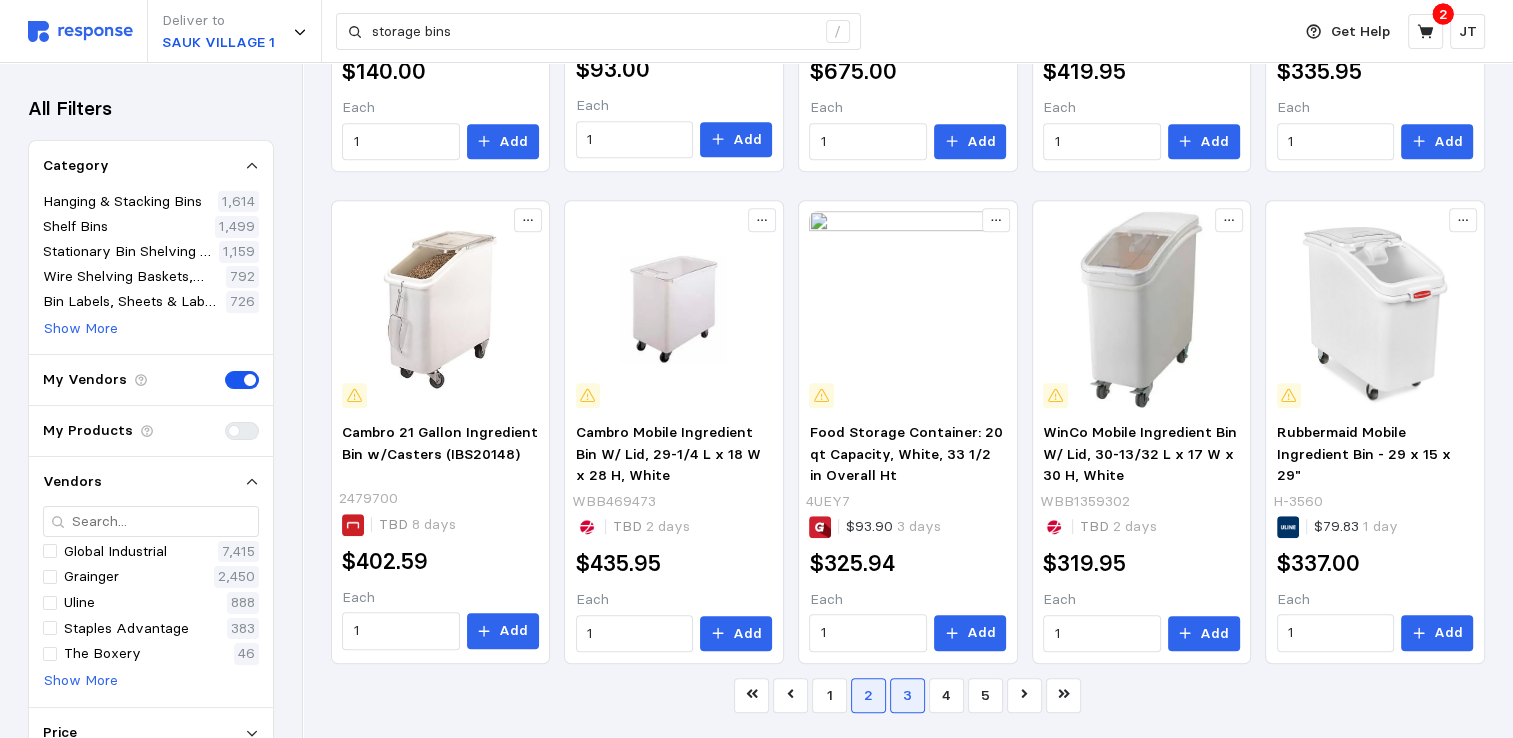 click on "3" at bounding box center (907, 695) 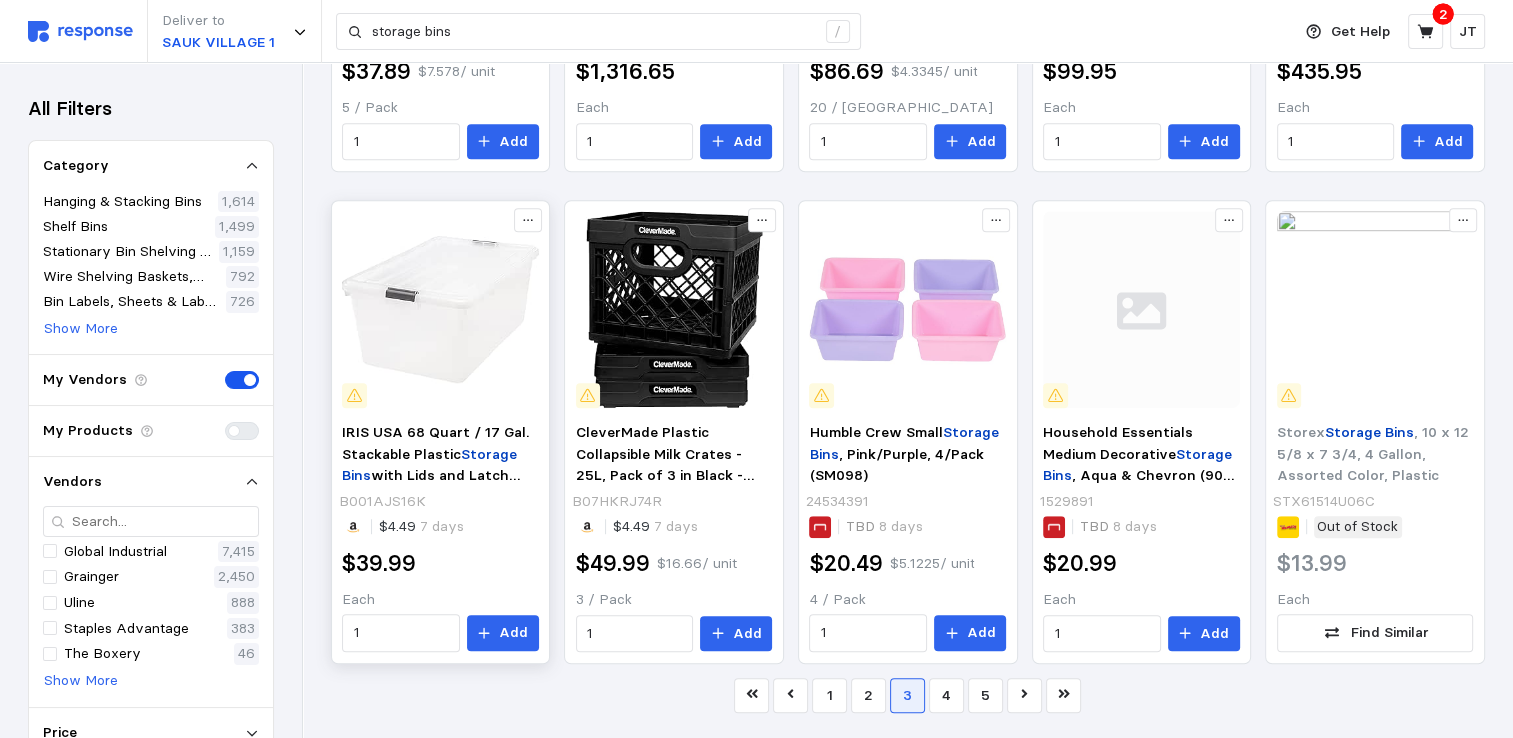 click at bounding box center (440, 309) 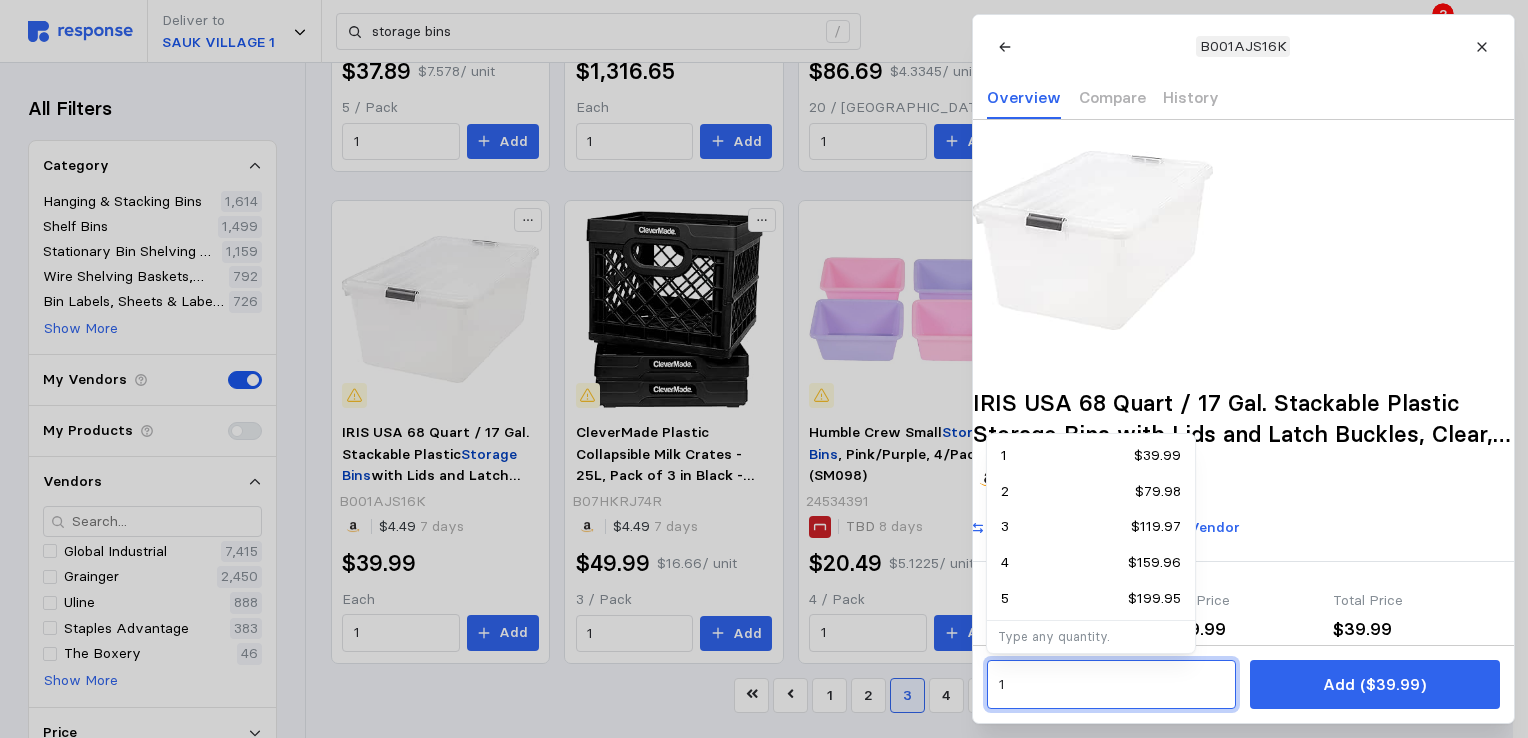 click on "1" at bounding box center [1111, 685] 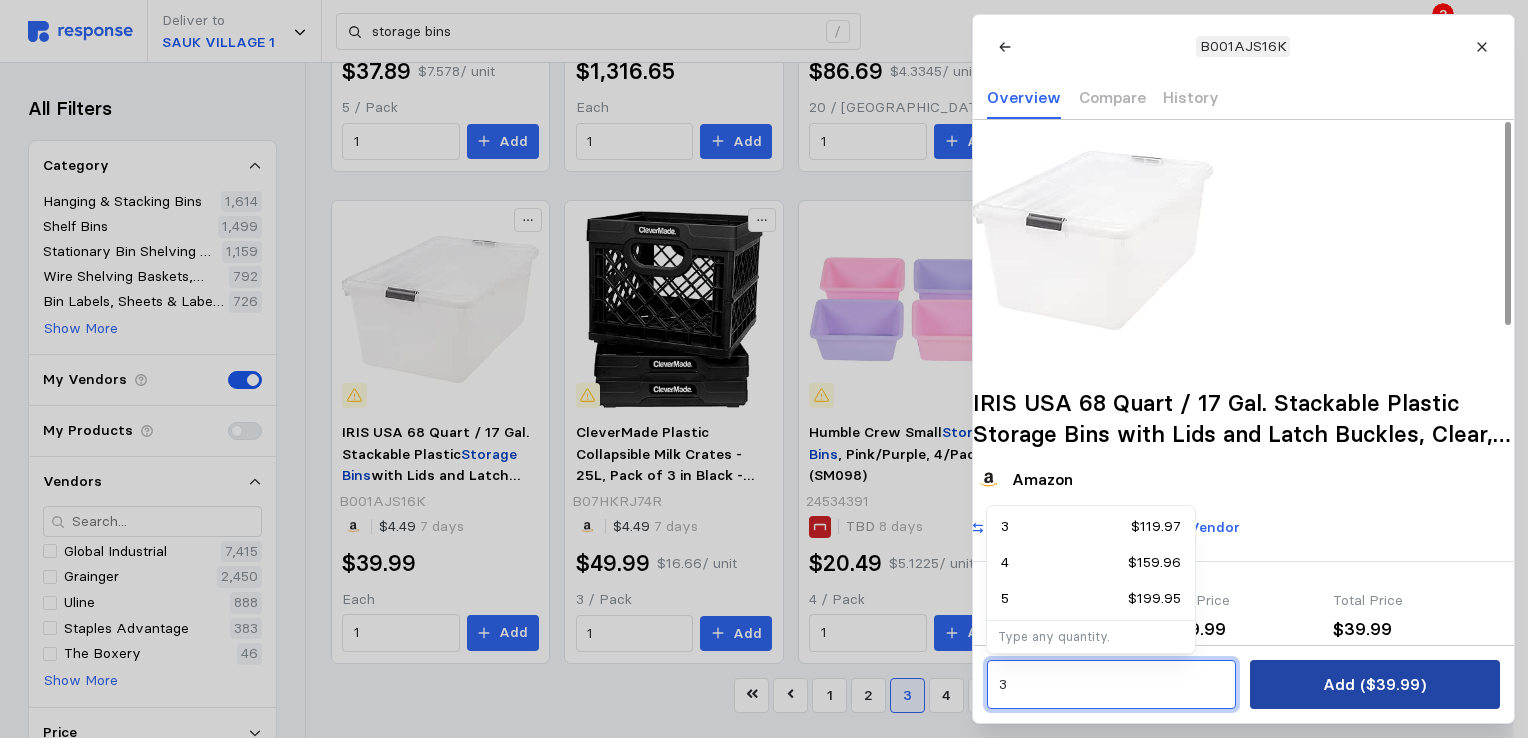 type on "3" 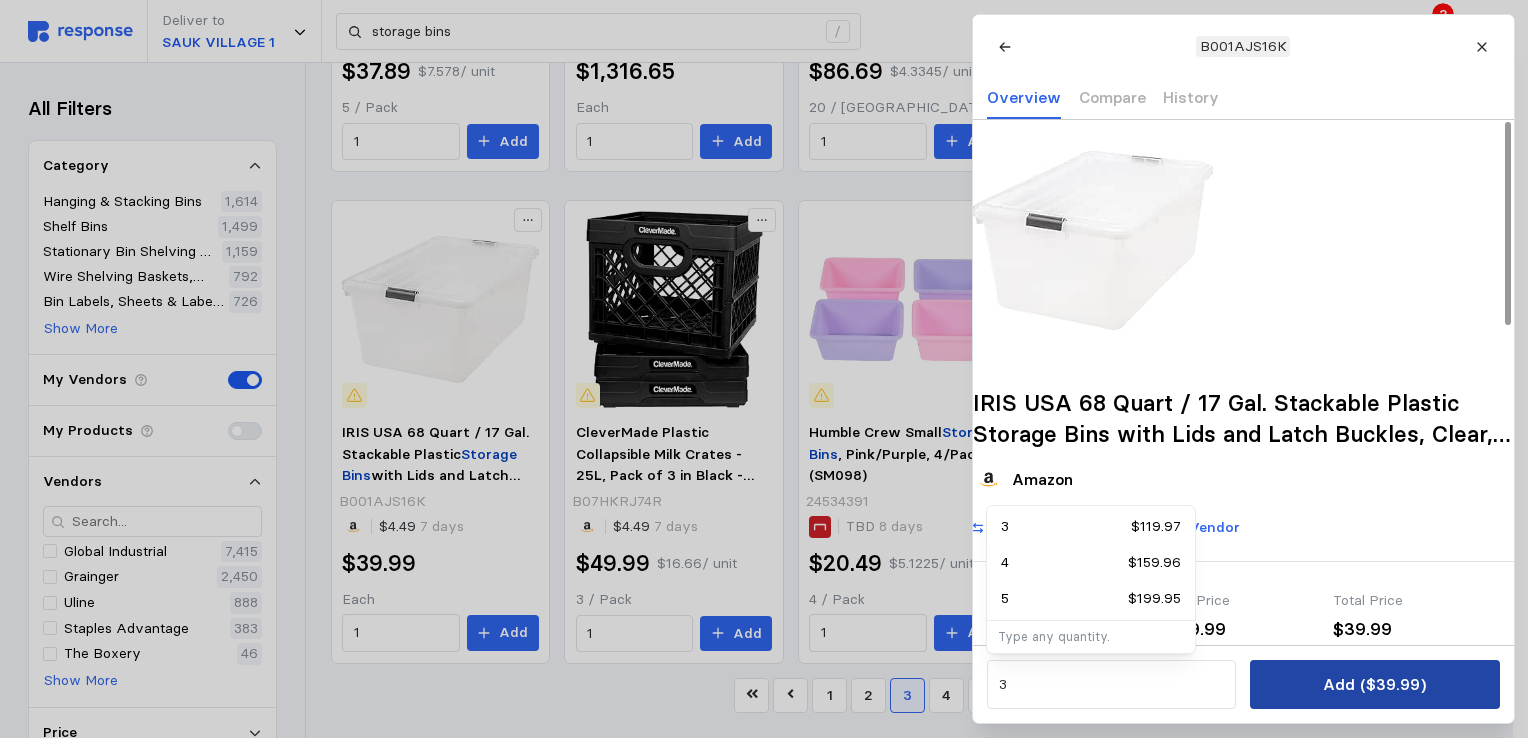 click on "Add ($39.99)" at bounding box center [1374, 684] 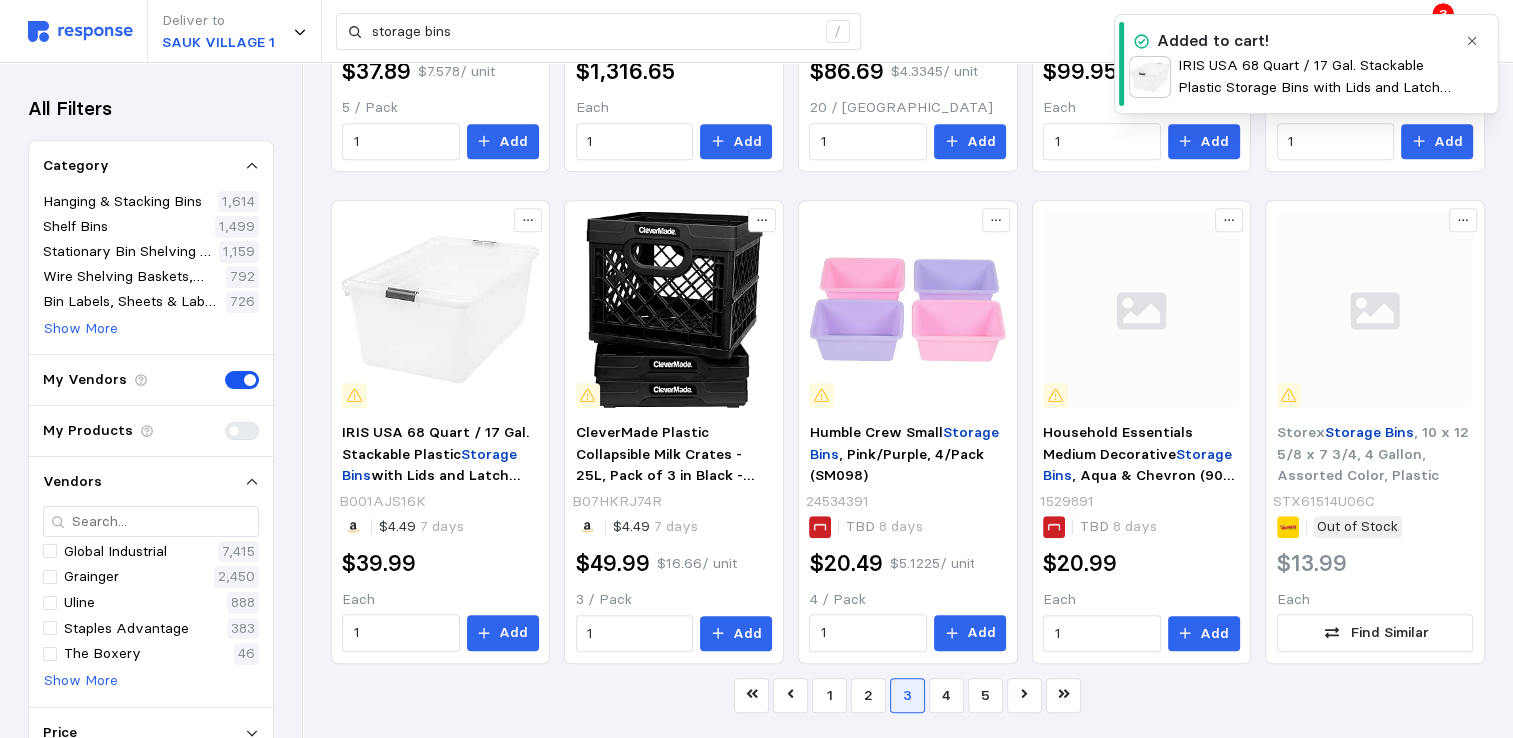 click on "3" at bounding box center (1443, 14) 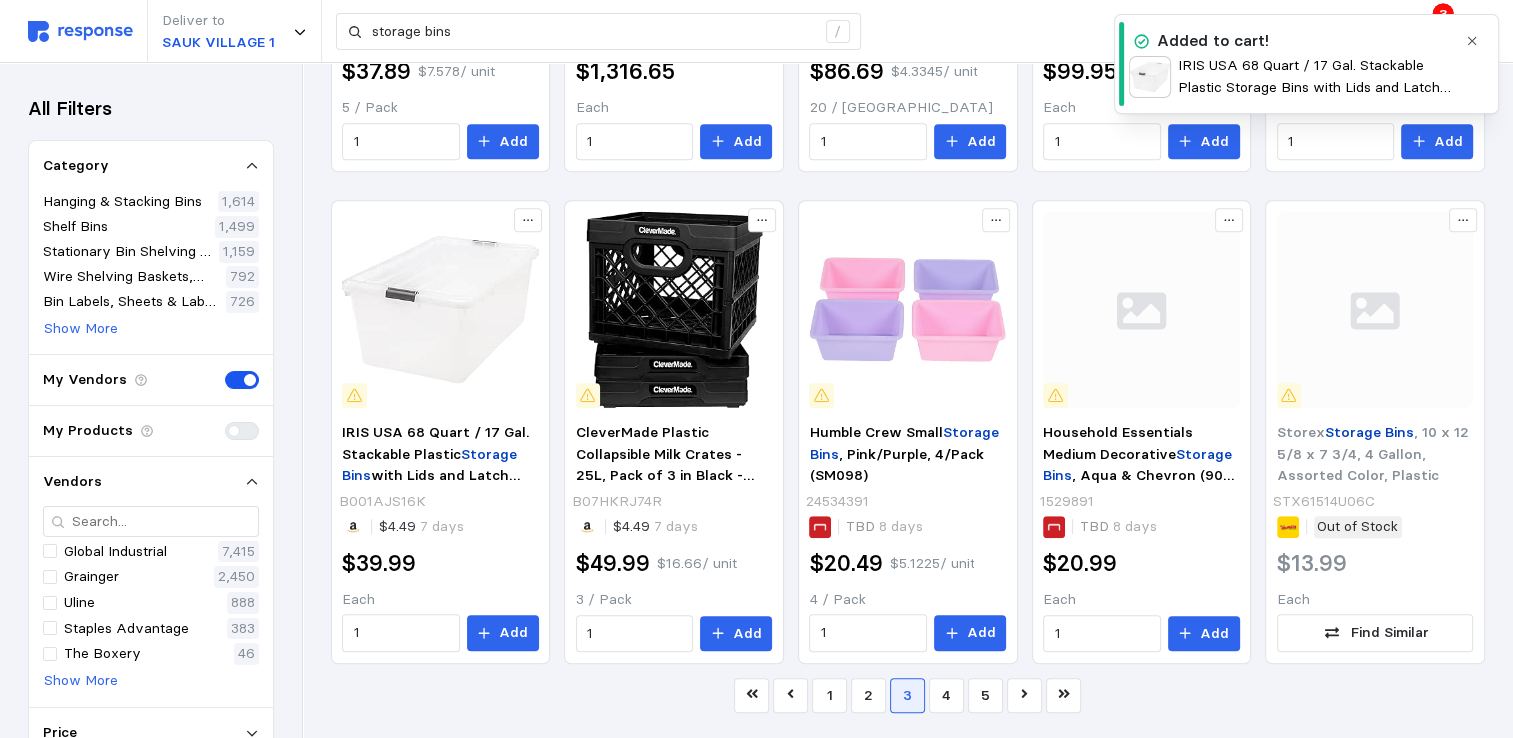 click at bounding box center [1472, 41] 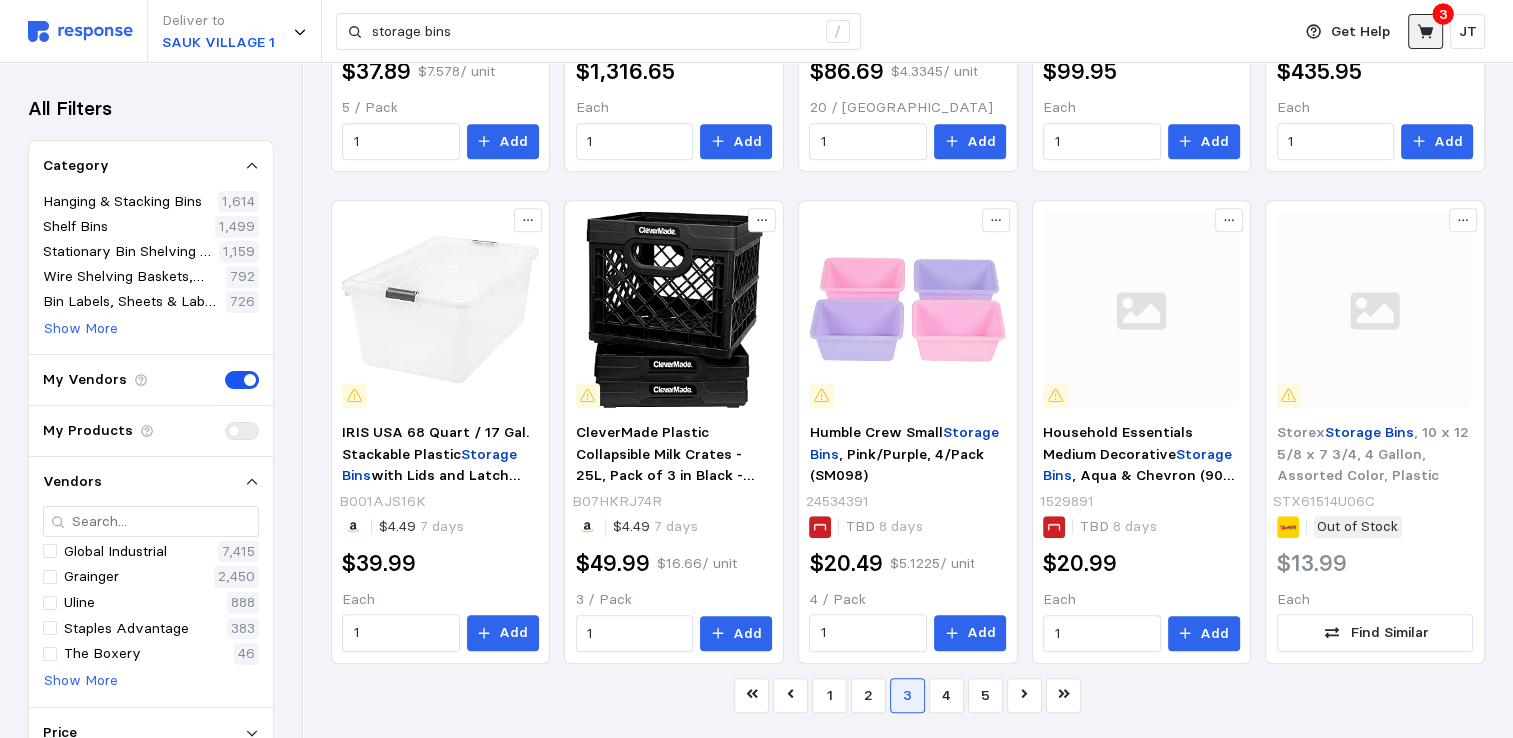 click 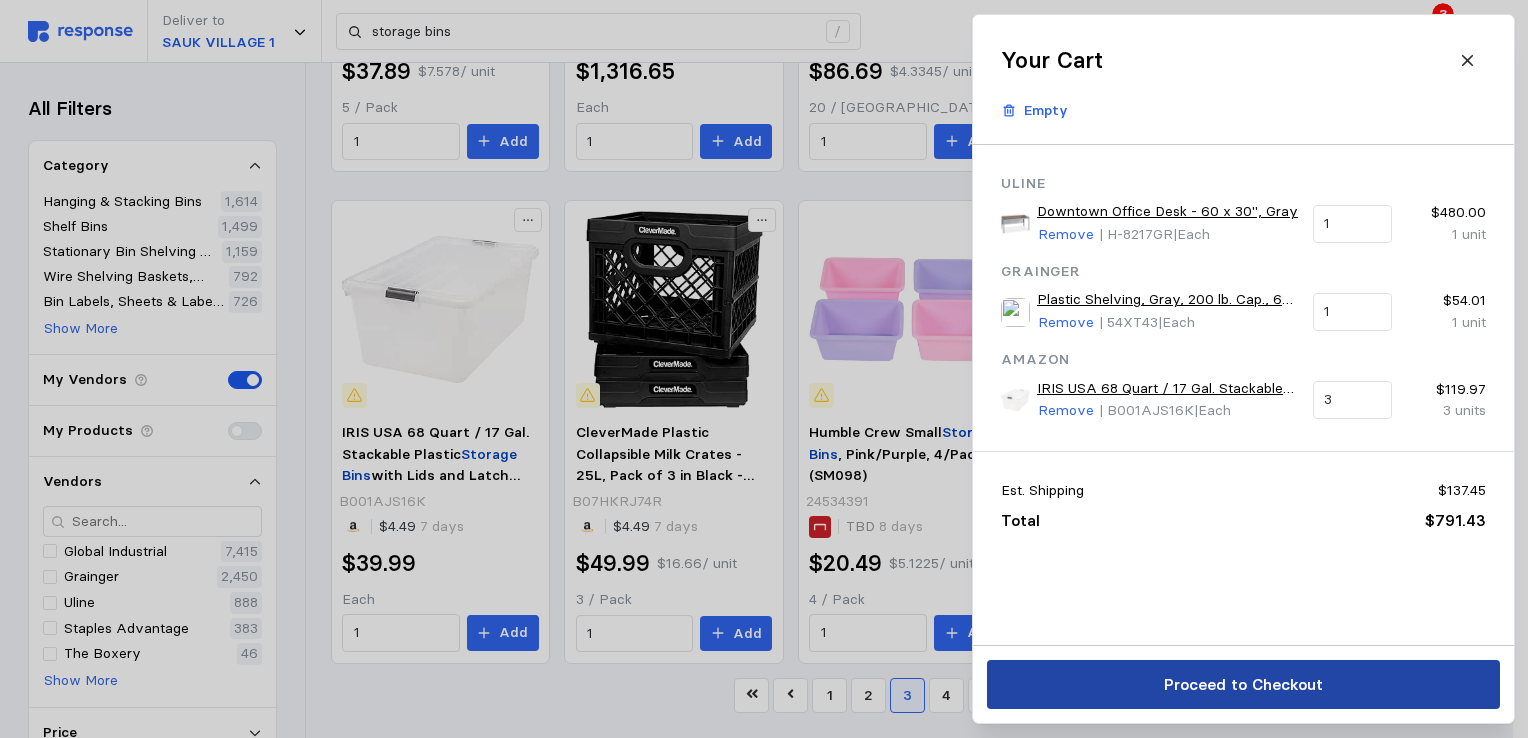 click on "Proceed to Checkout" at bounding box center [1242, 684] 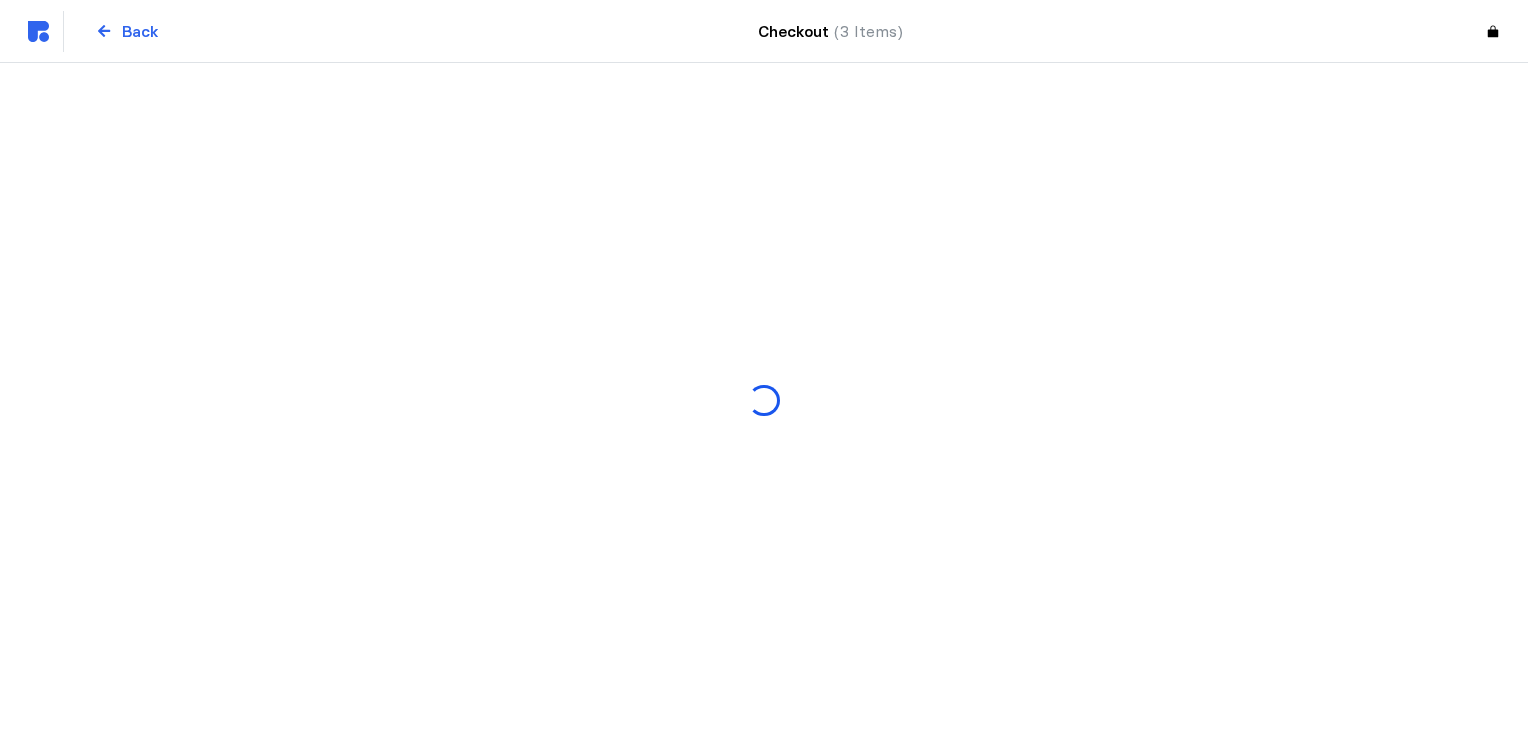 scroll, scrollTop: 0, scrollLeft: 0, axis: both 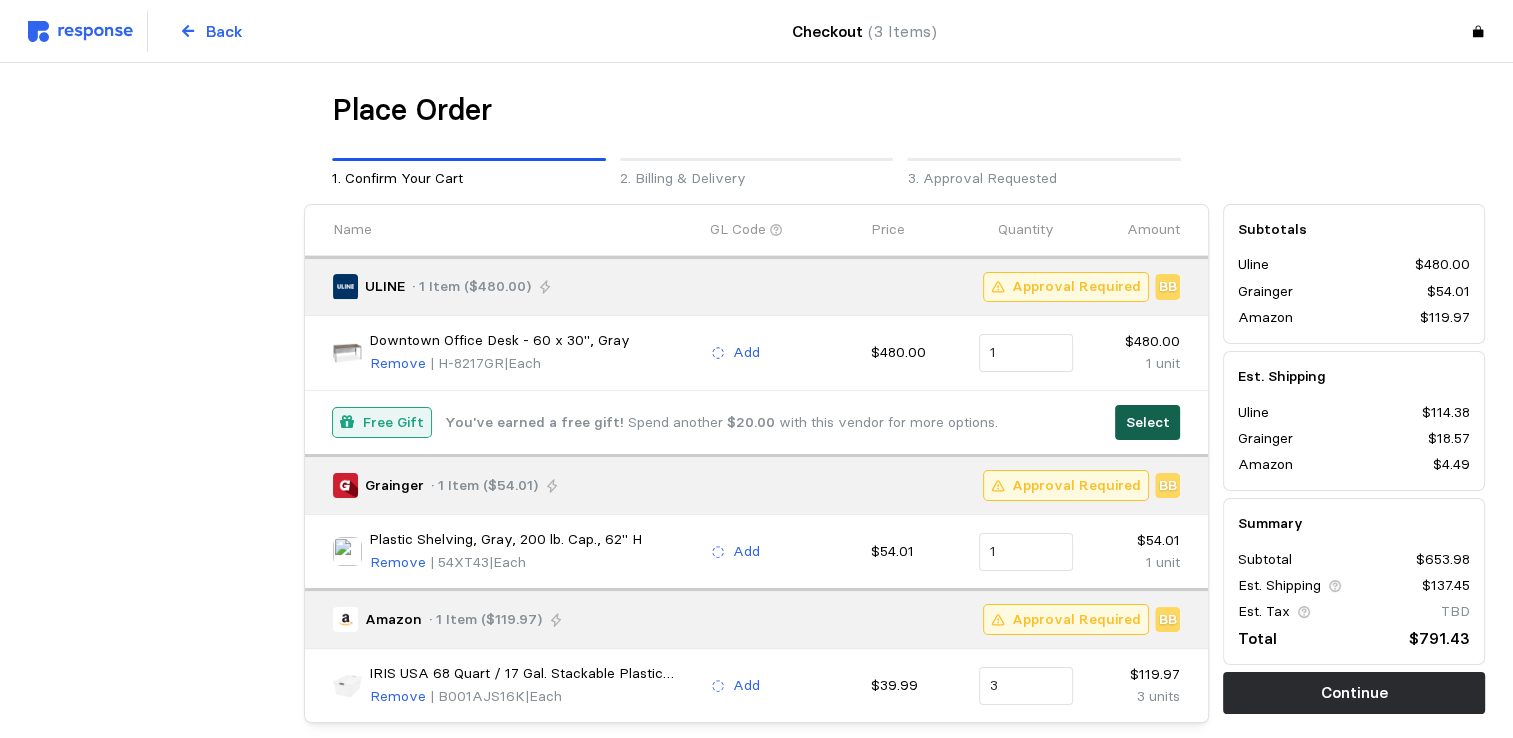 click on "Select" at bounding box center (1148, 423) 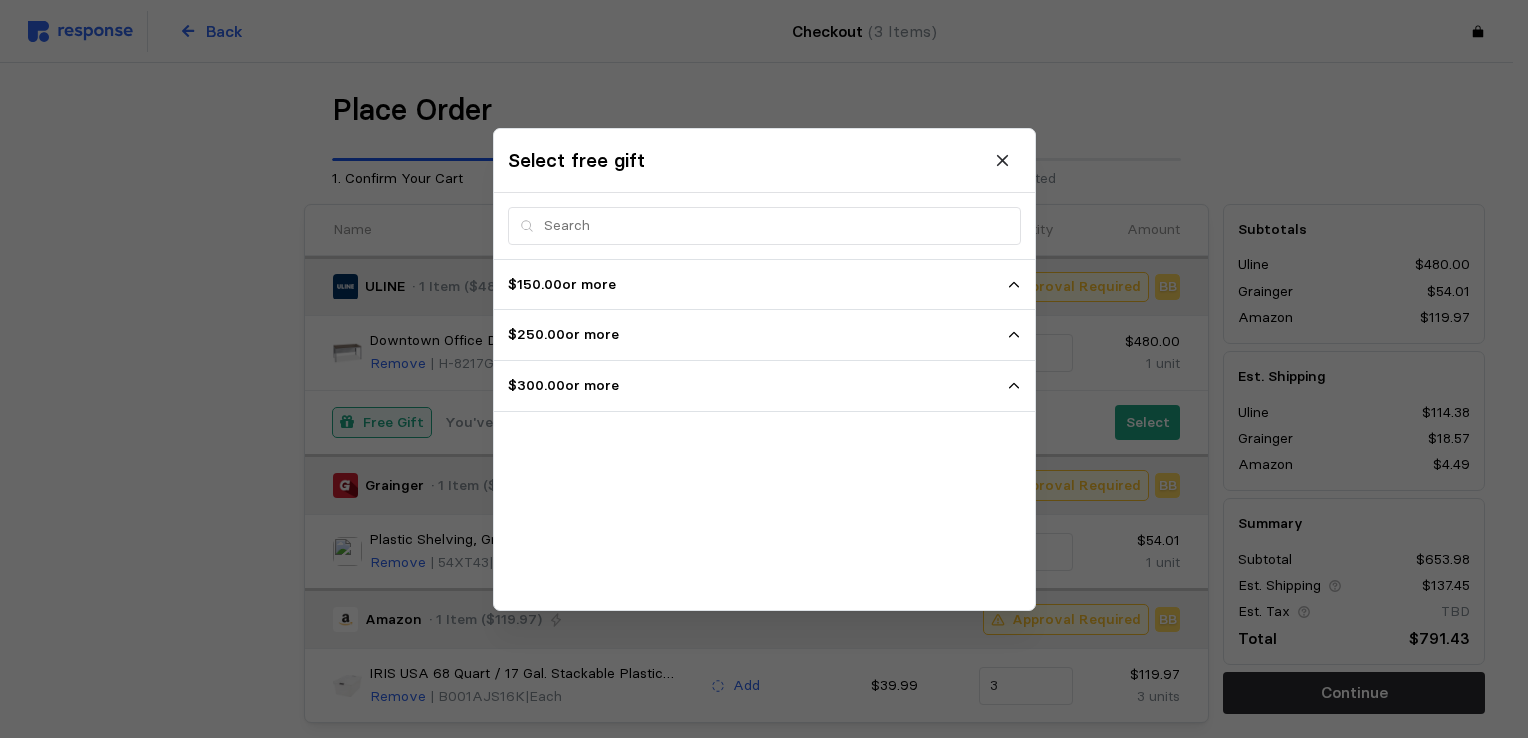 click on "$300.00  or more" at bounding box center (757, 386) 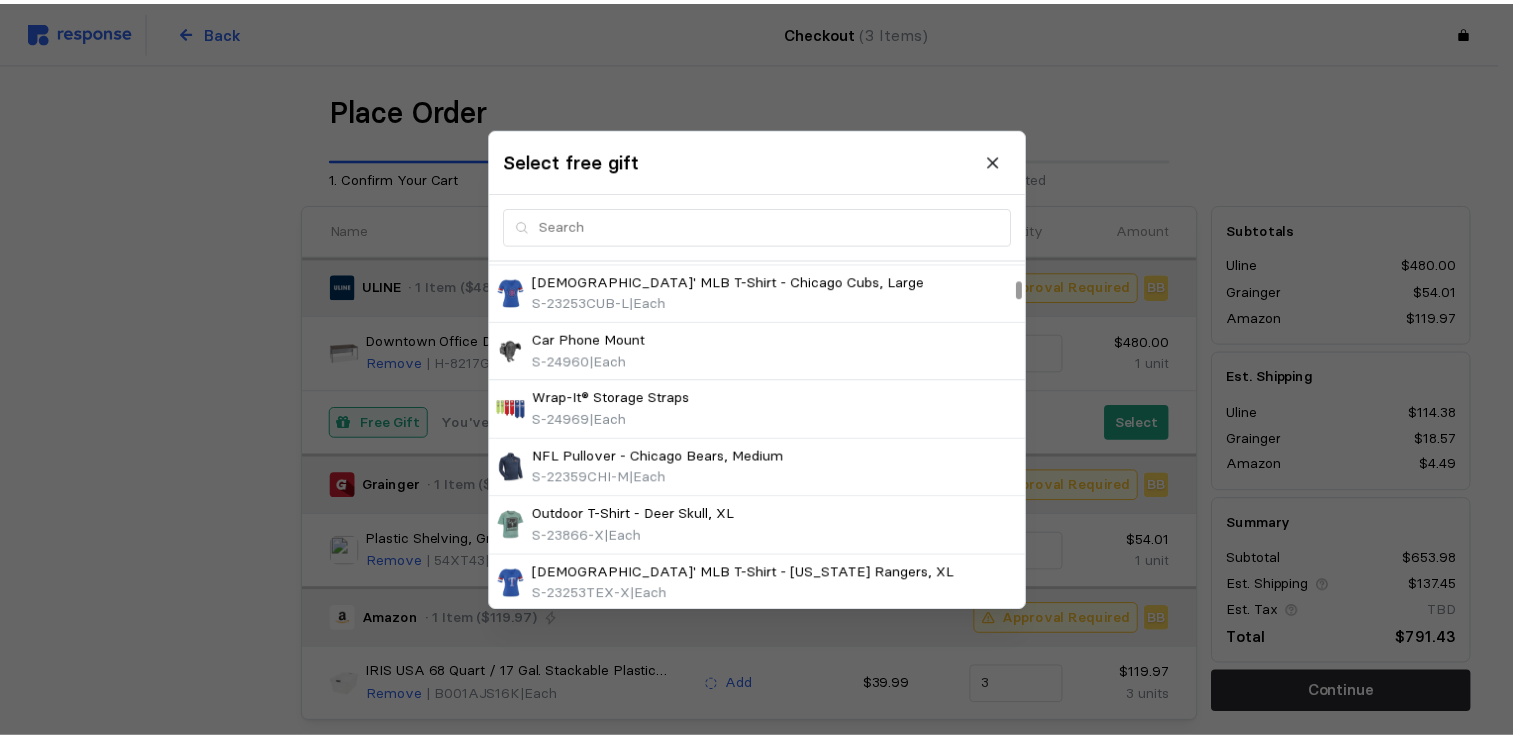 scroll, scrollTop: 533, scrollLeft: 0, axis: vertical 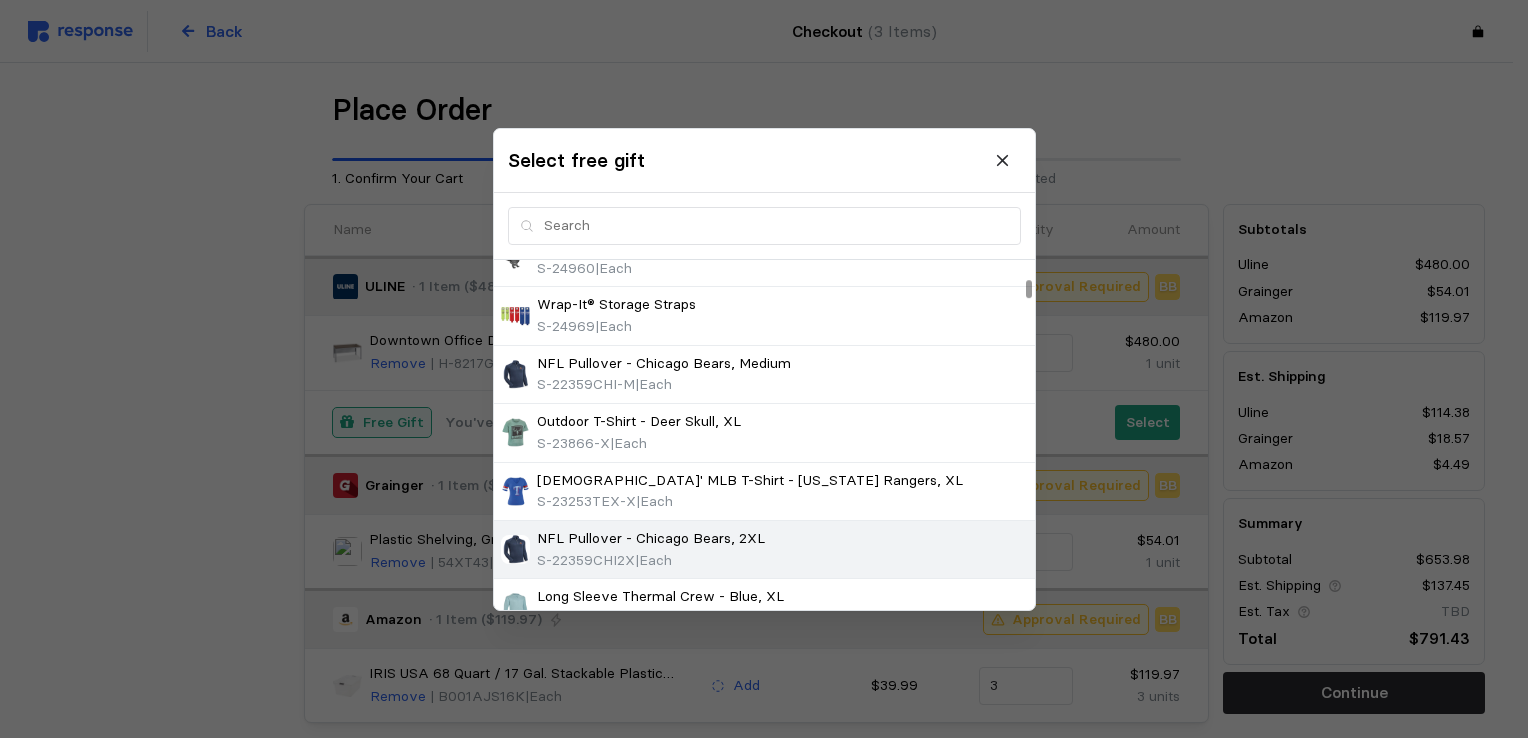 click on "NFL Pullover - Chicago Bears, 2XL" at bounding box center [651, 539] 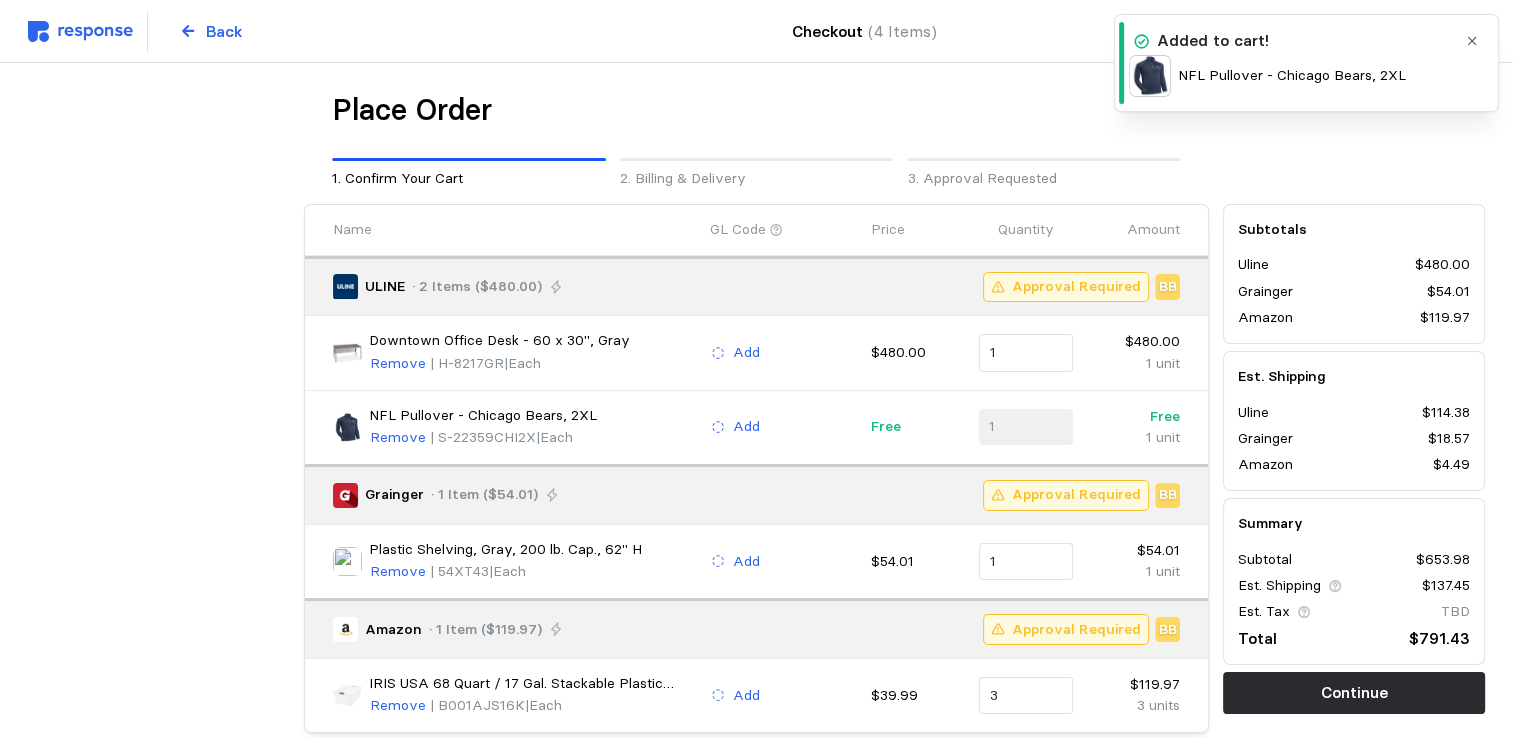 click at bounding box center (1150, 76) 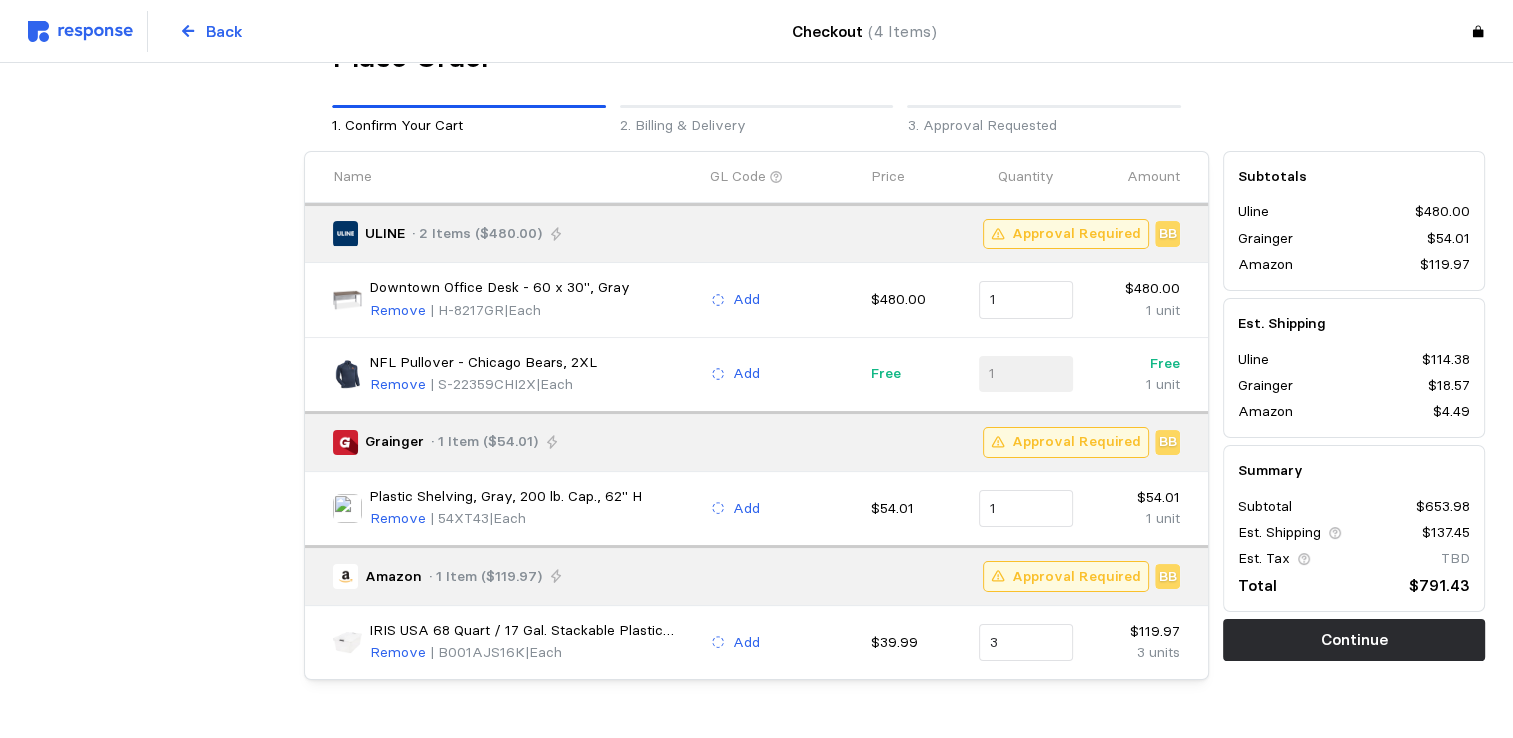 scroll, scrollTop: 102, scrollLeft: 0, axis: vertical 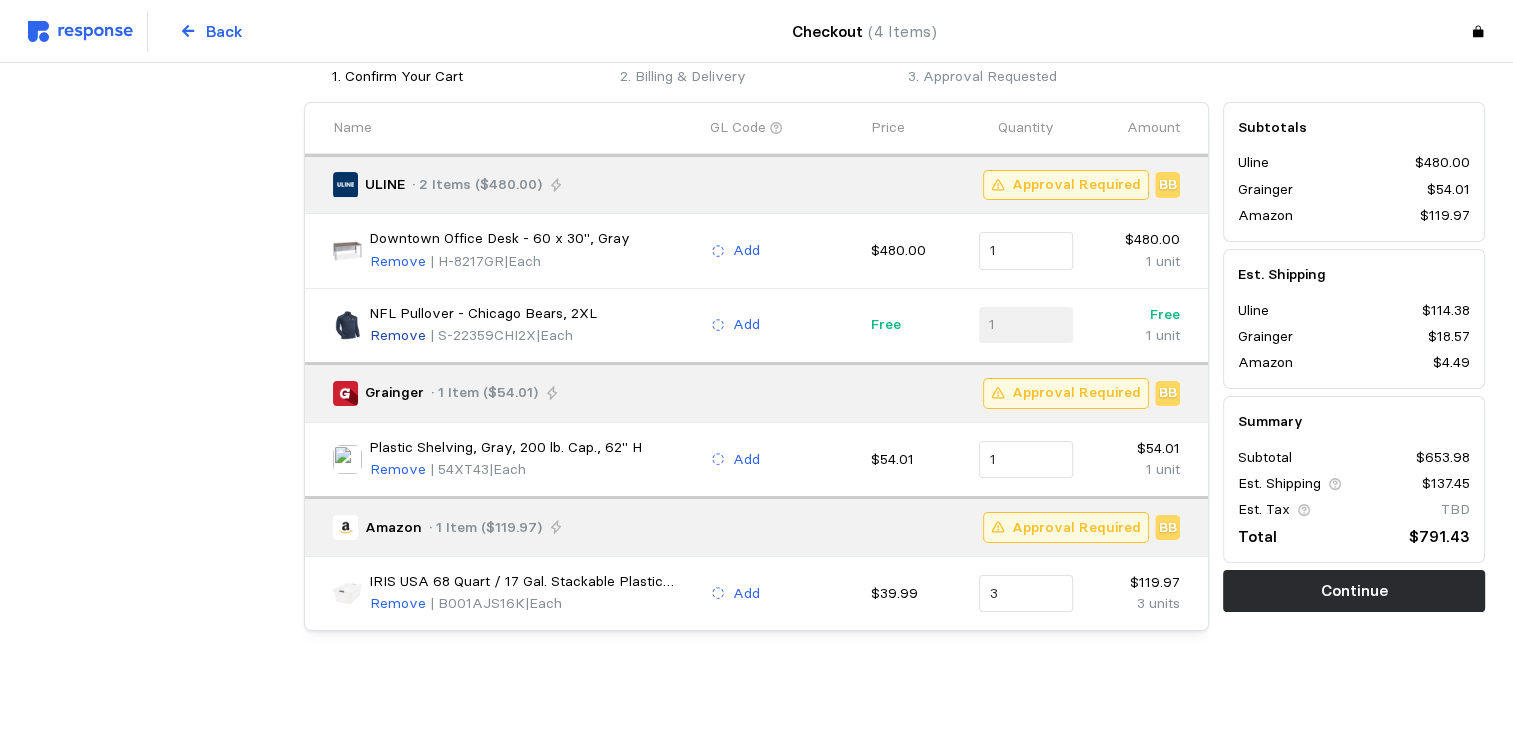 click on "Remove" at bounding box center [398, 336] 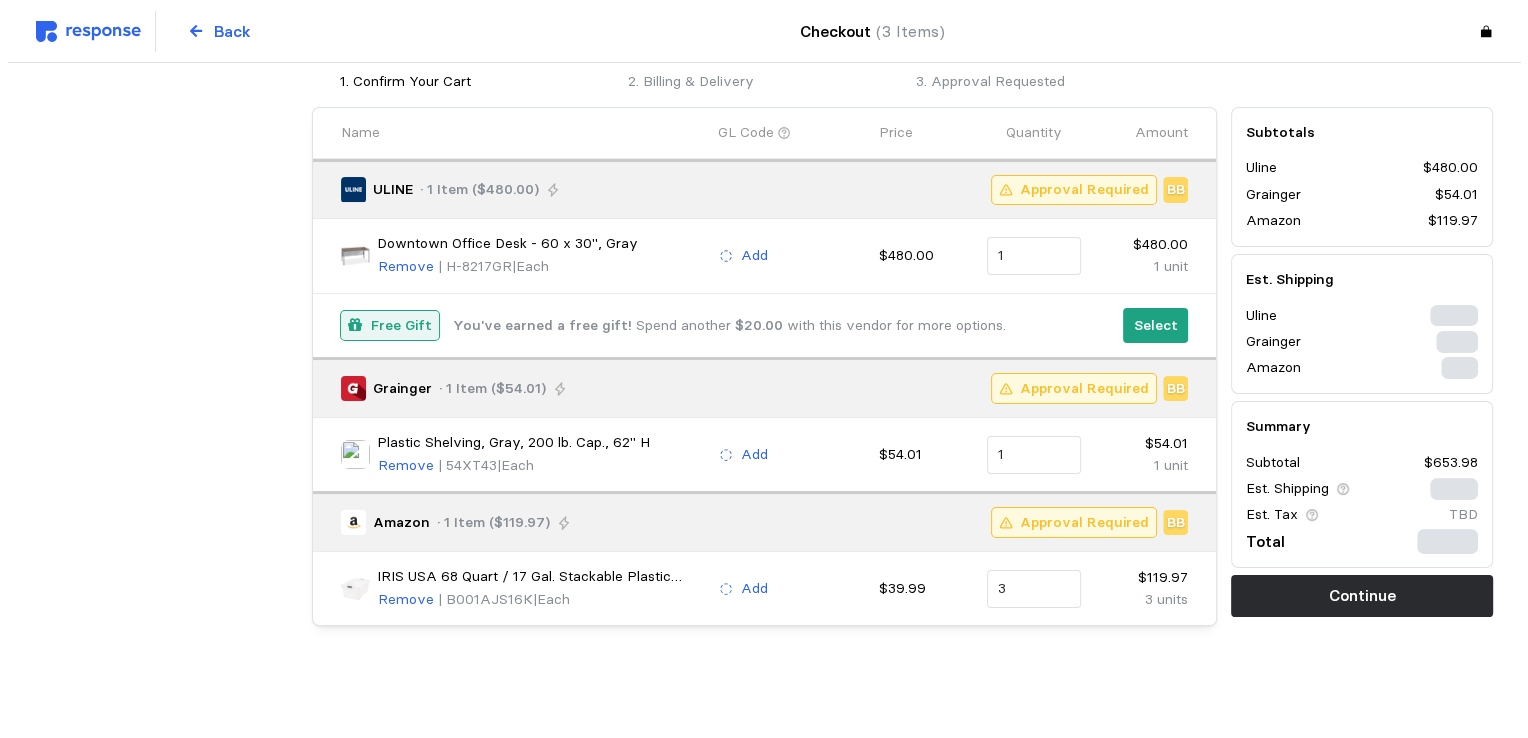 scroll, scrollTop: 92, scrollLeft: 0, axis: vertical 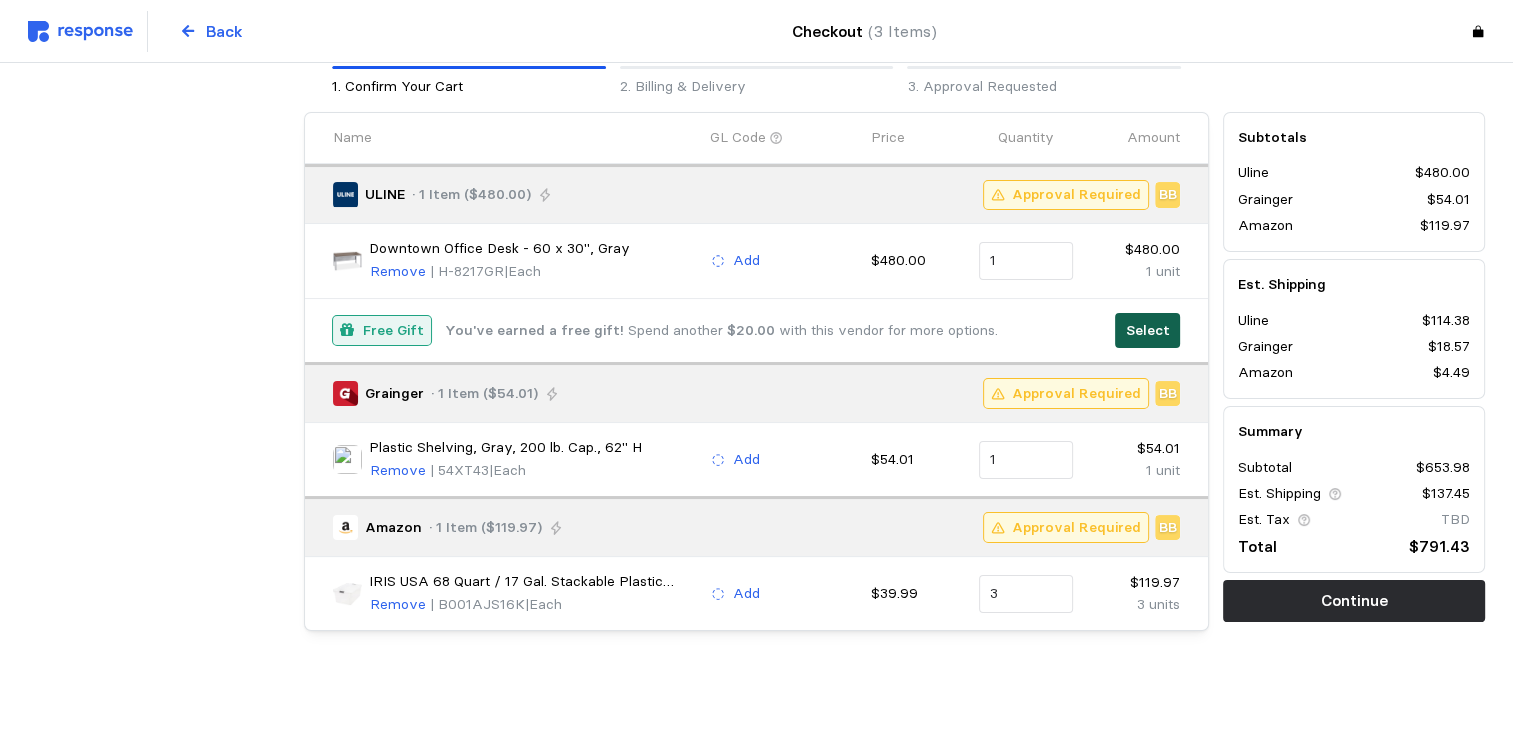 click on "Select" at bounding box center (1148, 331) 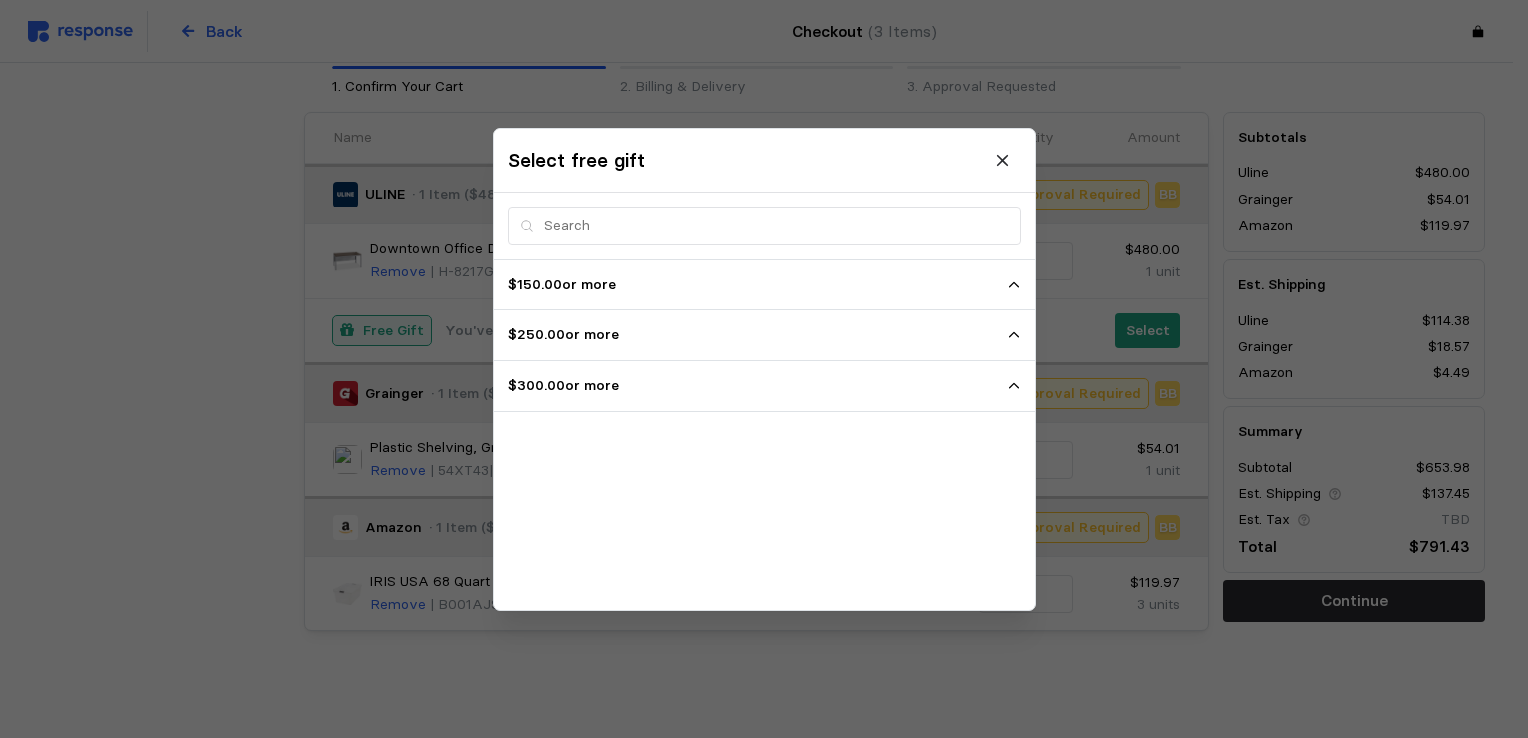 click on "$250.00  or more" at bounding box center (757, 335) 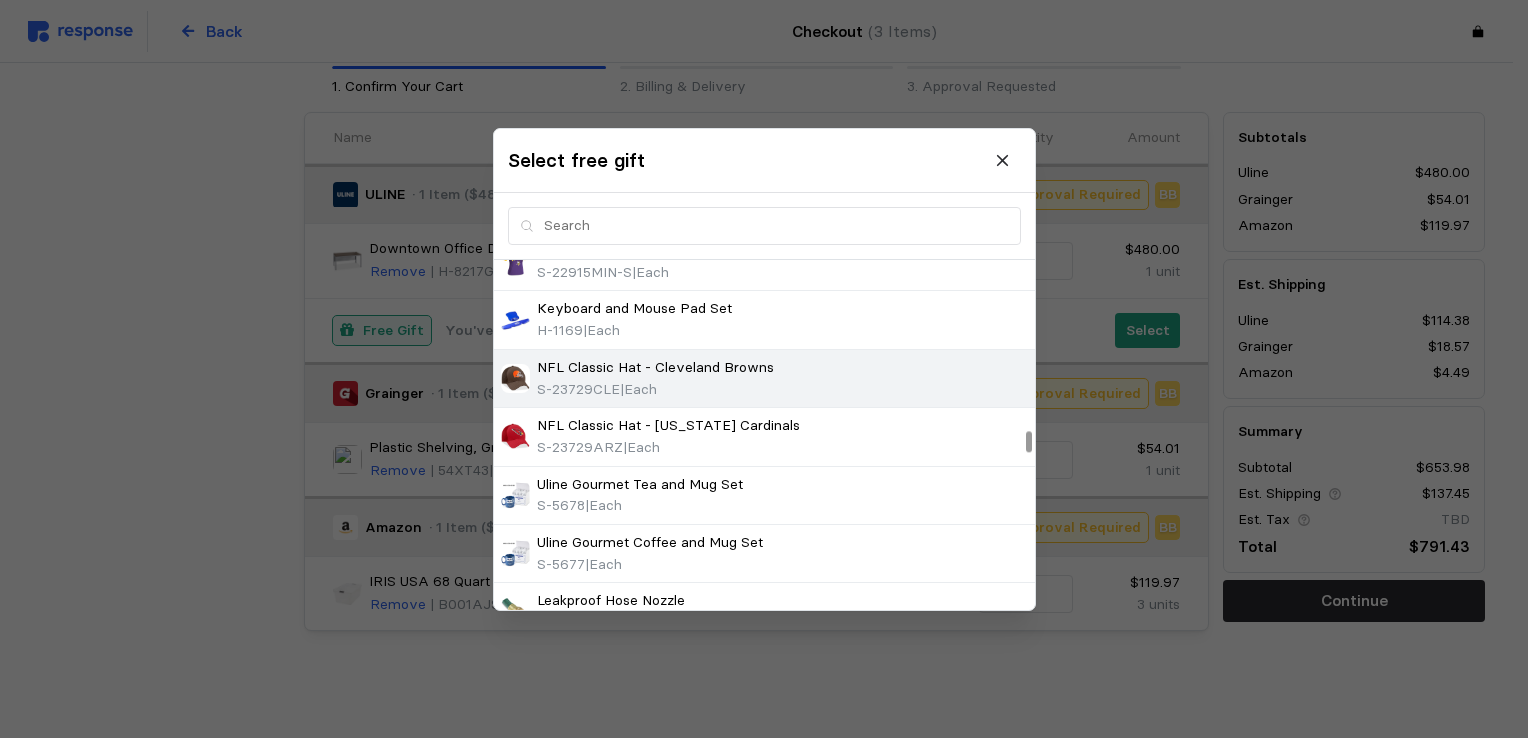 scroll, scrollTop: 2664, scrollLeft: 0, axis: vertical 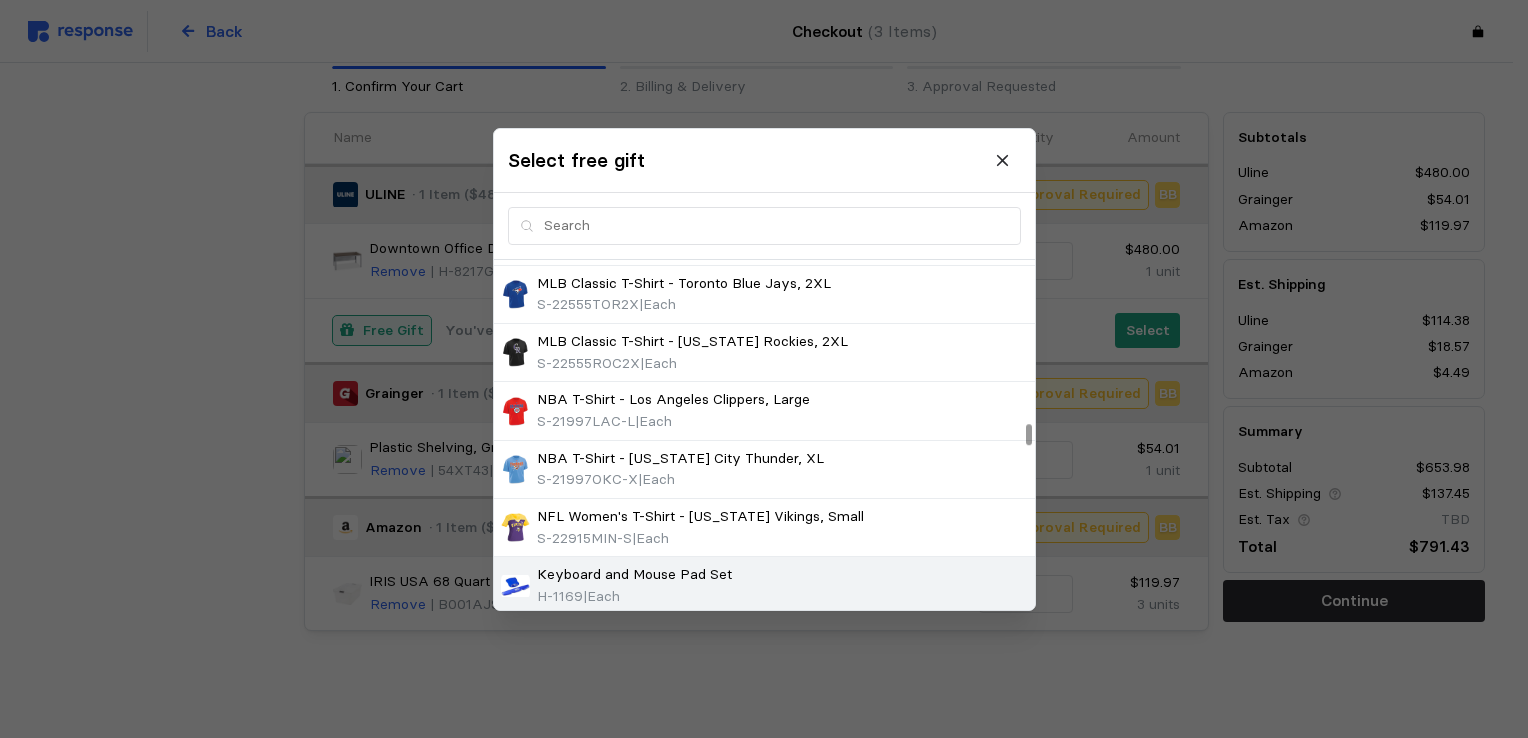 click at bounding box center (515, 585) 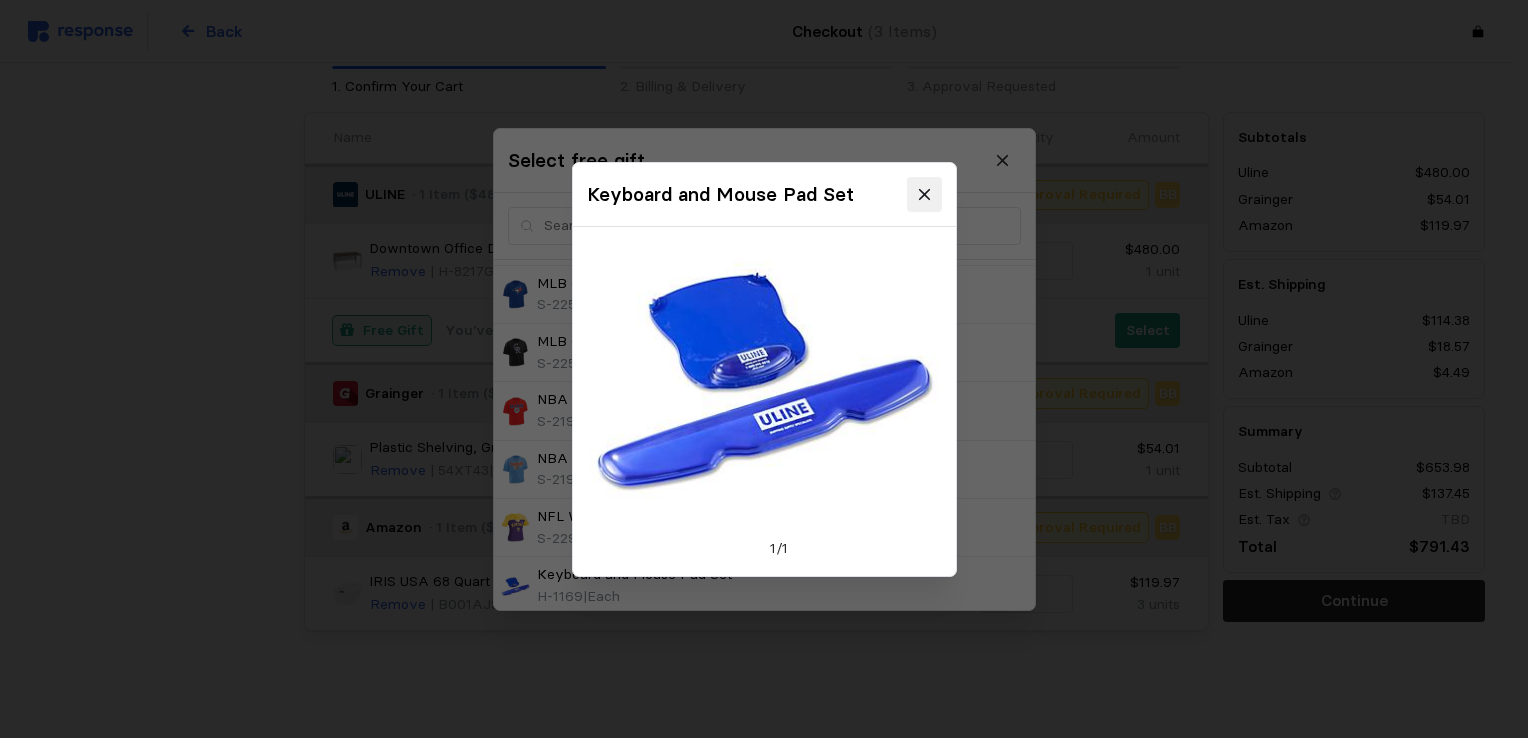 click 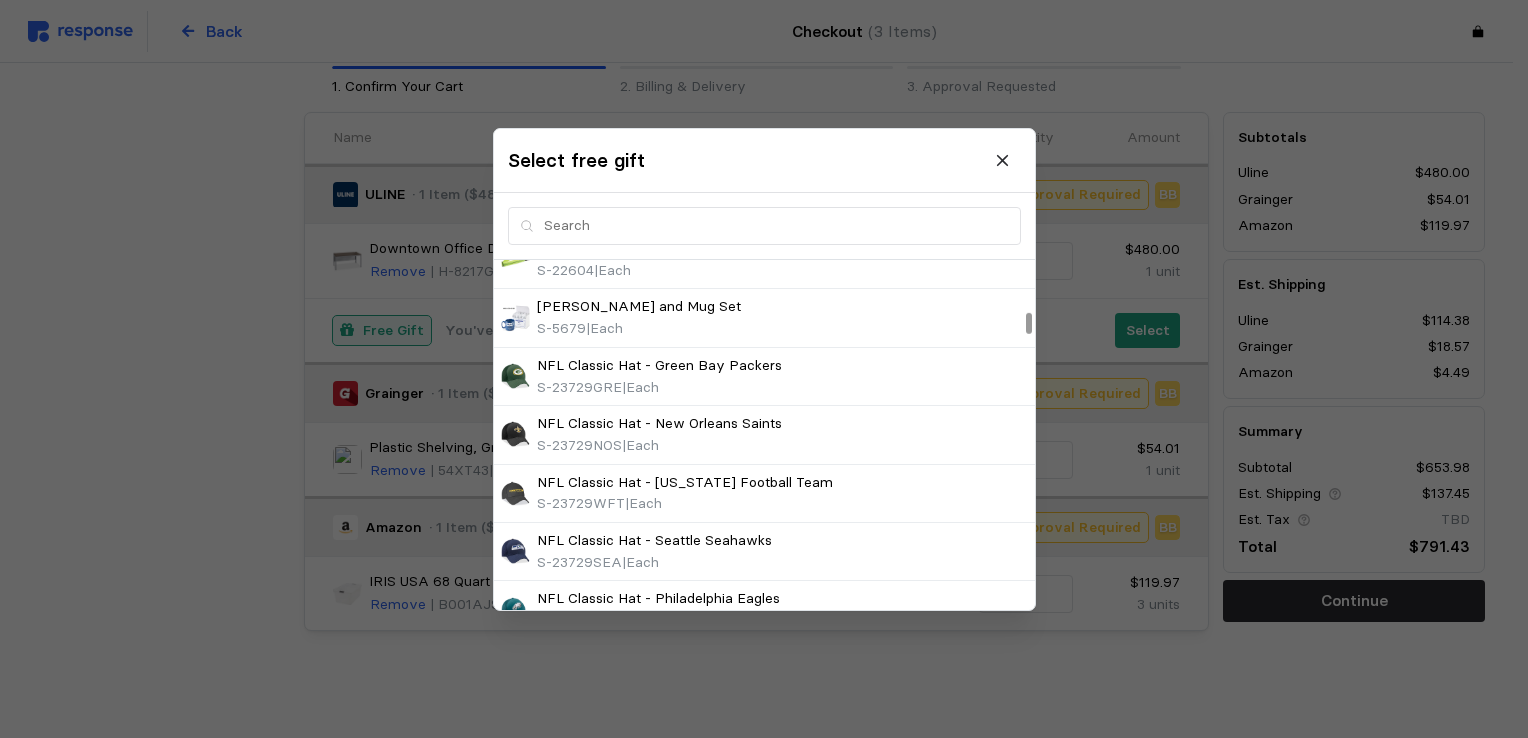 scroll, scrollTop: 796, scrollLeft: 0, axis: vertical 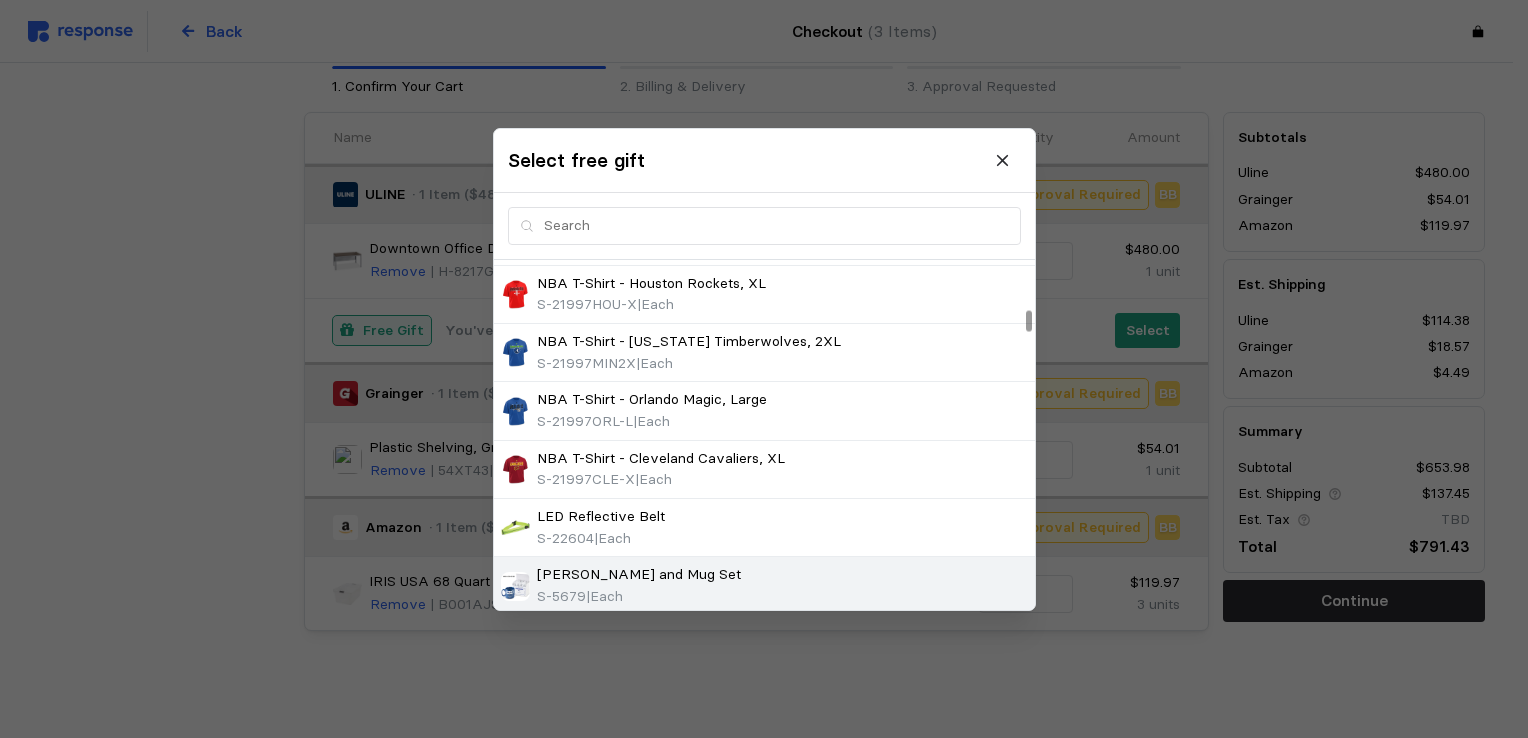 click at bounding box center [515, 585] 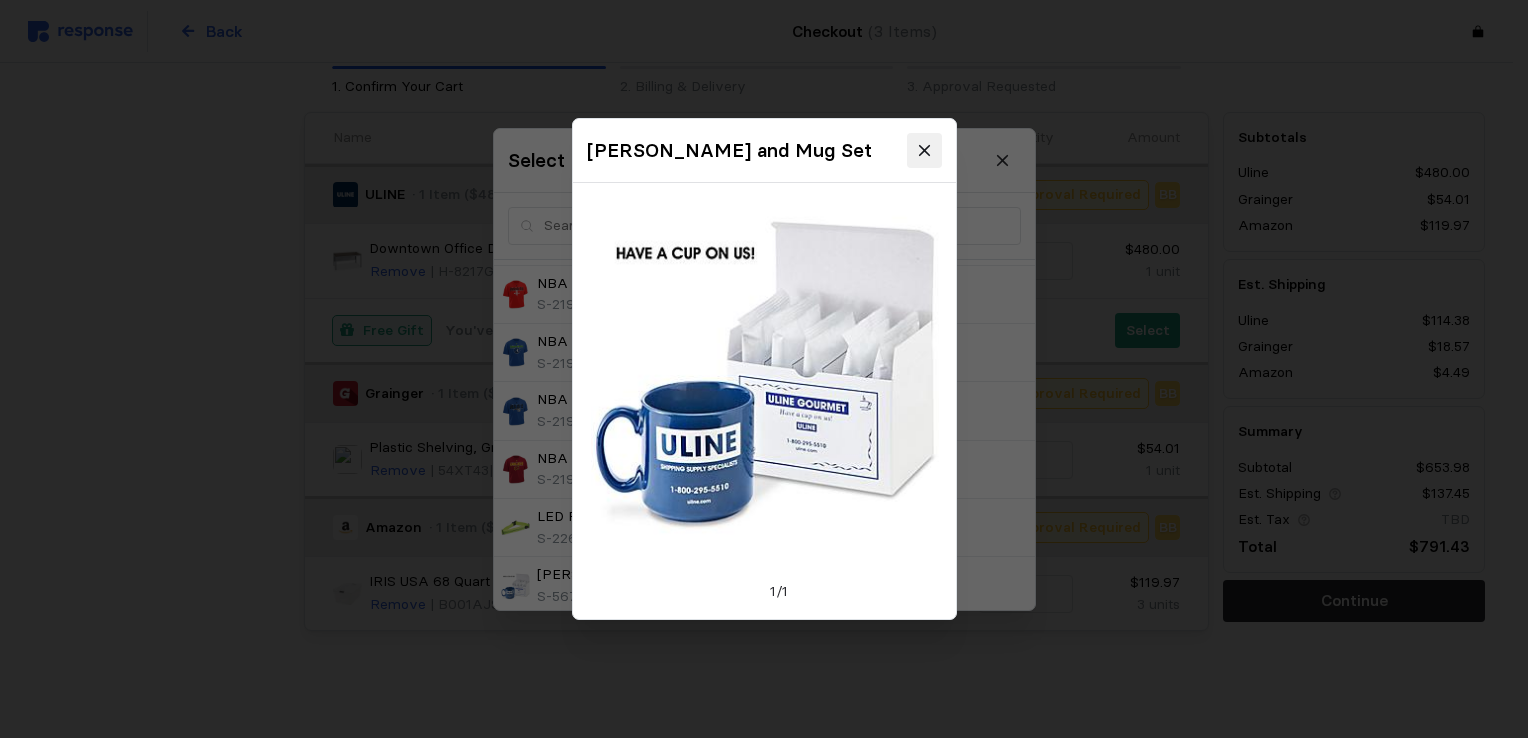 click at bounding box center [924, 150] 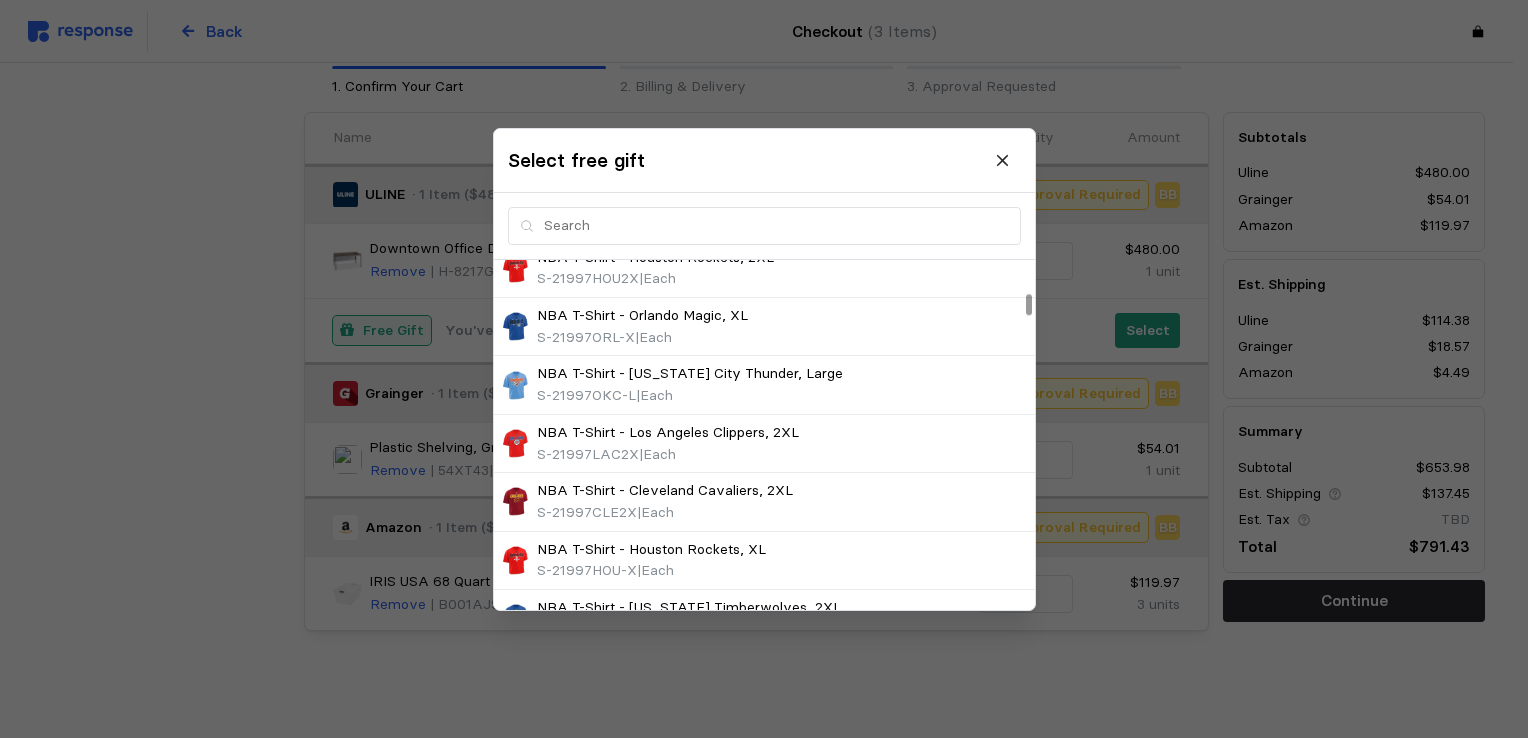 scroll, scrollTop: 0, scrollLeft: 0, axis: both 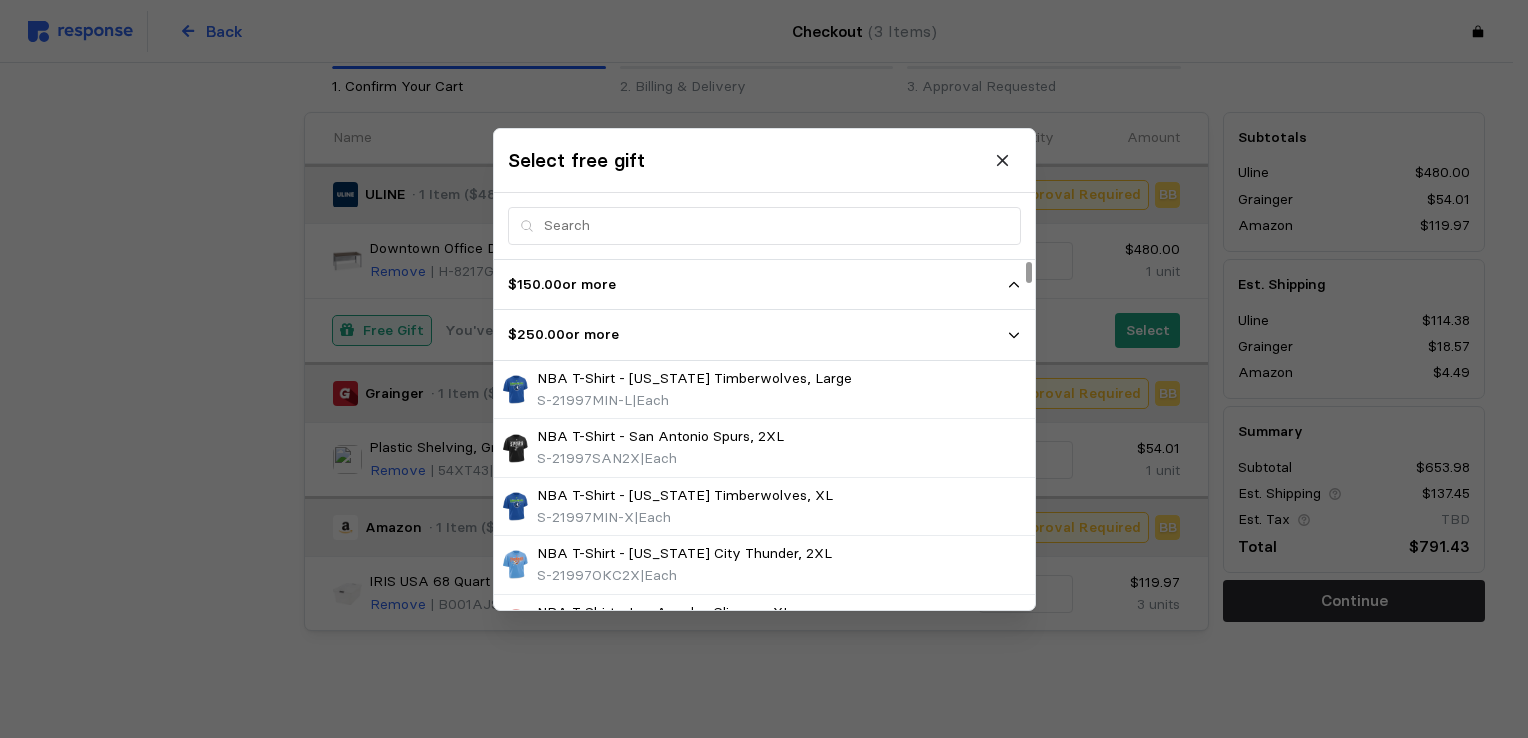 click on "$250.00  or more" at bounding box center (757, 335) 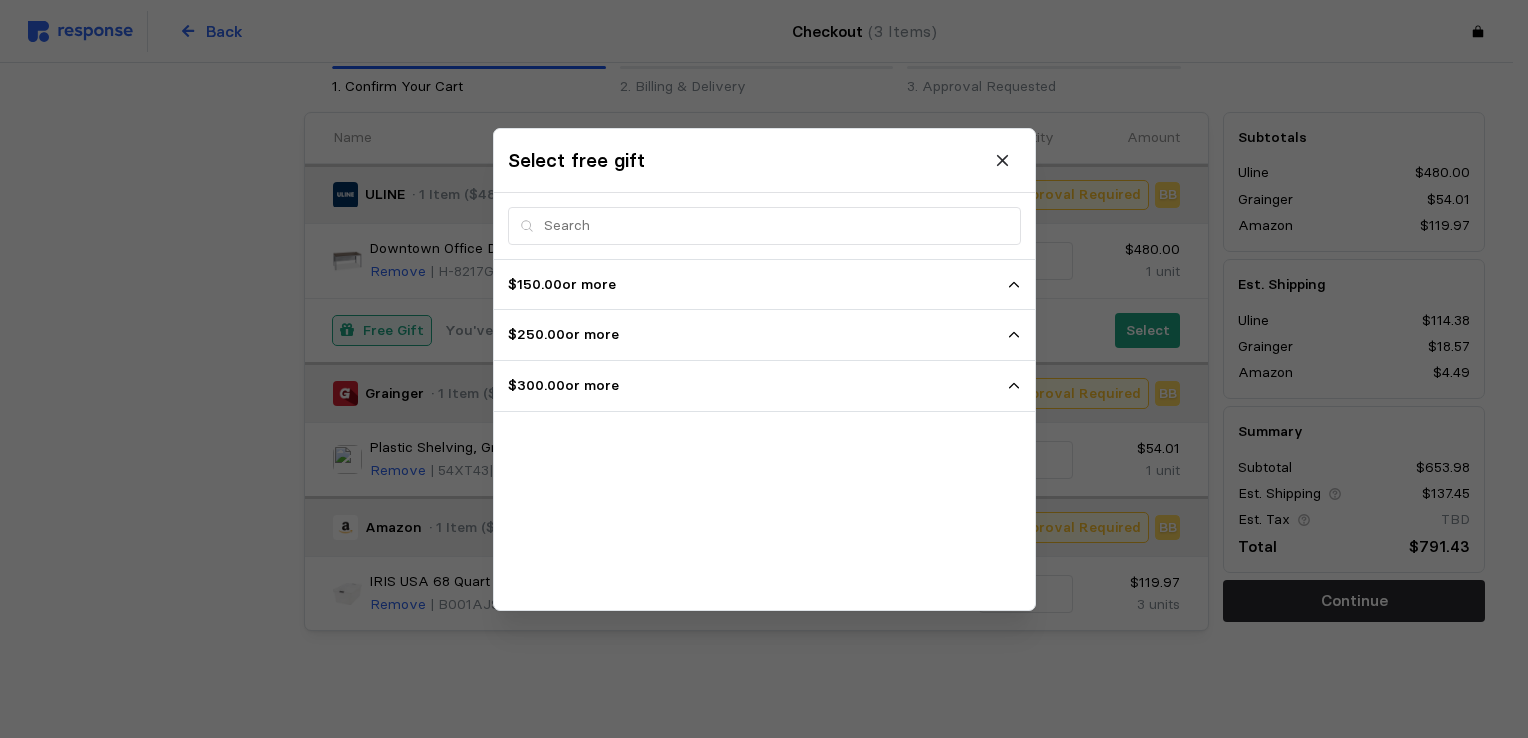 click on "$300.00  or more" at bounding box center [757, 386] 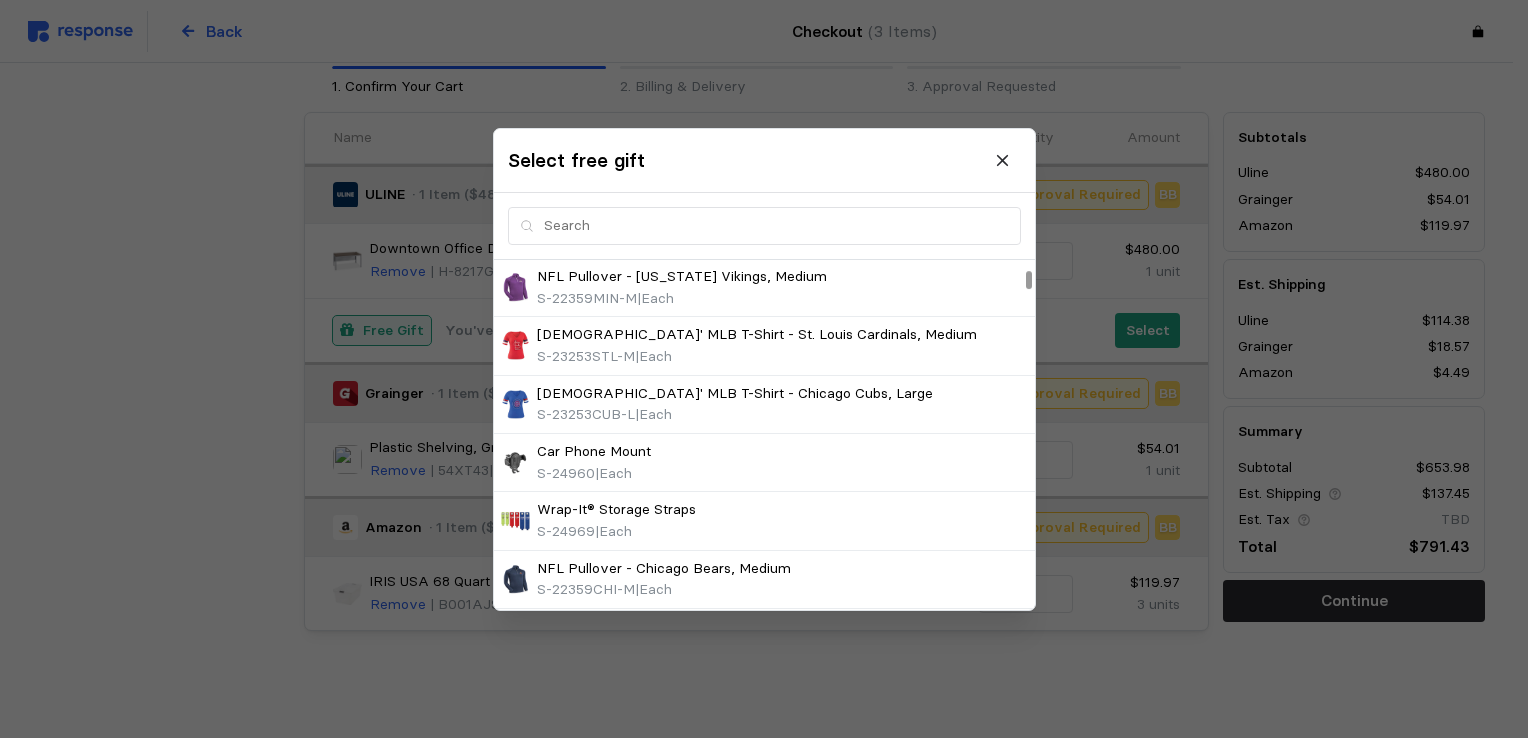 scroll, scrollTop: 266, scrollLeft: 0, axis: vertical 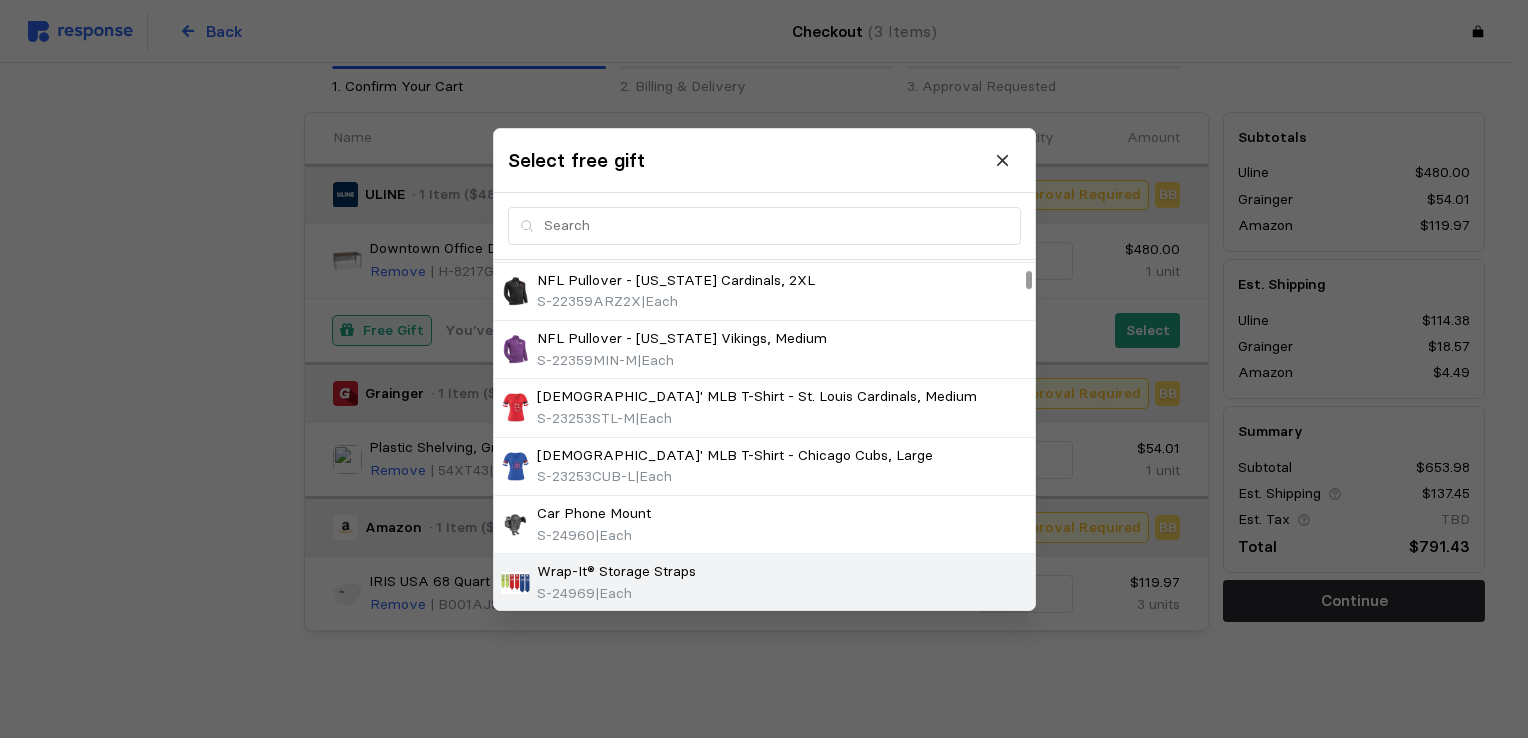 click at bounding box center [515, 582] 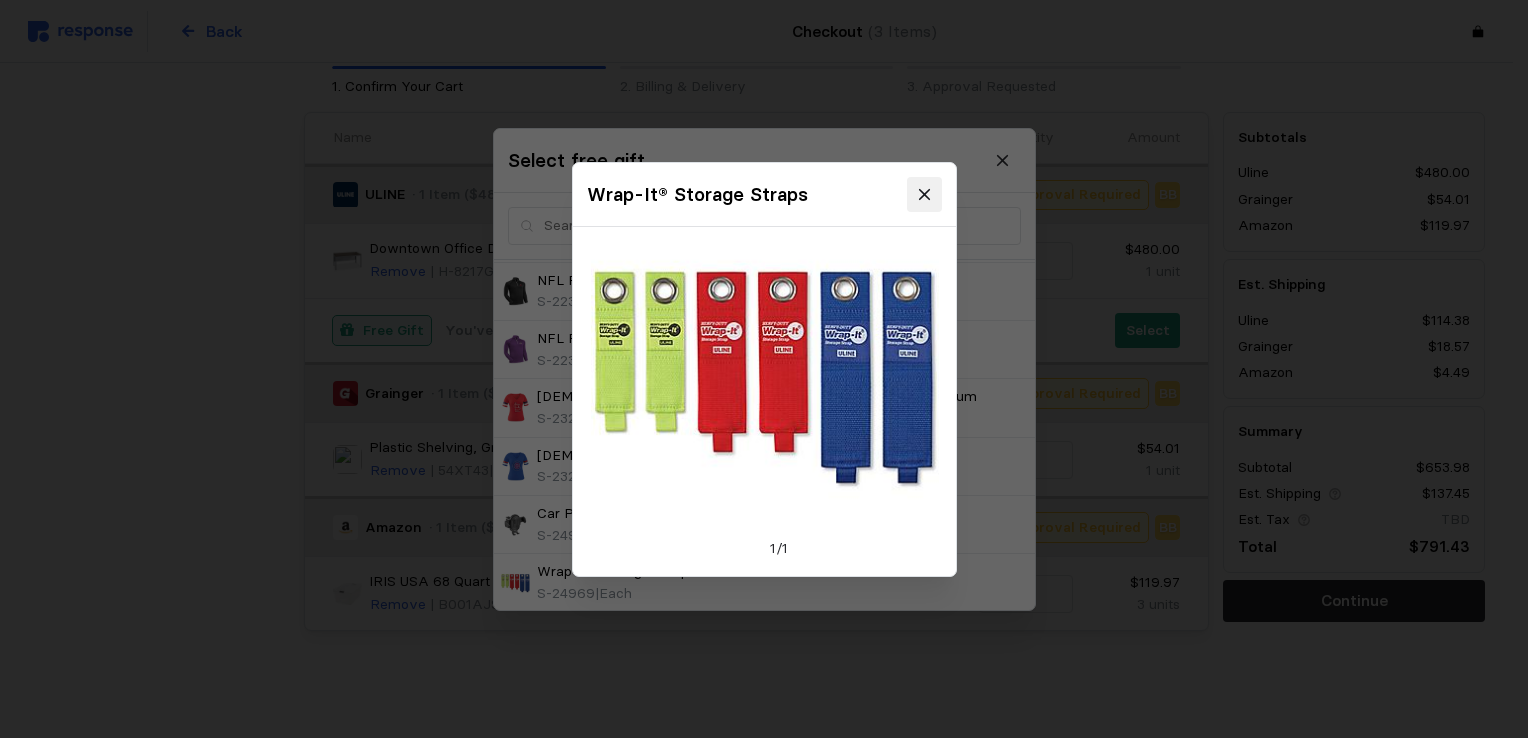 click at bounding box center (924, 194) 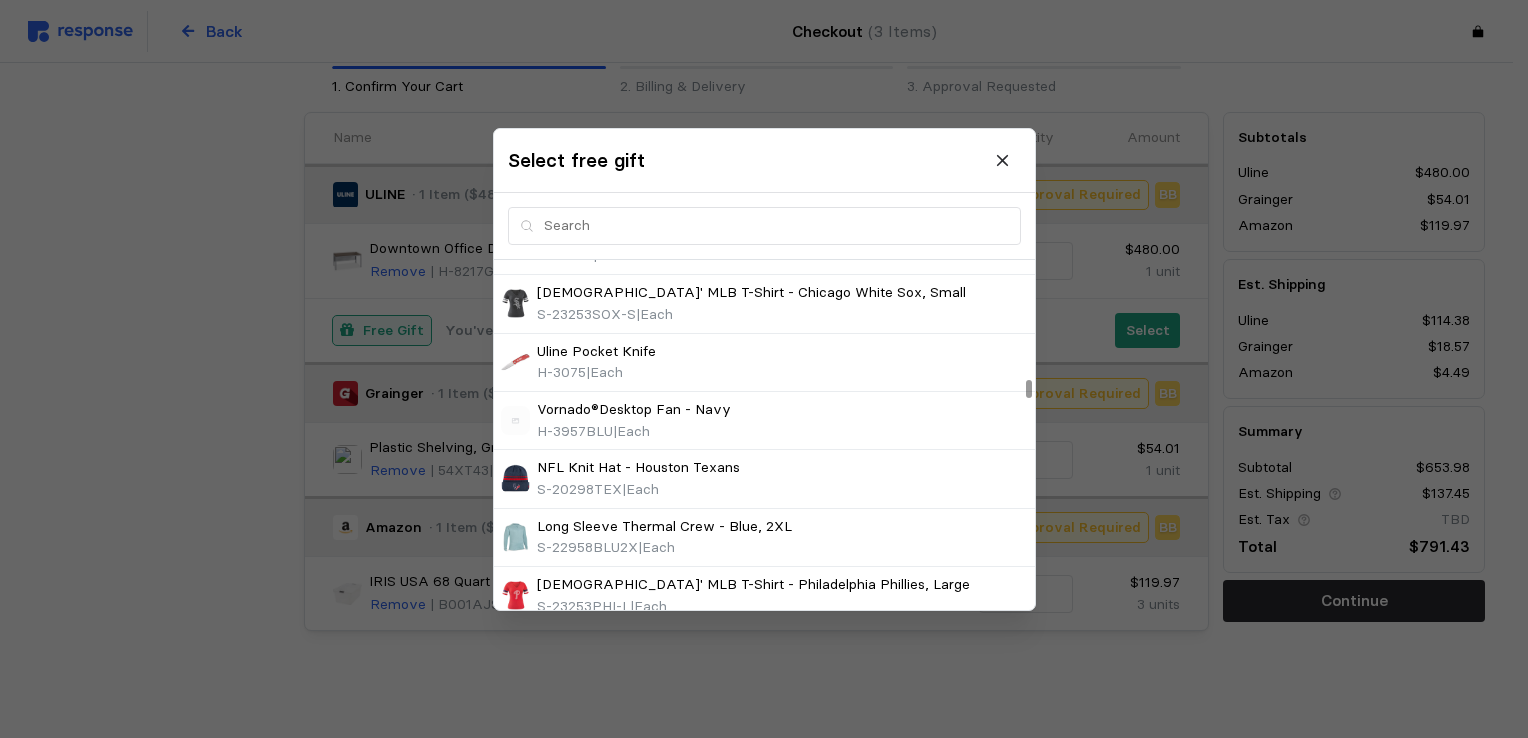 scroll, scrollTop: 3466, scrollLeft: 0, axis: vertical 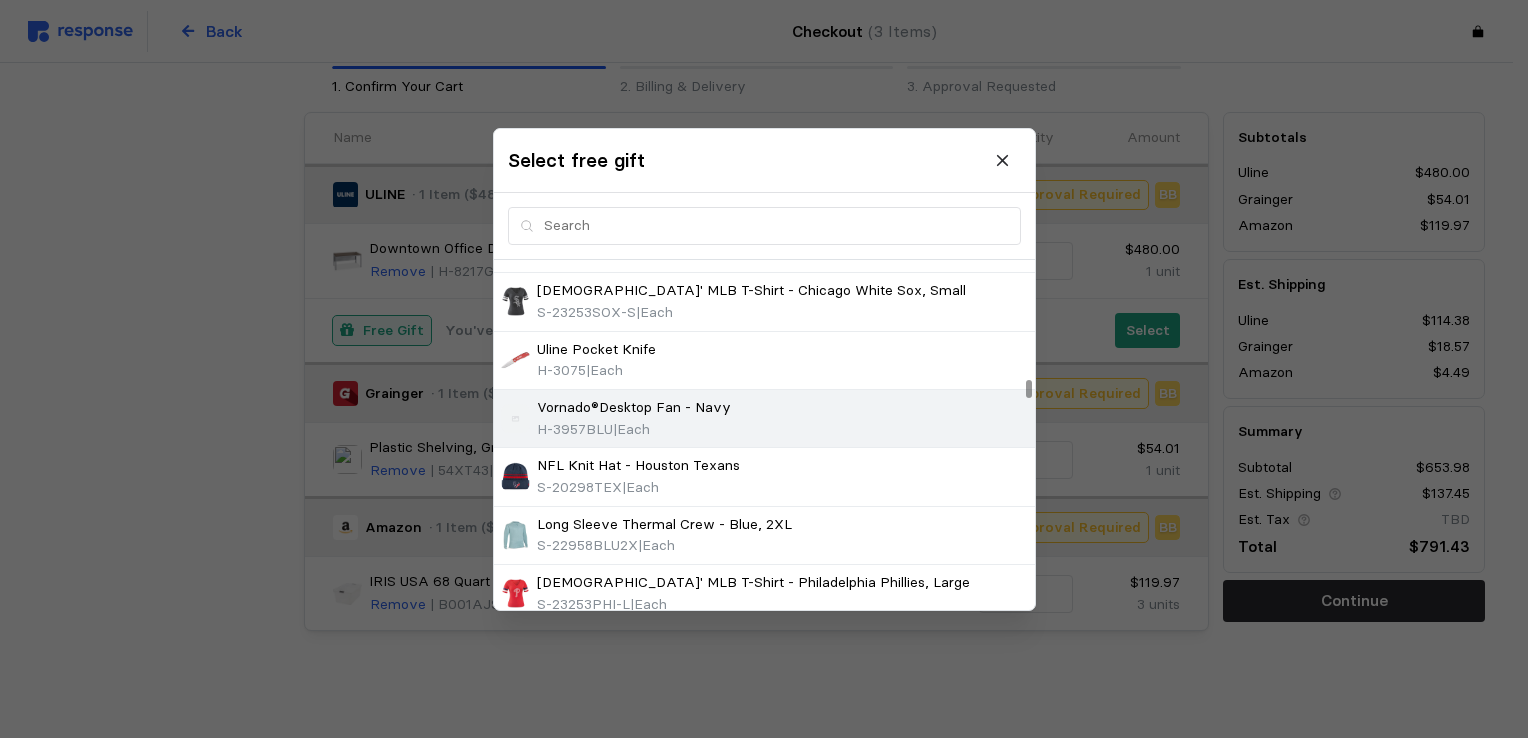 click at bounding box center (515, 418) 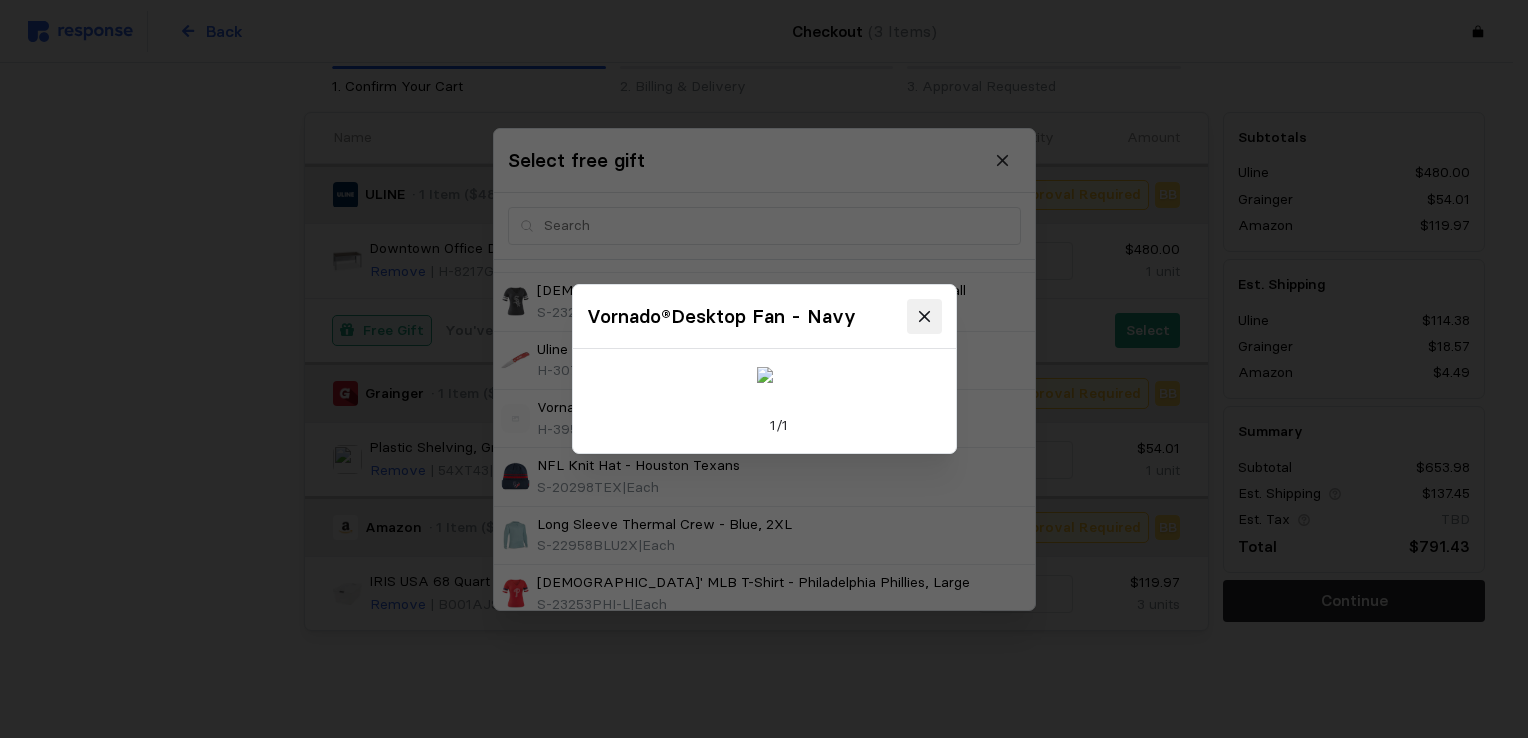 click at bounding box center [924, 316] 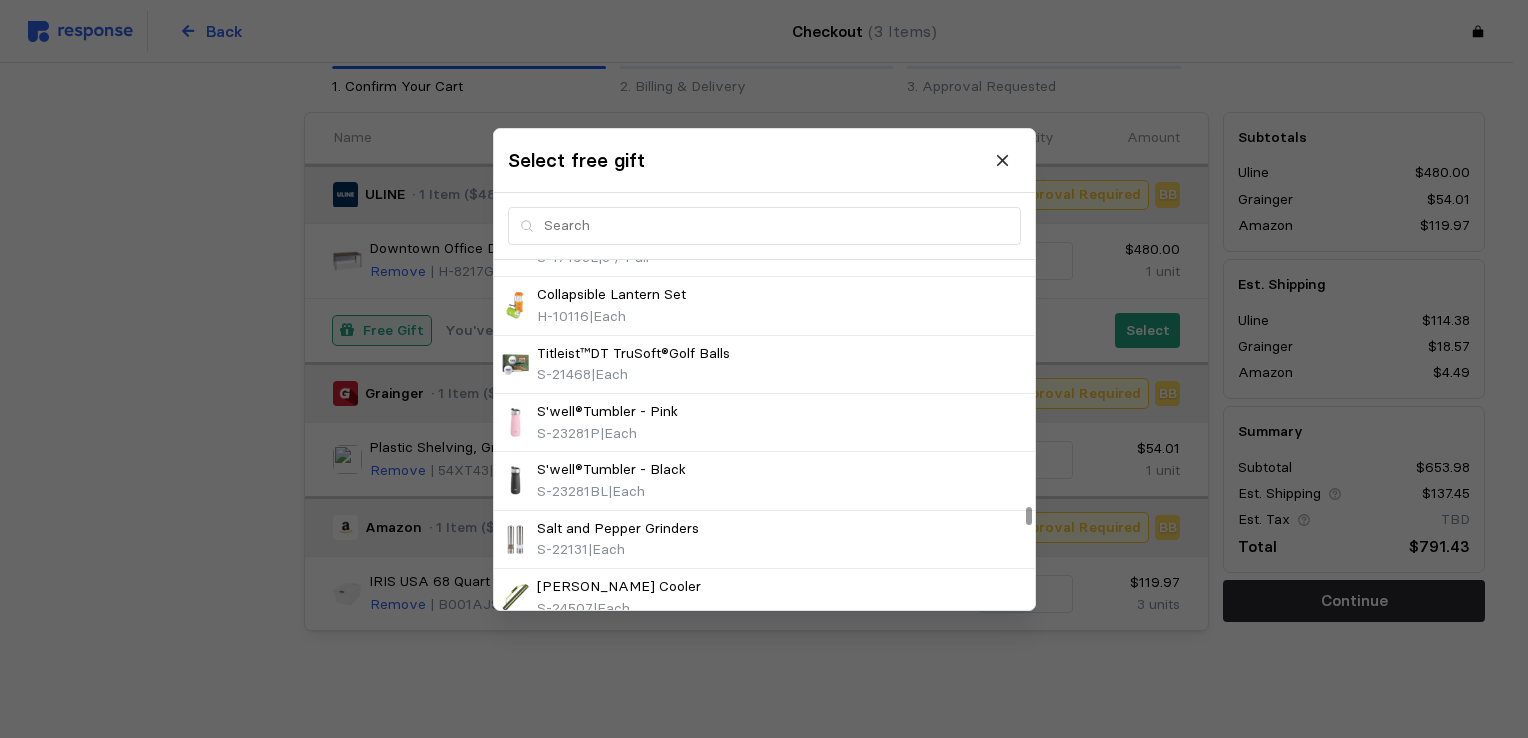 scroll, scrollTop: 7200, scrollLeft: 0, axis: vertical 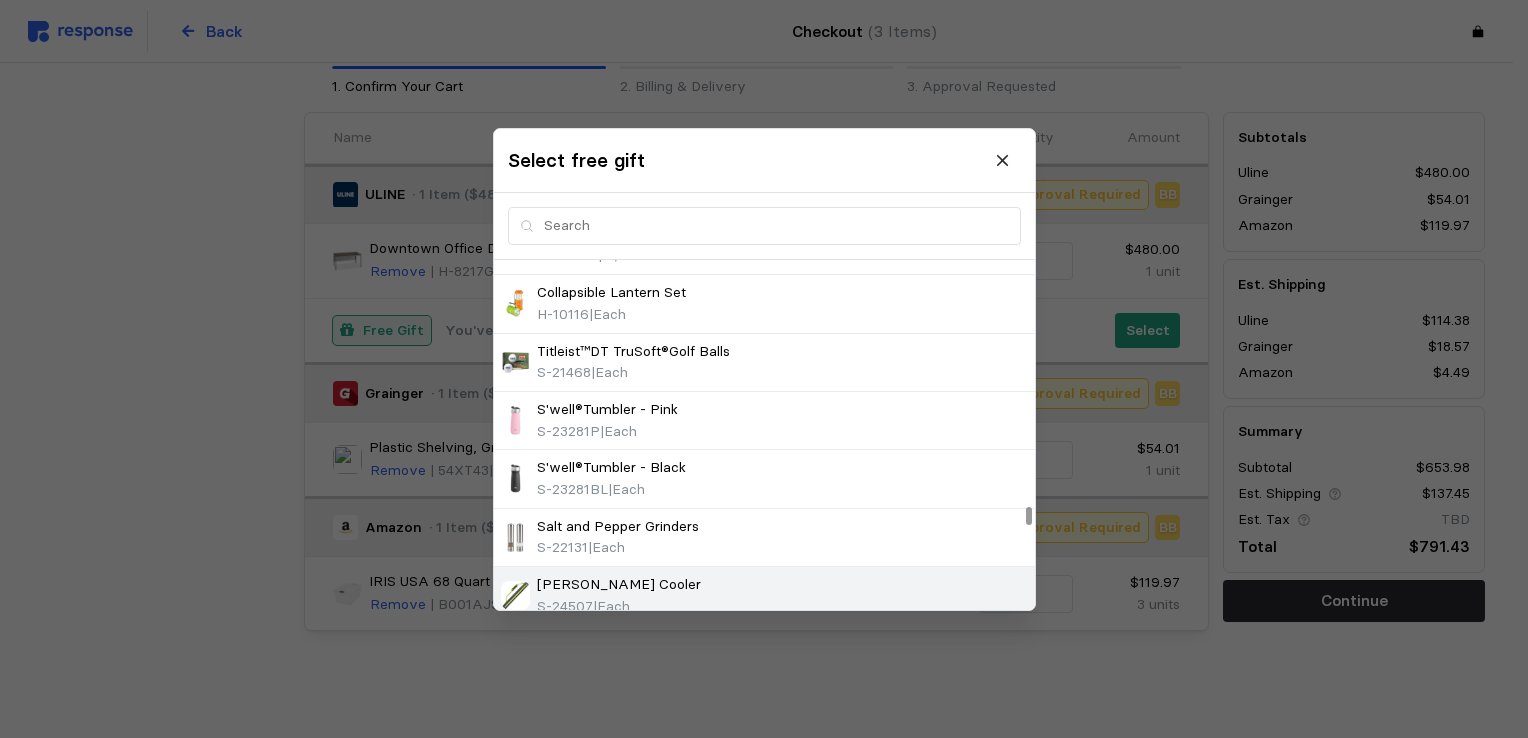 click at bounding box center (515, 595) 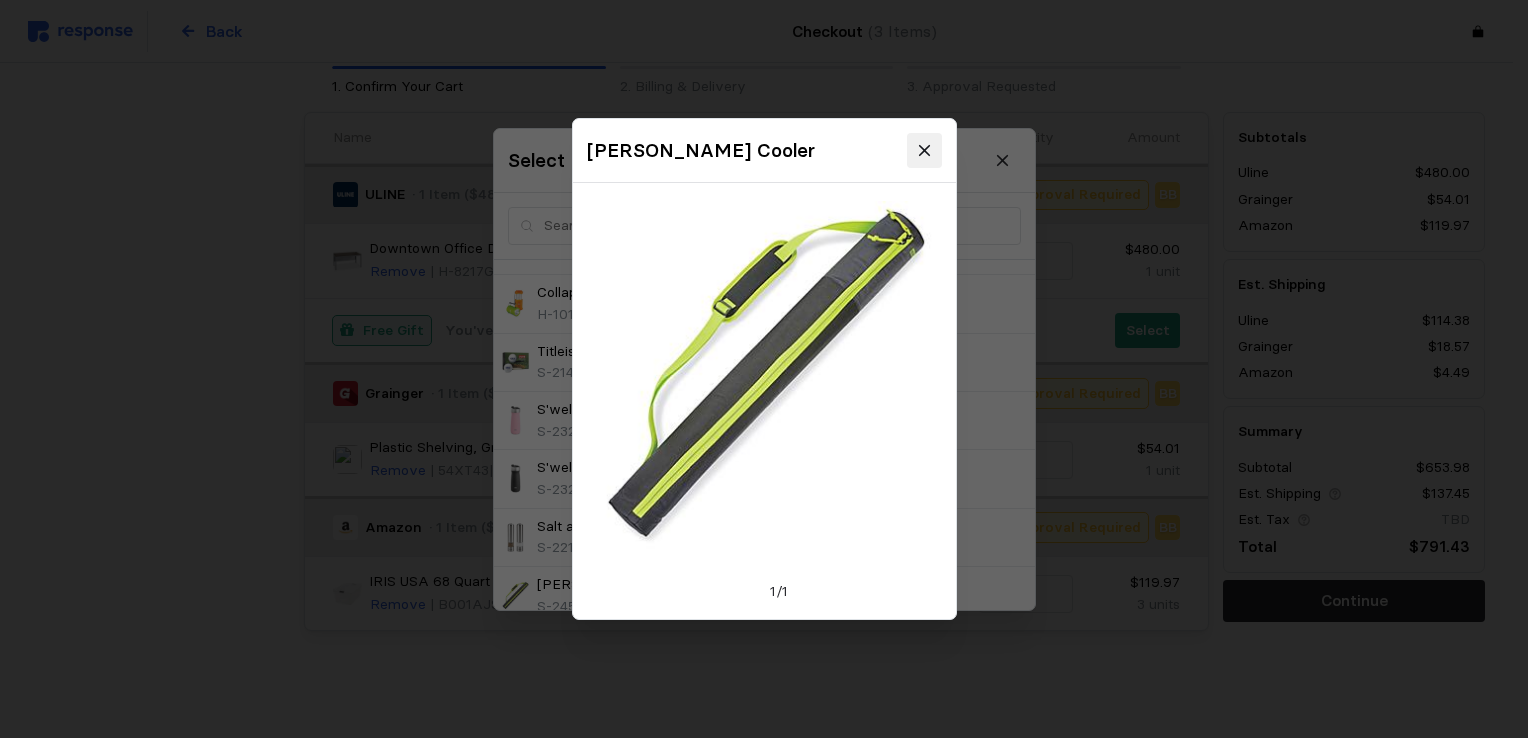 click 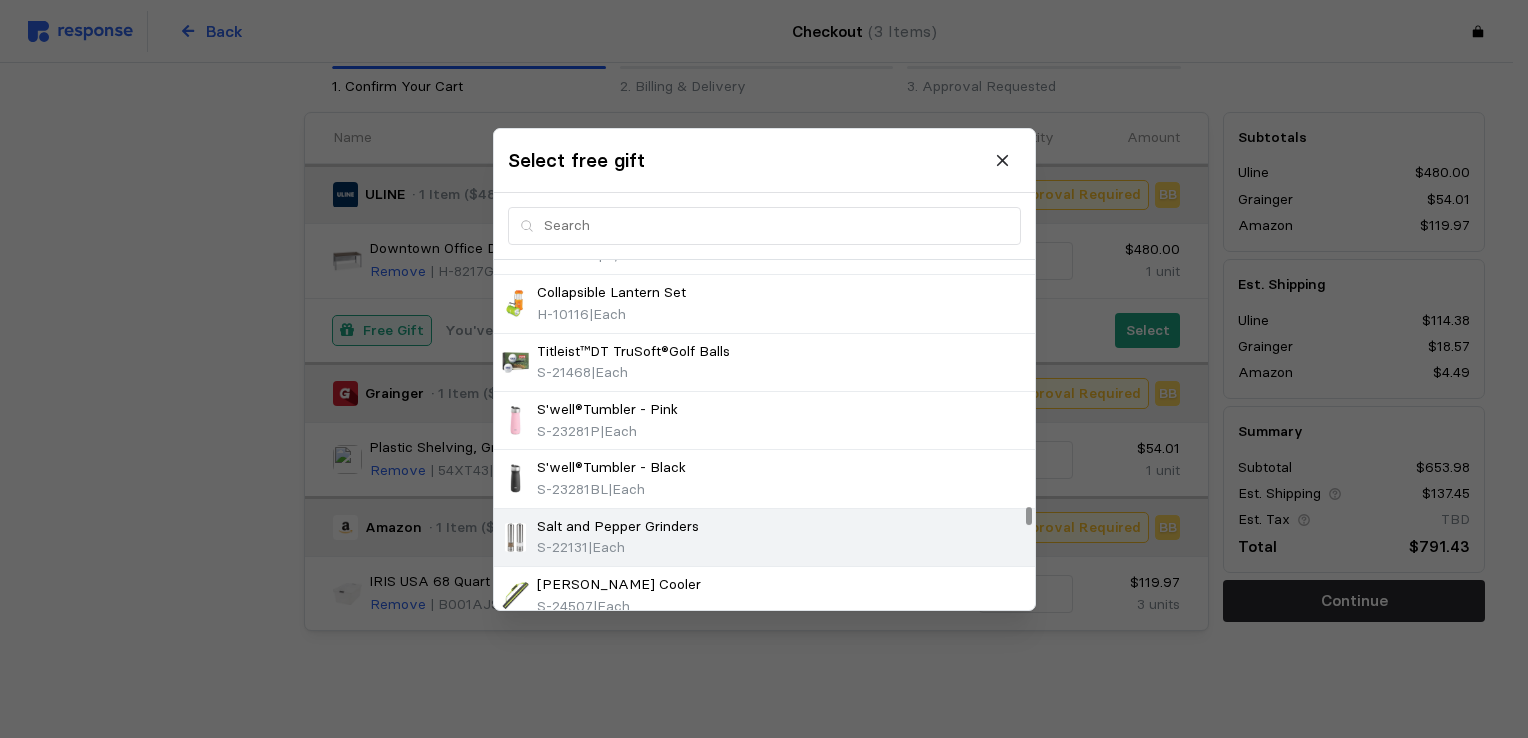 click at bounding box center [515, 536] 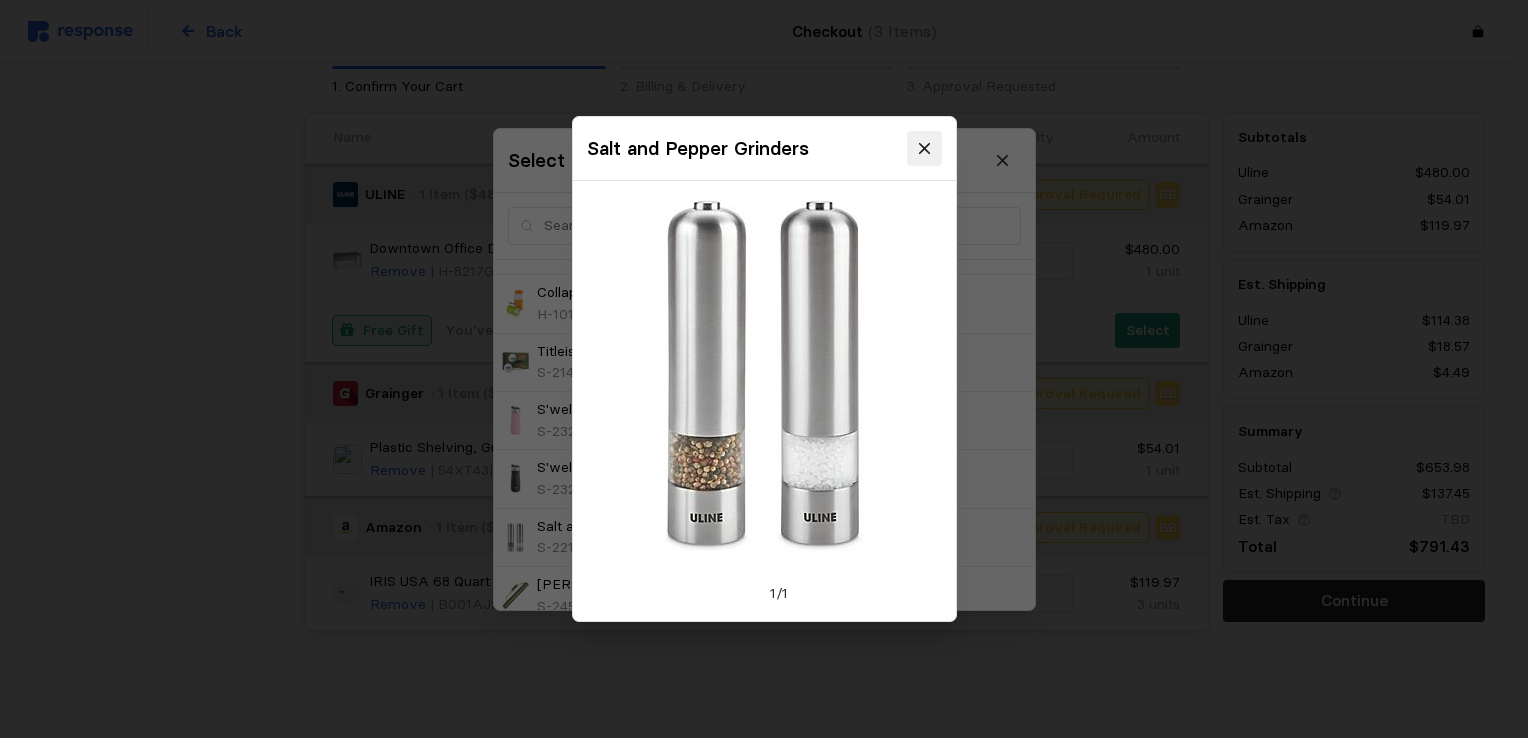 click 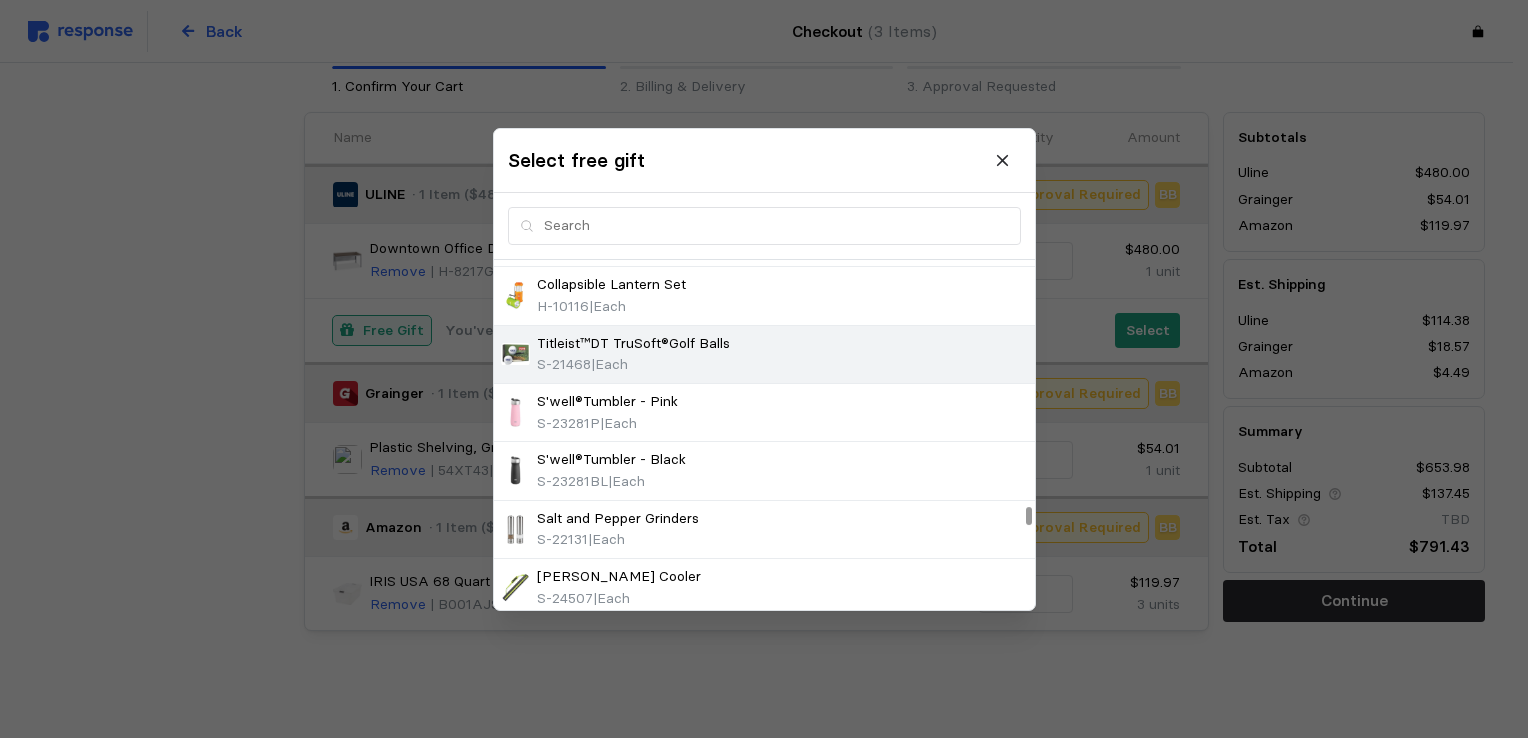 scroll, scrollTop: 7200, scrollLeft: 0, axis: vertical 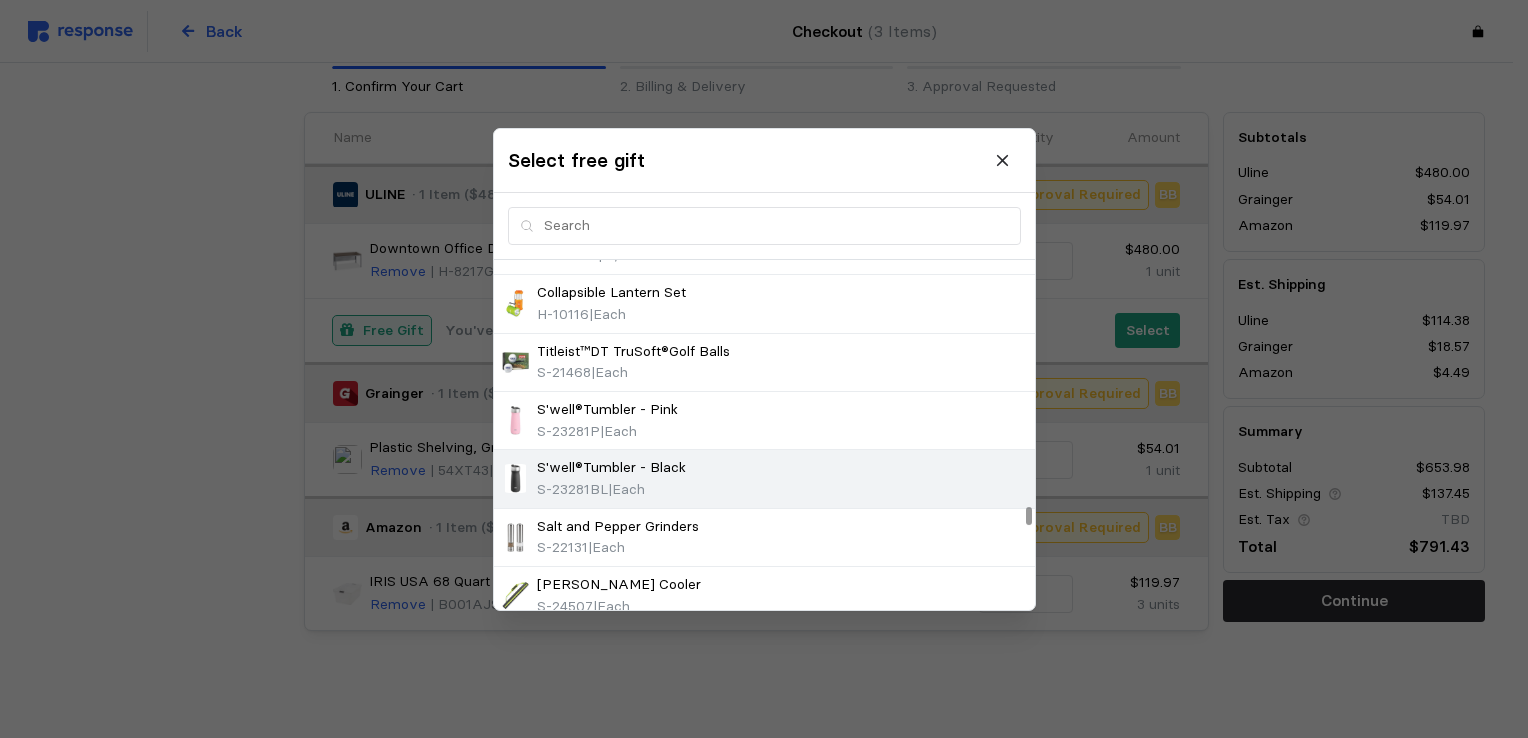click at bounding box center [515, 478] 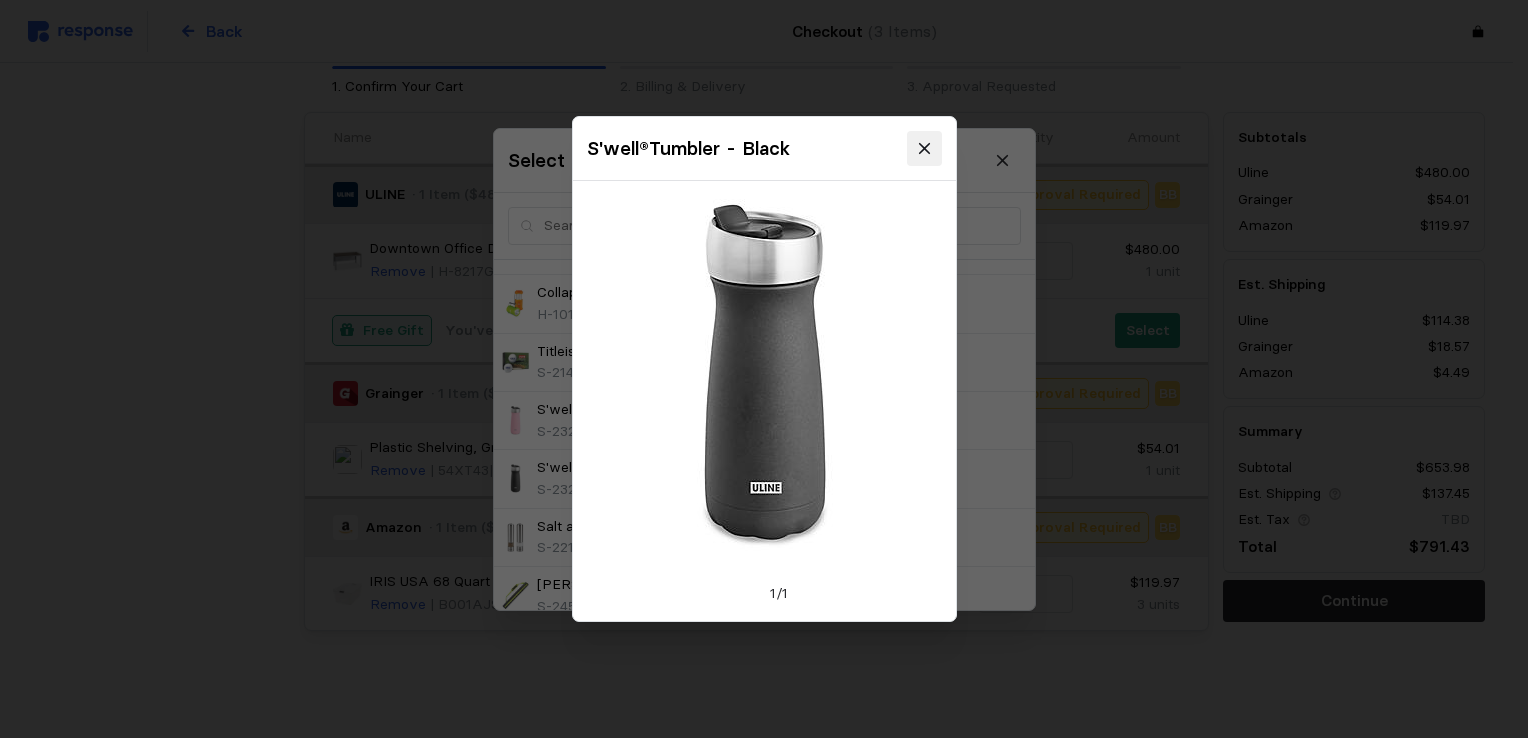 click 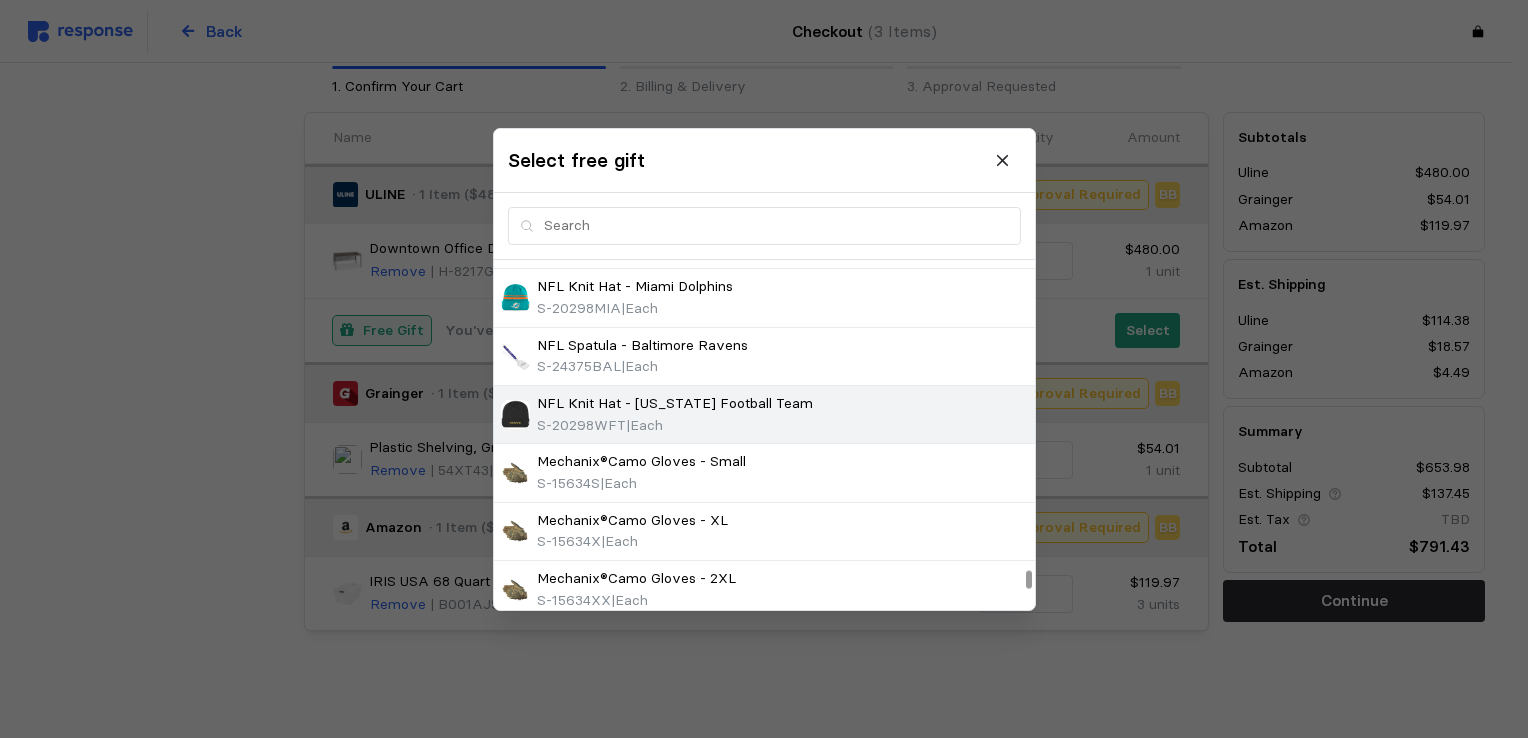 scroll, scrollTop: 9333, scrollLeft: 0, axis: vertical 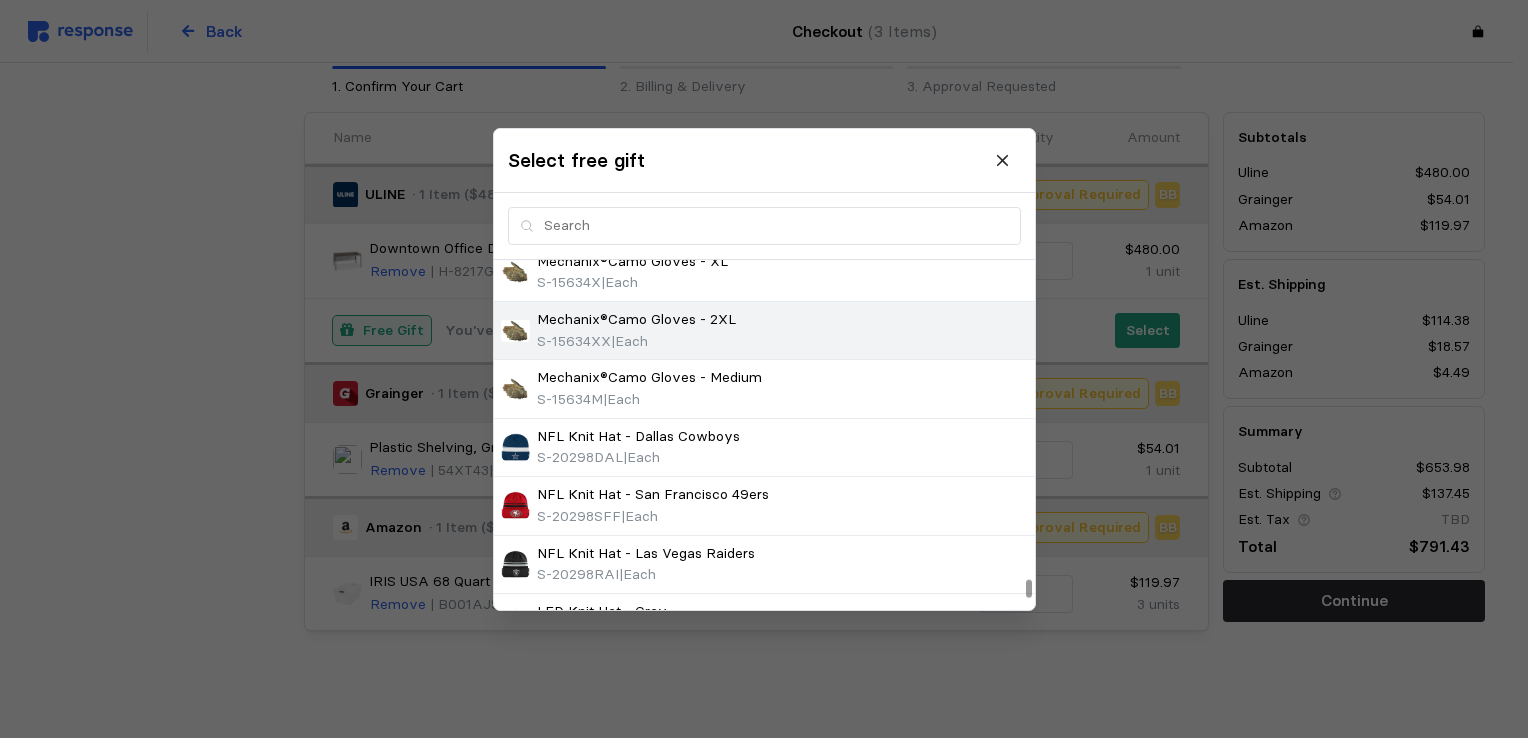 click at bounding box center [515, 330] 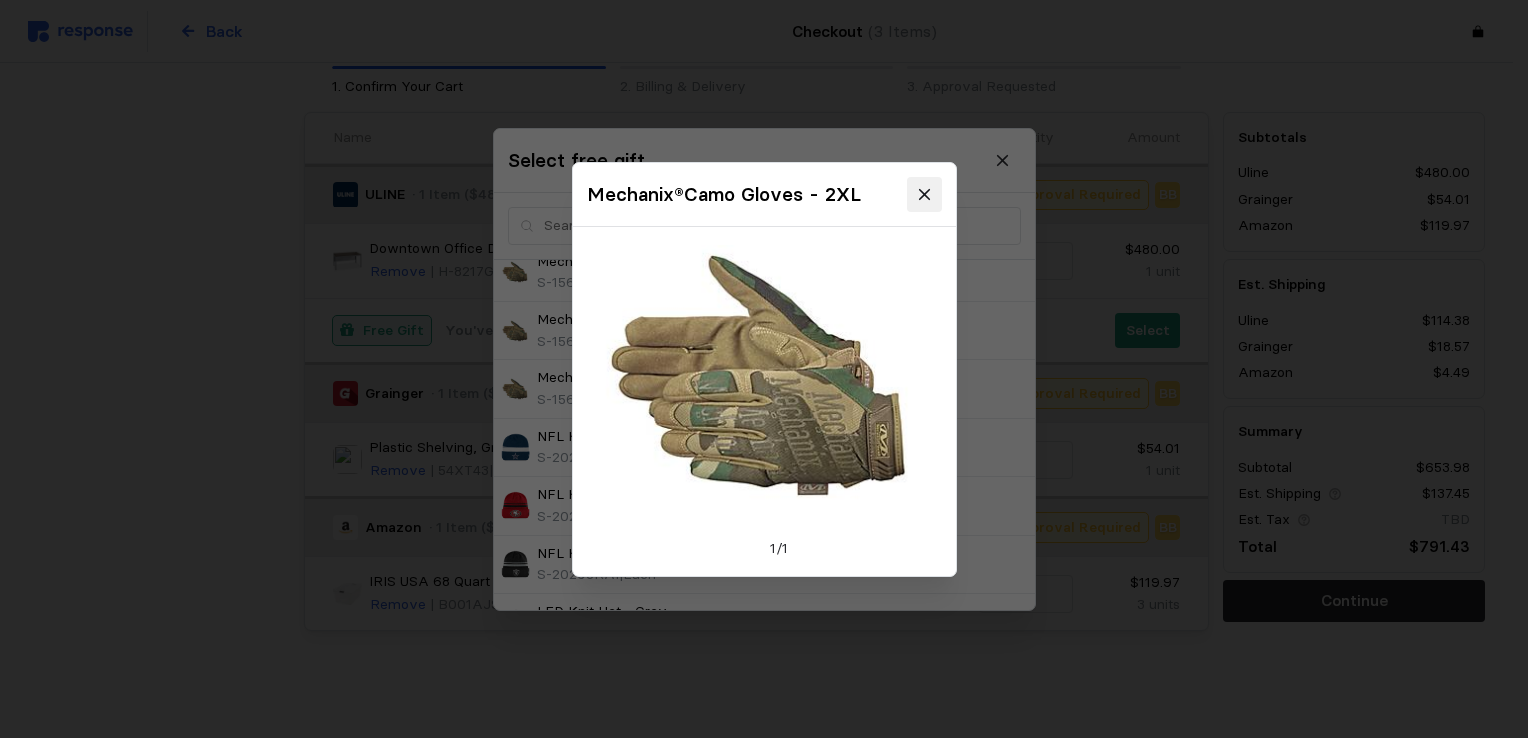 click 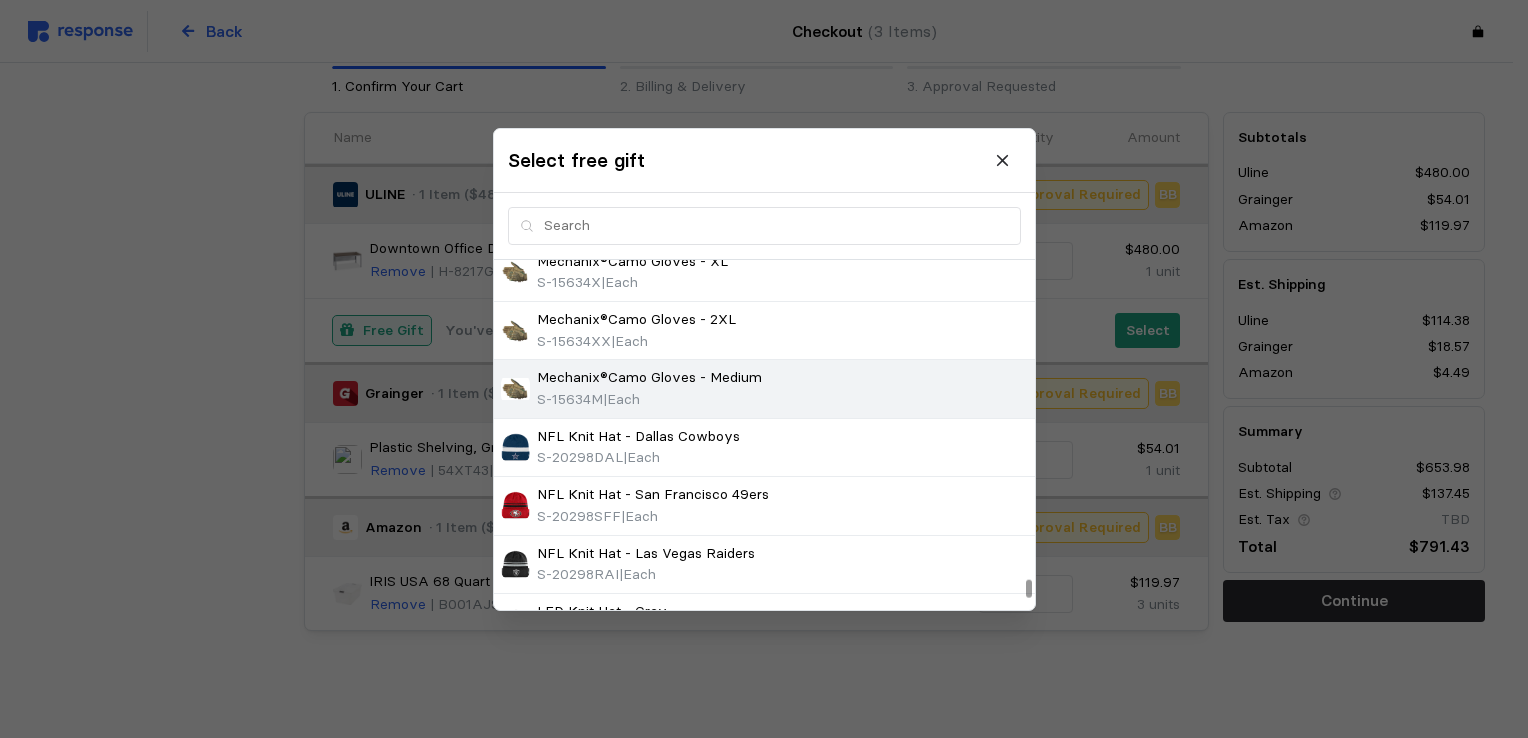 click on "Mechanix®Camo Gloves - Medium" at bounding box center [649, 378] 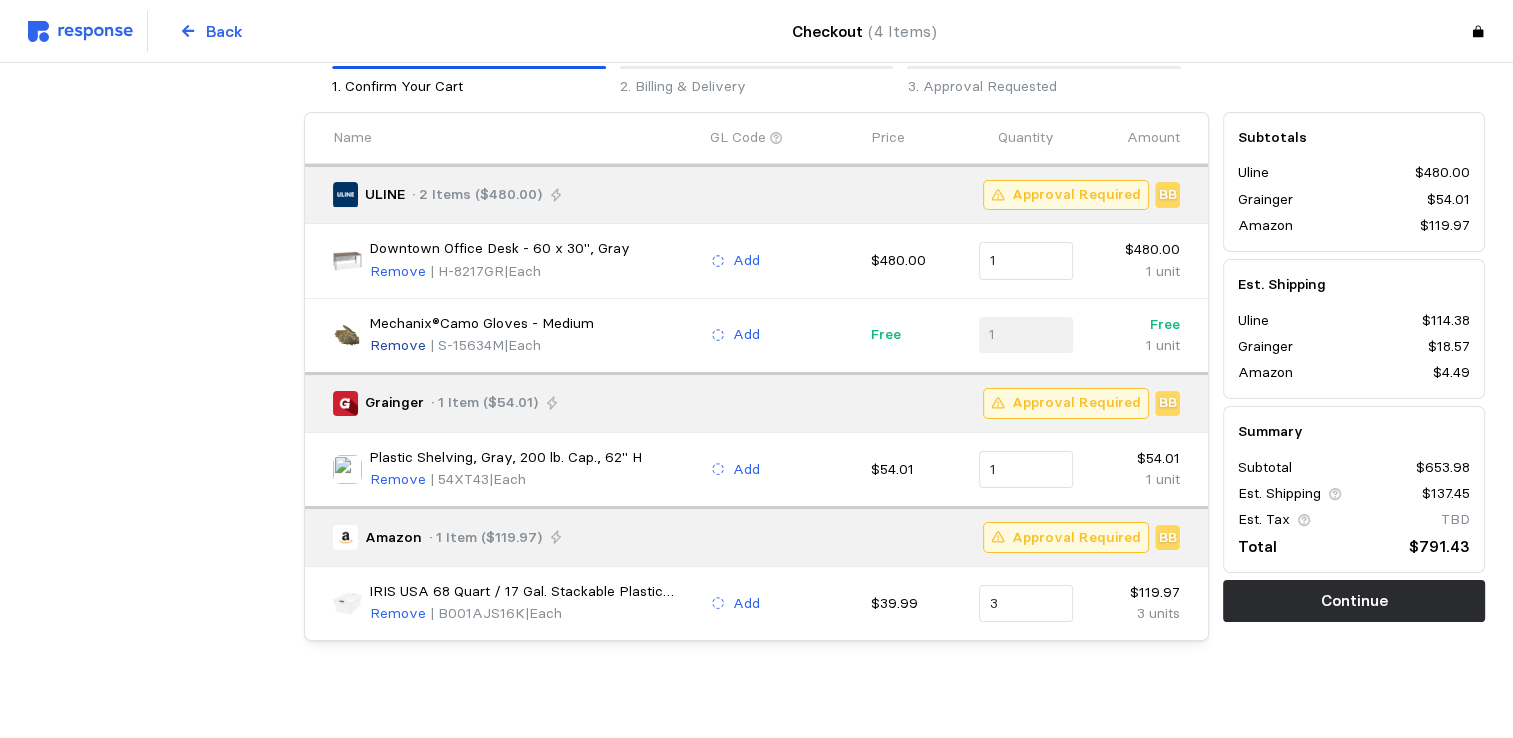 click on "Remove" at bounding box center [398, 346] 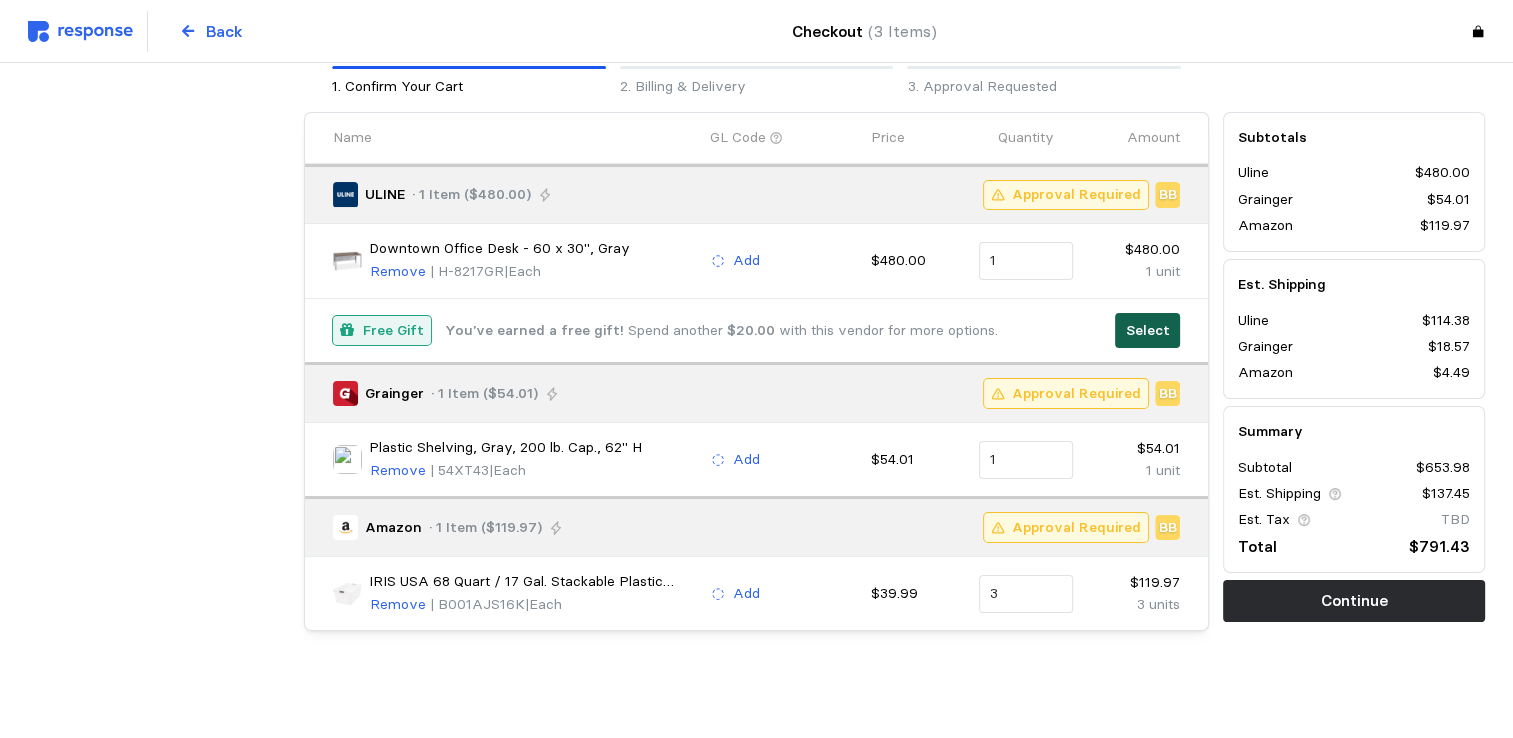 click on "Select" at bounding box center [1148, 331] 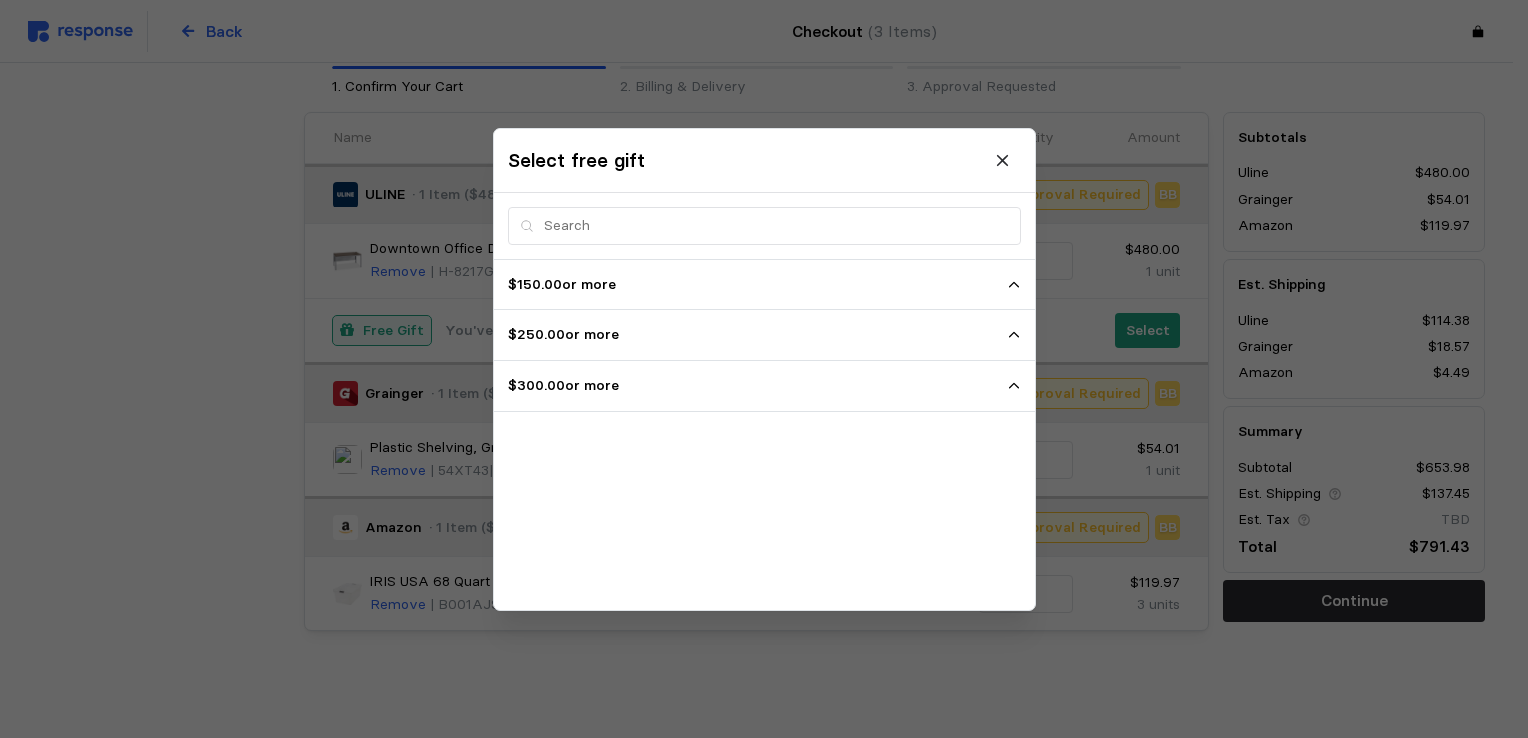 click on "$300.00  or more" at bounding box center (757, 386) 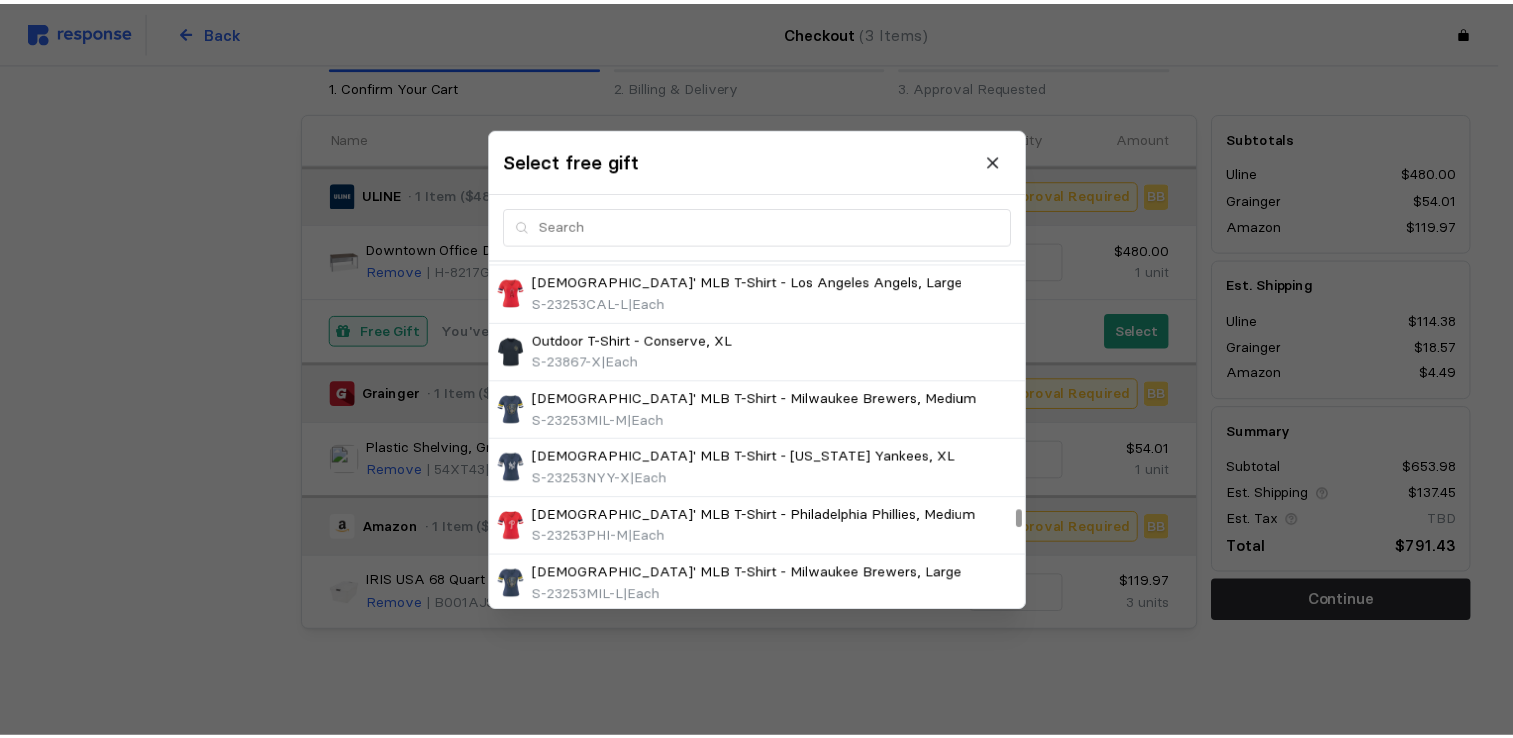 scroll, scrollTop: 9636, scrollLeft: 0, axis: vertical 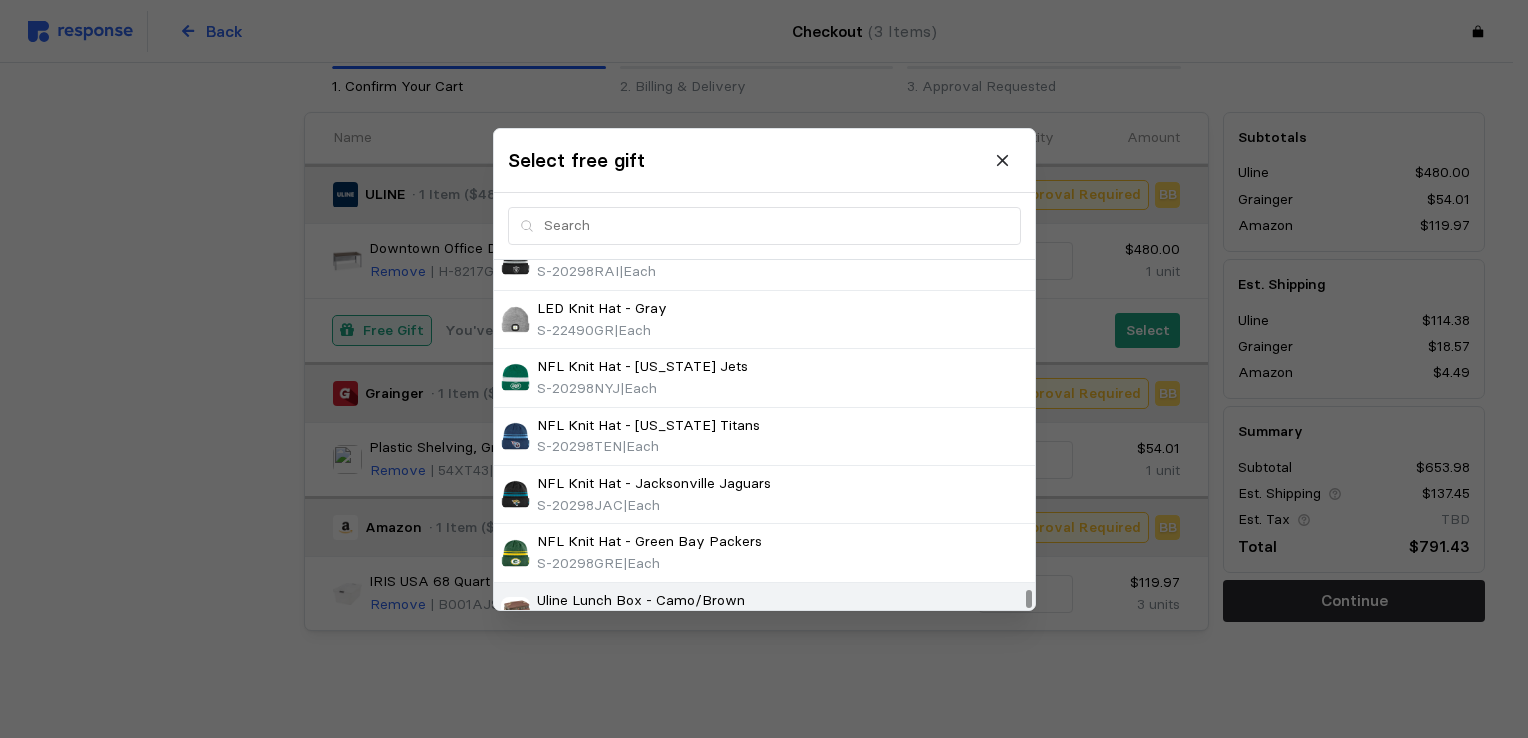 click at bounding box center (515, 611) 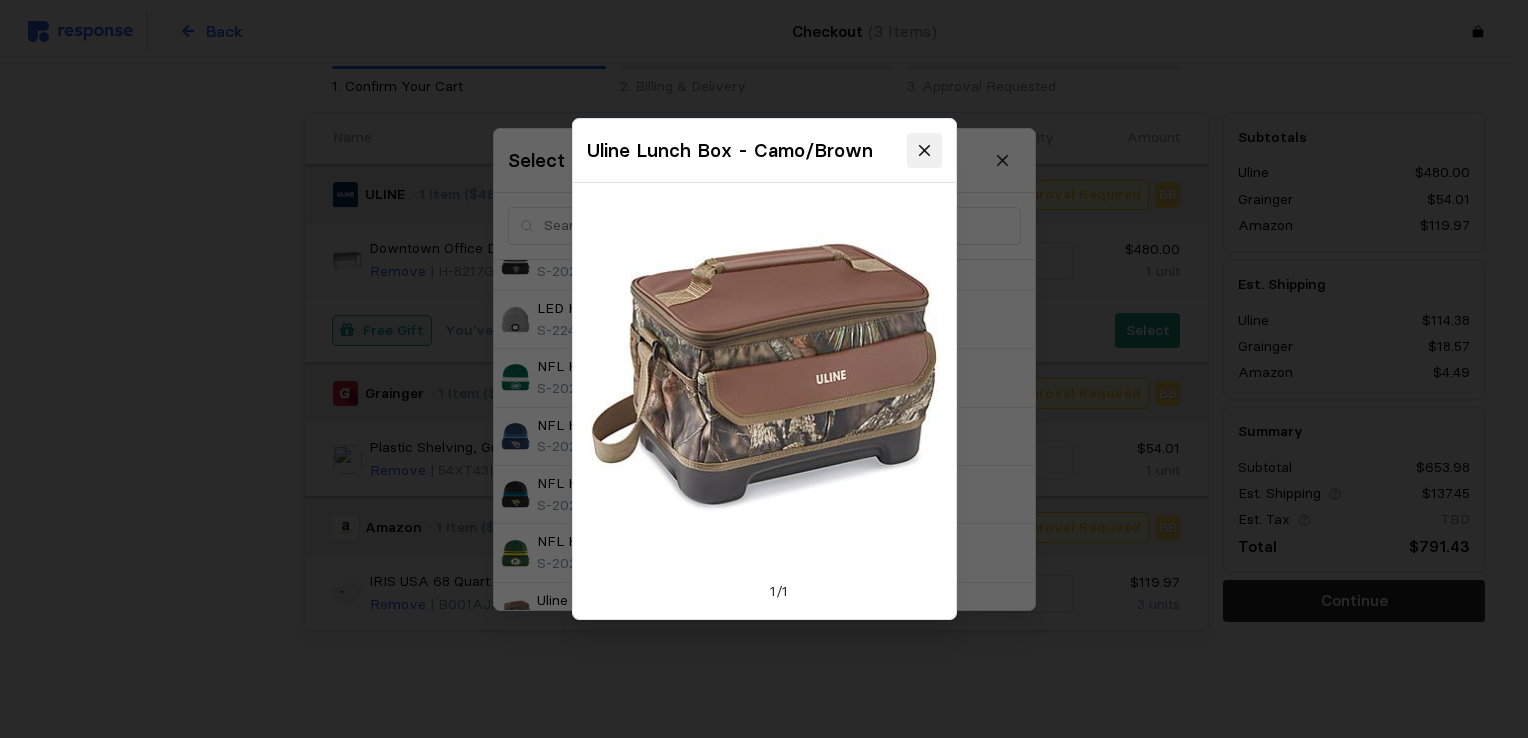 click 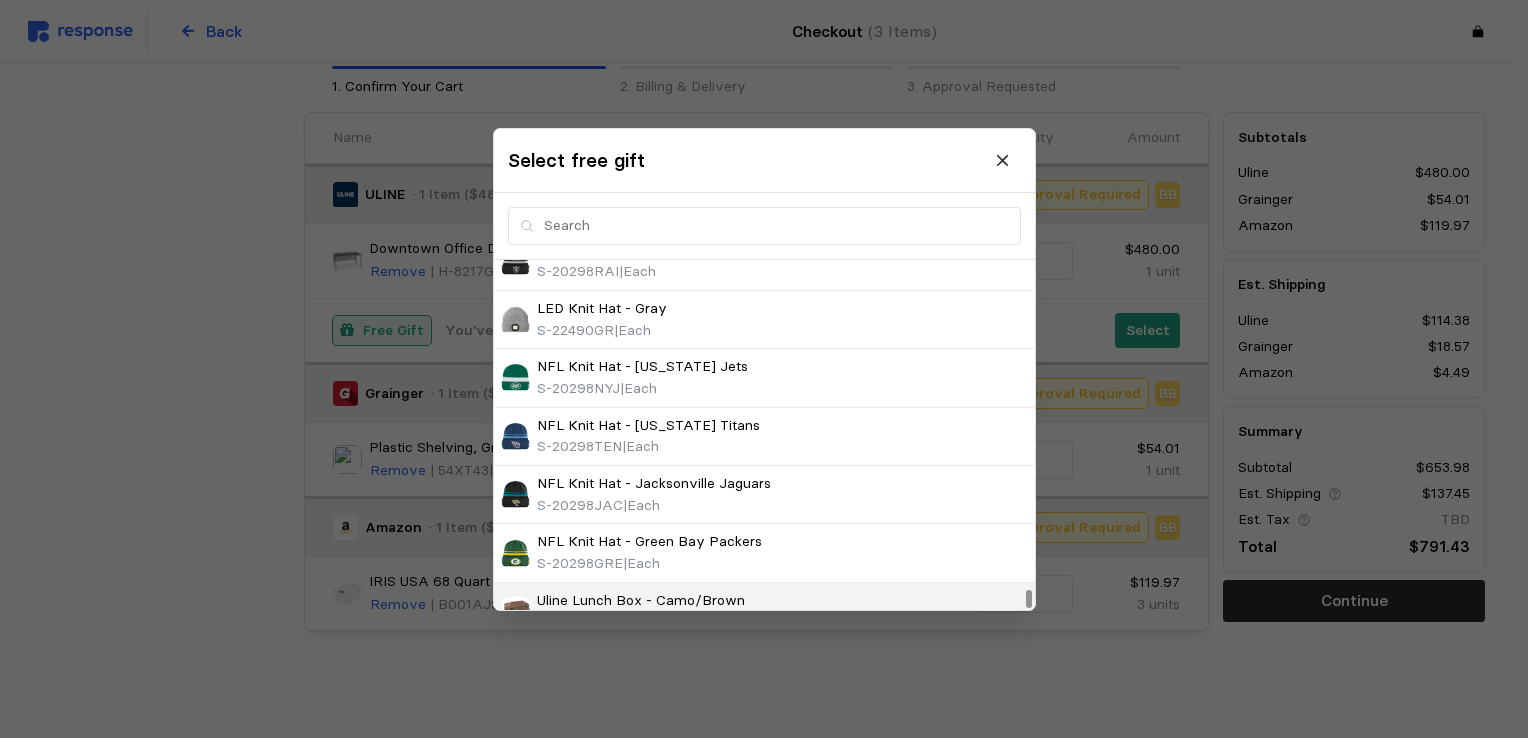 click on "Uline Lunch Box - Camo/Brown" at bounding box center [641, 600] 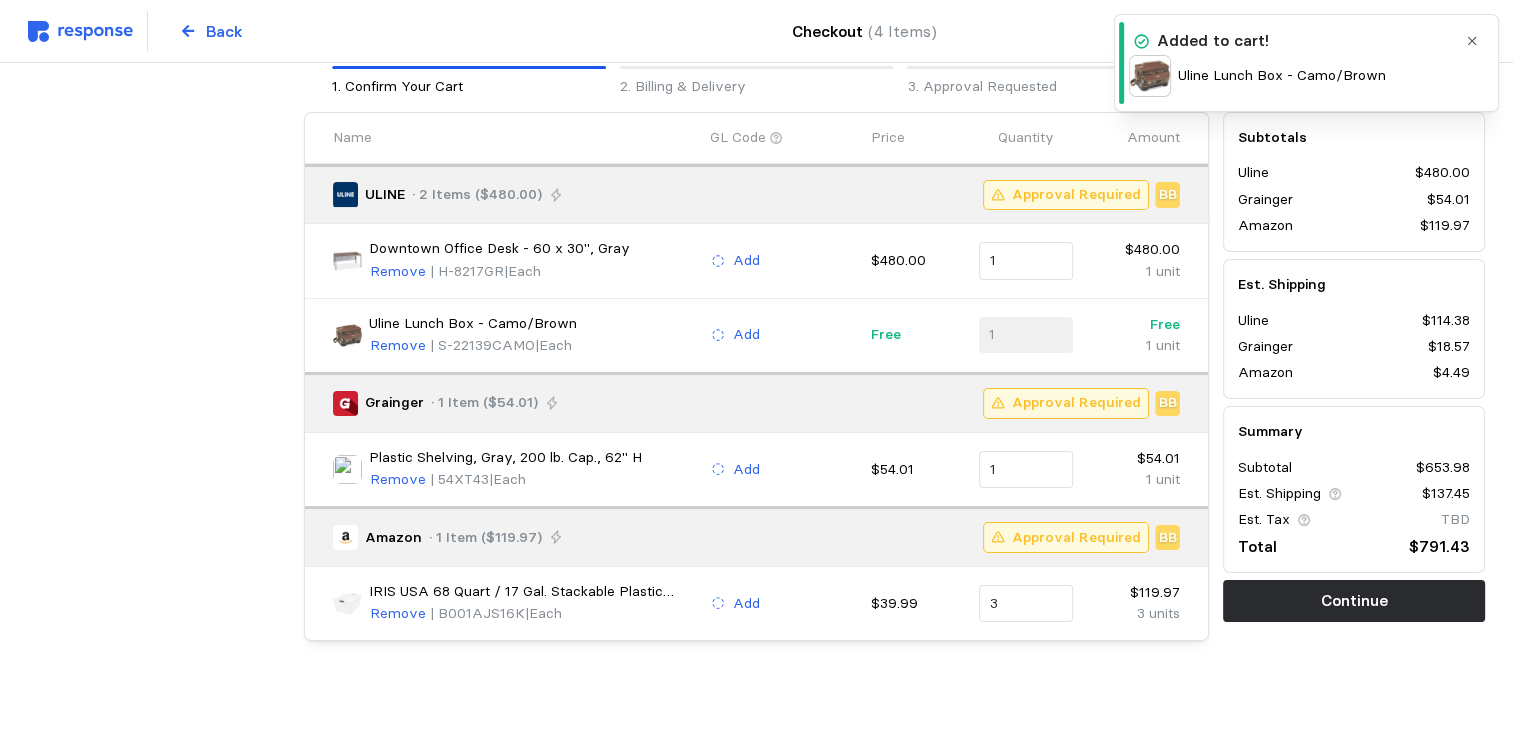 click 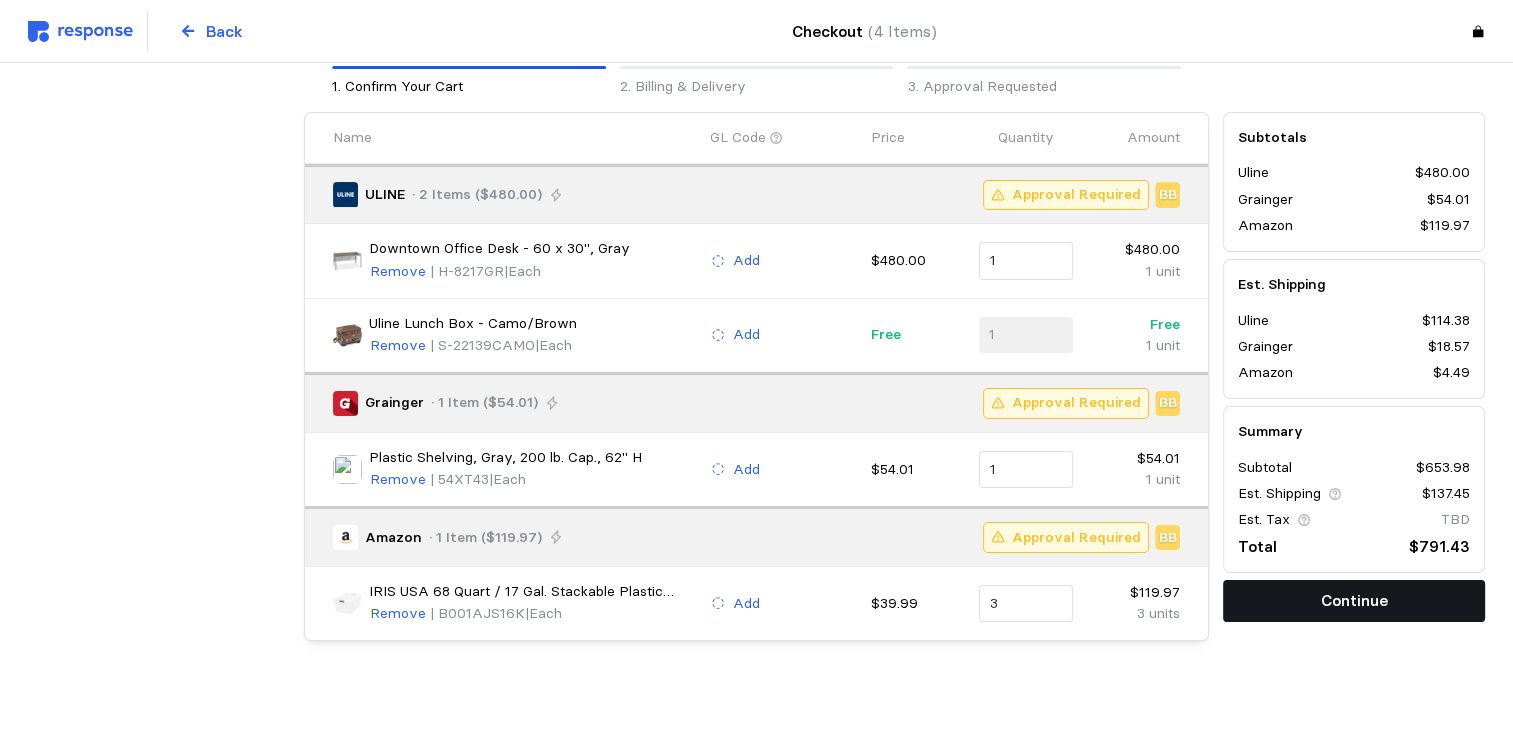 click on "Continue" at bounding box center [1354, 600] 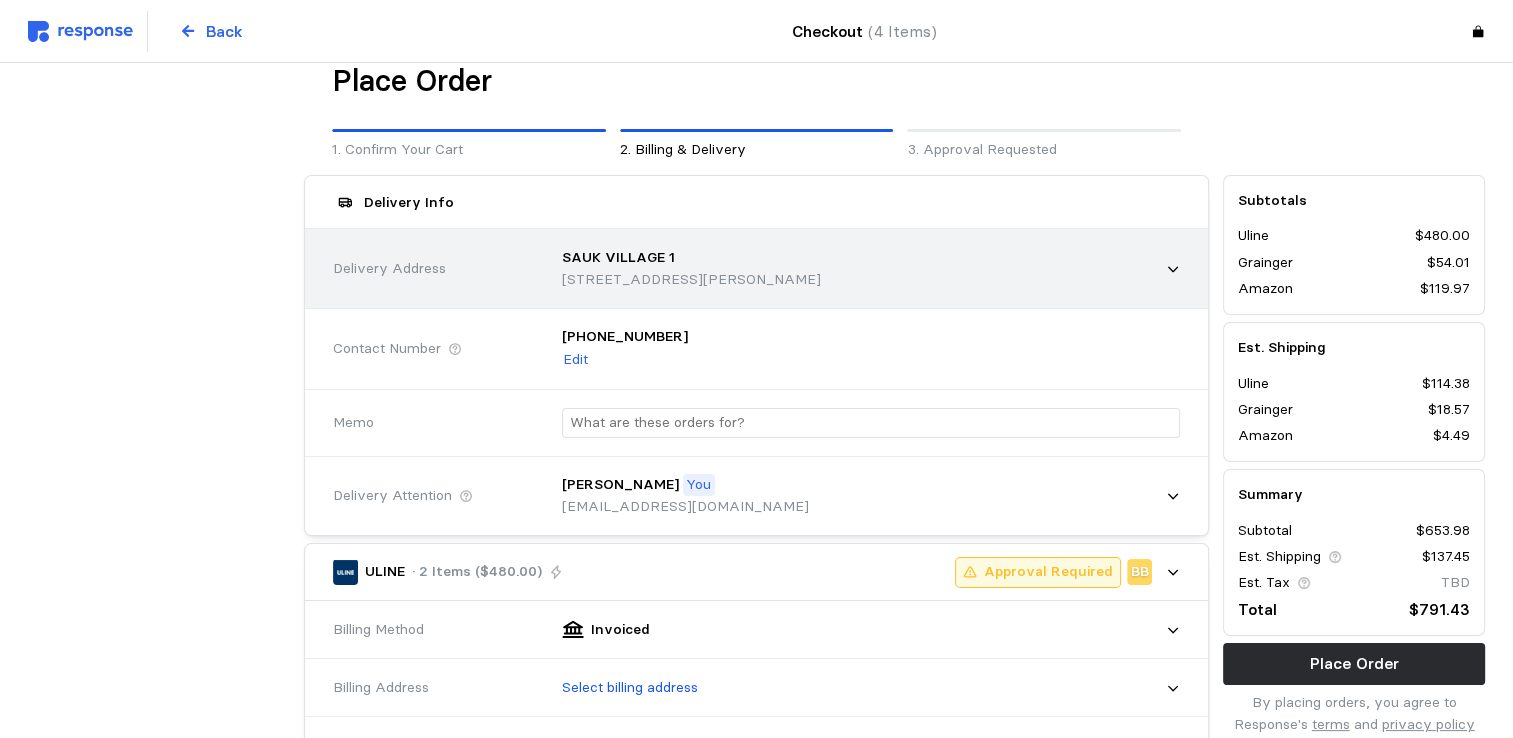 scroll, scrollTop: 0, scrollLeft: 0, axis: both 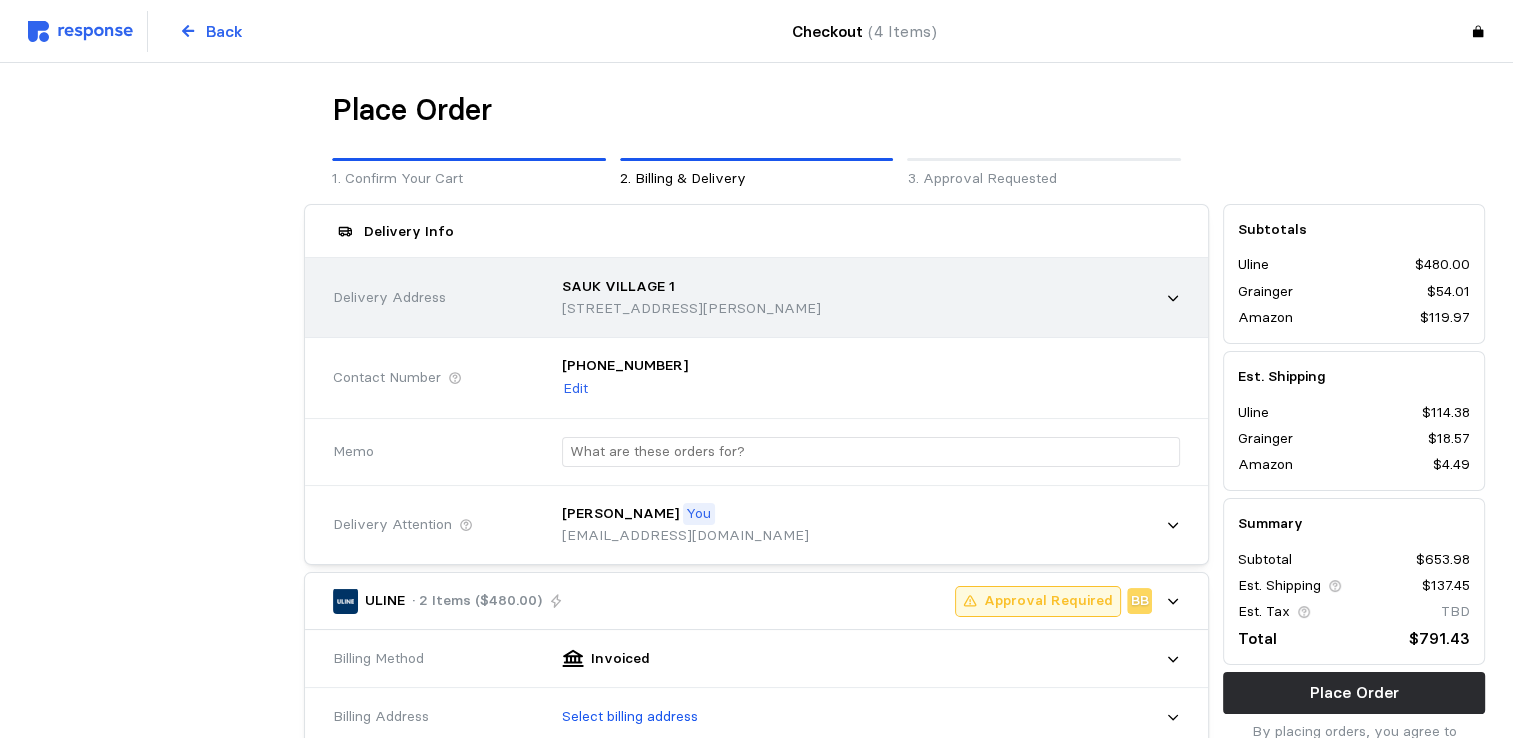 click on "[STREET_ADDRESS][PERSON_NAME]" at bounding box center [691, 309] 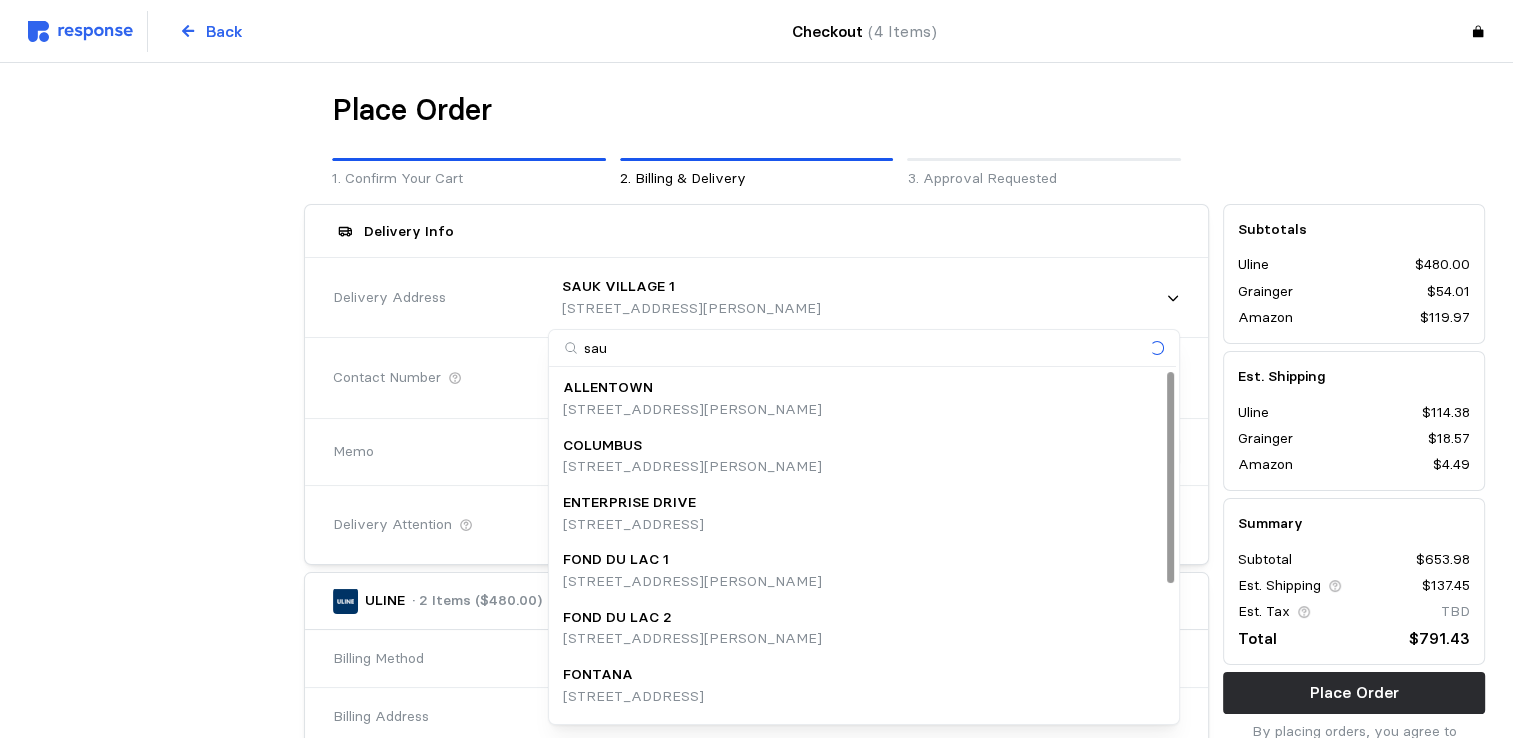 type on "sauk" 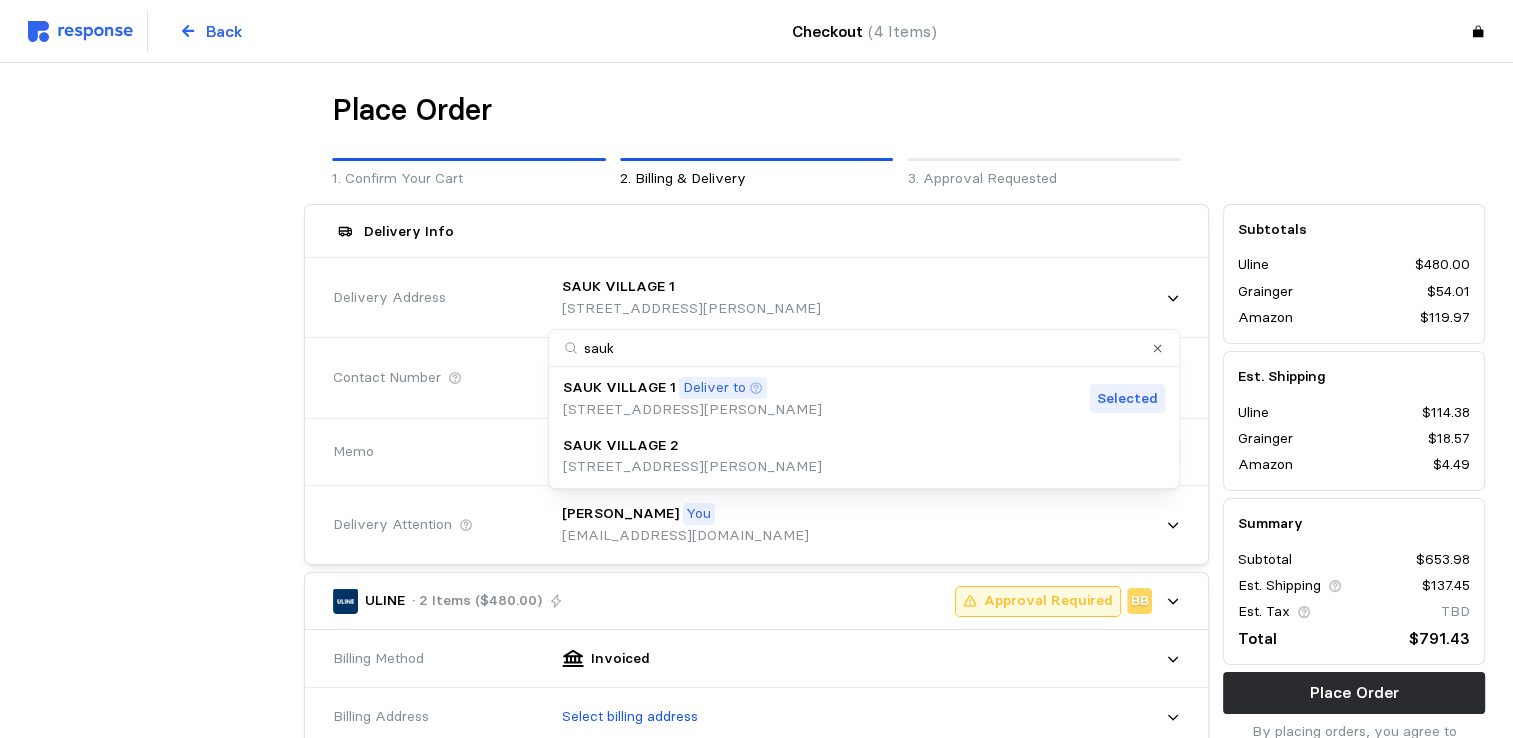 click on "[STREET_ADDRESS][PERSON_NAME]" at bounding box center (692, 467) 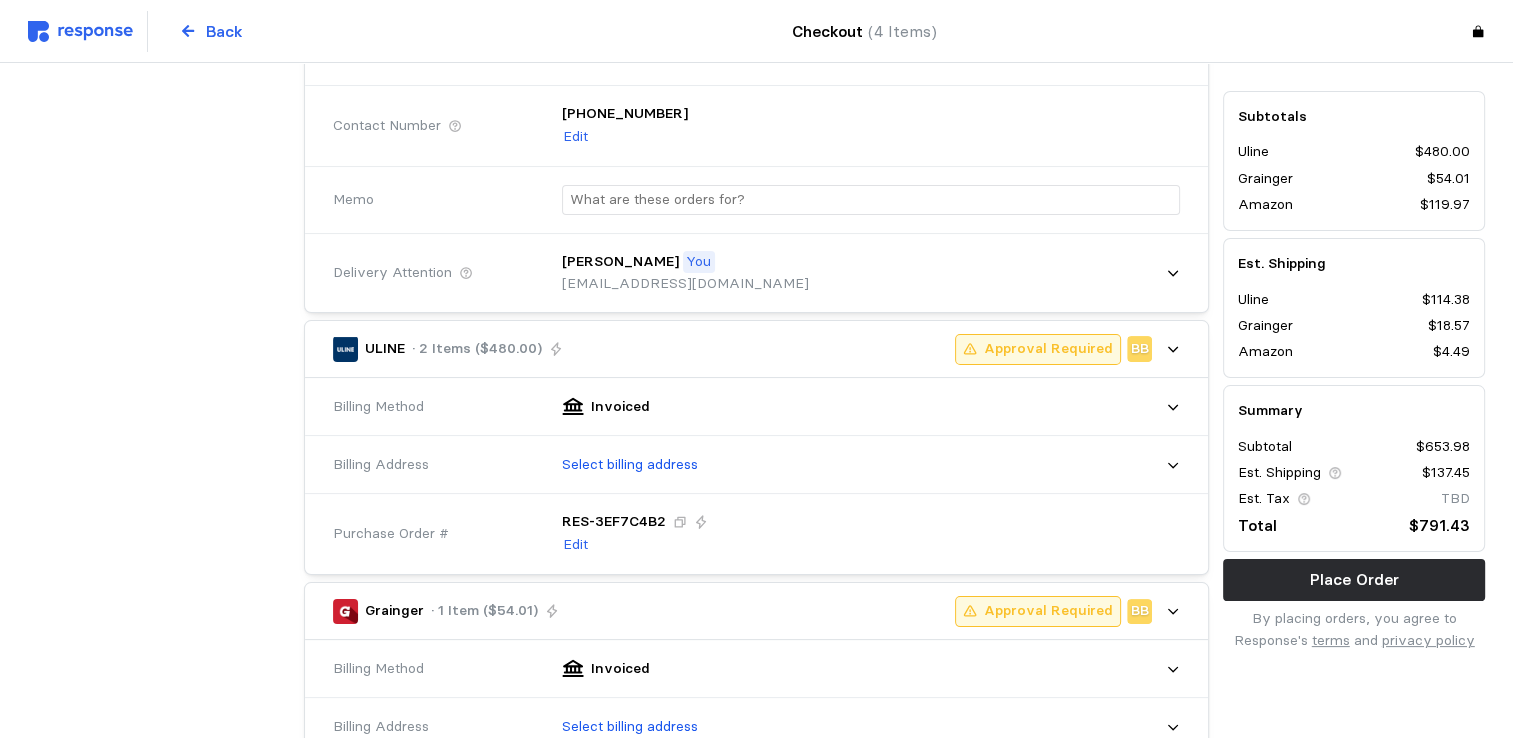 scroll, scrollTop: 266, scrollLeft: 0, axis: vertical 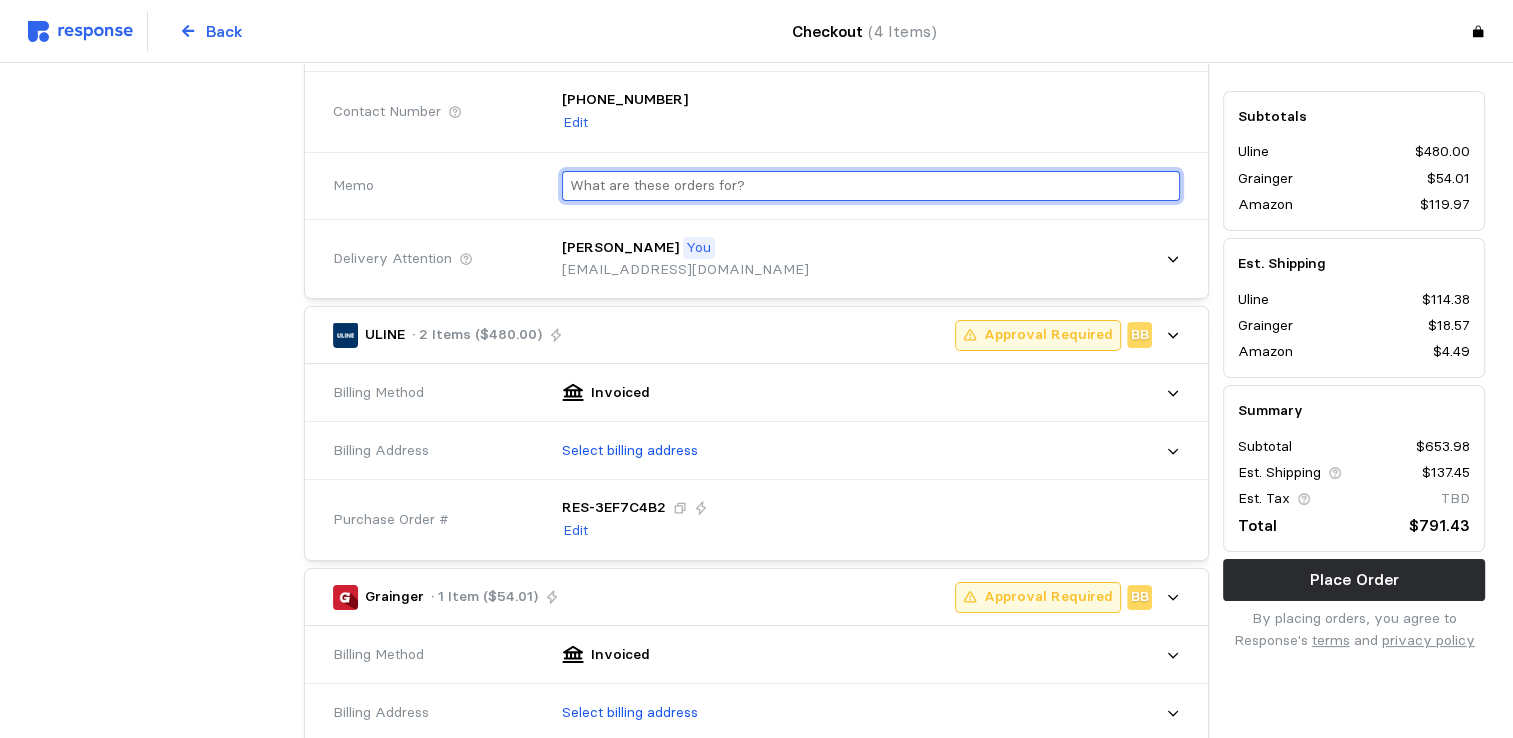 click at bounding box center (871, 186) 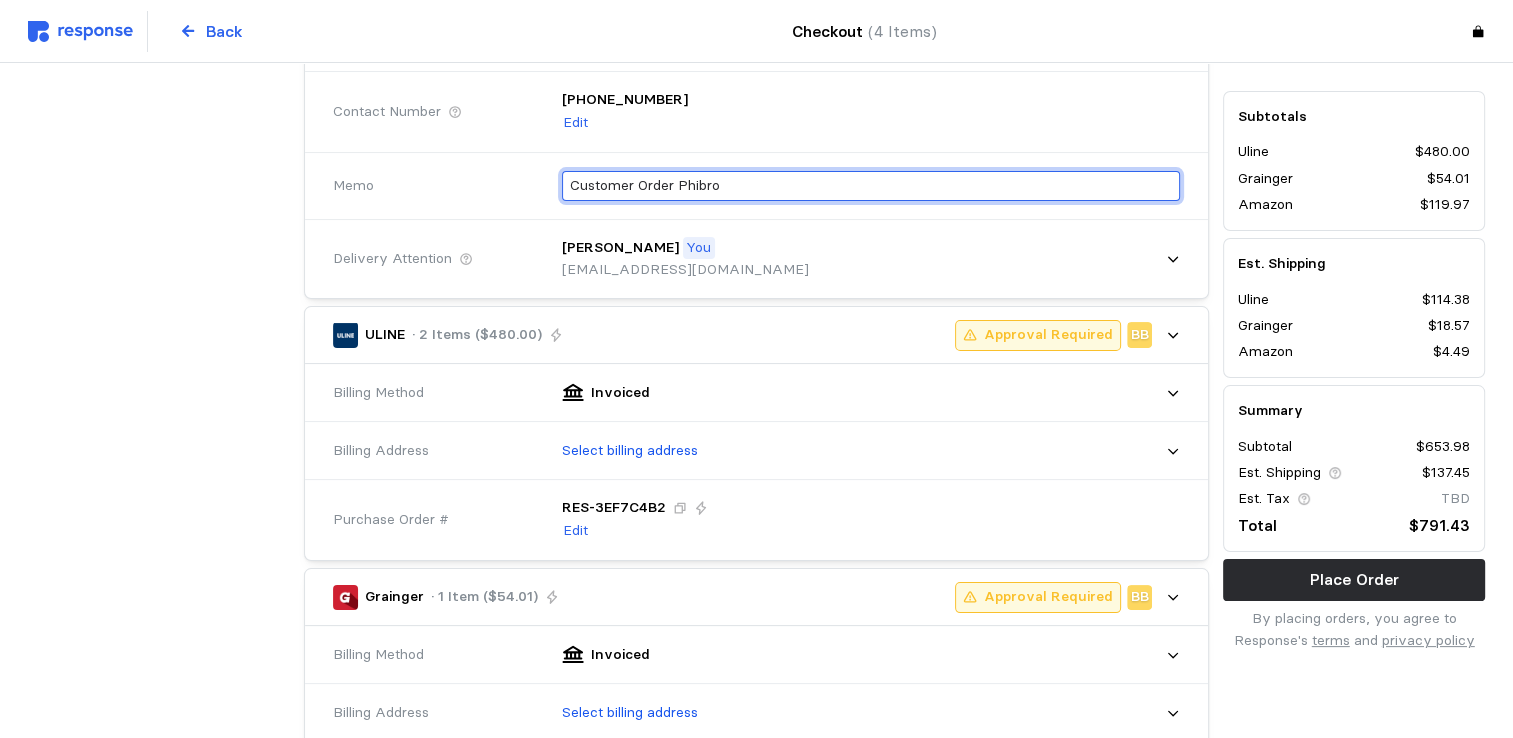 type on "Customer Order Phibro" 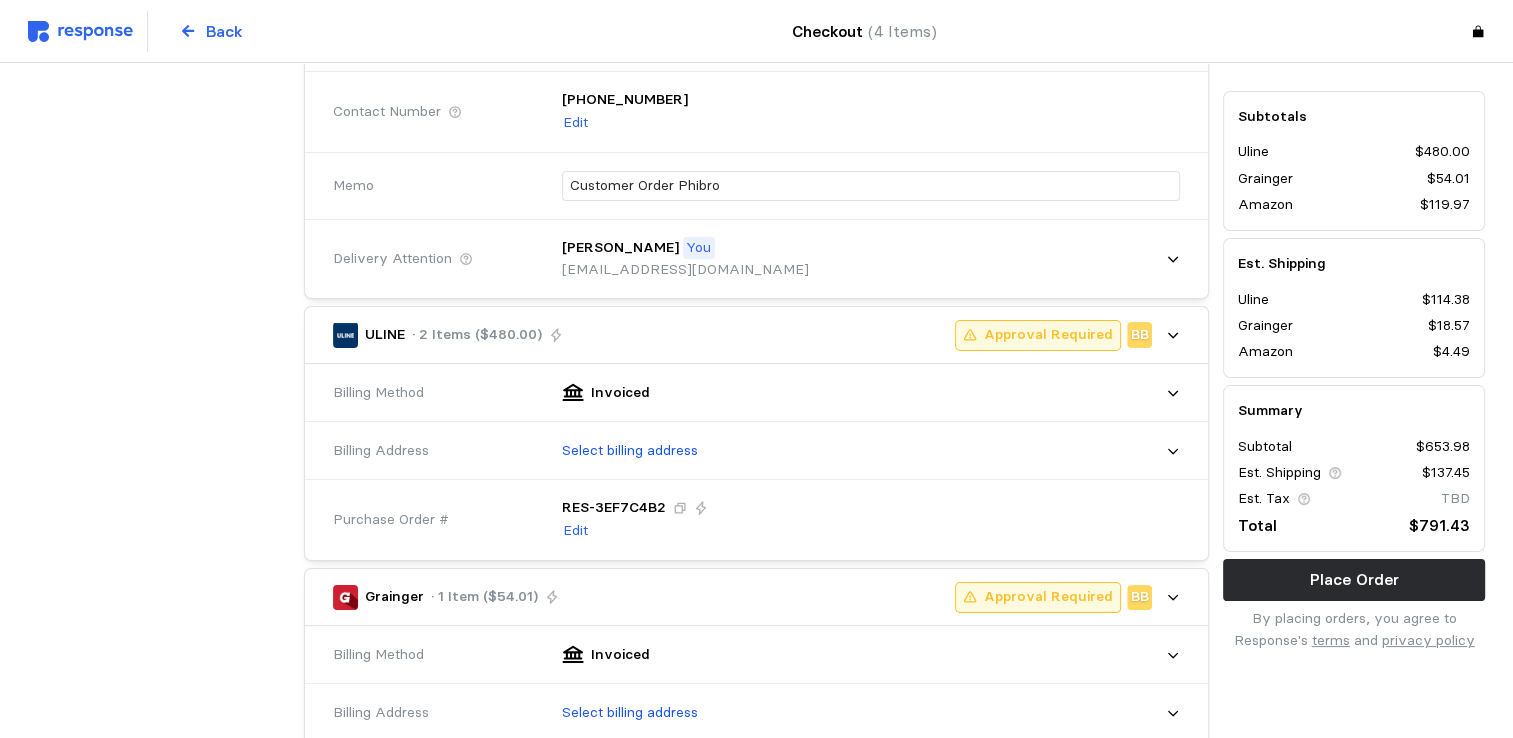 click at bounding box center [159, 959] 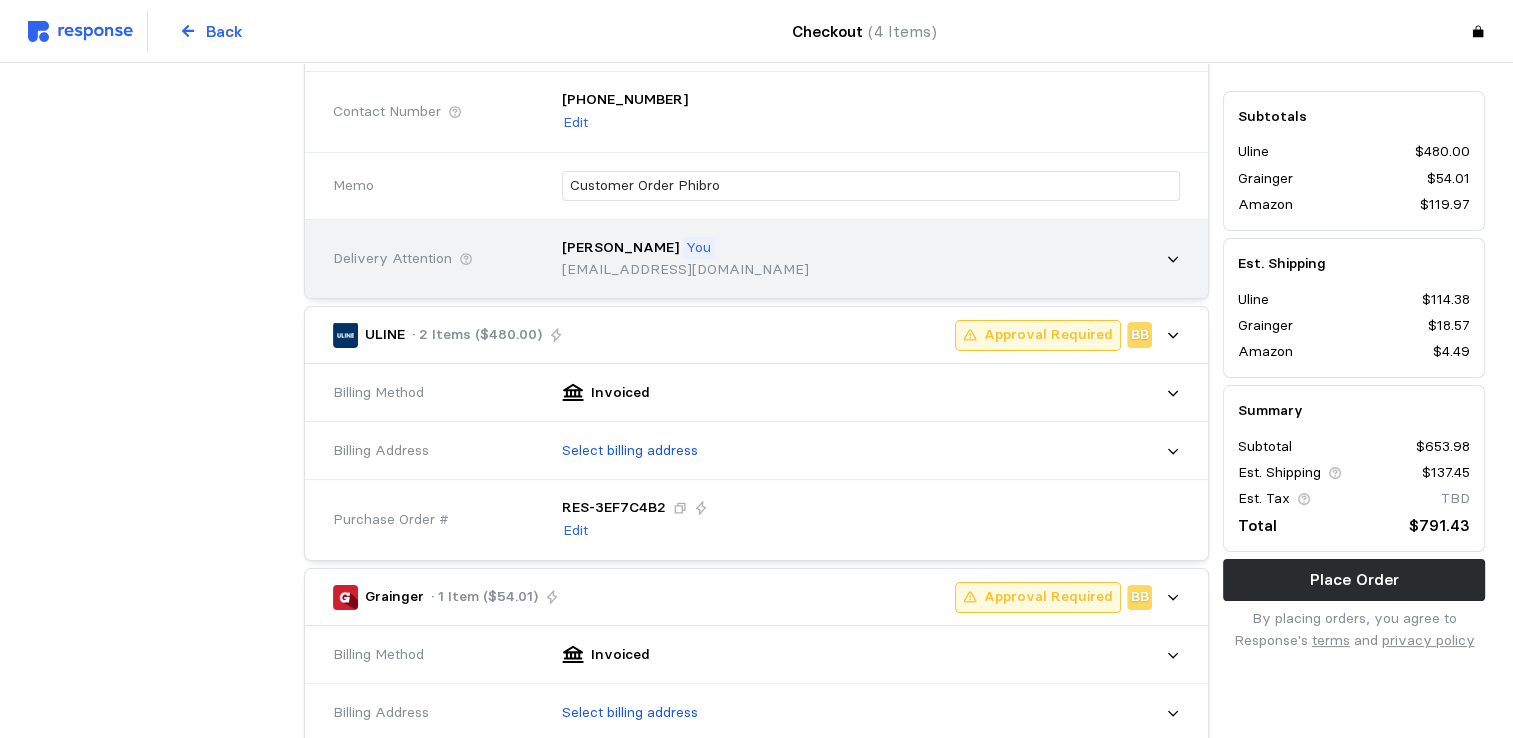 scroll, scrollTop: 533, scrollLeft: 0, axis: vertical 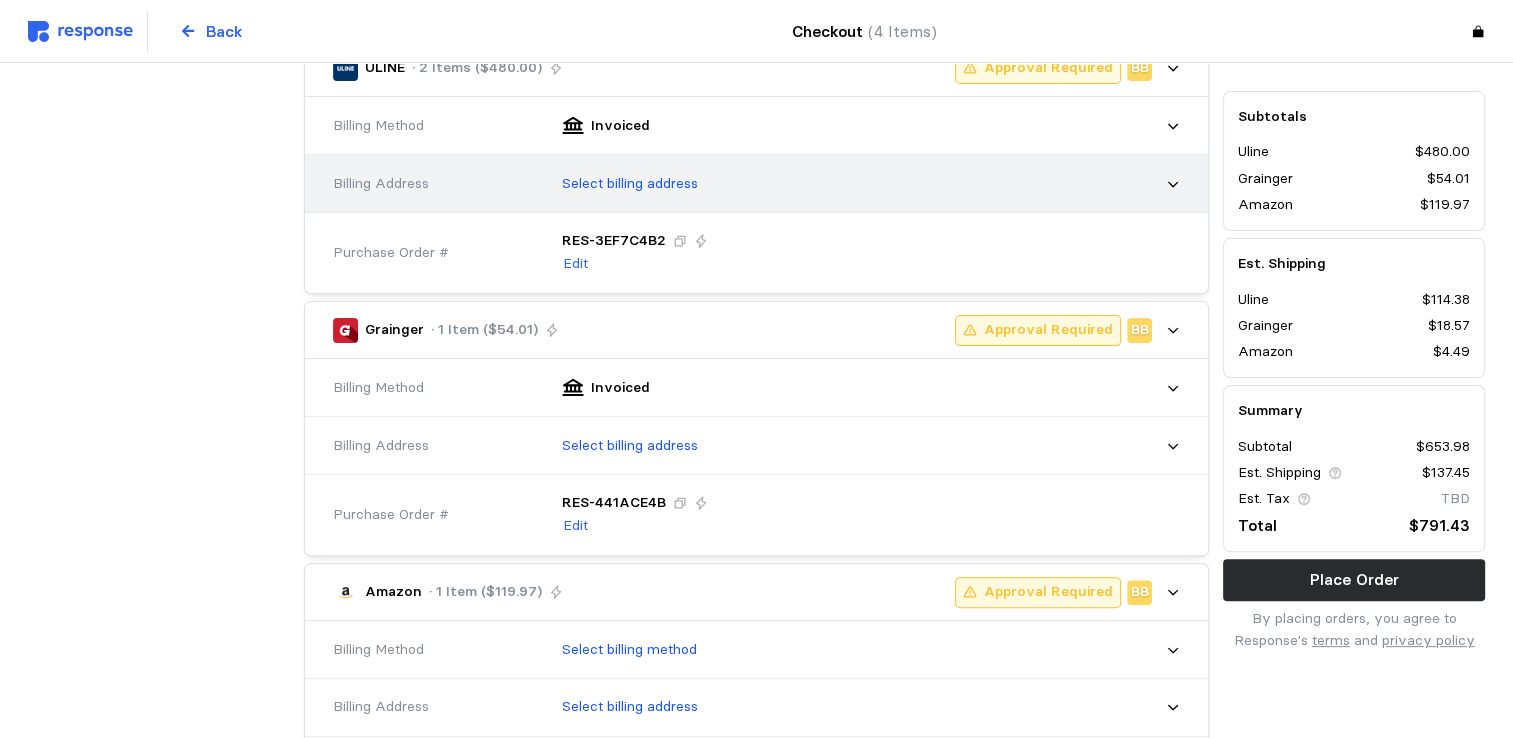 click on "Select billing address" at bounding box center (630, 184) 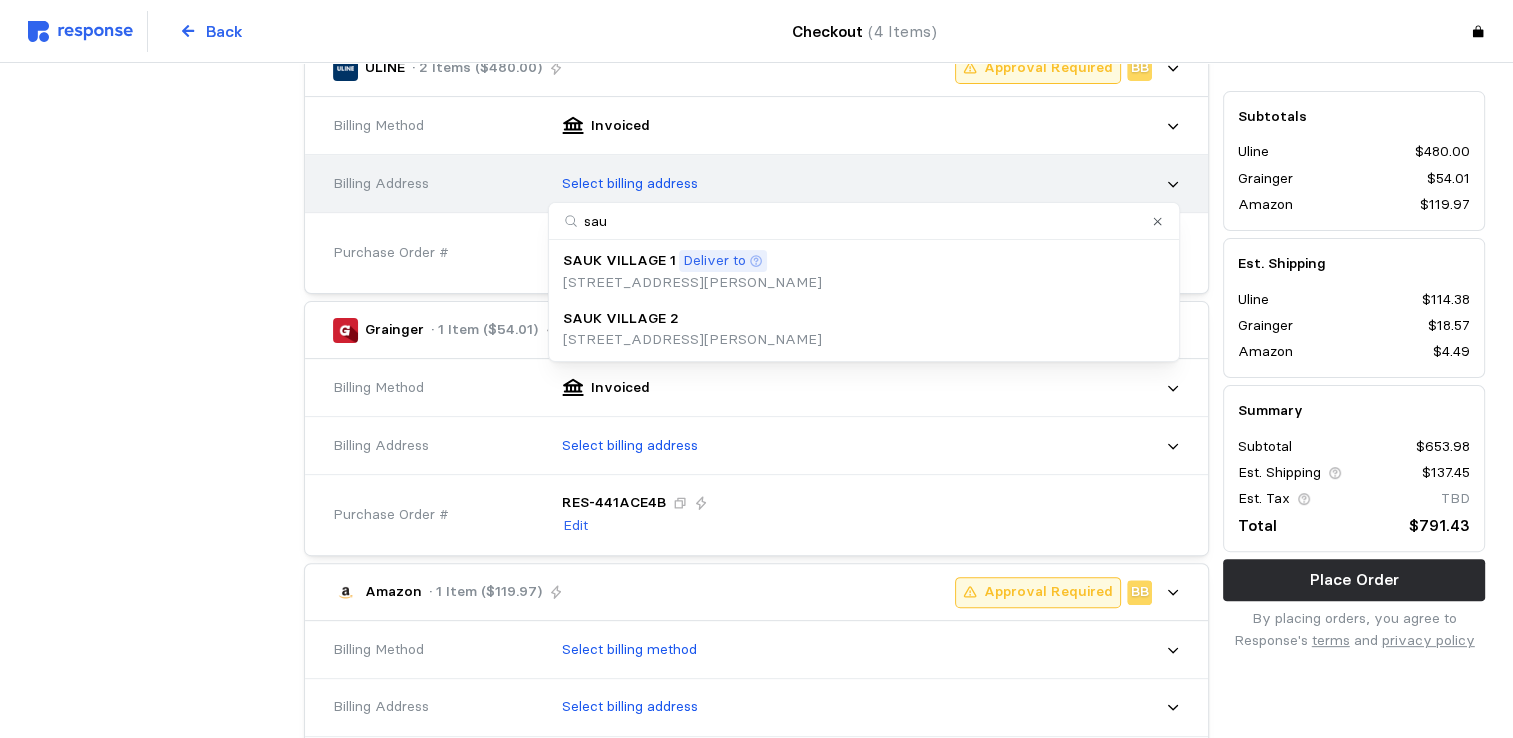type on "sauk" 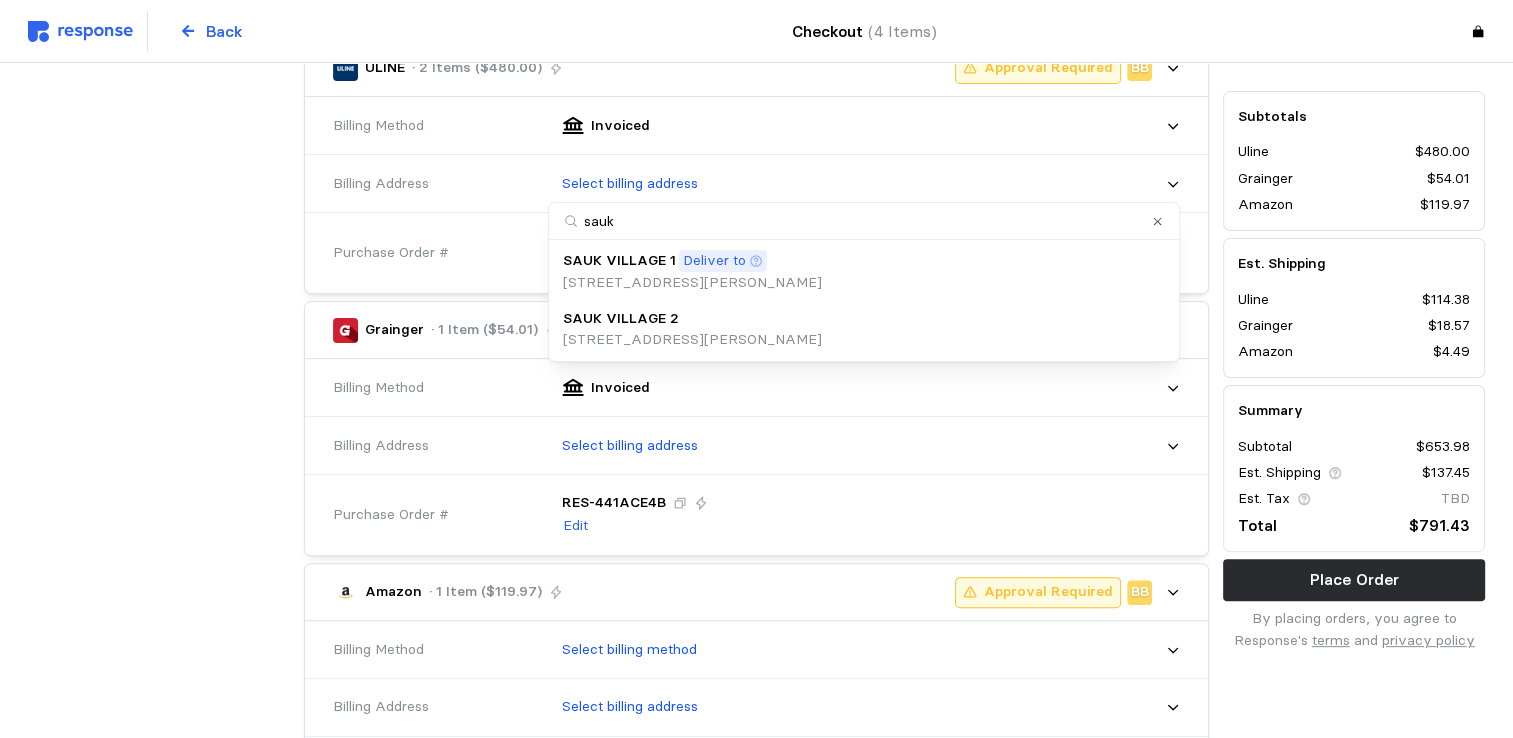 click on "[STREET_ADDRESS][PERSON_NAME]" at bounding box center (692, 340) 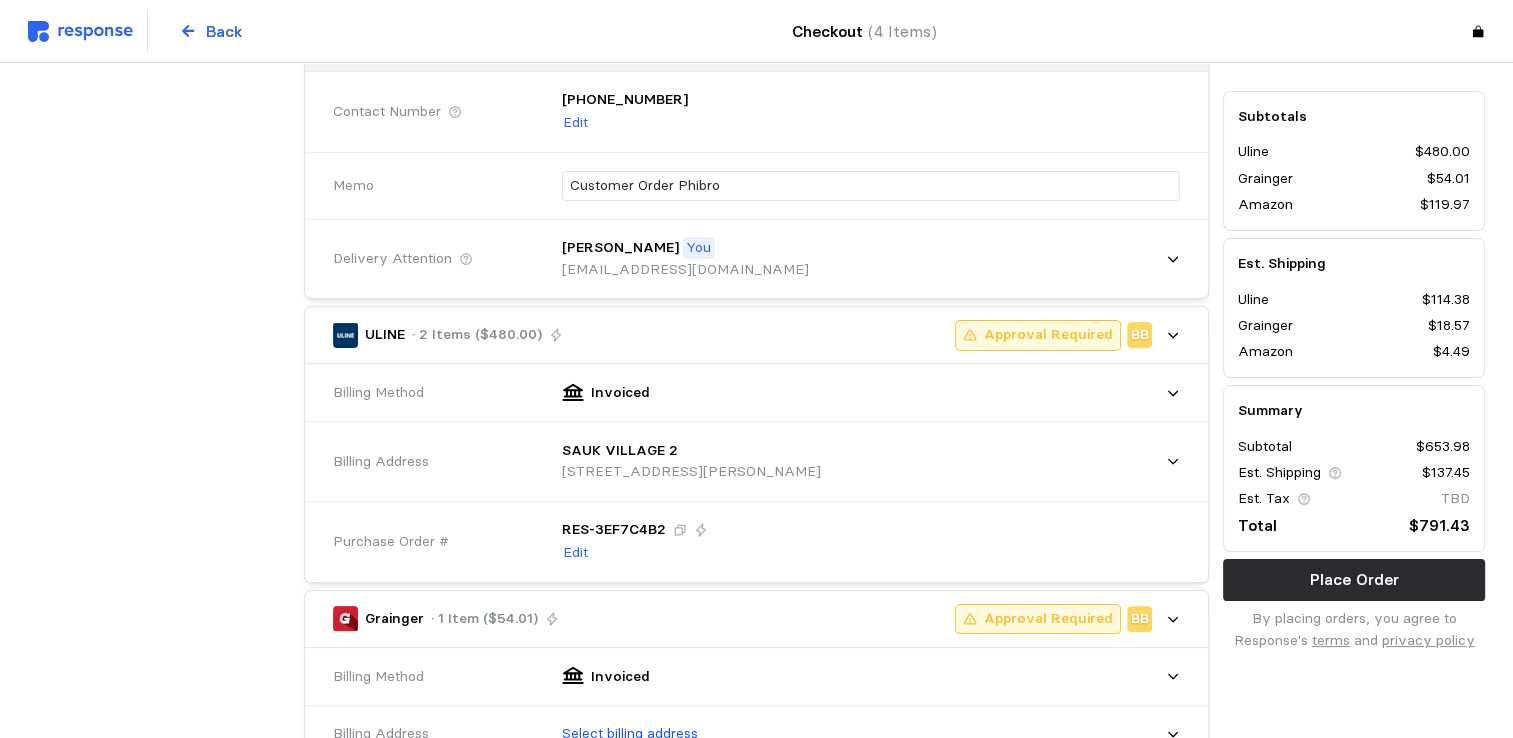 scroll, scrollTop: 533, scrollLeft: 0, axis: vertical 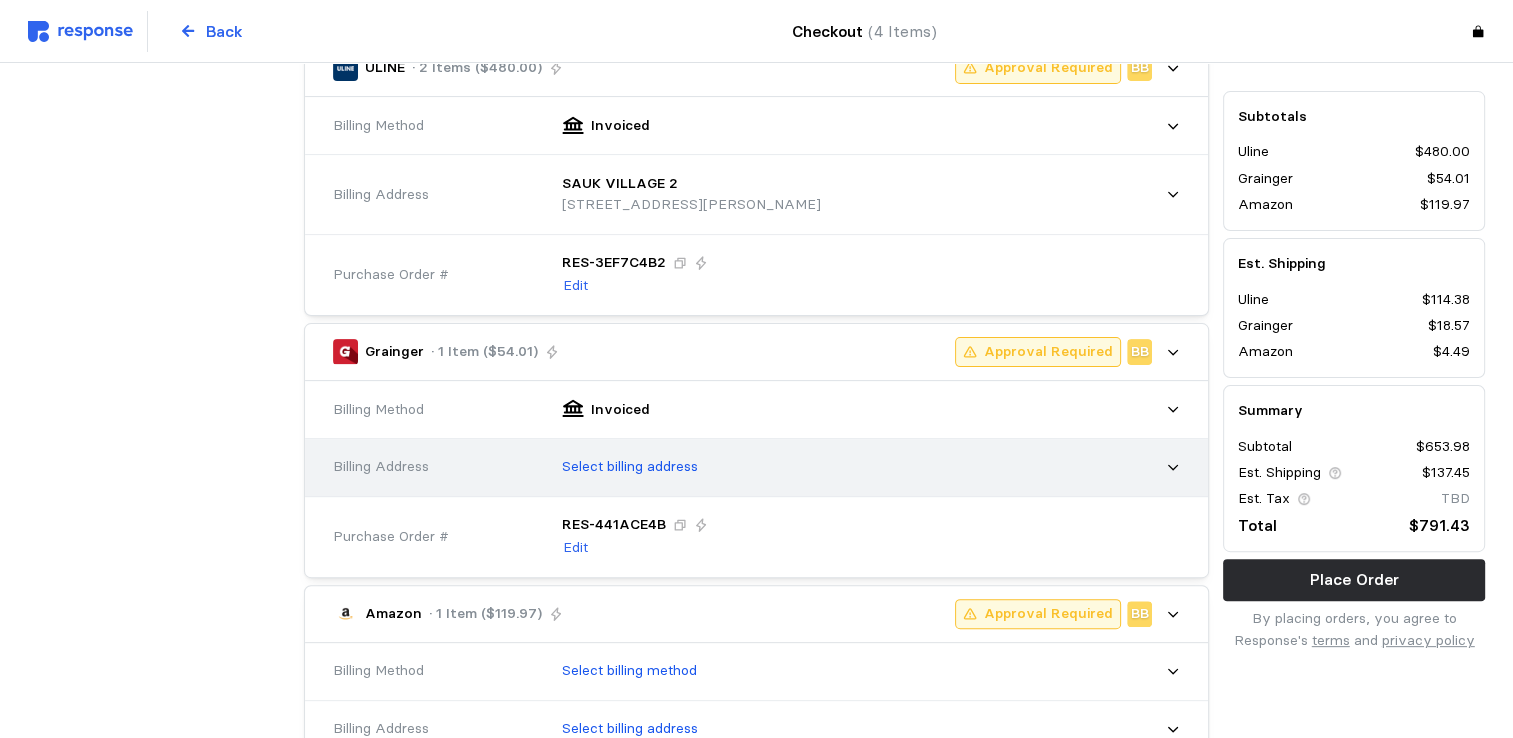 click on "Select billing address" at bounding box center [630, 467] 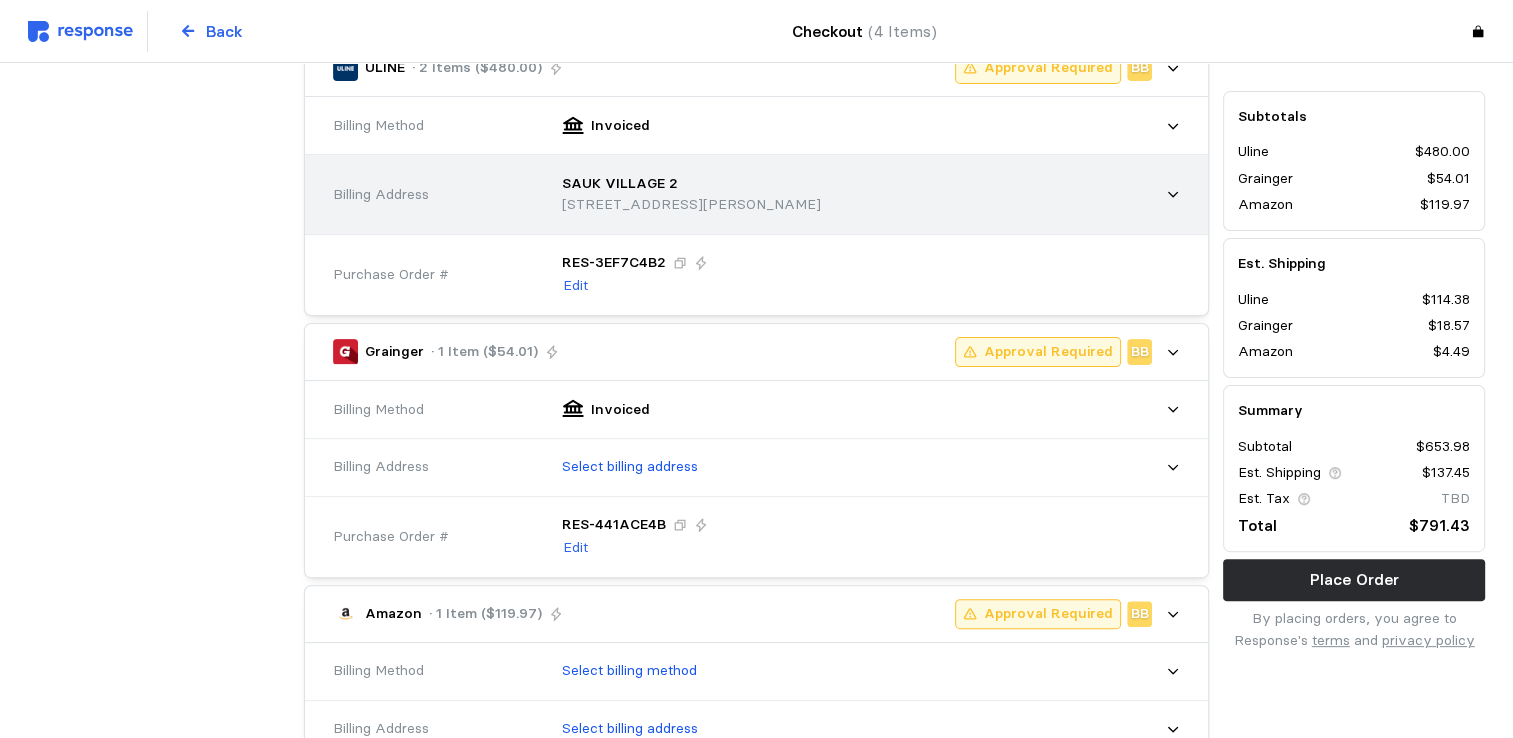click on "[STREET_ADDRESS][PERSON_NAME]" at bounding box center (691, 205) 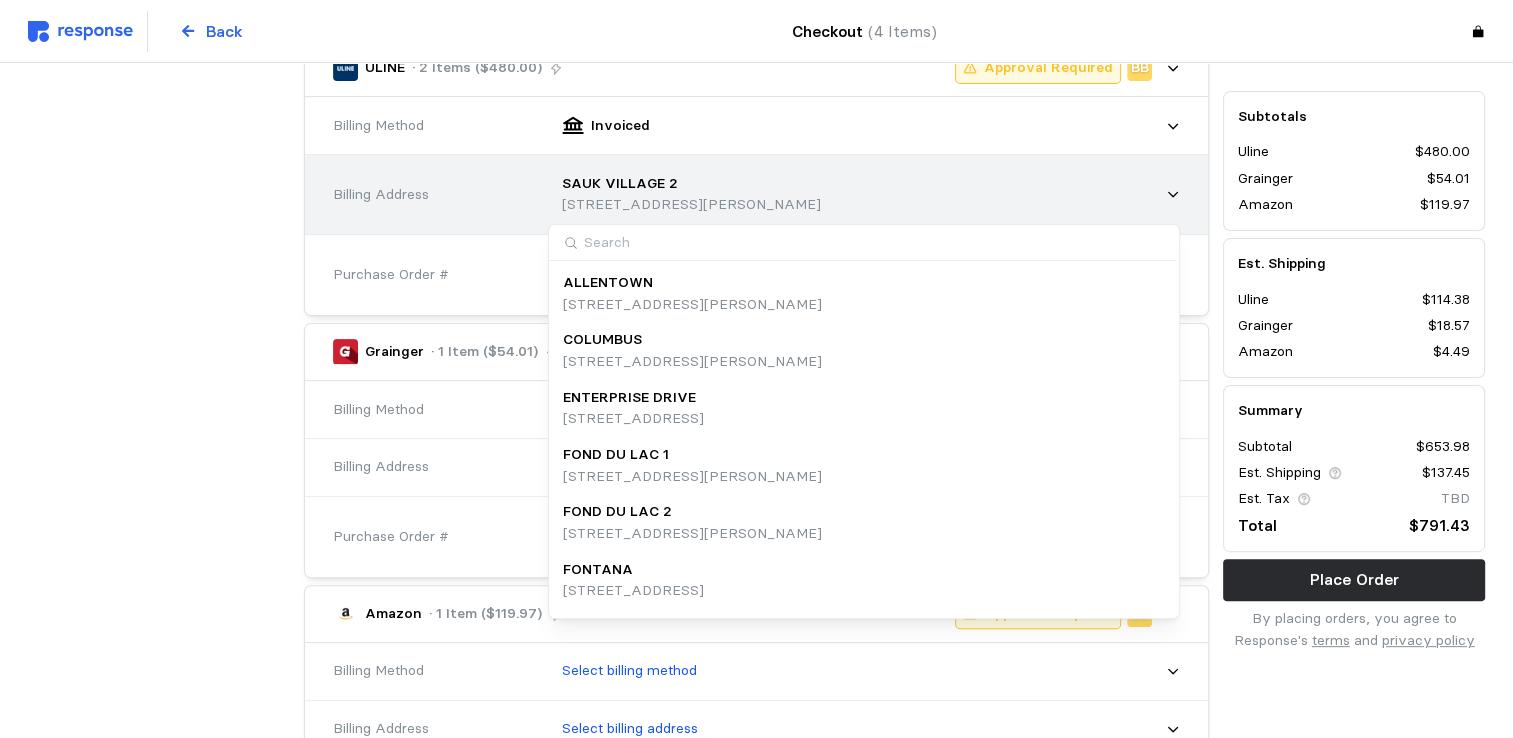 click on "SAUK VILLAGE 2" at bounding box center [620, 184] 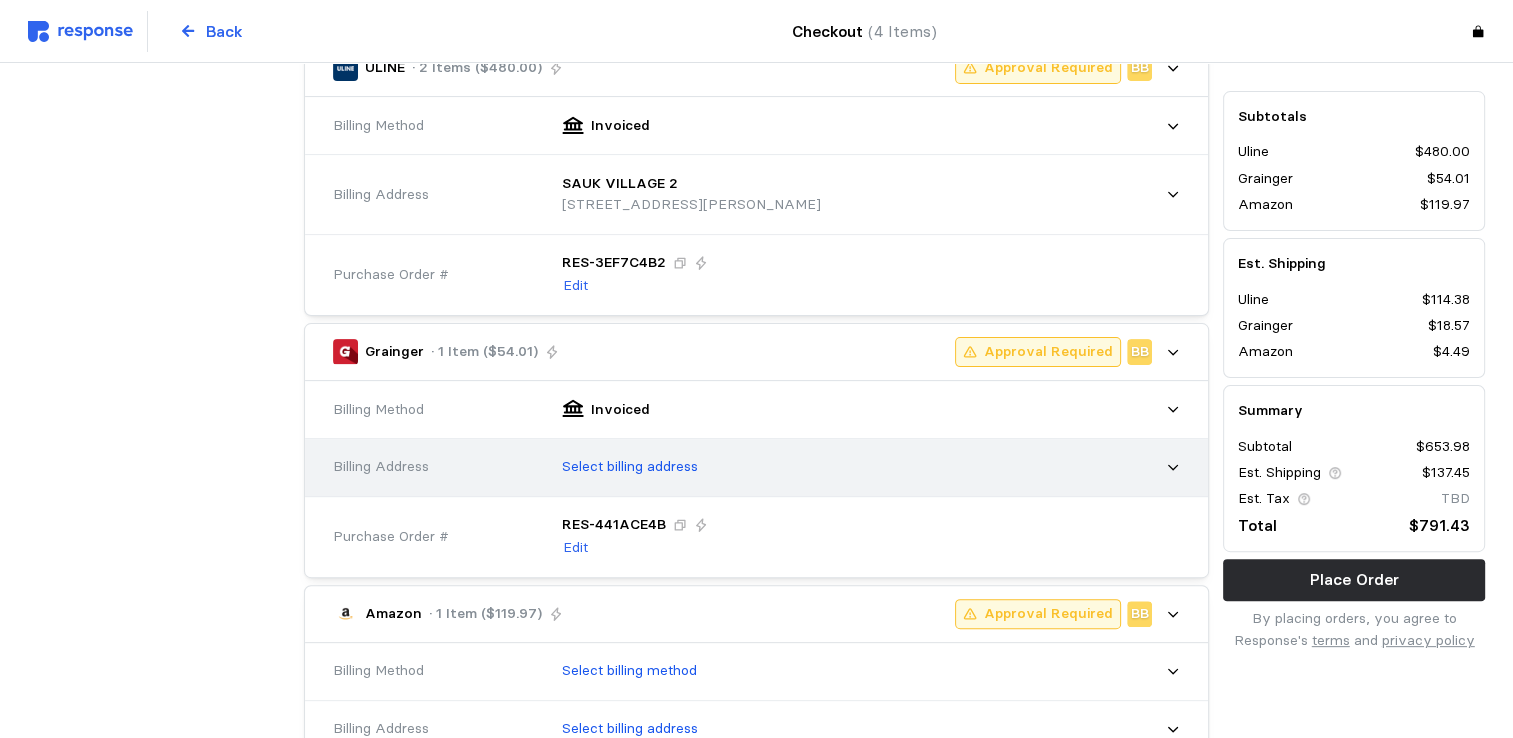 click on "Select billing address" at bounding box center [630, 467] 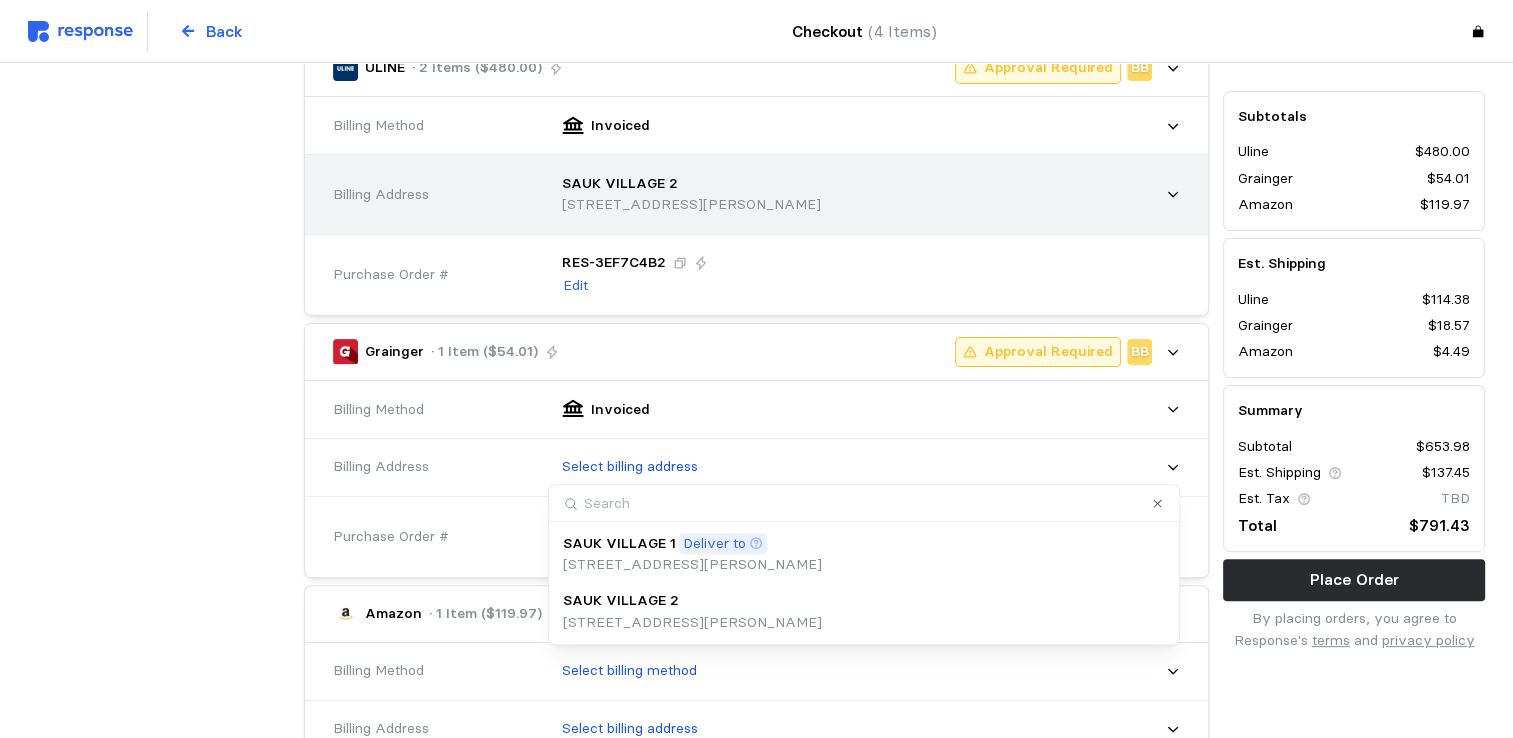 click on "SAUK VILLAGE 2" at bounding box center (620, 184) 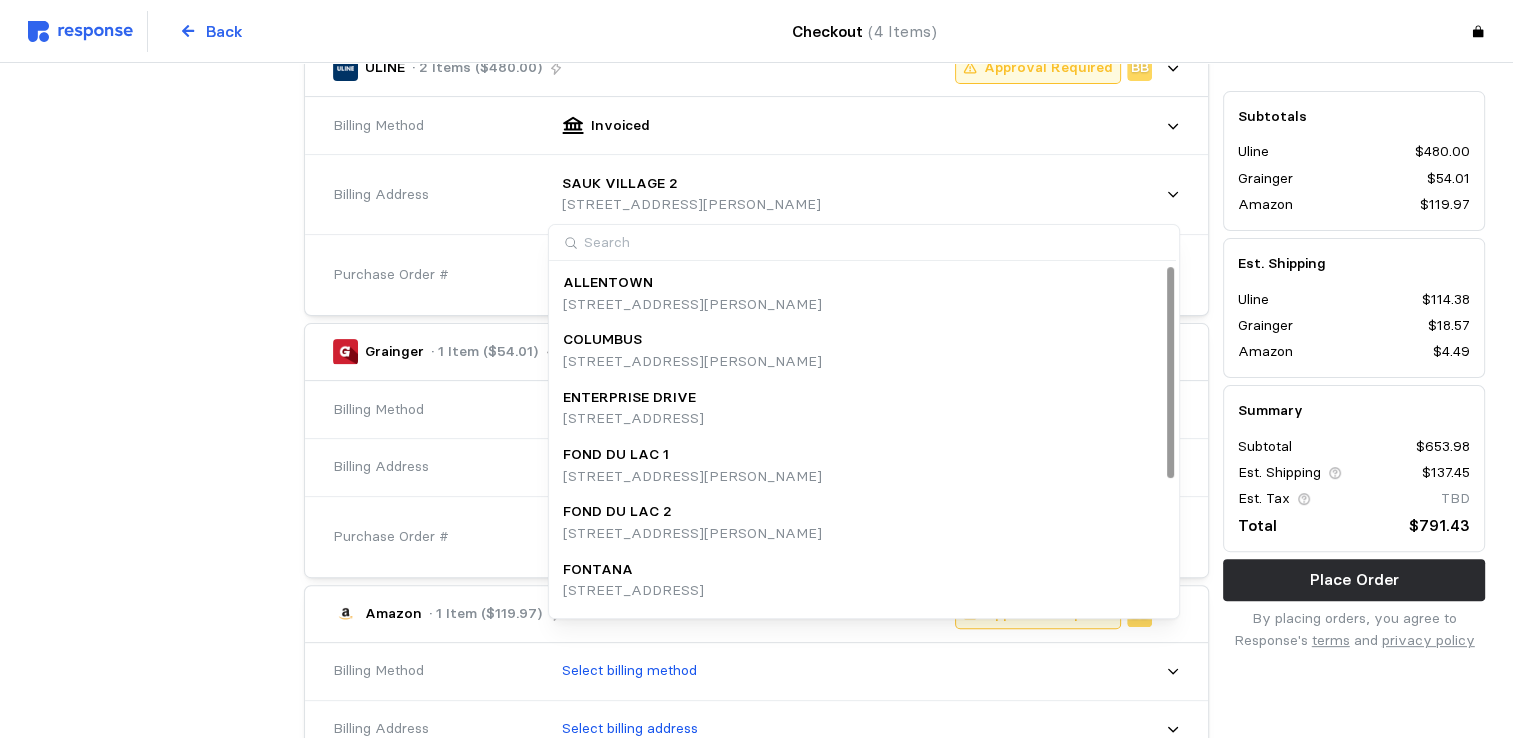 click at bounding box center [159, 703] 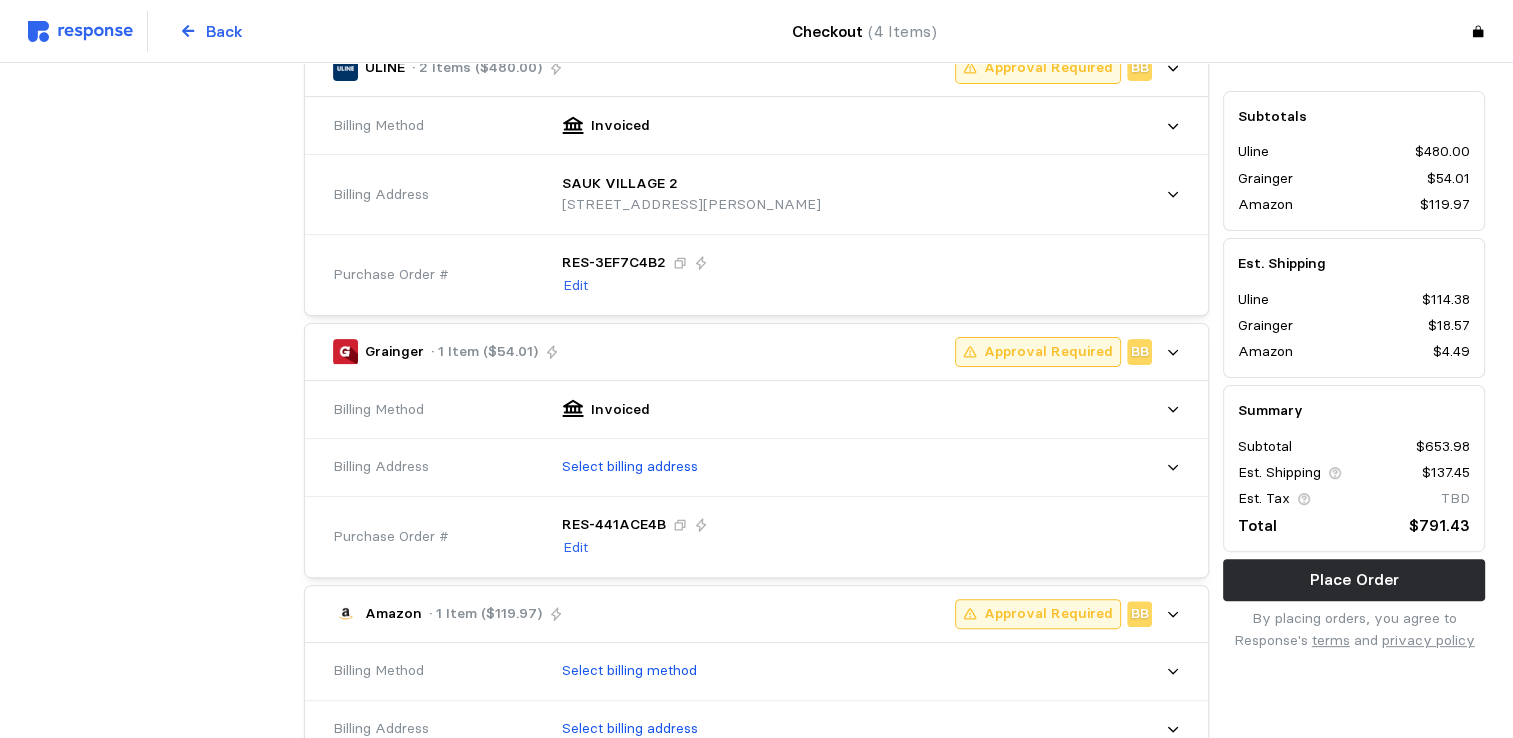 scroll, scrollTop: 800, scrollLeft: 0, axis: vertical 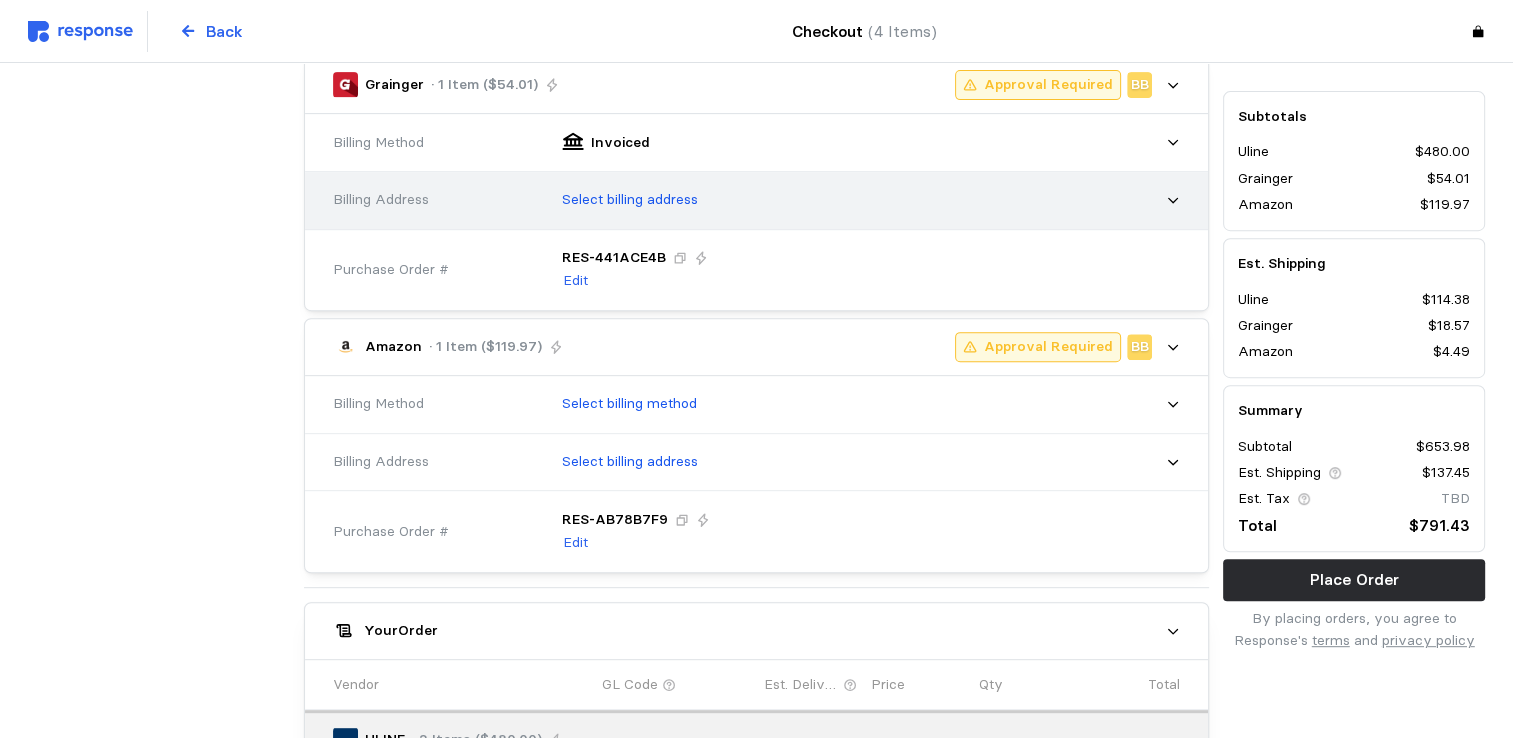 click on "Select billing address" at bounding box center (630, 200) 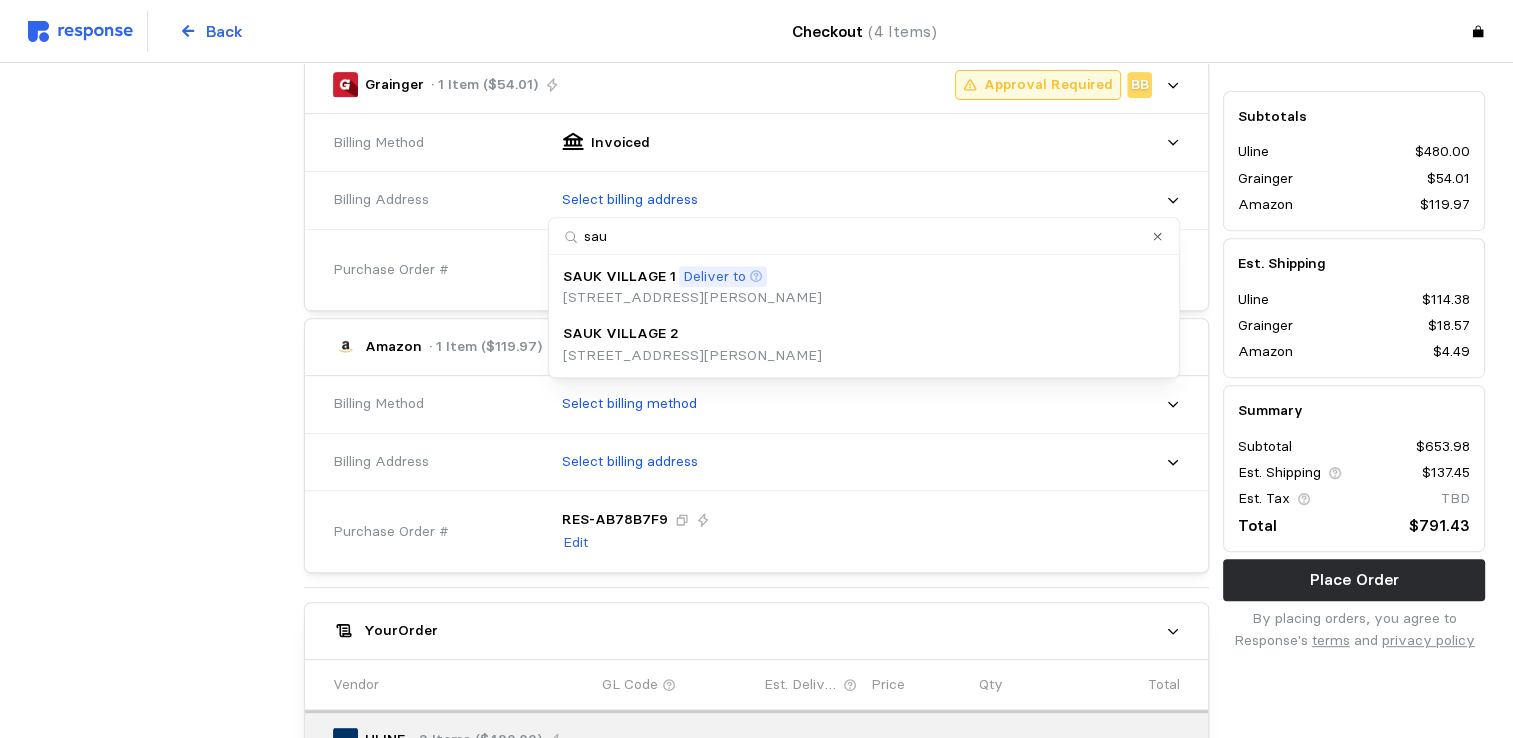 type on "sauk" 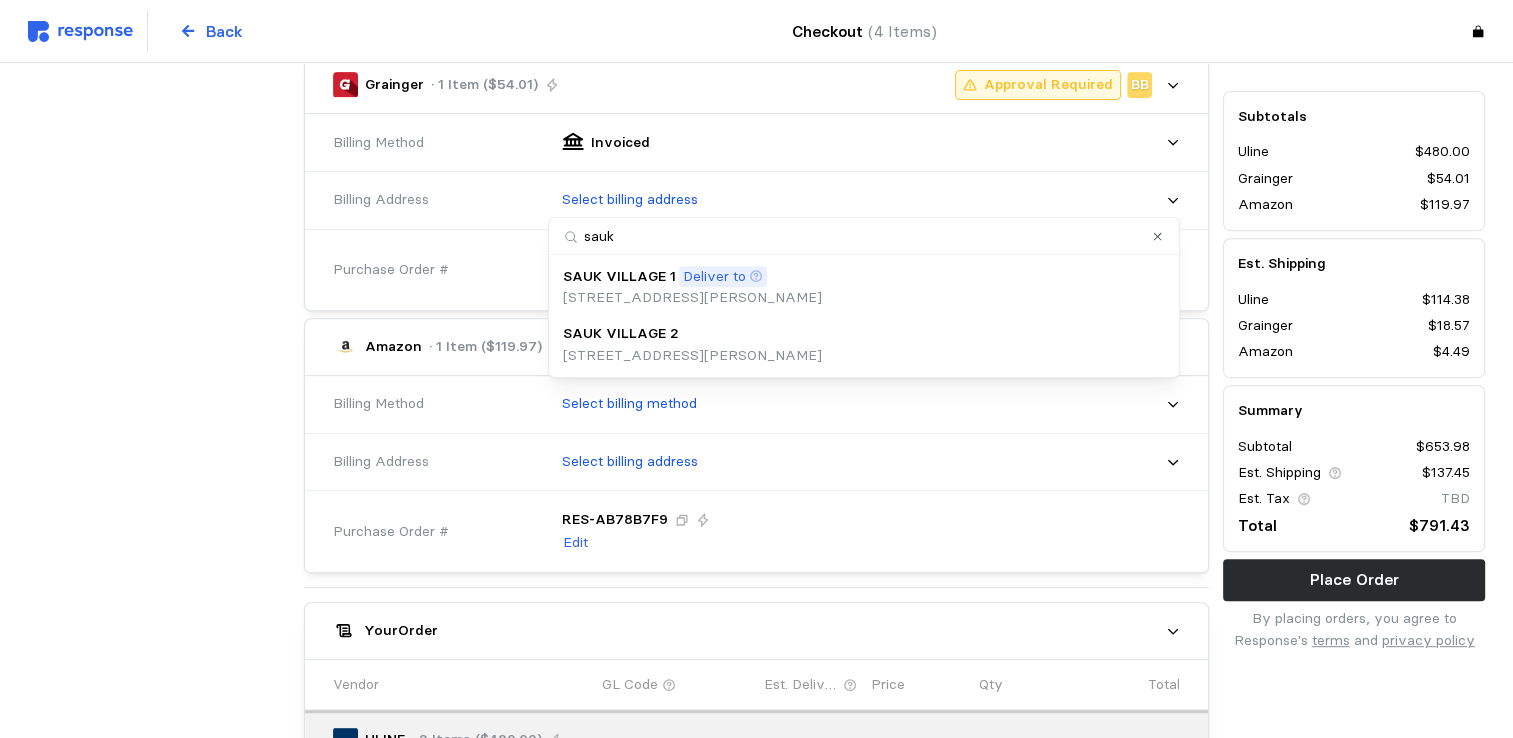 click on "SAUK VILLAGE 2" at bounding box center [621, 334] 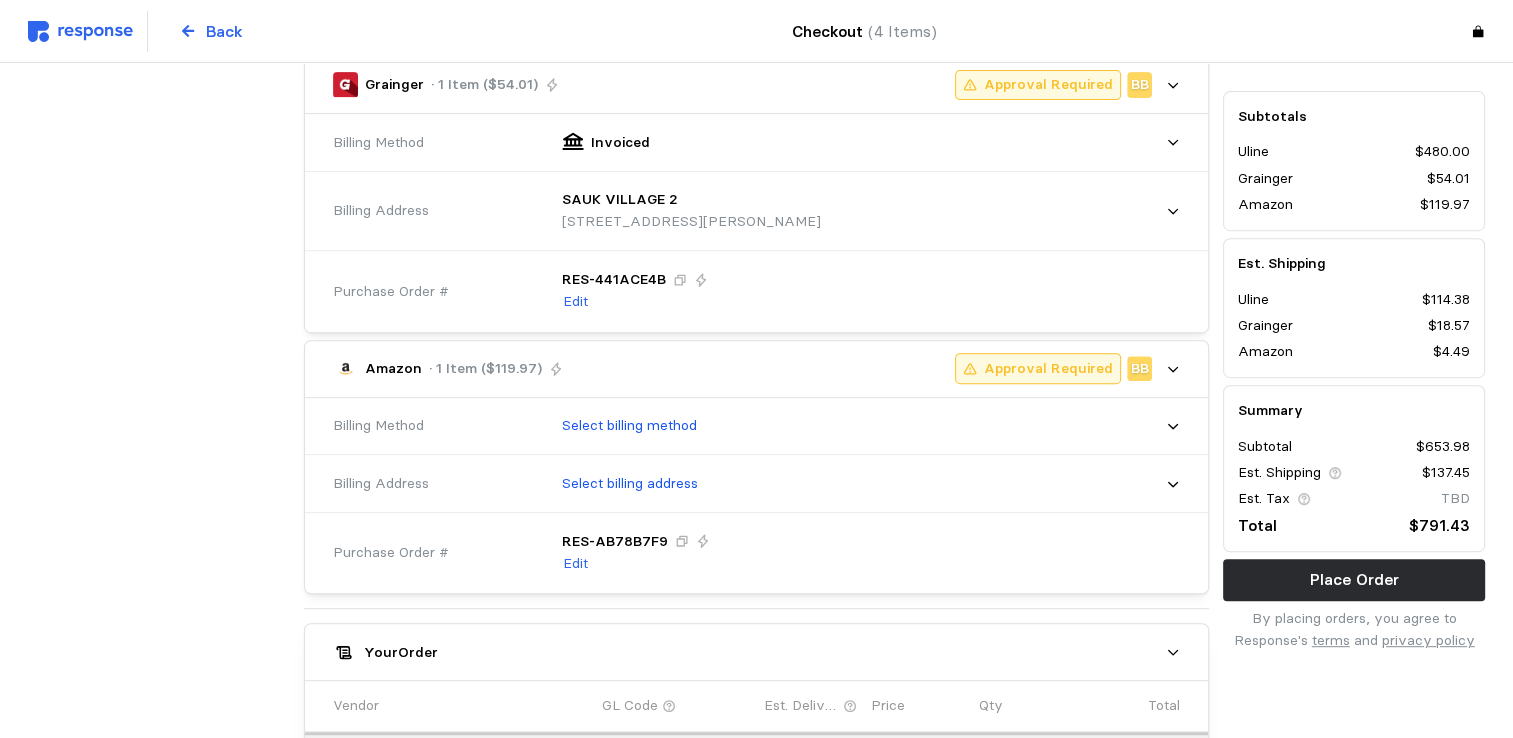 scroll, scrollTop: 1066, scrollLeft: 0, axis: vertical 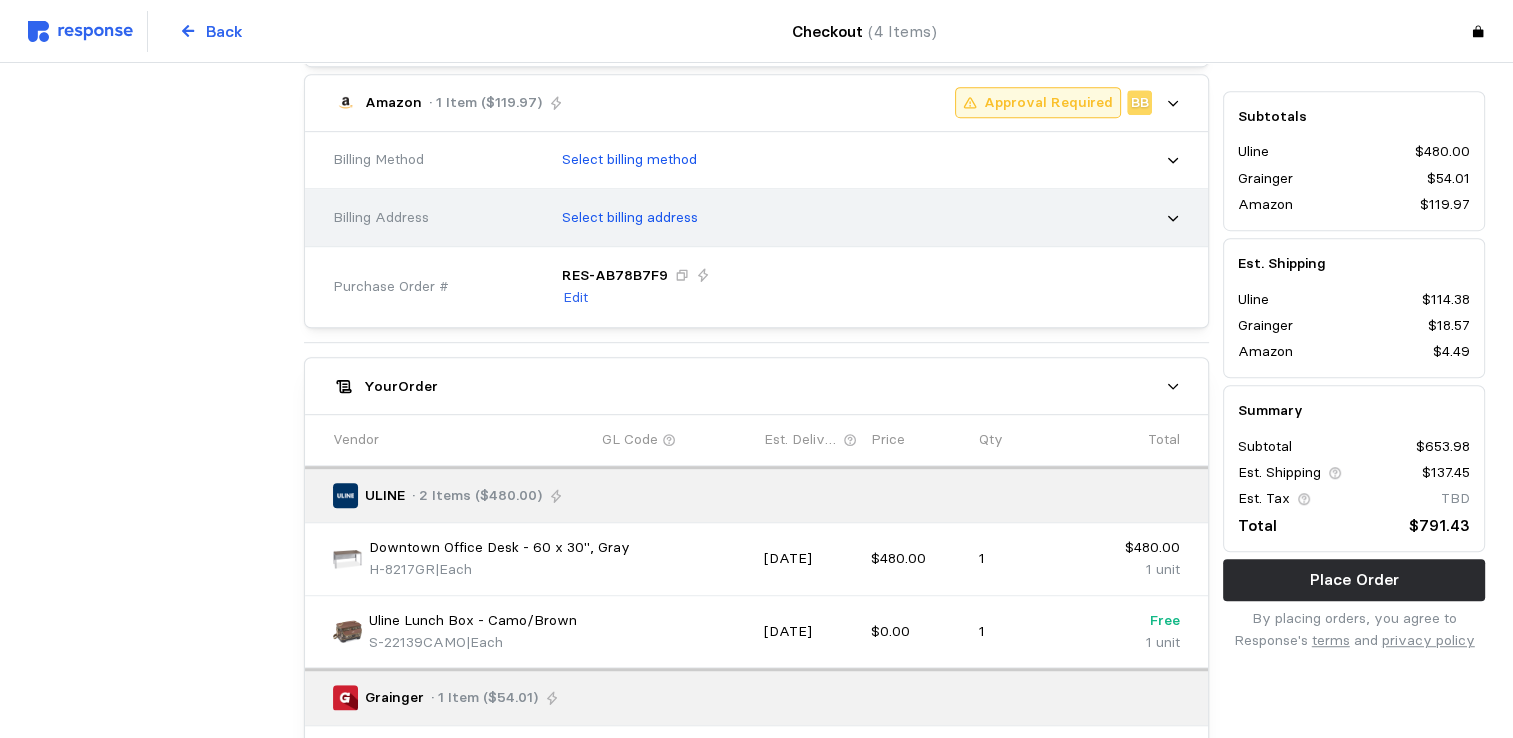 click on "Select billing address" at bounding box center (864, 218) 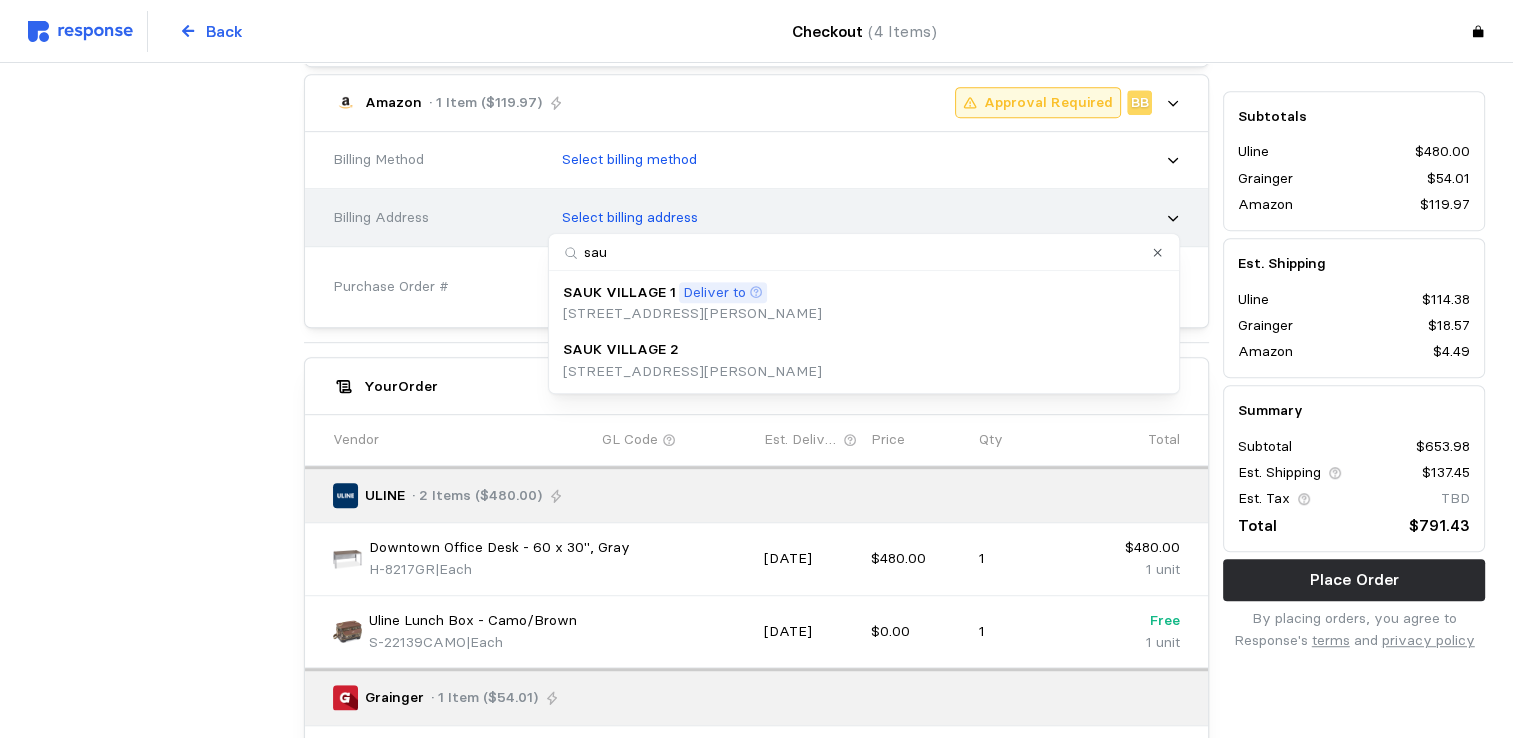 type on "sauk" 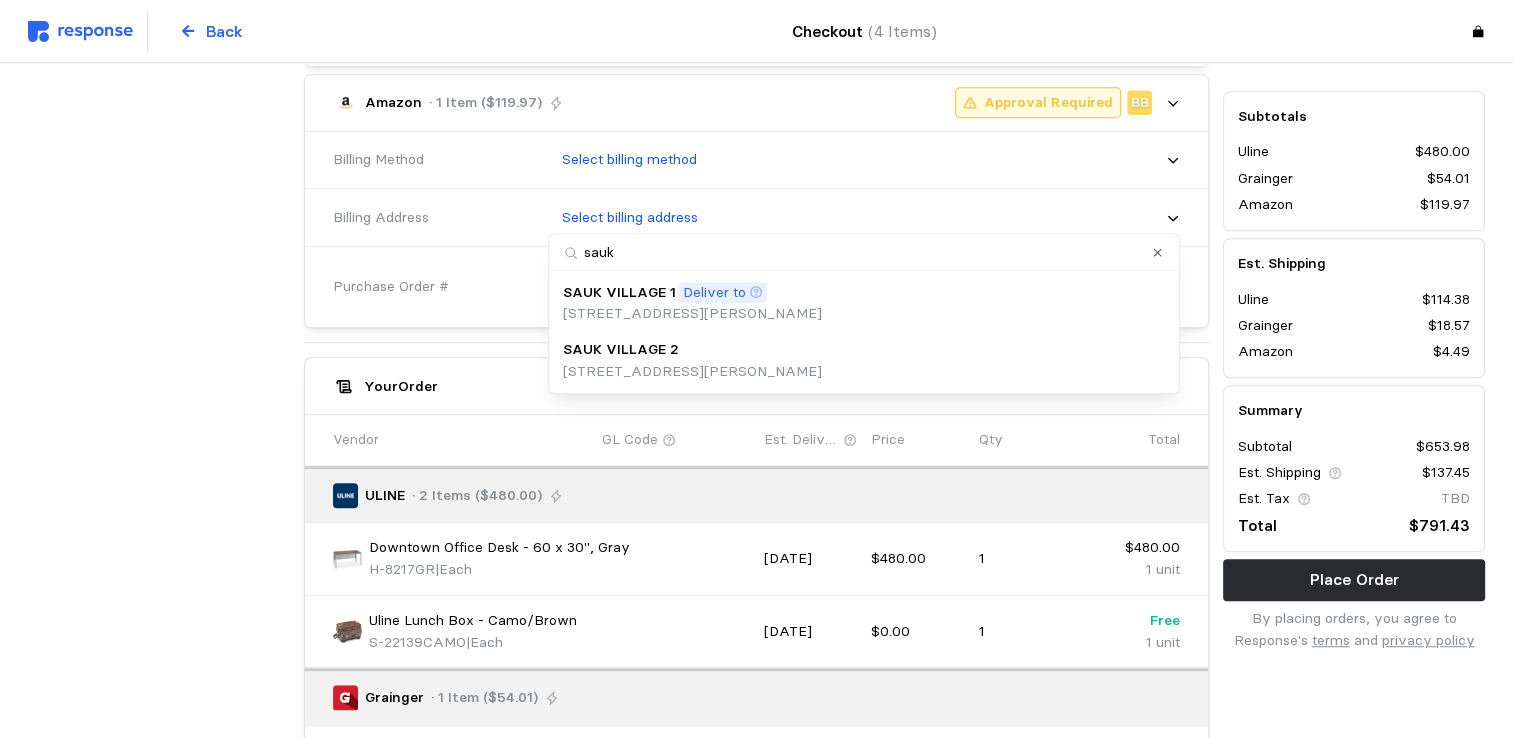 click on "[STREET_ADDRESS][PERSON_NAME]" at bounding box center (692, 372) 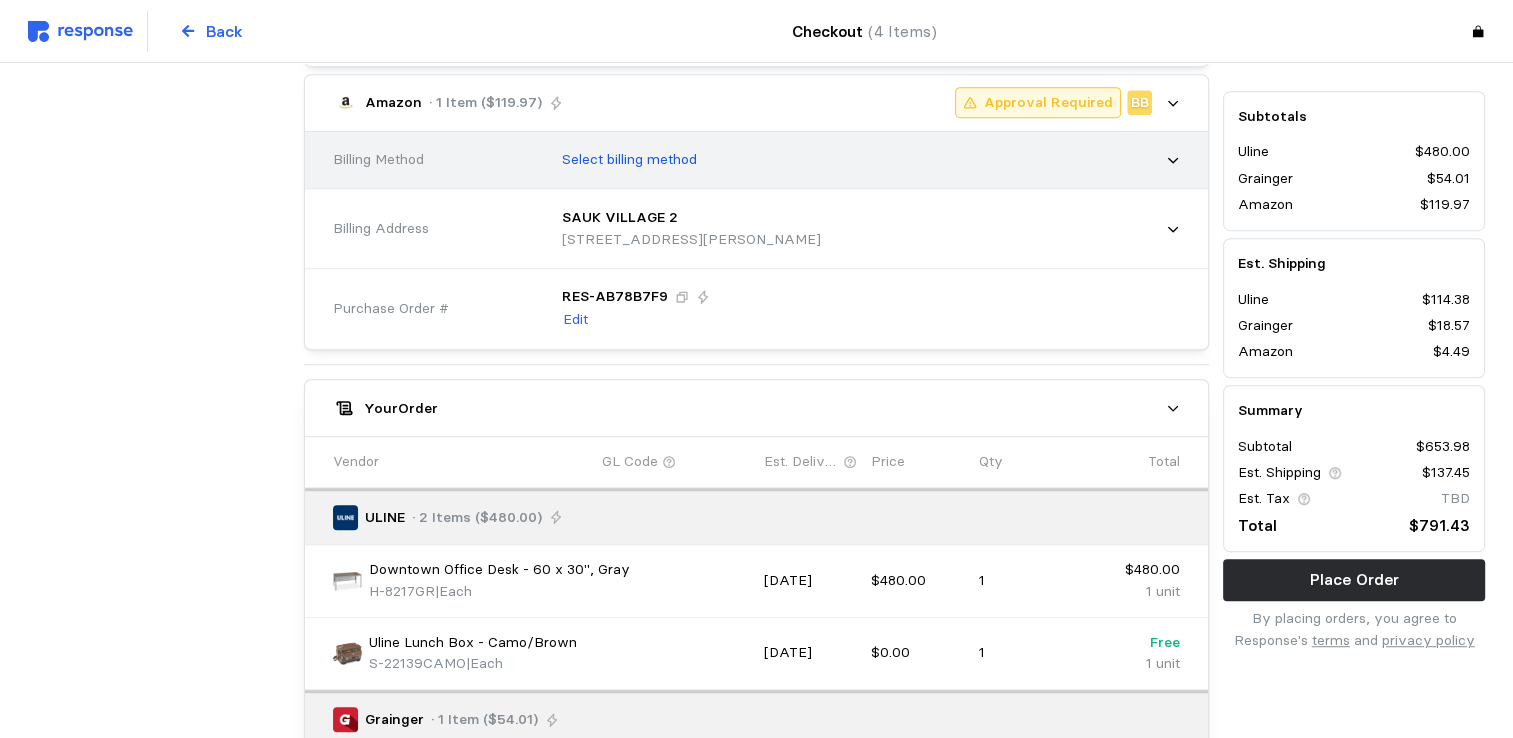click on "Select billing method" at bounding box center [864, 160] 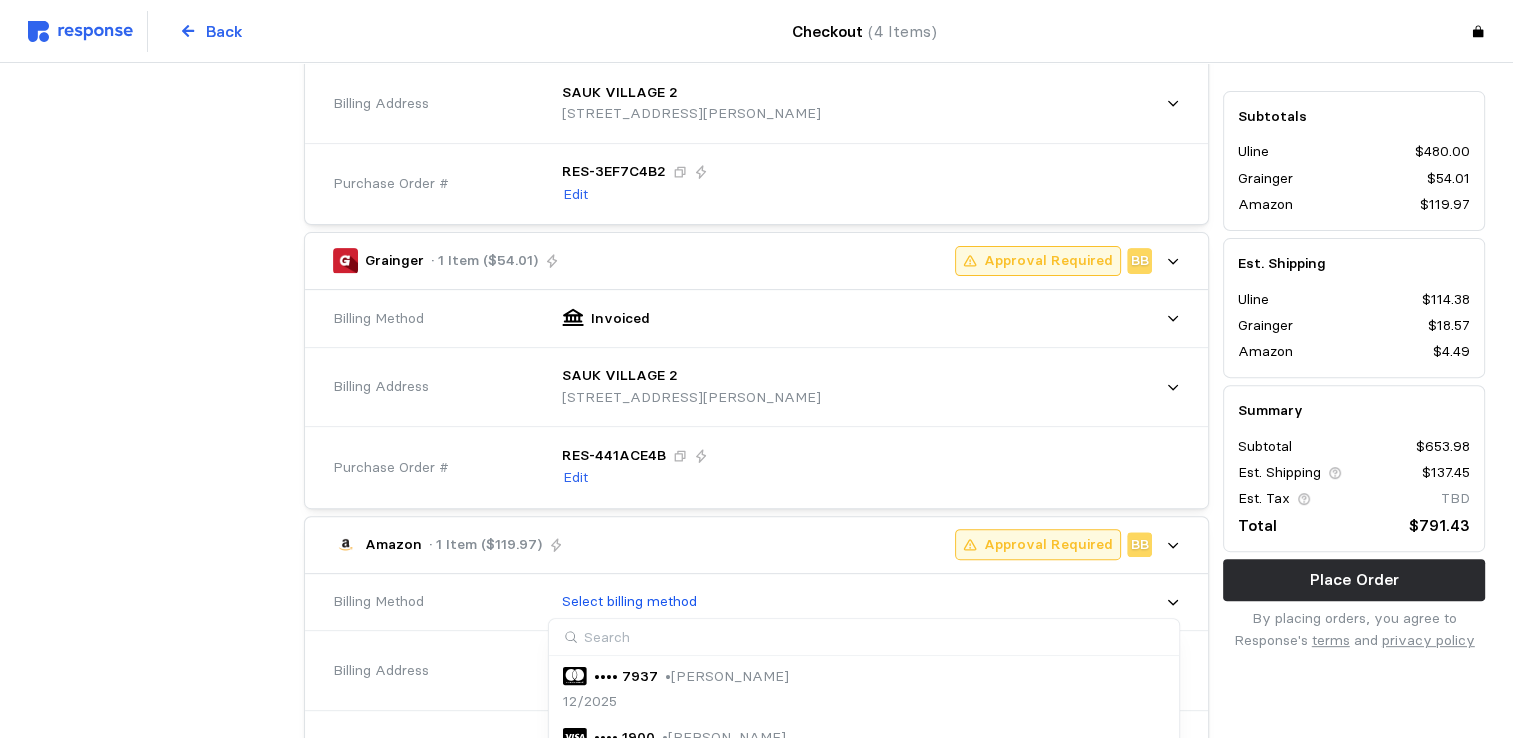 scroll, scrollTop: 608, scrollLeft: 0, axis: vertical 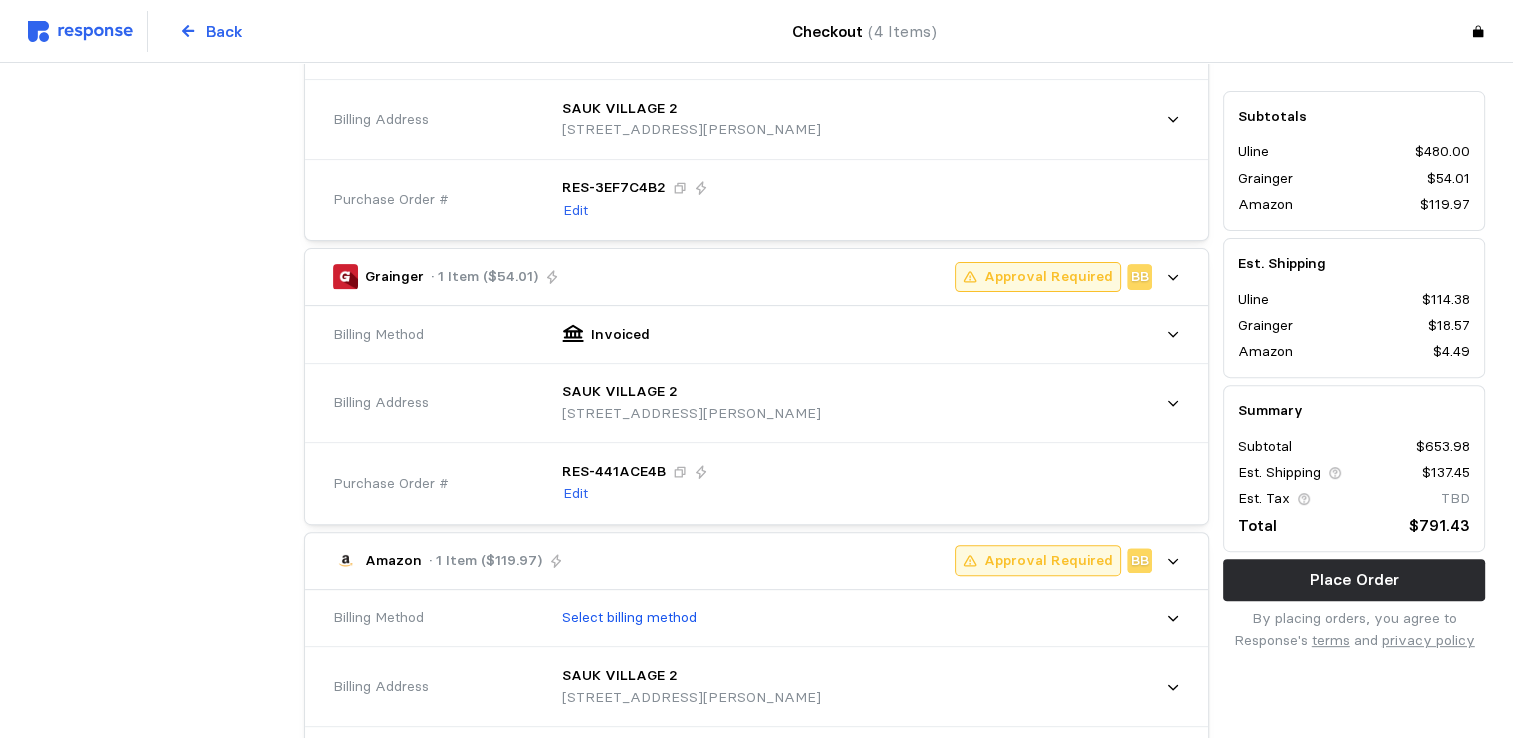 click at bounding box center (159, 650) 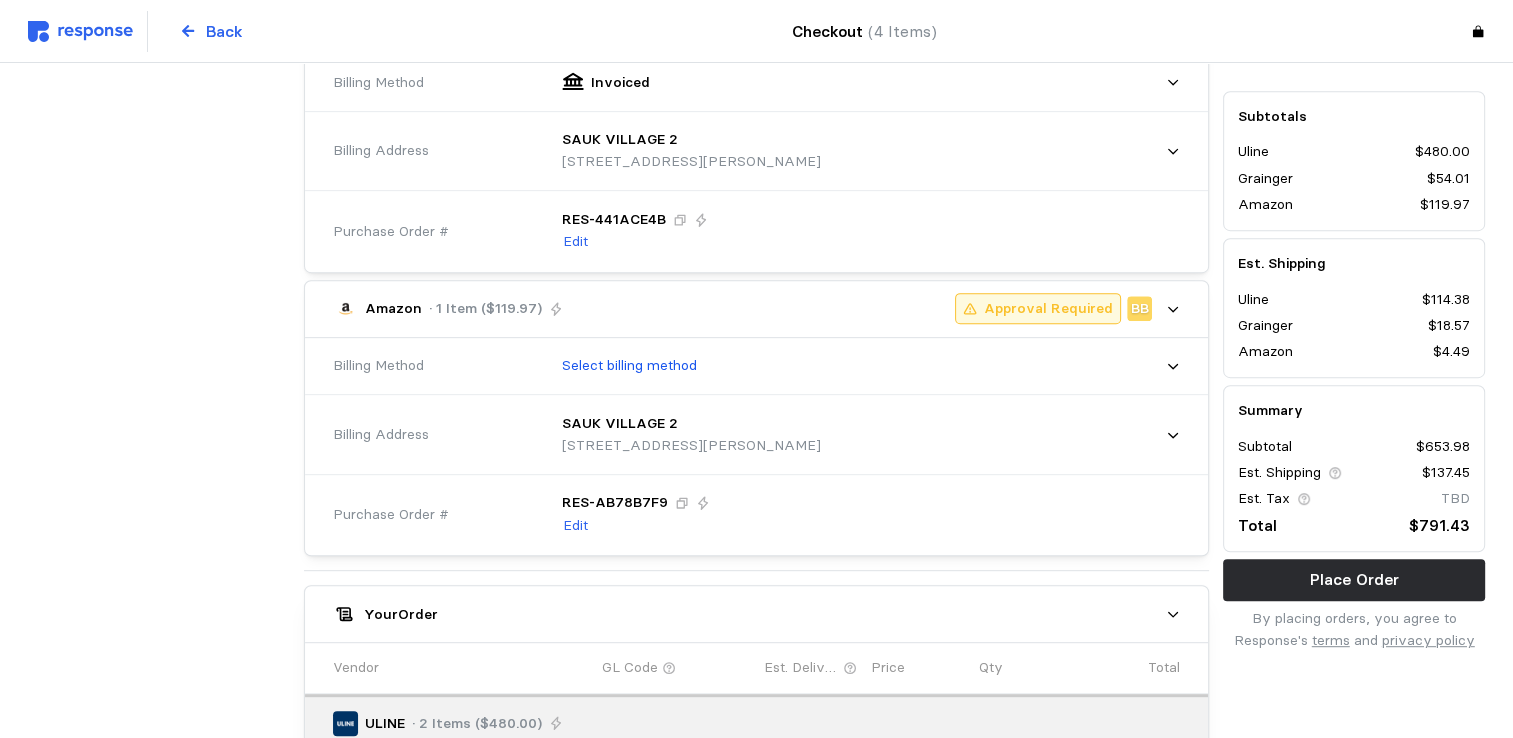 scroll, scrollTop: 875, scrollLeft: 0, axis: vertical 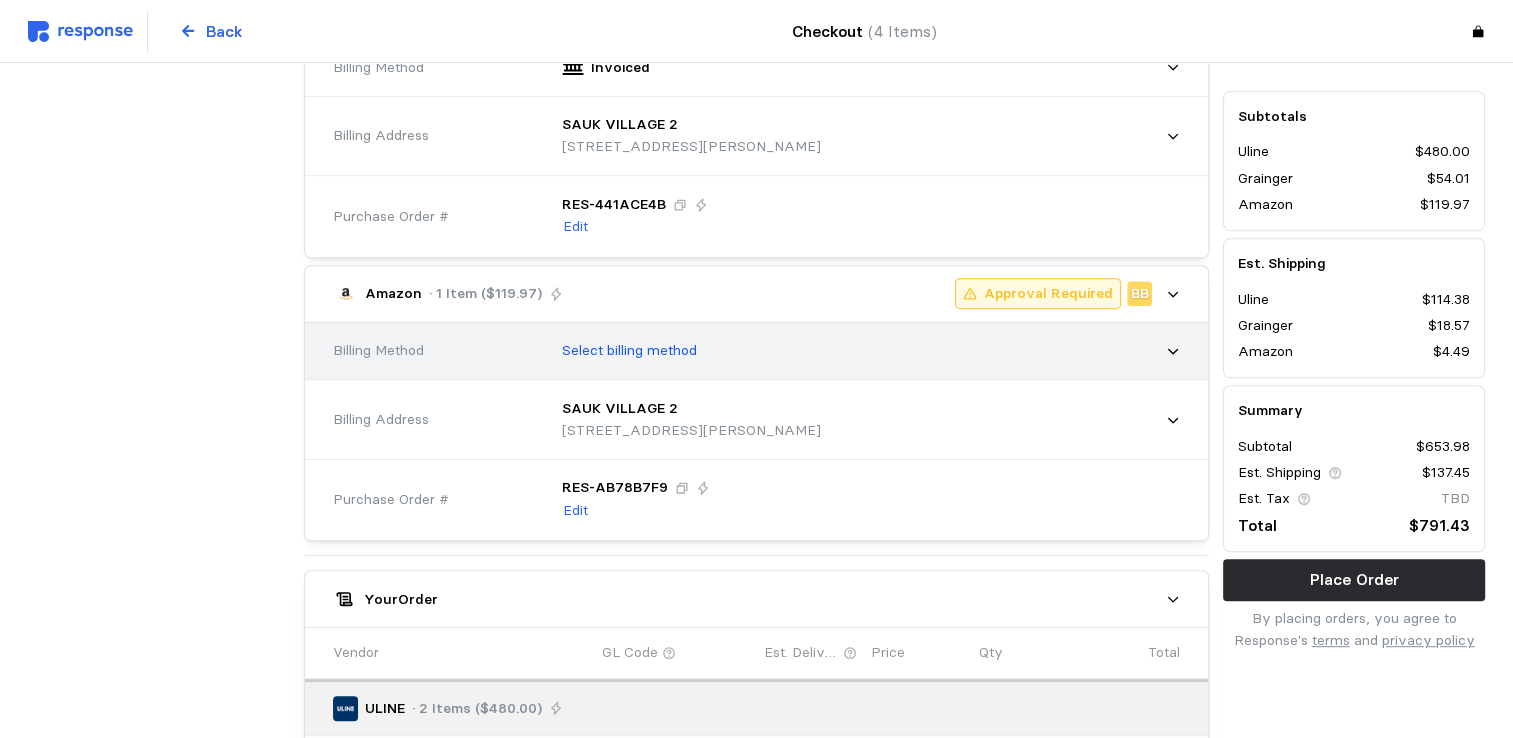 click on "Select billing method" at bounding box center [864, 351] 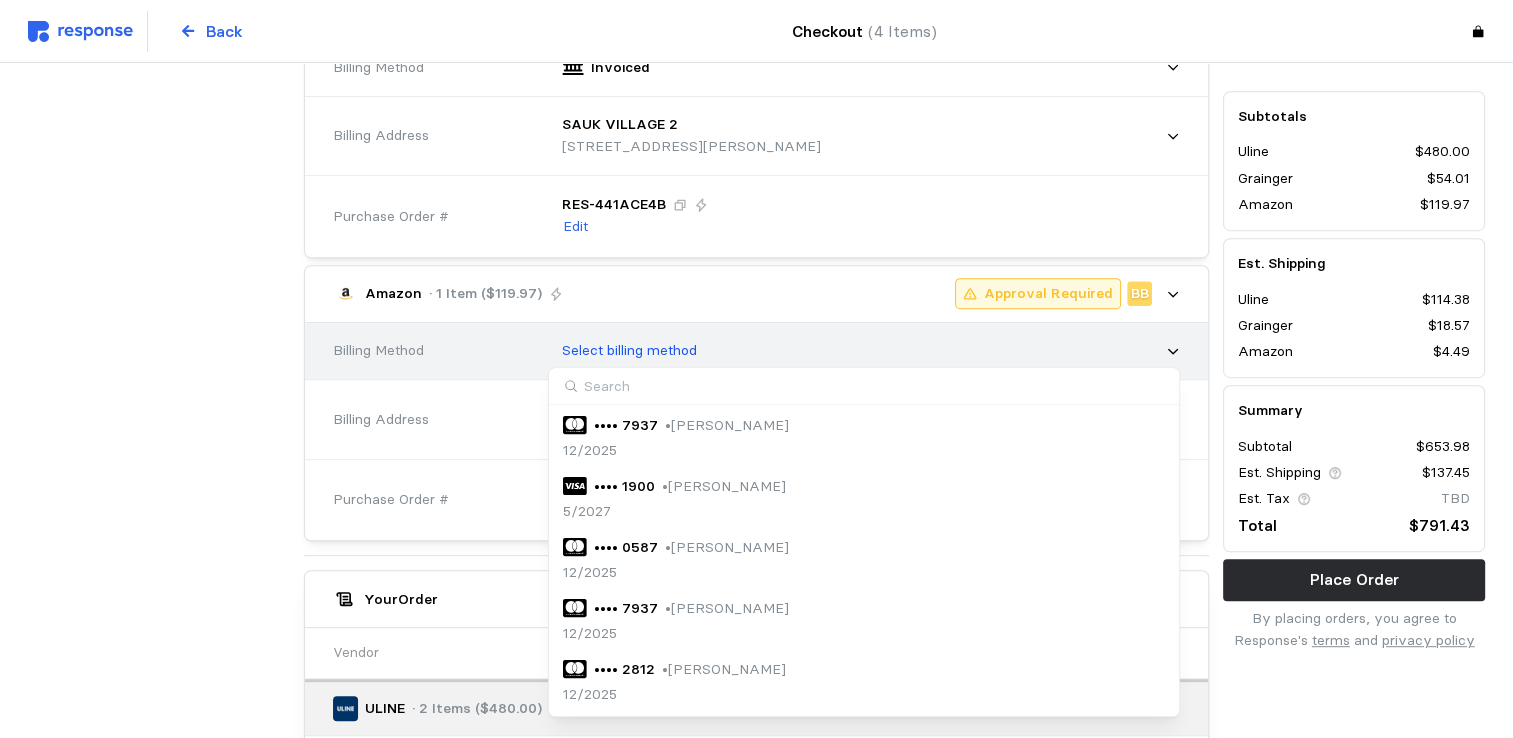 click on "Select billing method" at bounding box center (864, 351) 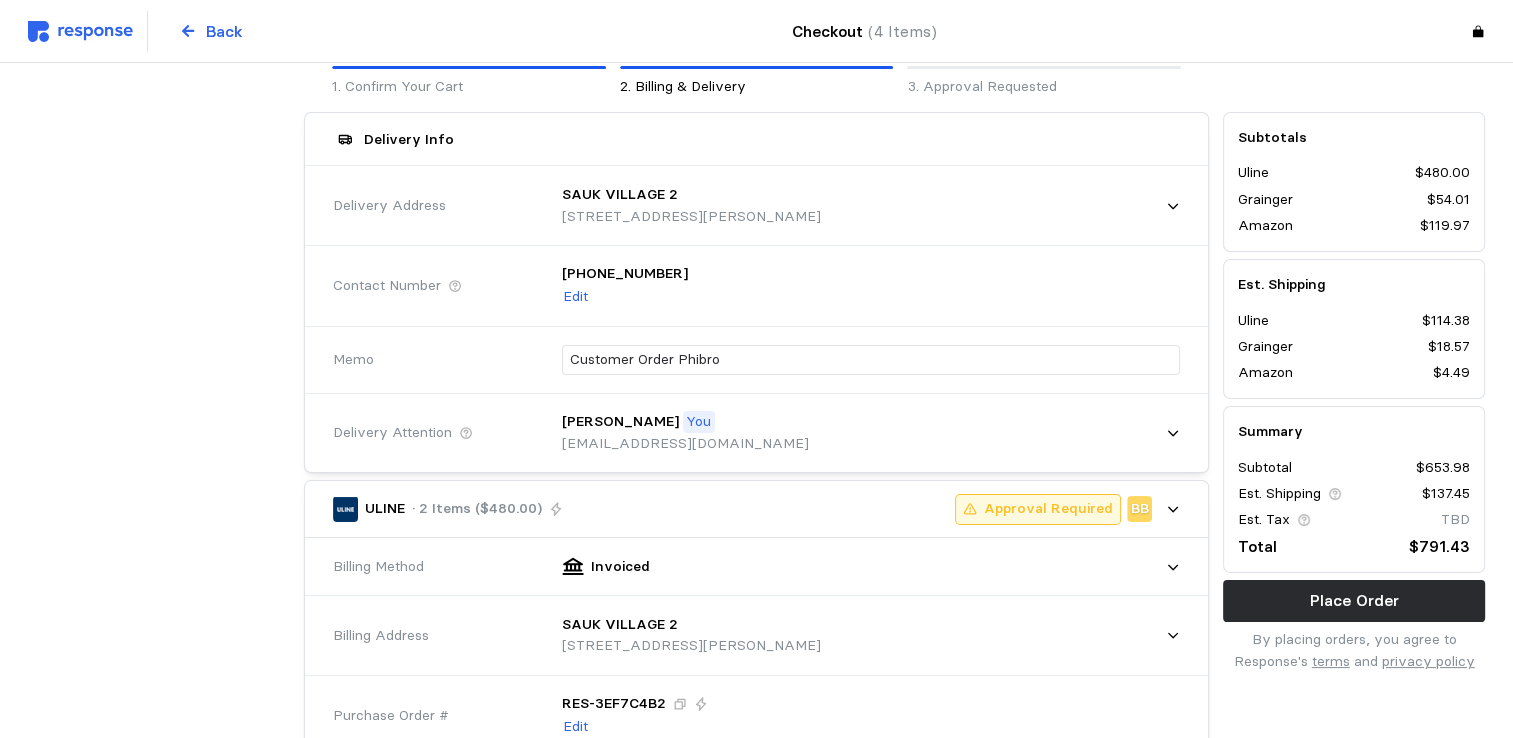 scroll, scrollTop: 0, scrollLeft: 0, axis: both 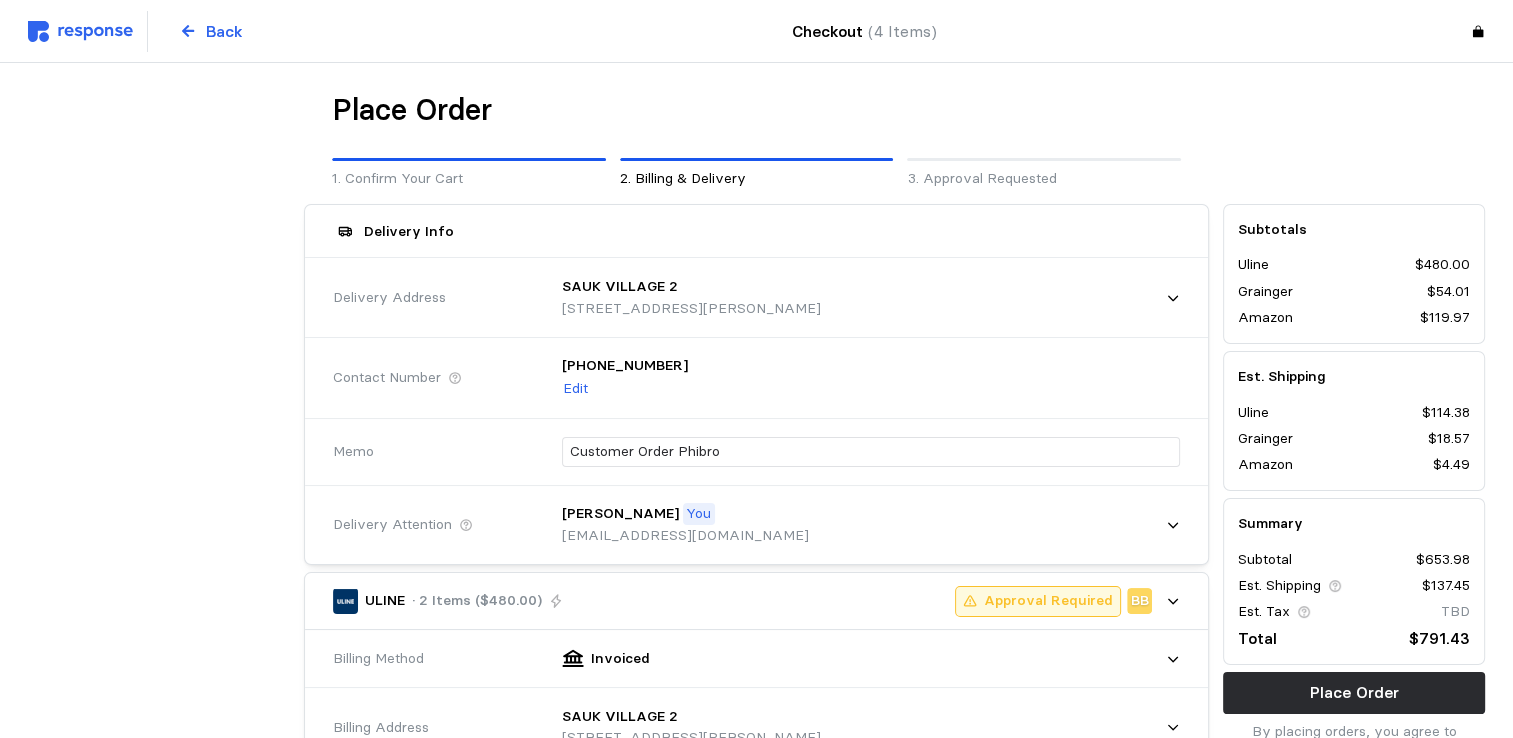 click on "1. Confirm Your Cart" at bounding box center (469, 174) 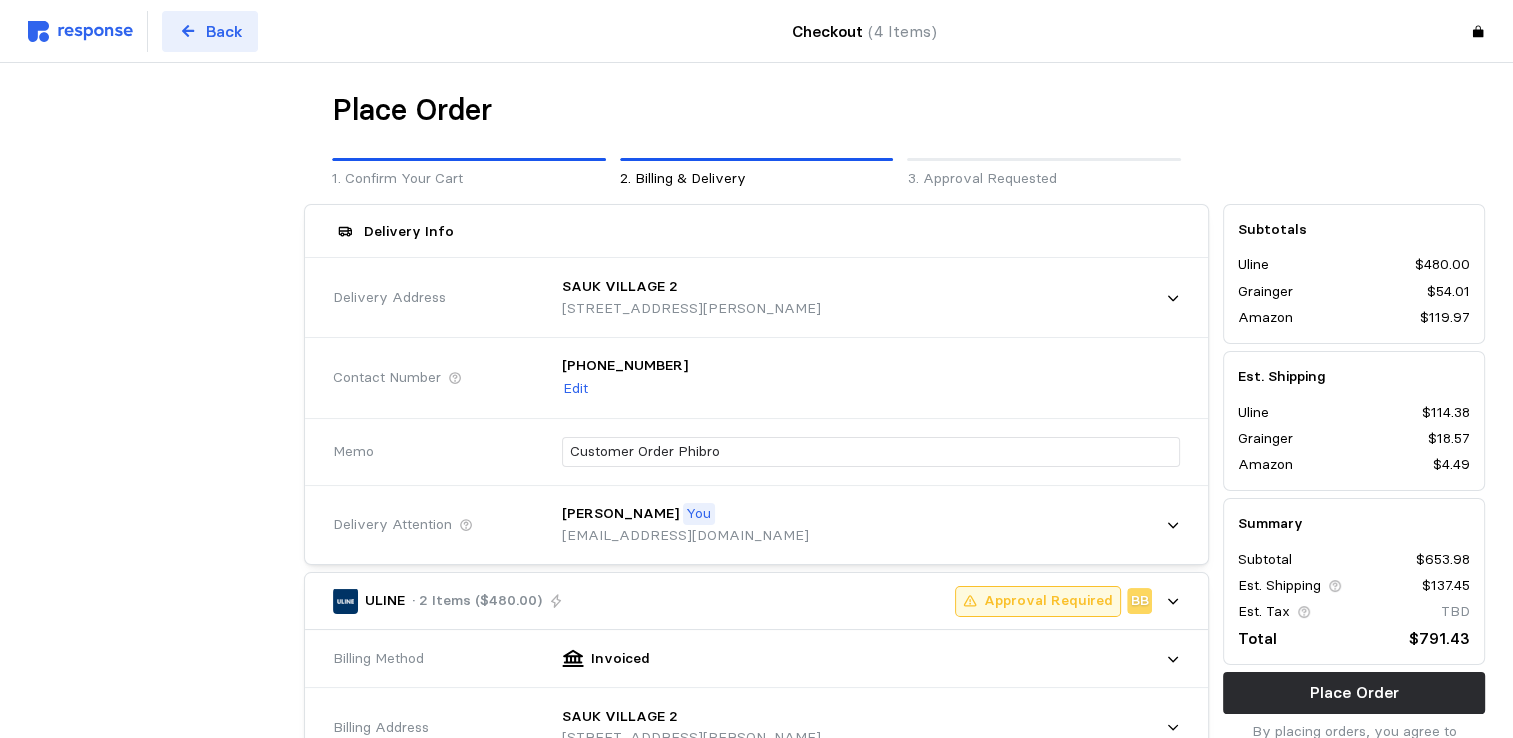 click at bounding box center (187, 31) 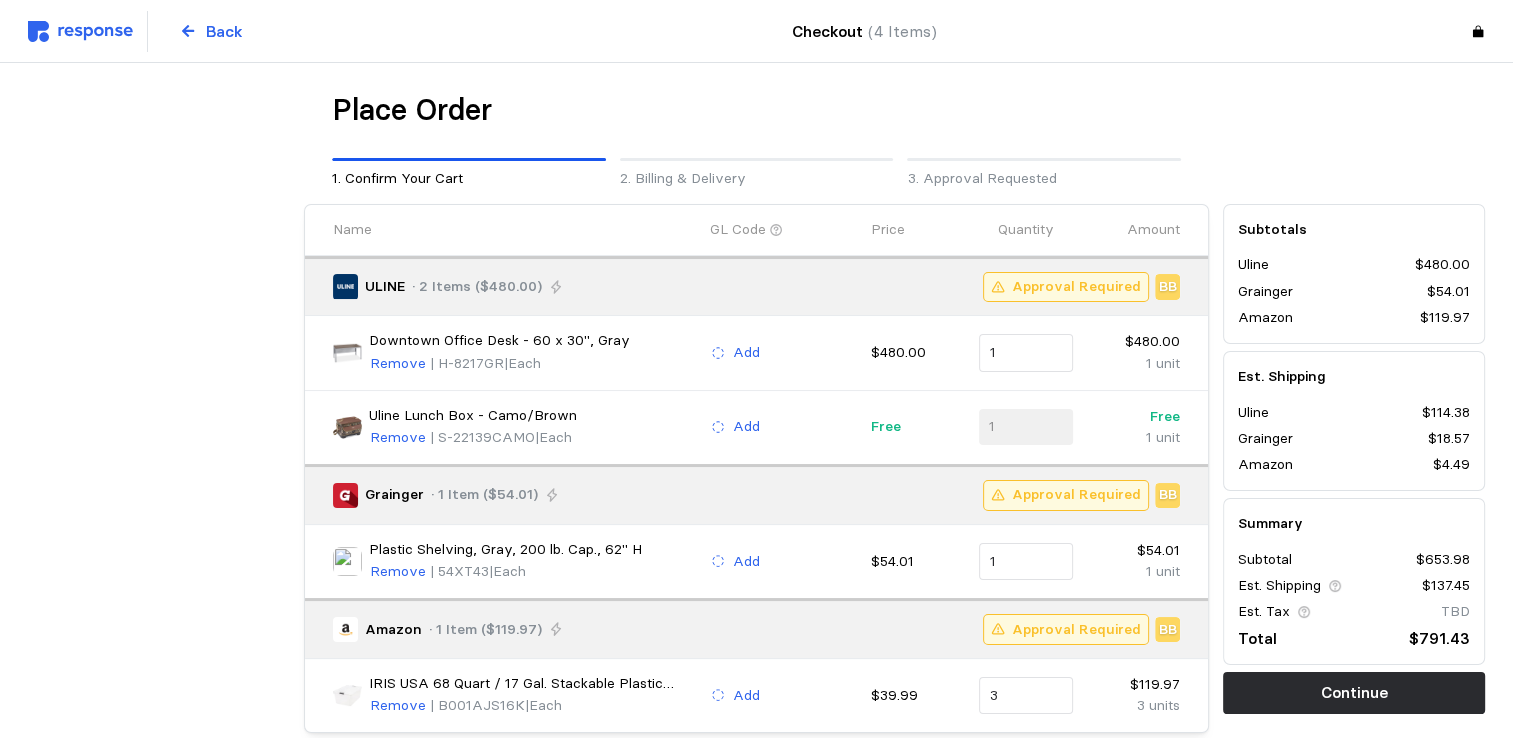 scroll, scrollTop: 102, scrollLeft: 0, axis: vertical 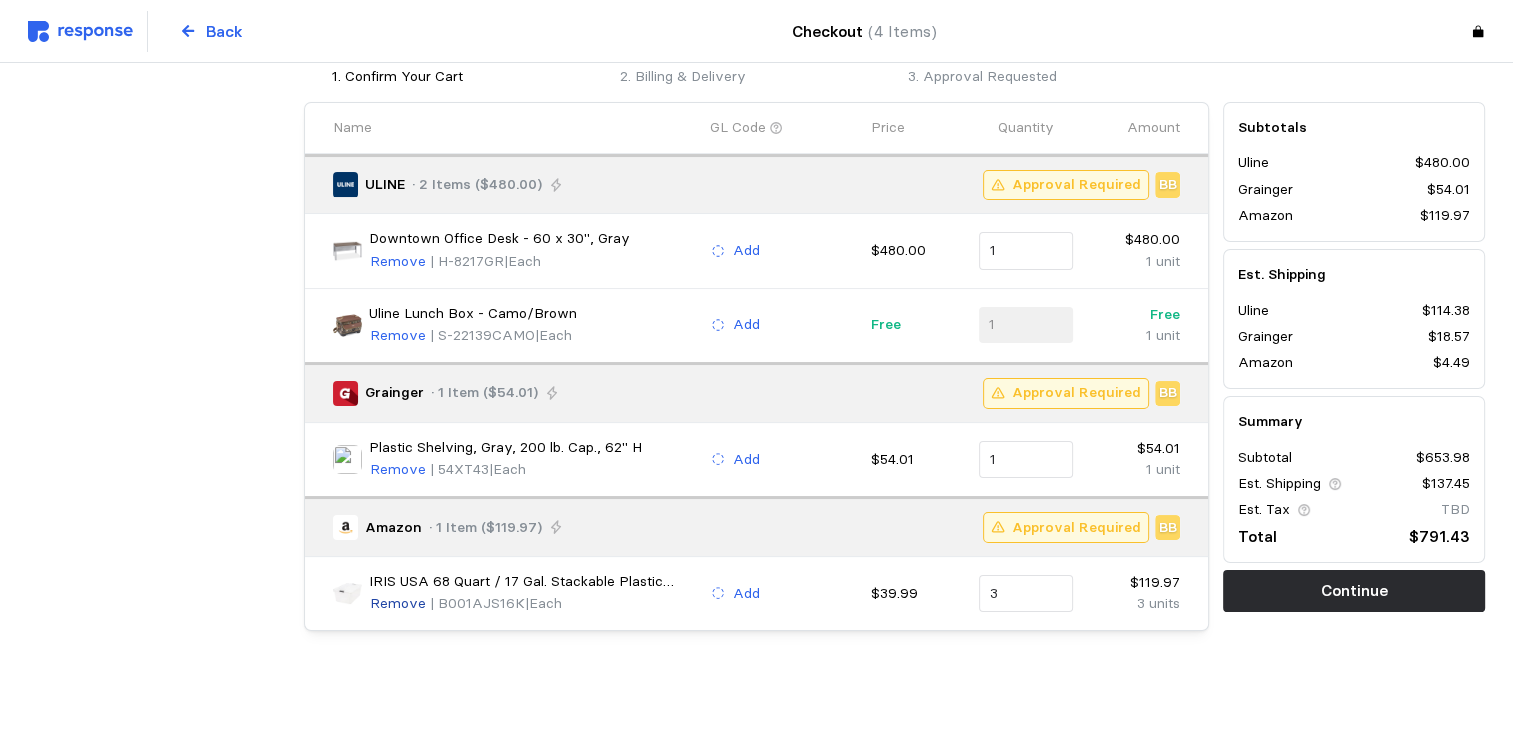click on "Remove" at bounding box center (398, 604) 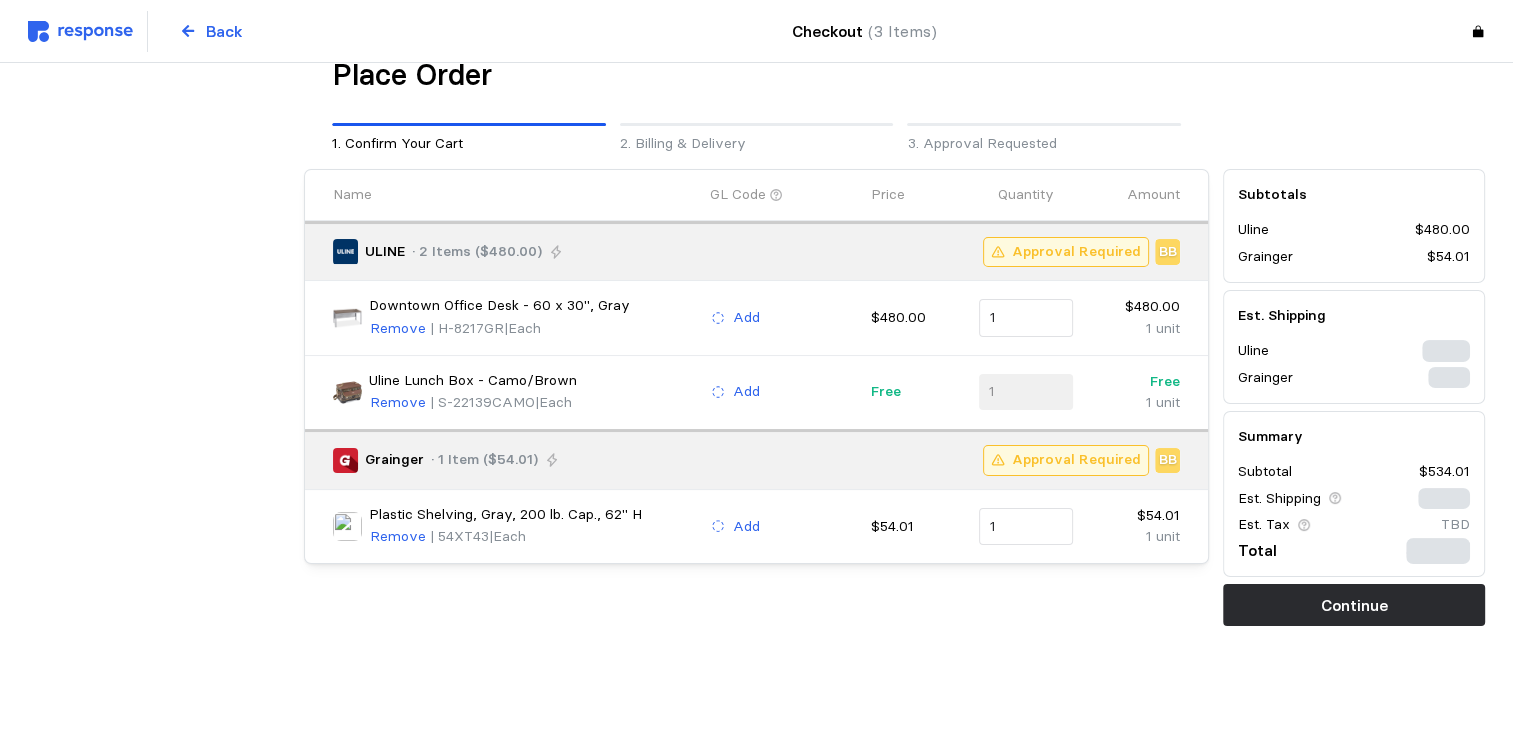 scroll, scrollTop: 33, scrollLeft: 0, axis: vertical 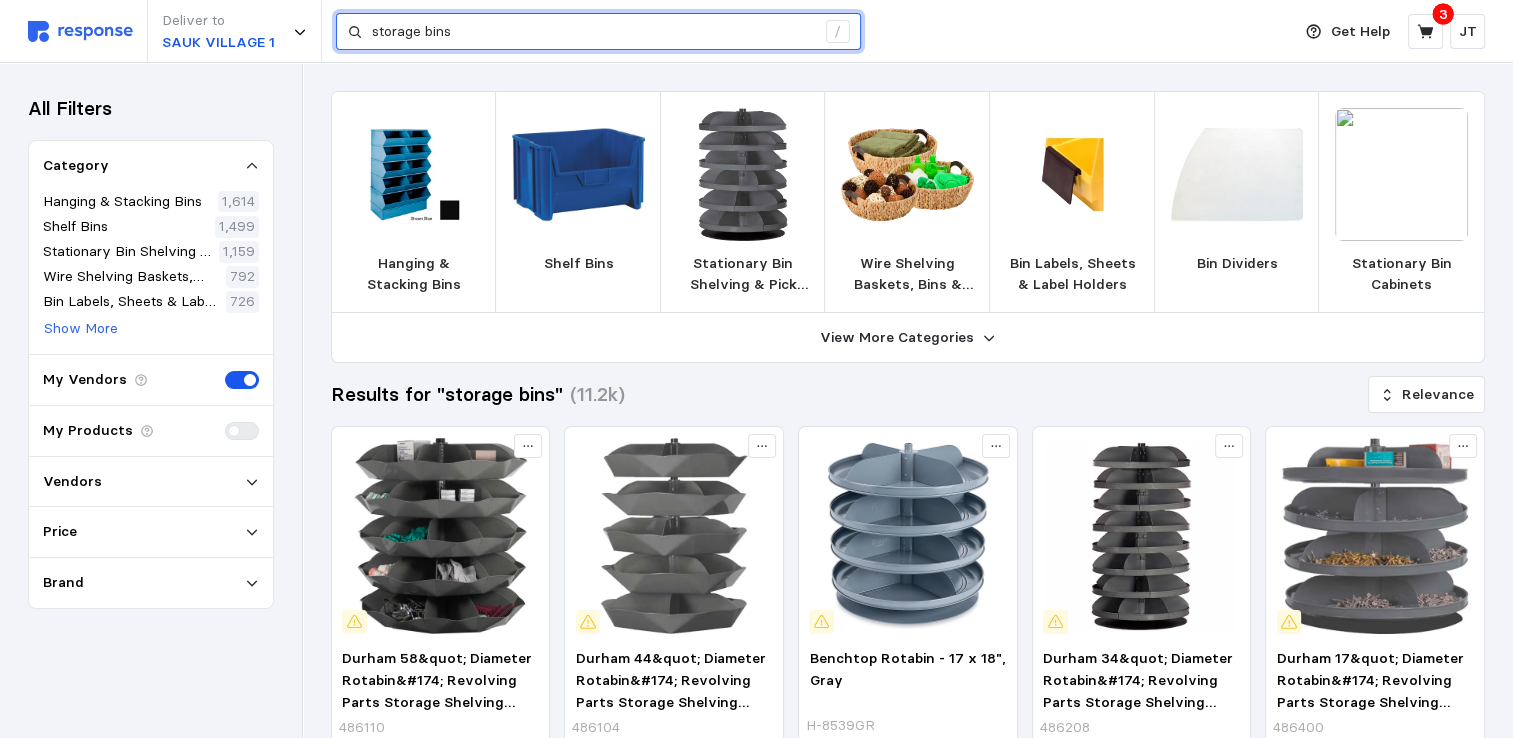 drag, startPoint x: 471, startPoint y: 36, endPoint x: 8, endPoint y: -6, distance: 464.90106 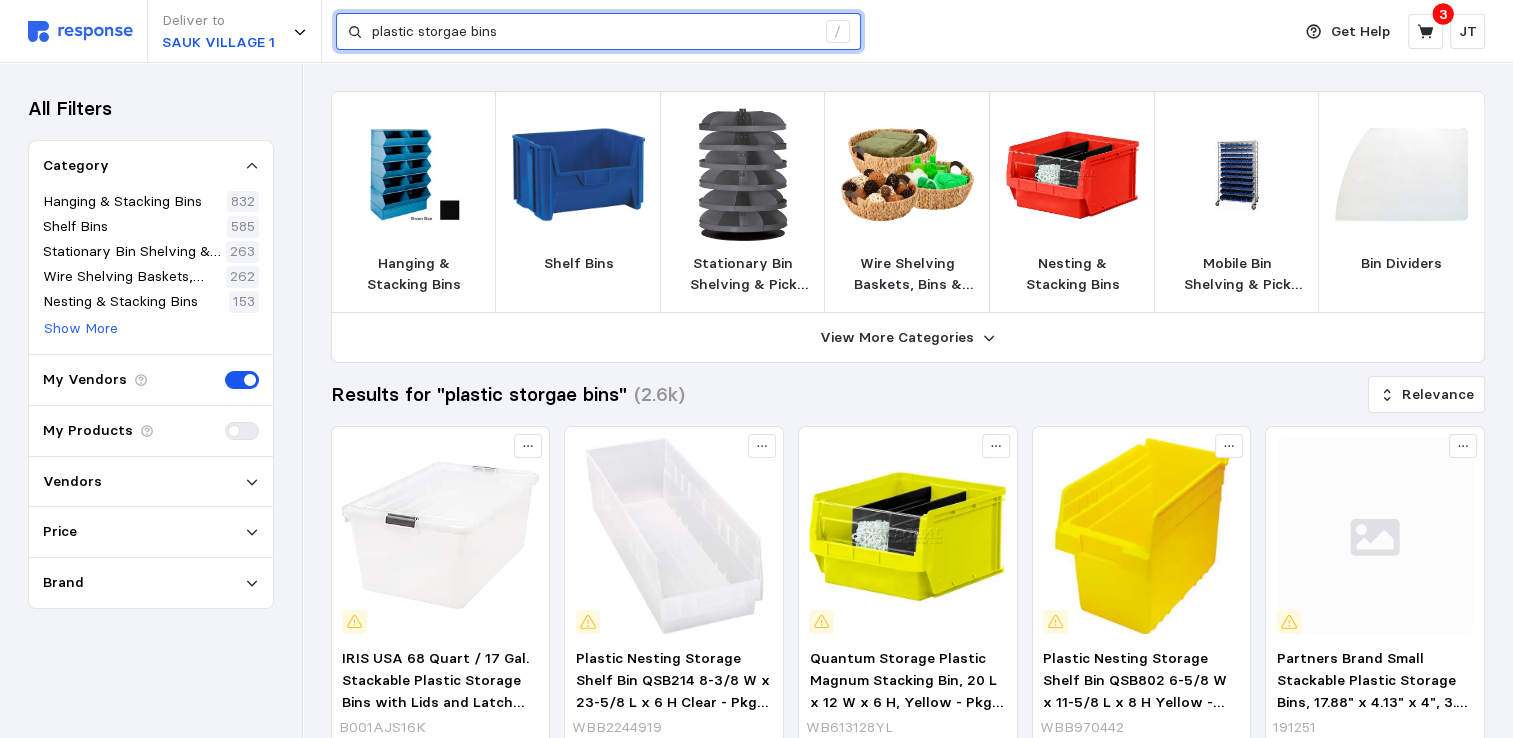 click on "plastic storgae bins" at bounding box center [593, 32] 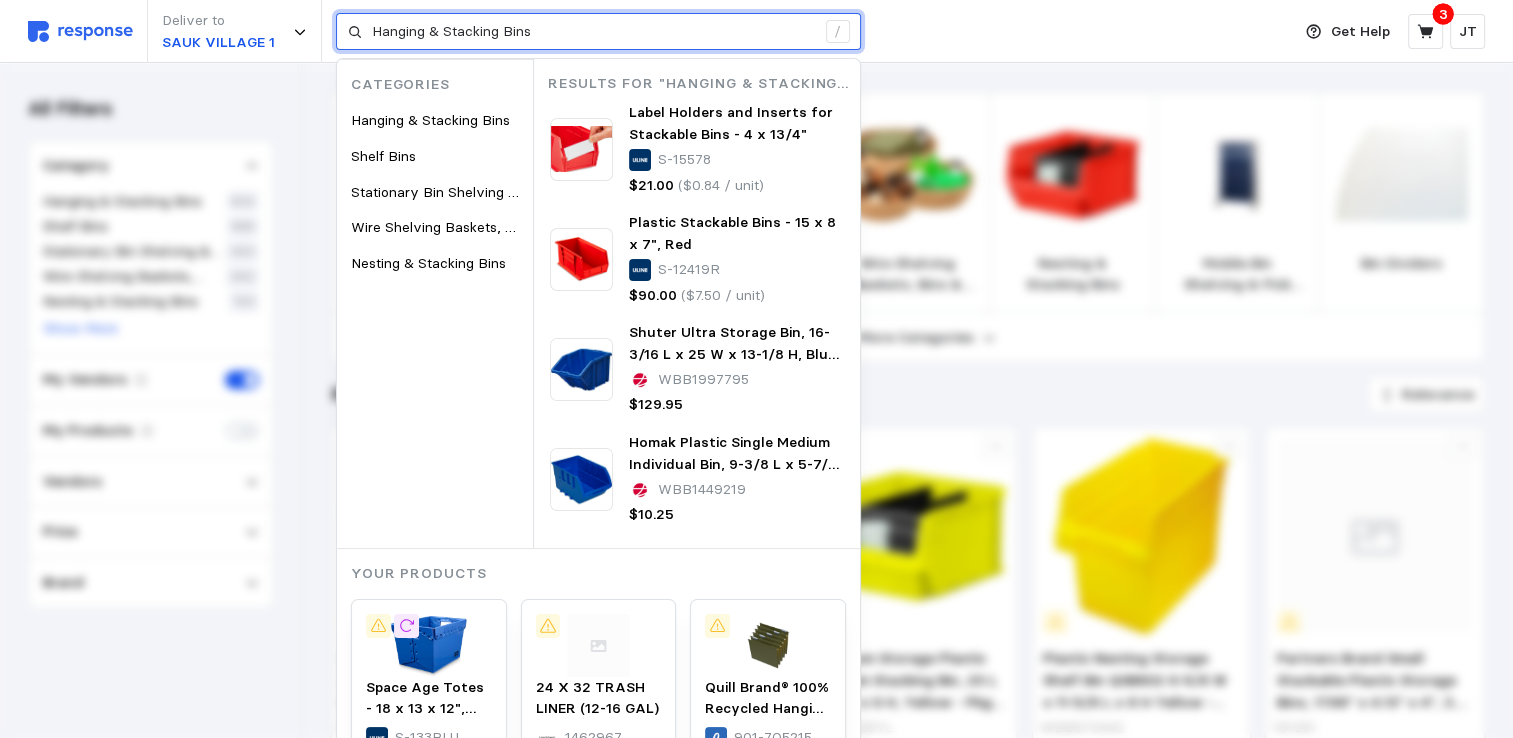 click on "Hanging & Stacking Bins" at bounding box center [593, 32] 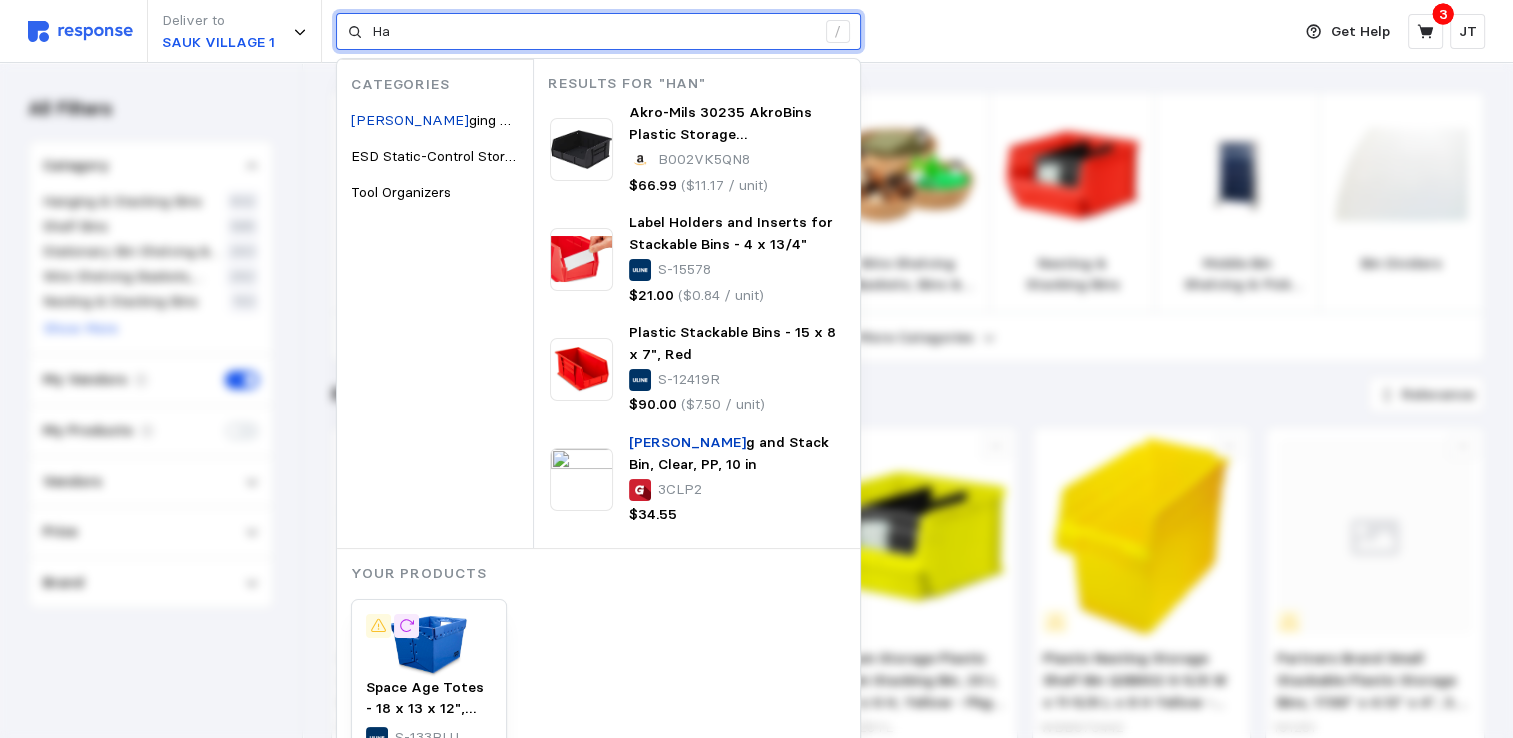 type on "H" 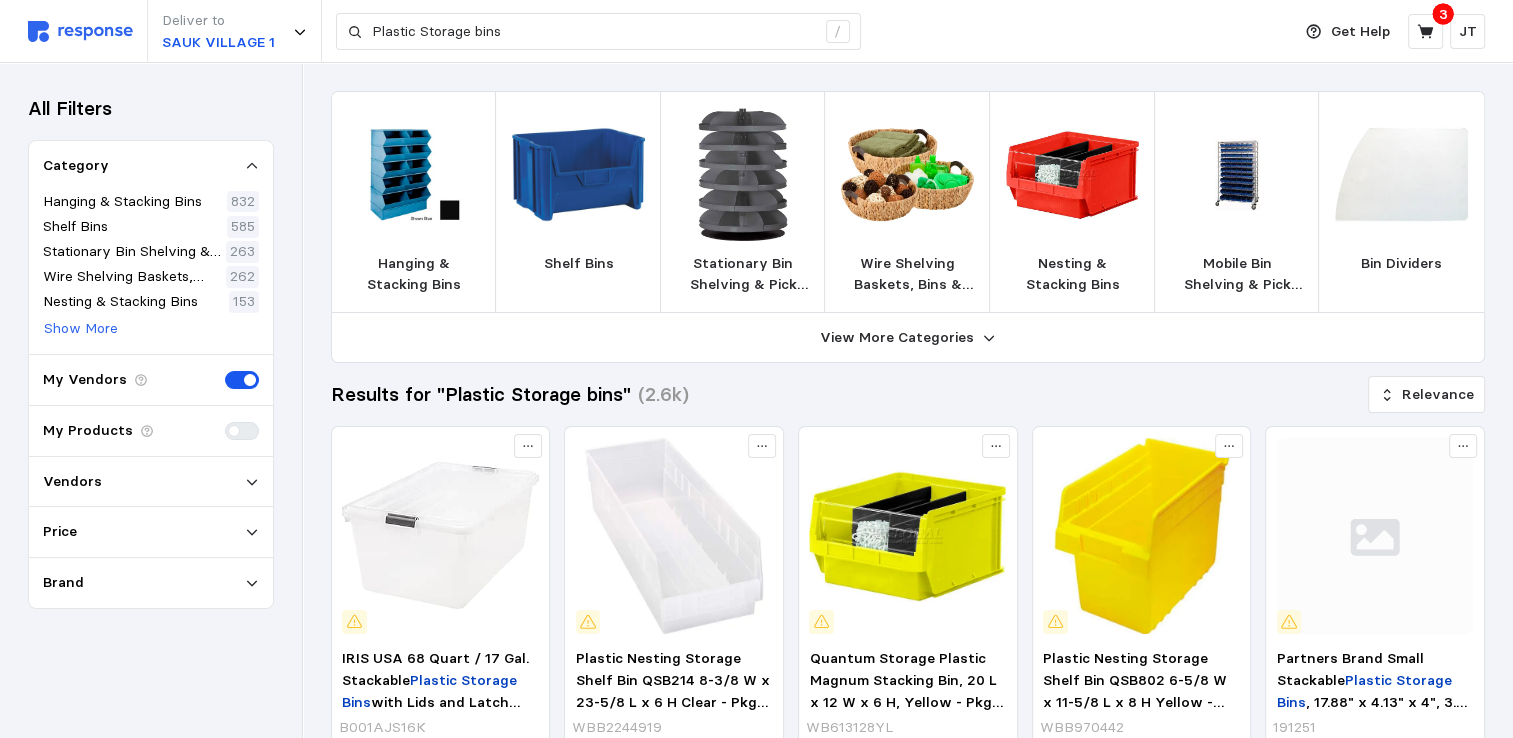 click on "Vendors" at bounding box center [72, 482] 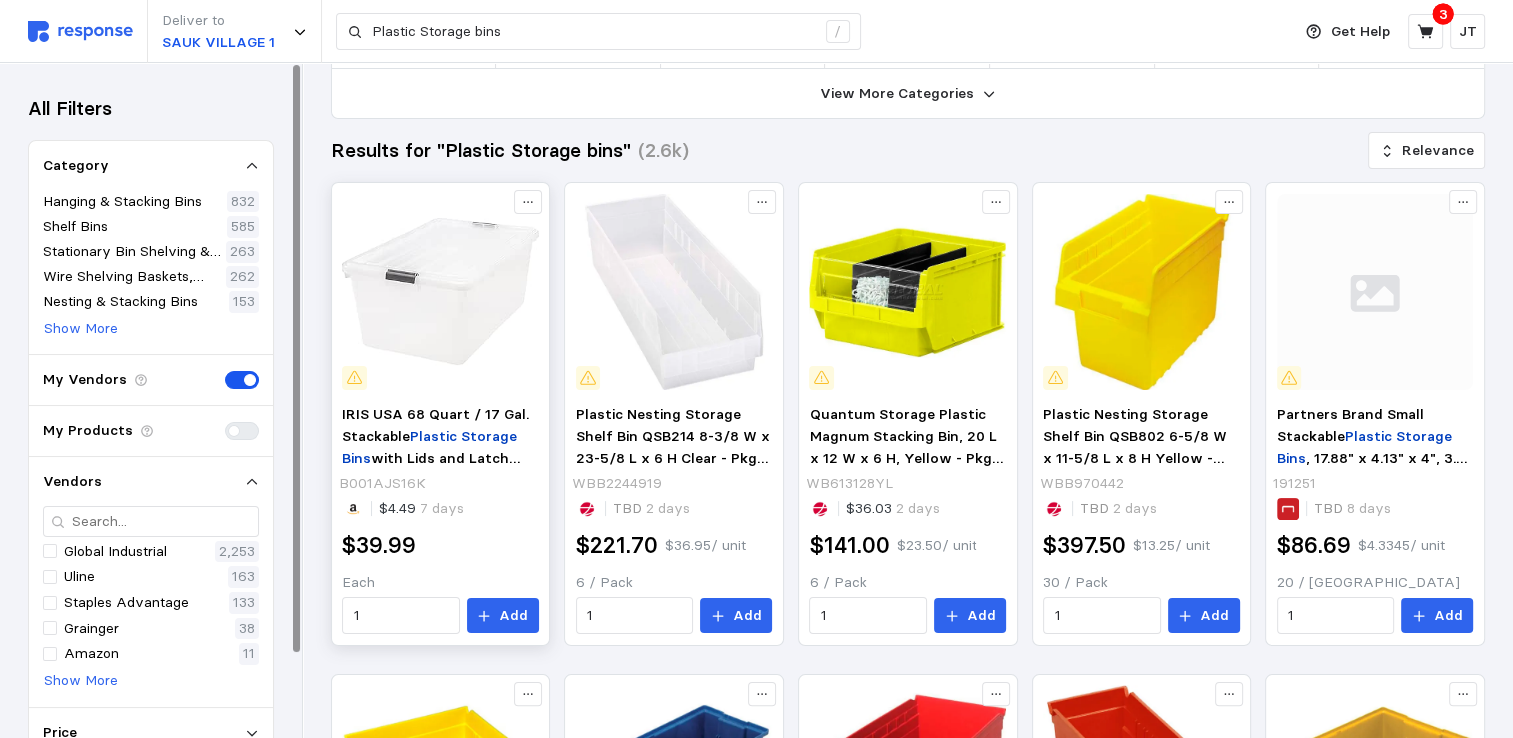 scroll, scrollTop: 266, scrollLeft: 0, axis: vertical 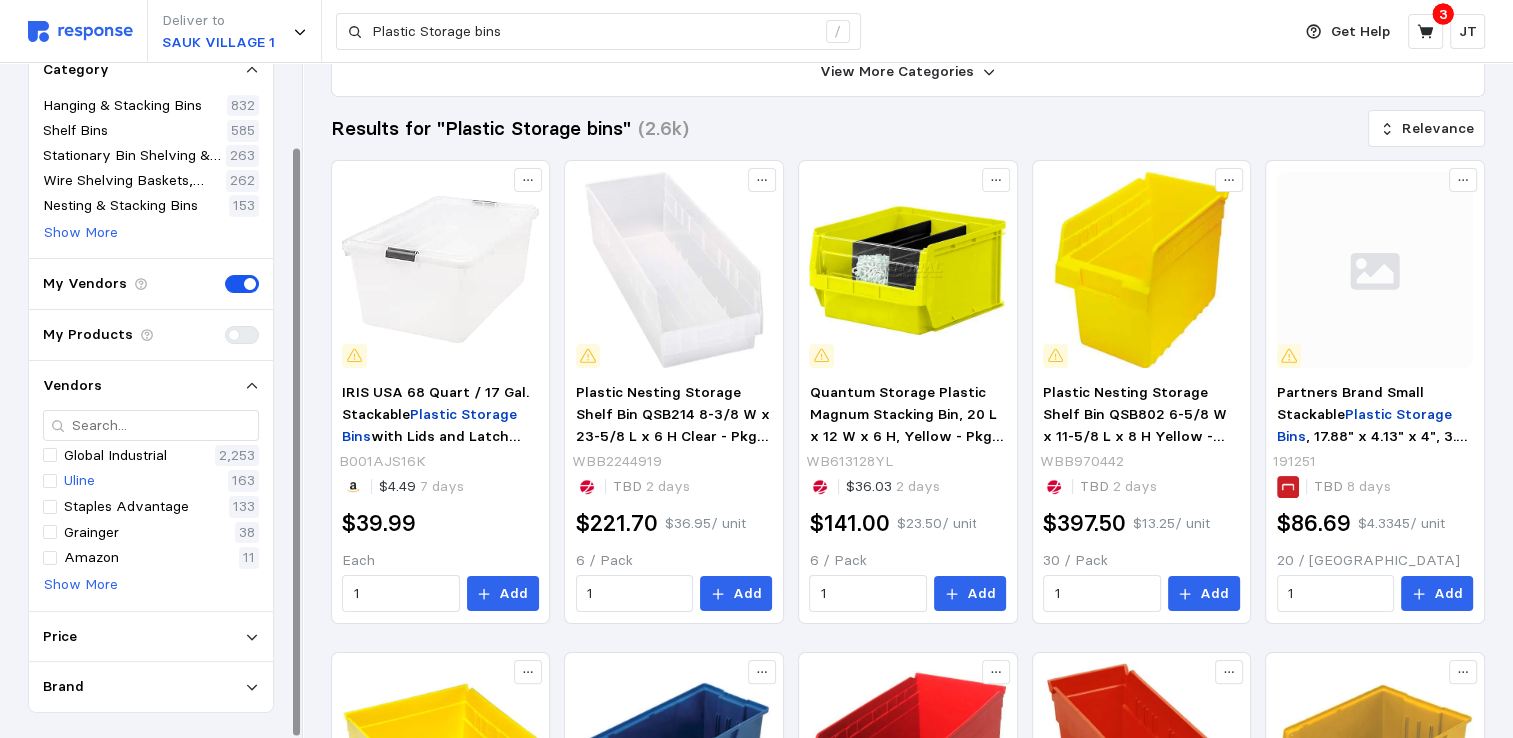 click on "Uline" at bounding box center (79, 481) 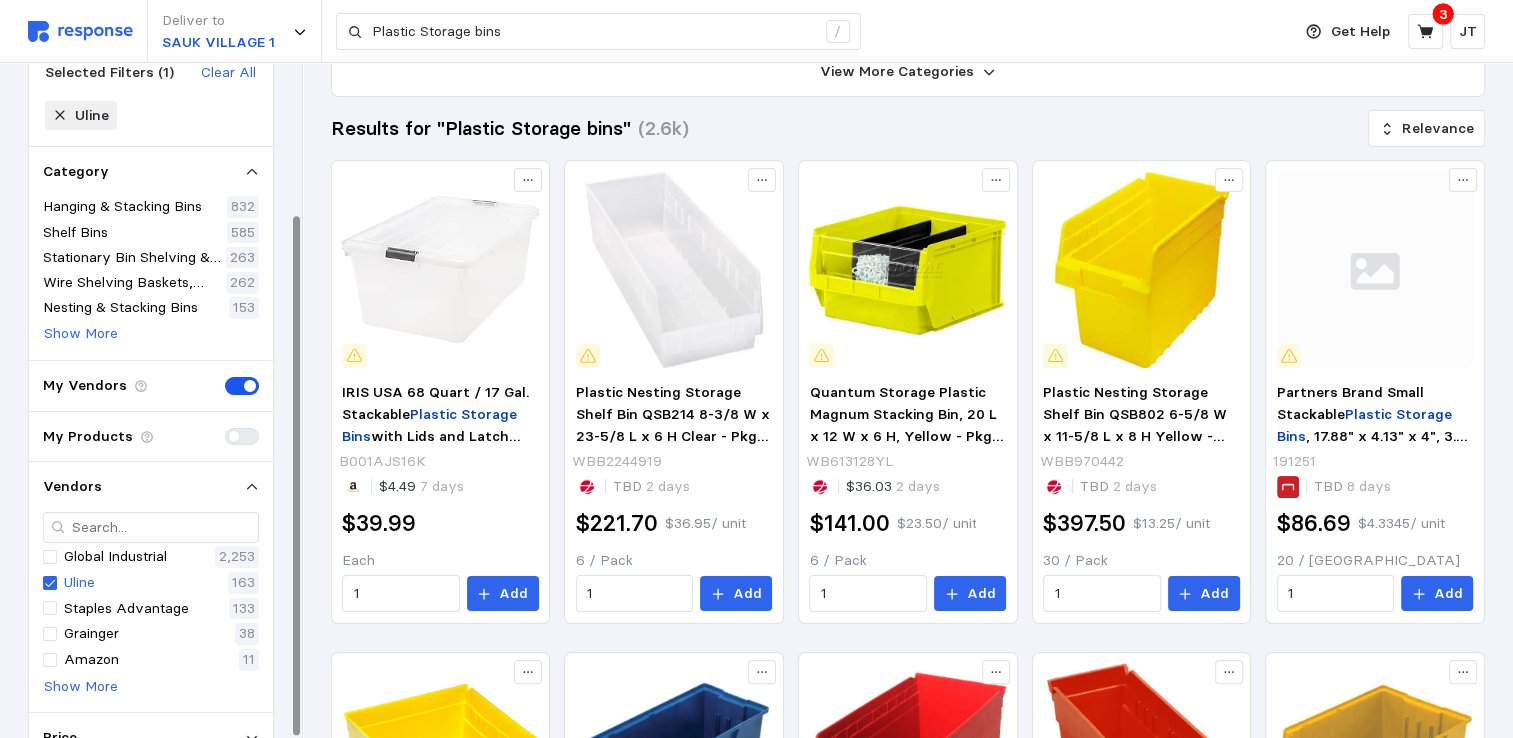 scroll, scrollTop: 196, scrollLeft: 0, axis: vertical 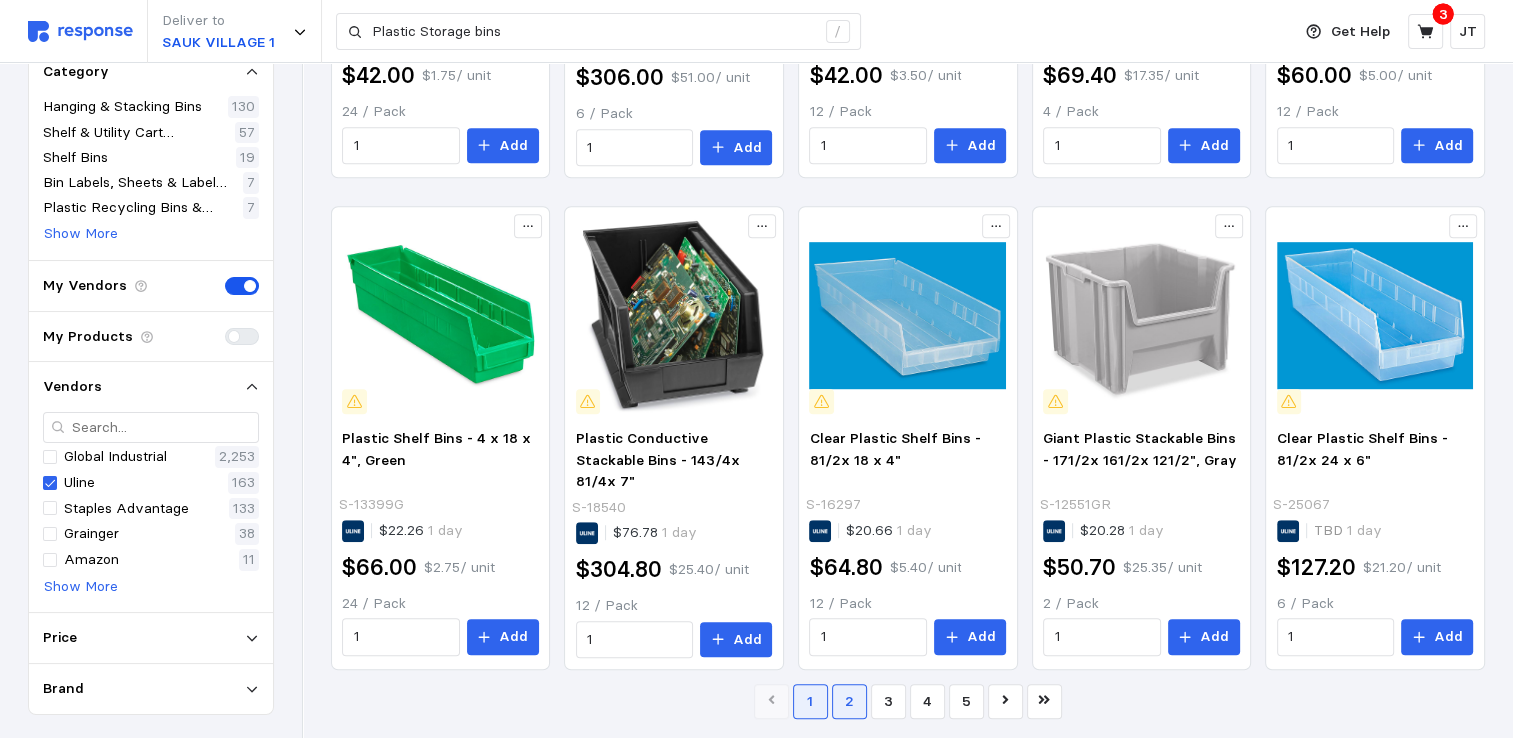 click on "2" at bounding box center (849, 701) 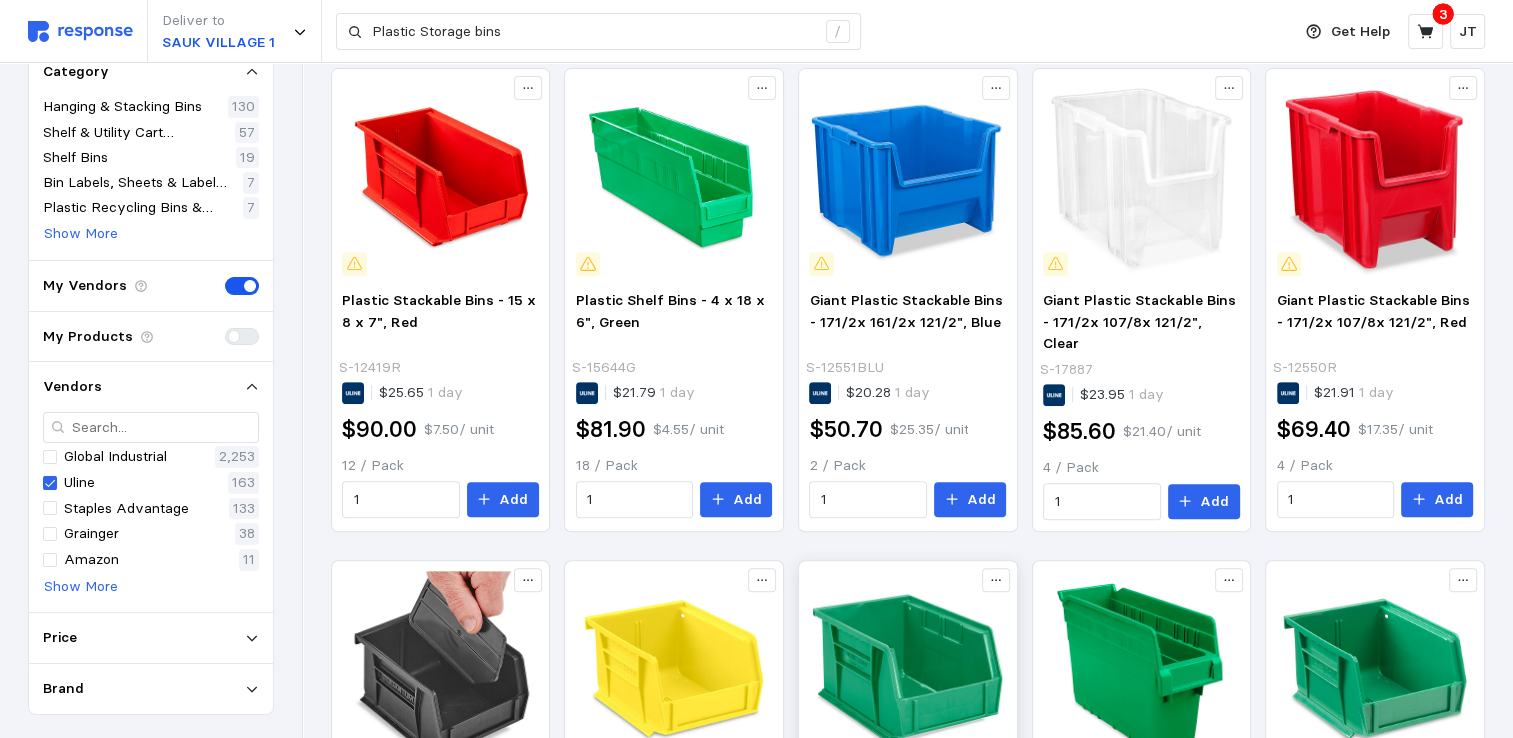 scroll, scrollTop: 1154, scrollLeft: 0, axis: vertical 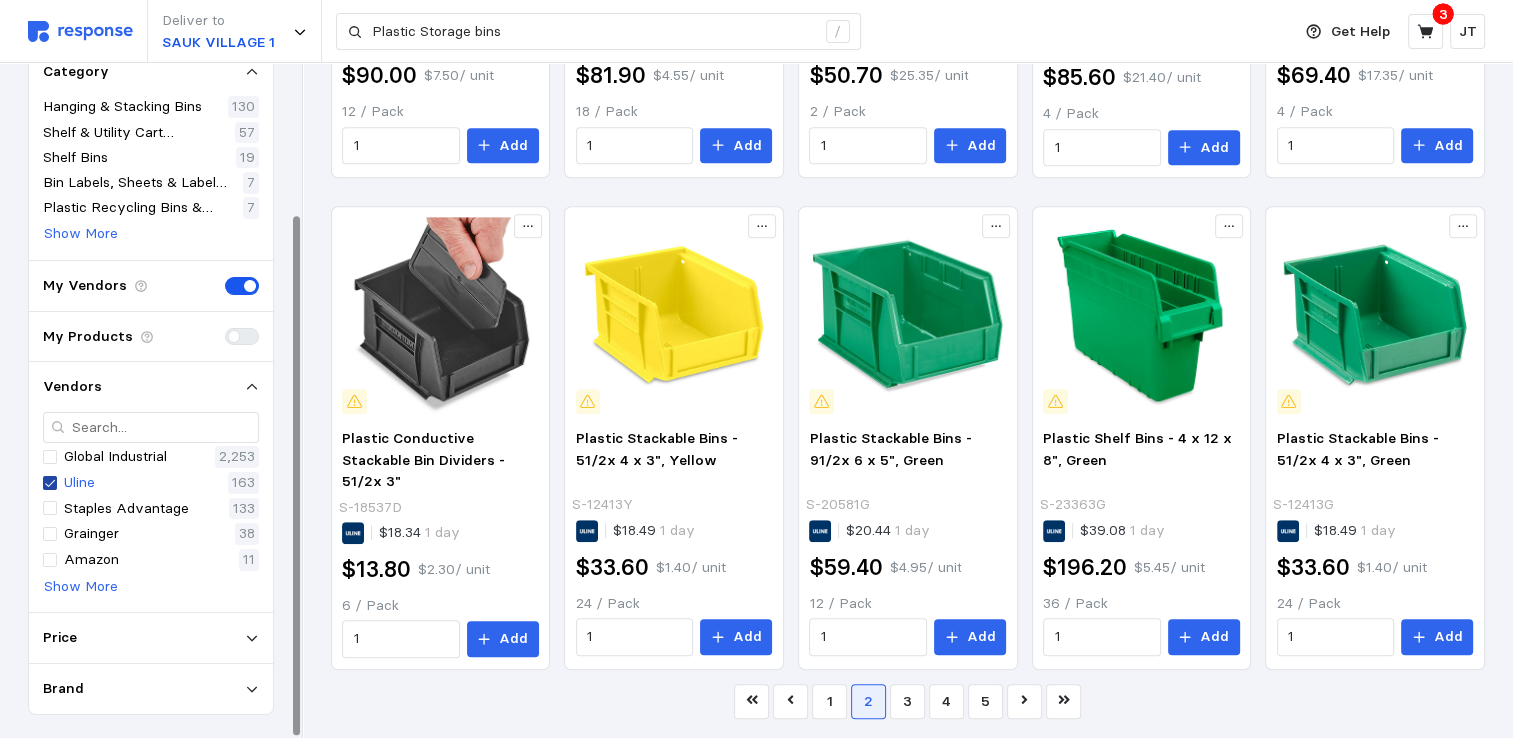 click 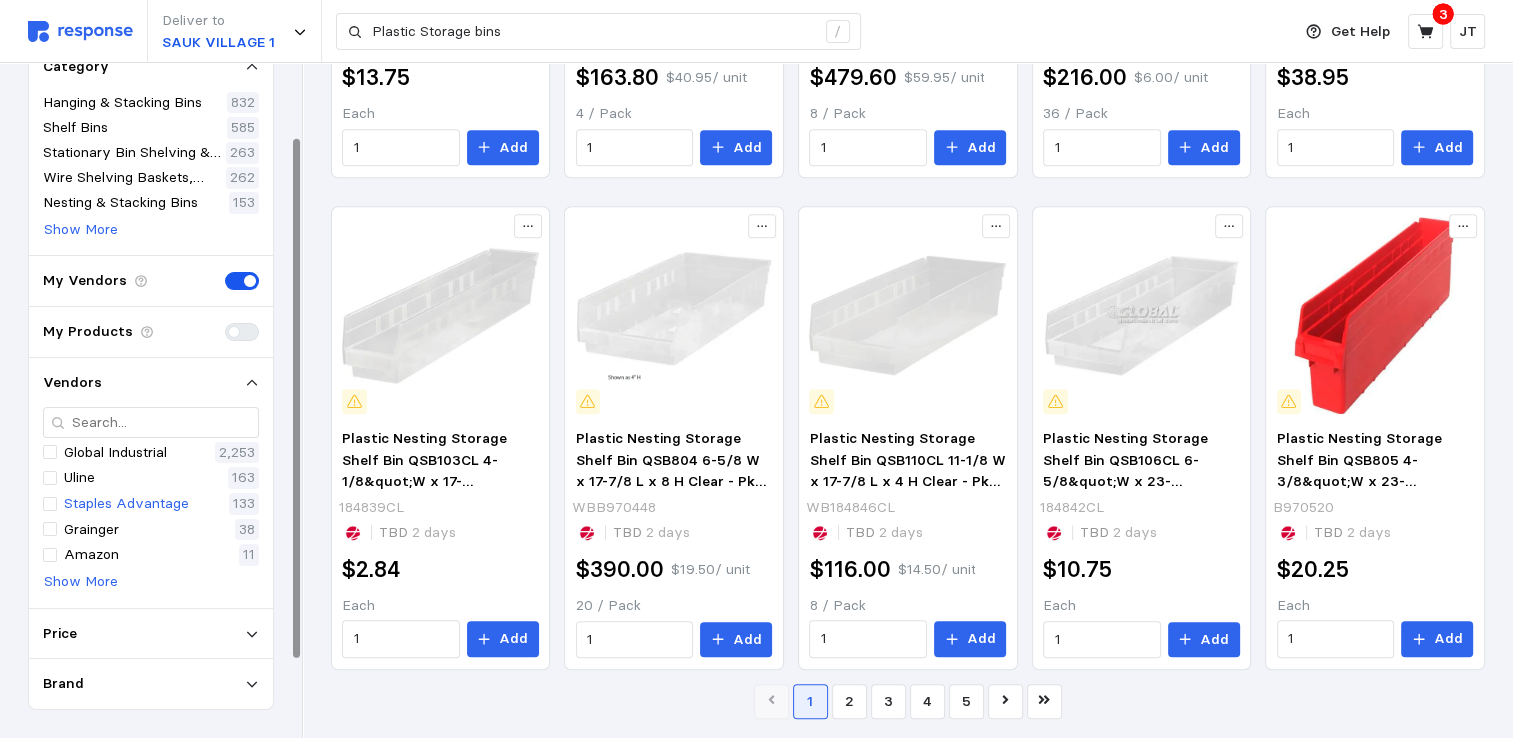 scroll, scrollTop: 1204, scrollLeft: 0, axis: vertical 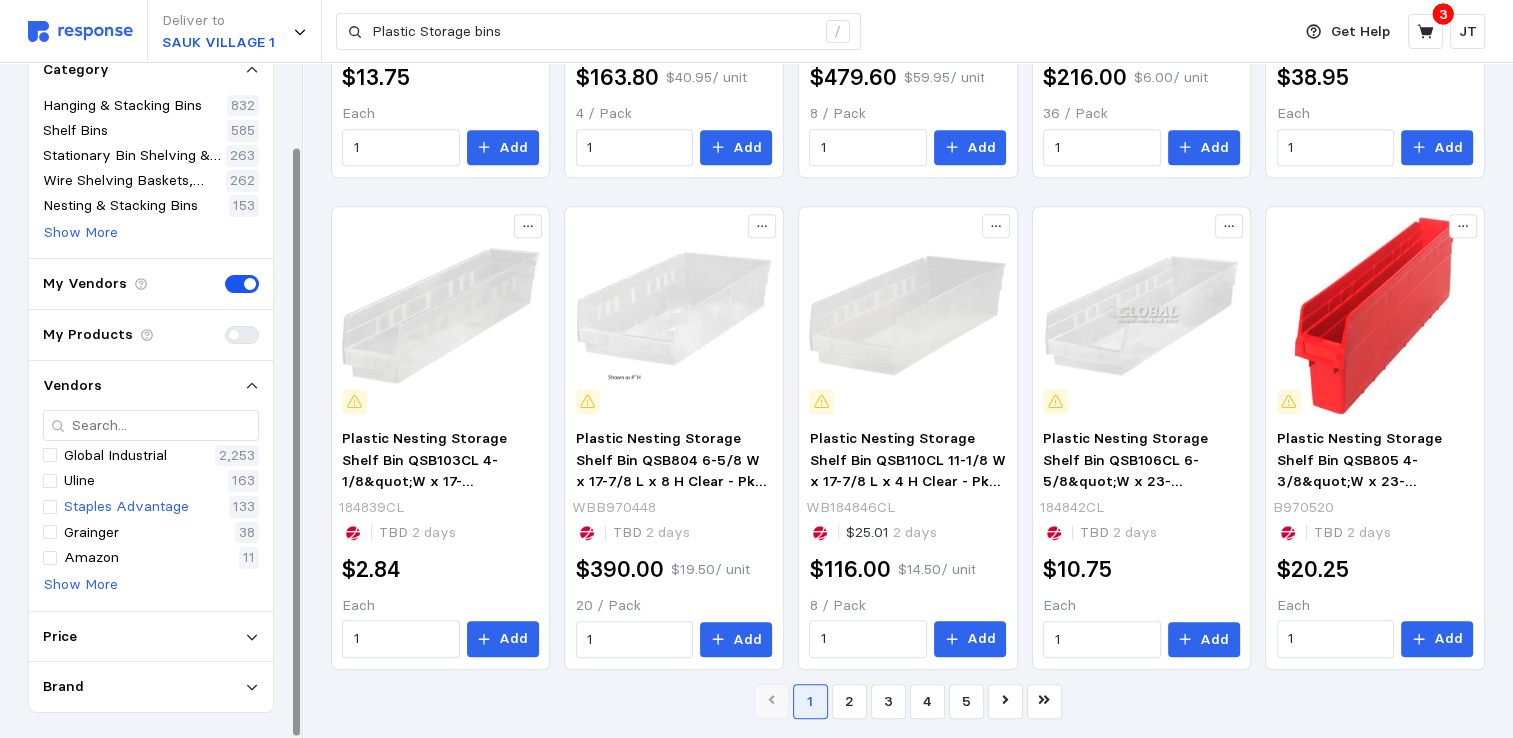 click on "Staples Advantage" at bounding box center [126, 507] 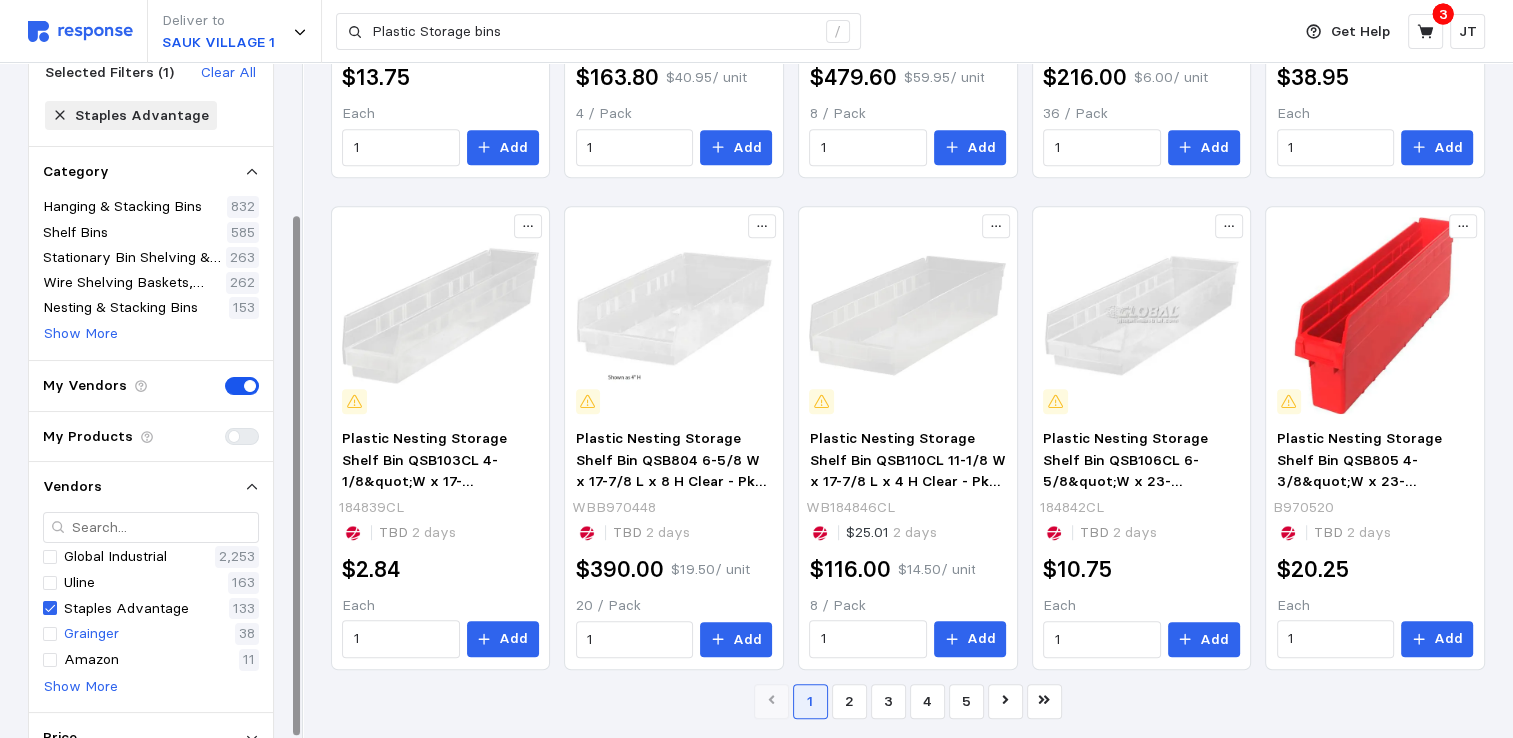 scroll, scrollTop: 196, scrollLeft: 0, axis: vertical 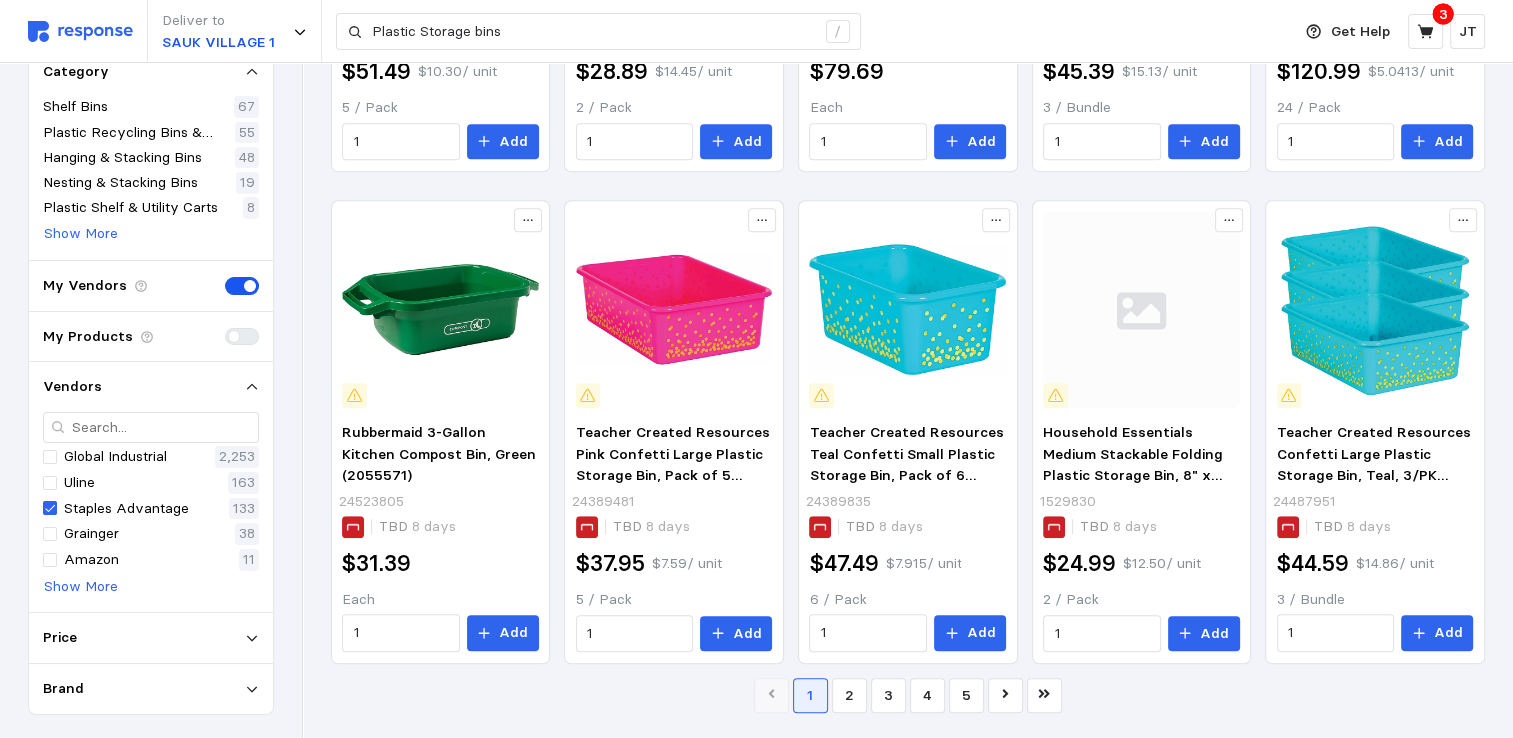 click on "2" at bounding box center [849, 695] 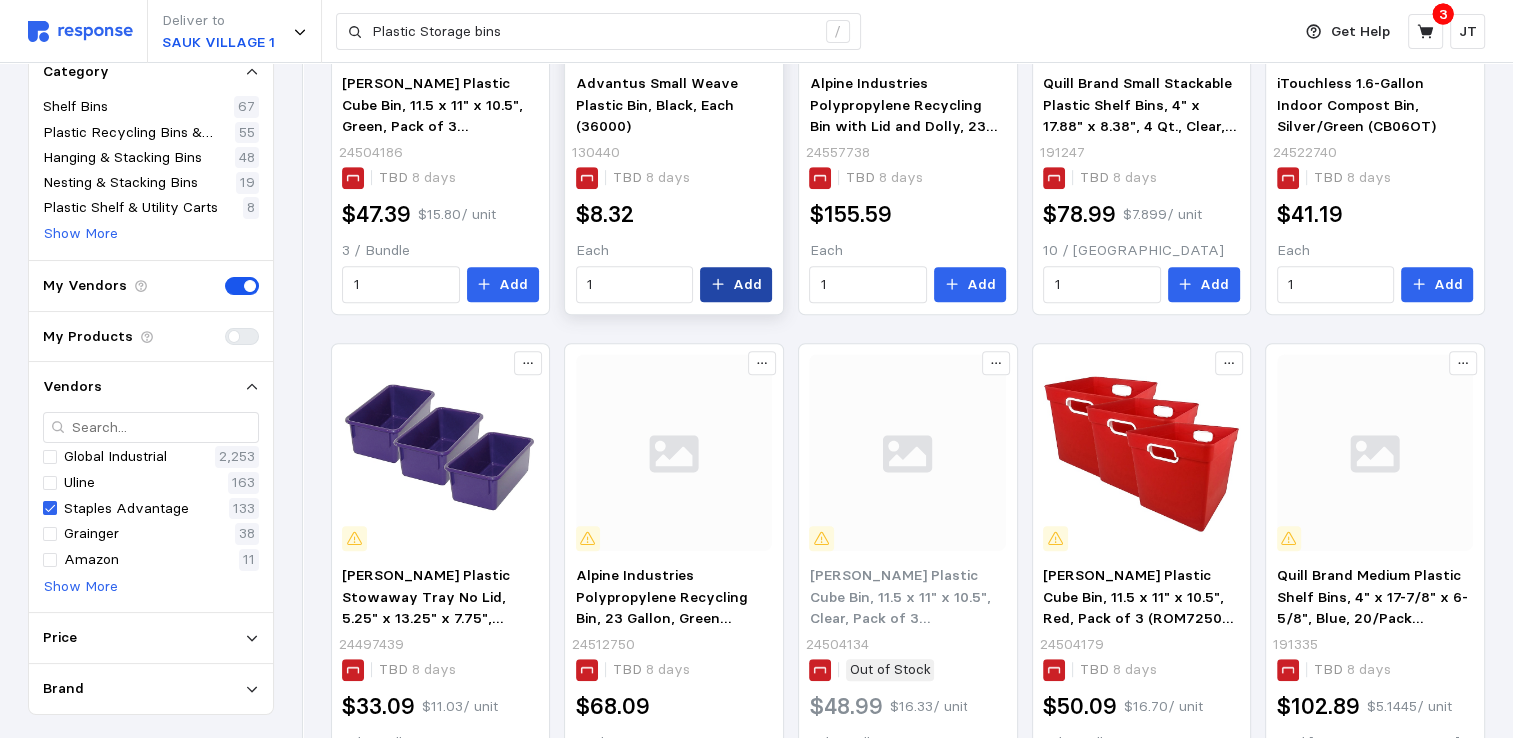 scroll, scrollTop: 1210, scrollLeft: 0, axis: vertical 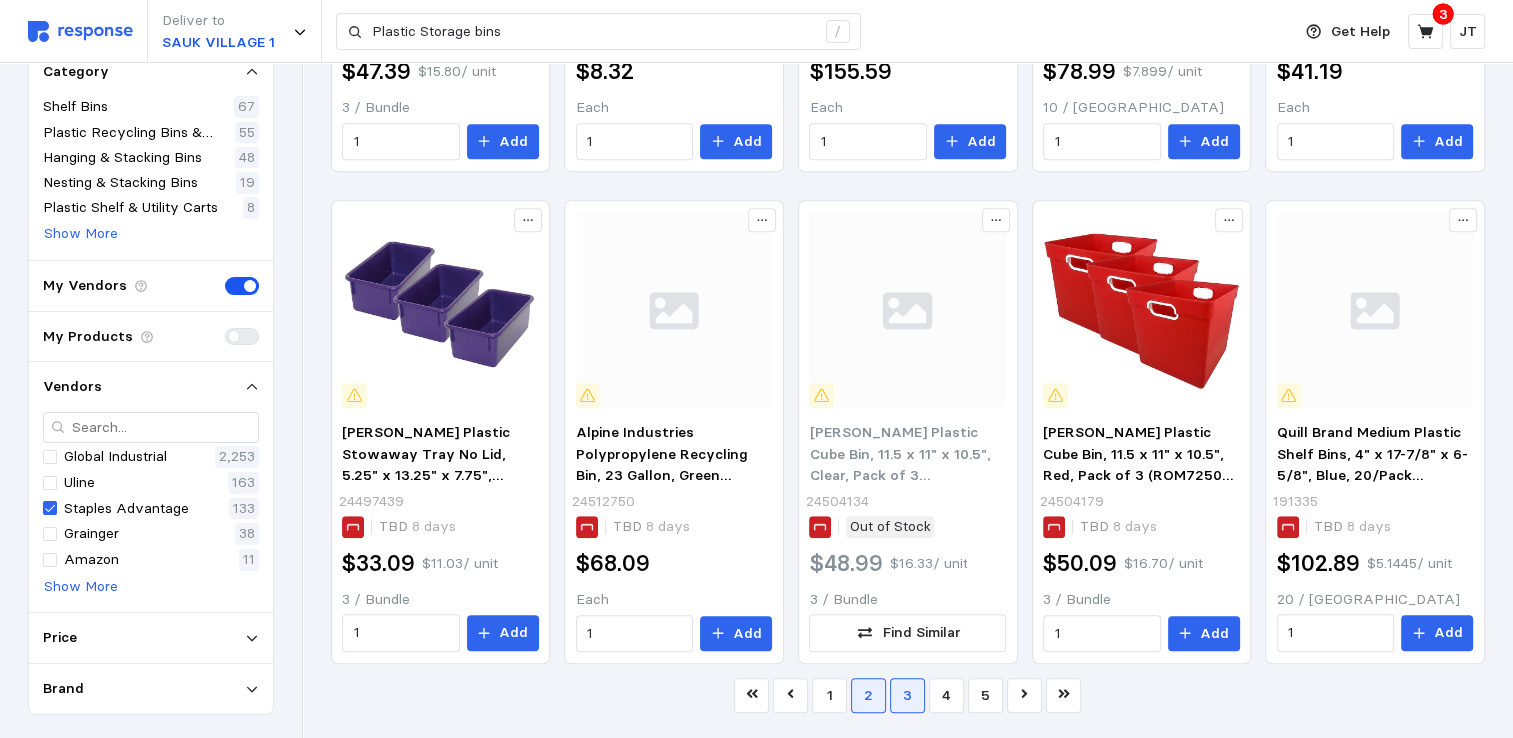 click on "3" at bounding box center [907, 695] 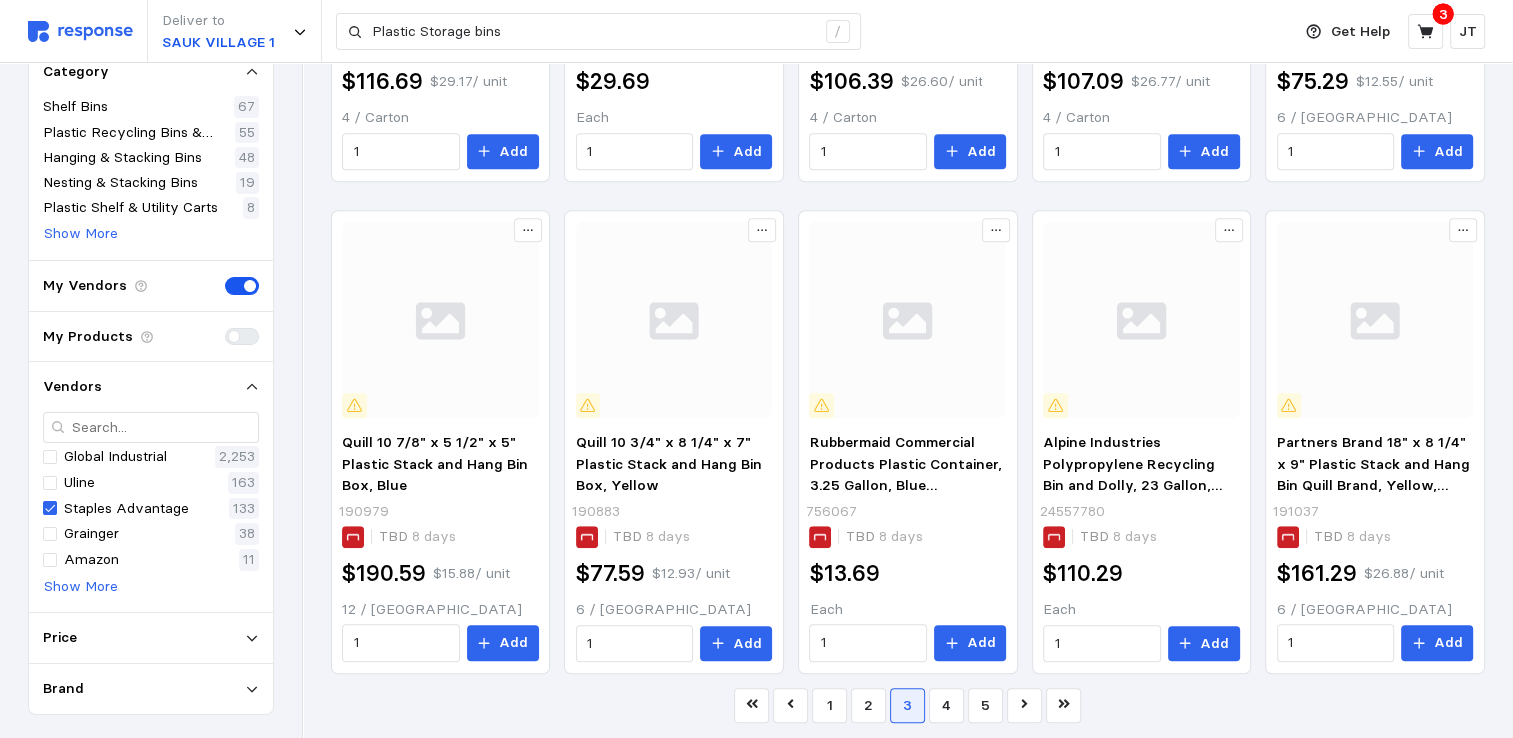 scroll, scrollTop: 1210, scrollLeft: 0, axis: vertical 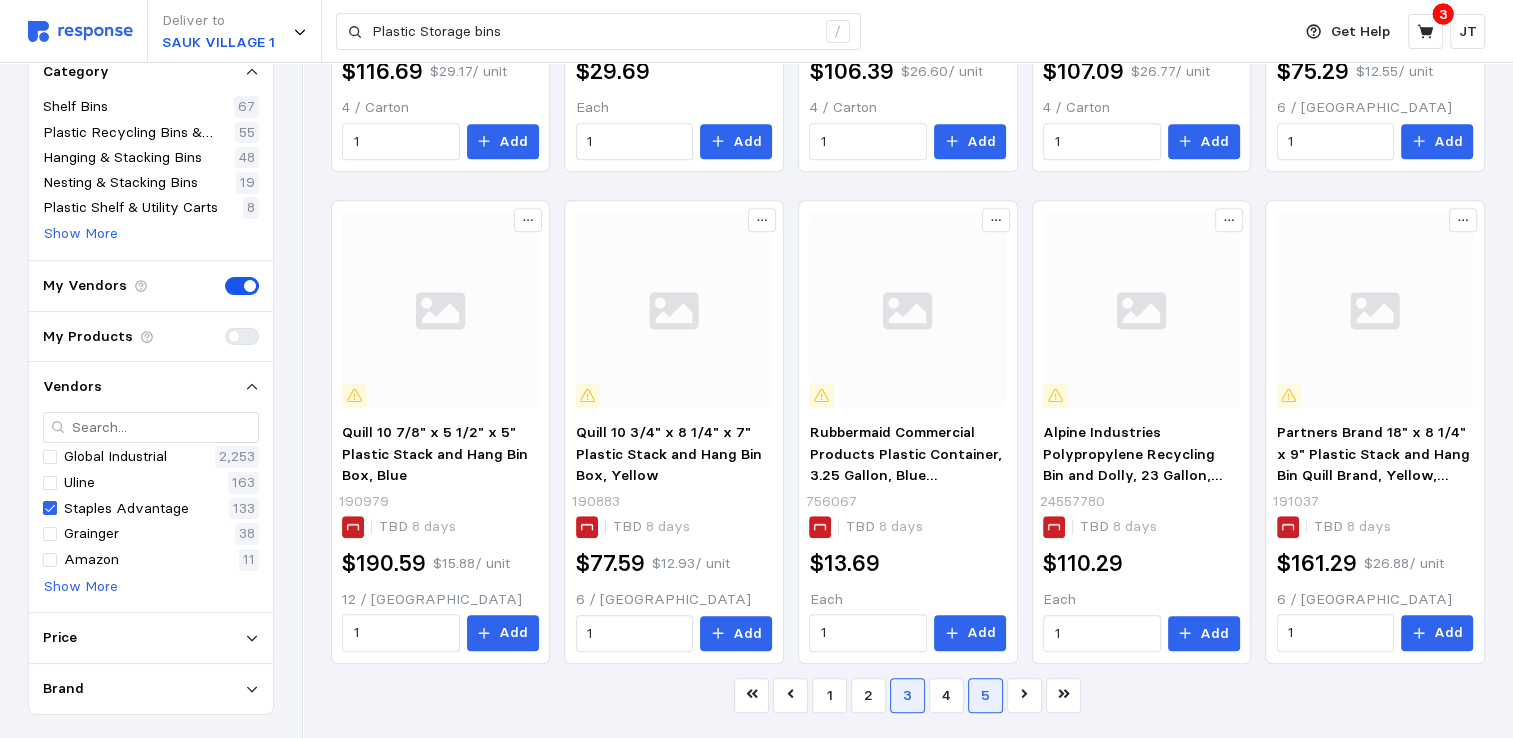 click on "4" at bounding box center [946, 695] 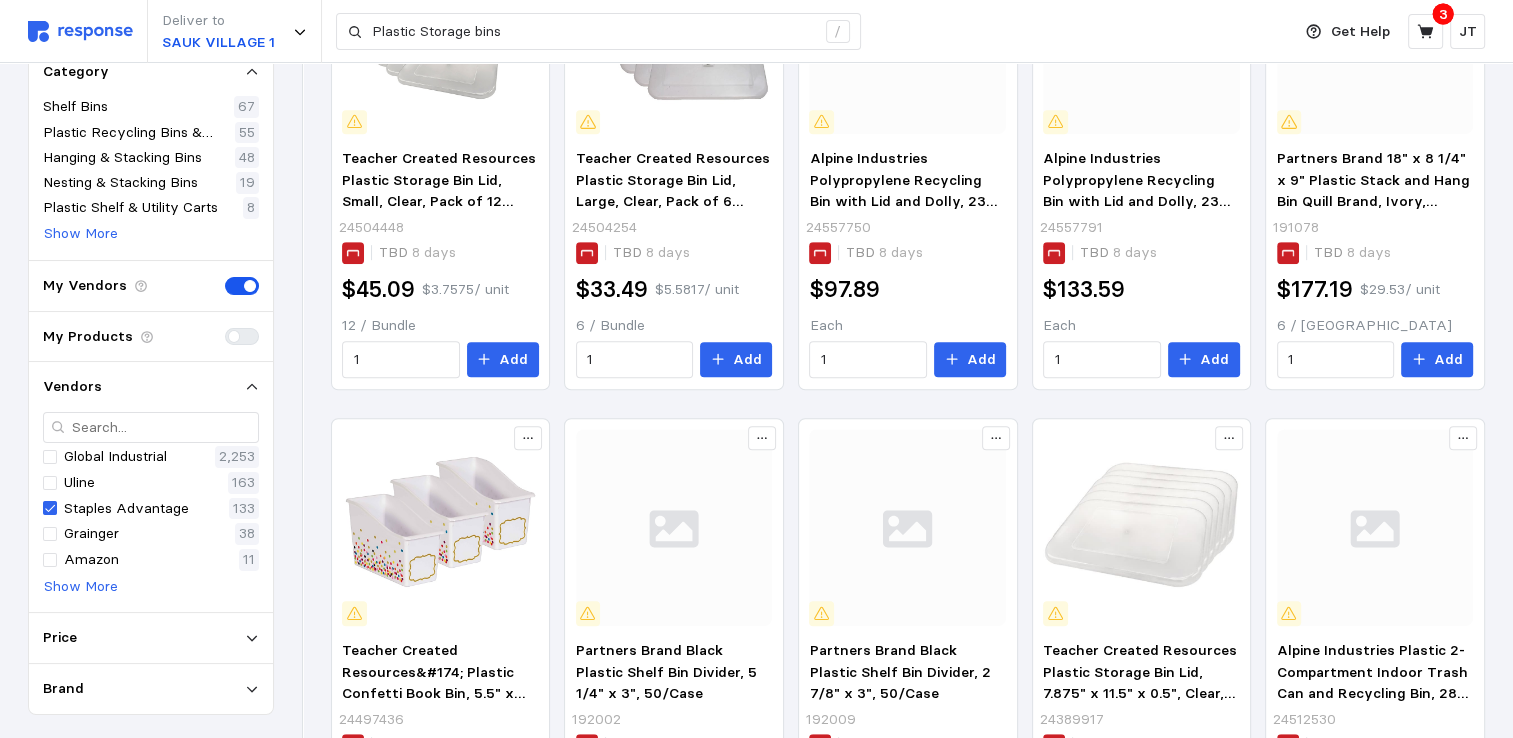 scroll, scrollTop: 1210, scrollLeft: 0, axis: vertical 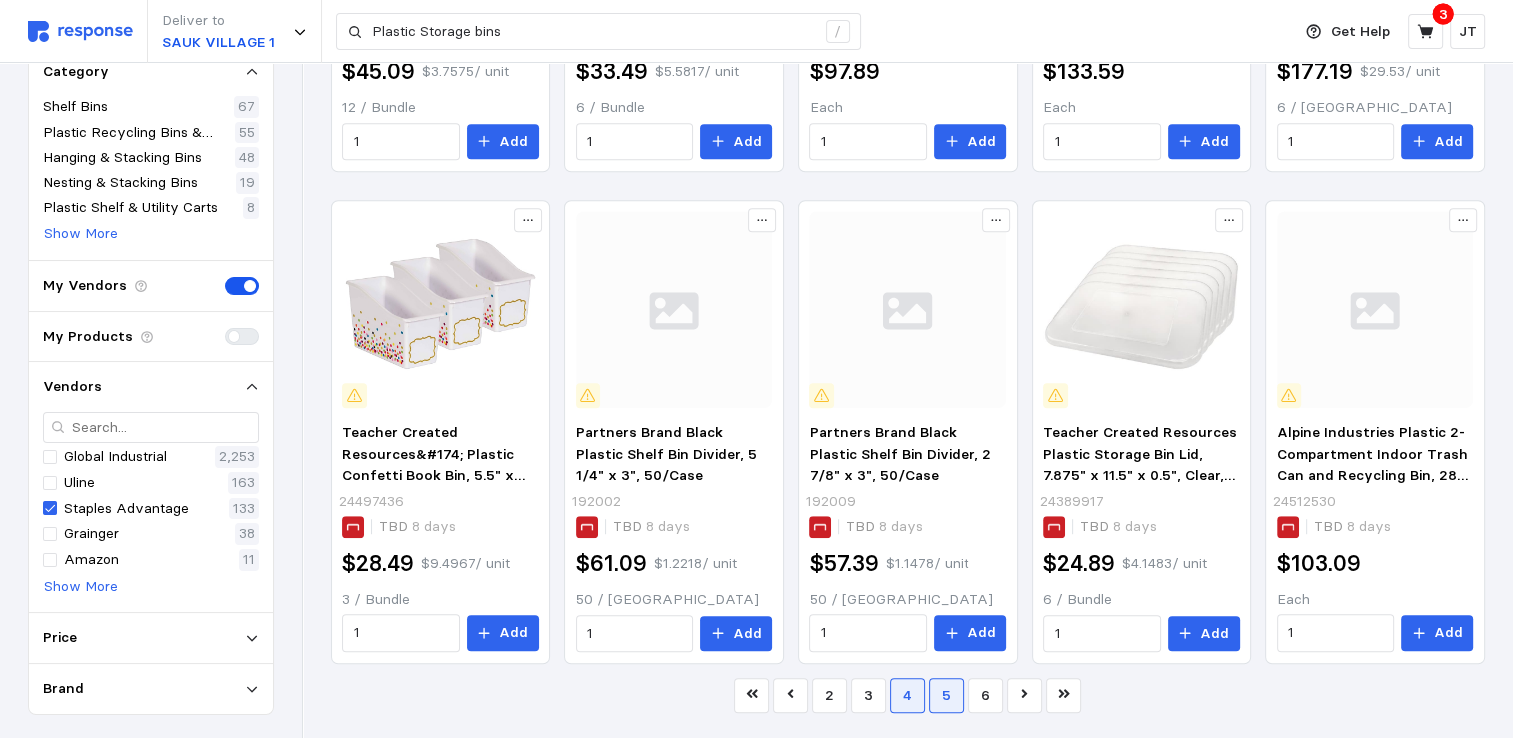 click on "5" at bounding box center (946, 695) 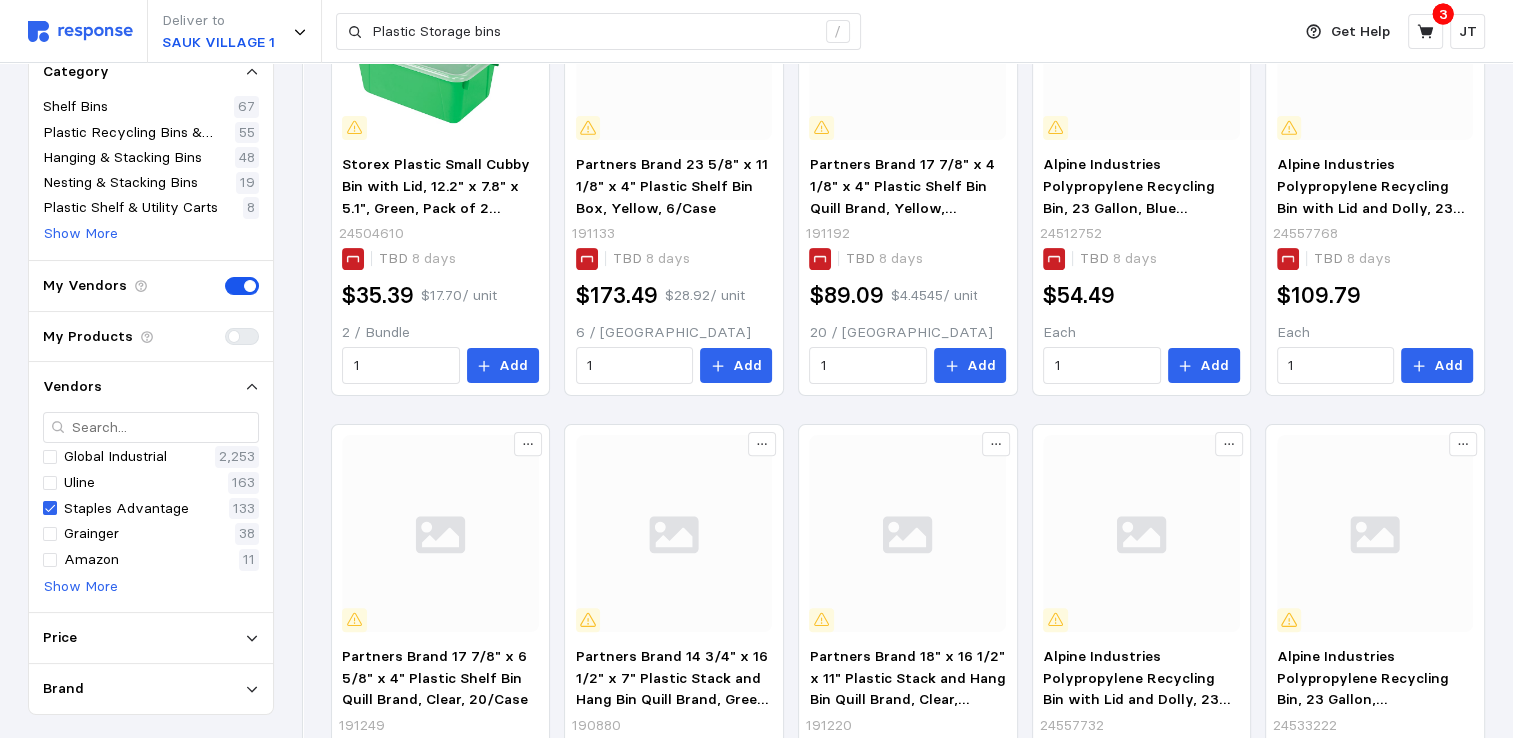 scroll, scrollTop: 410, scrollLeft: 0, axis: vertical 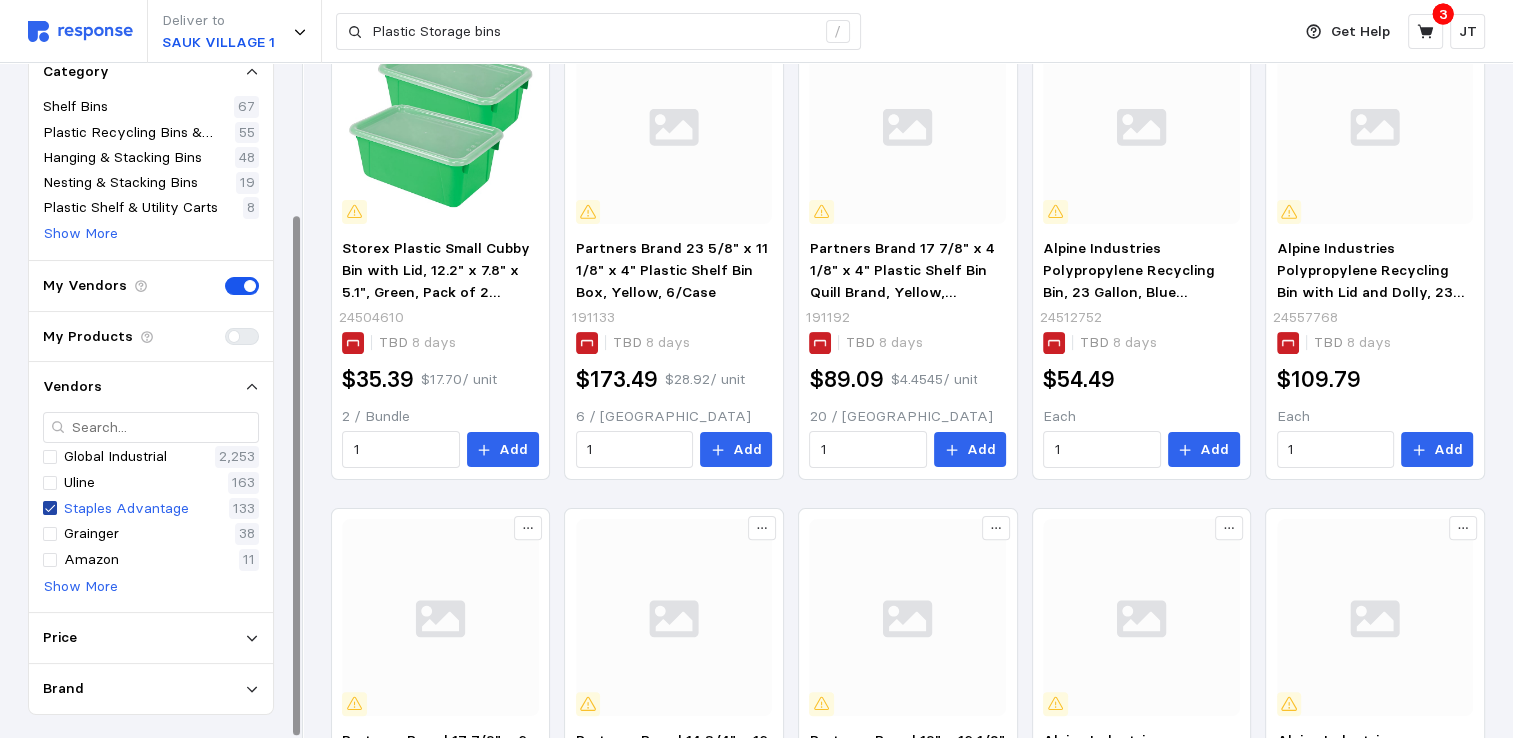 click 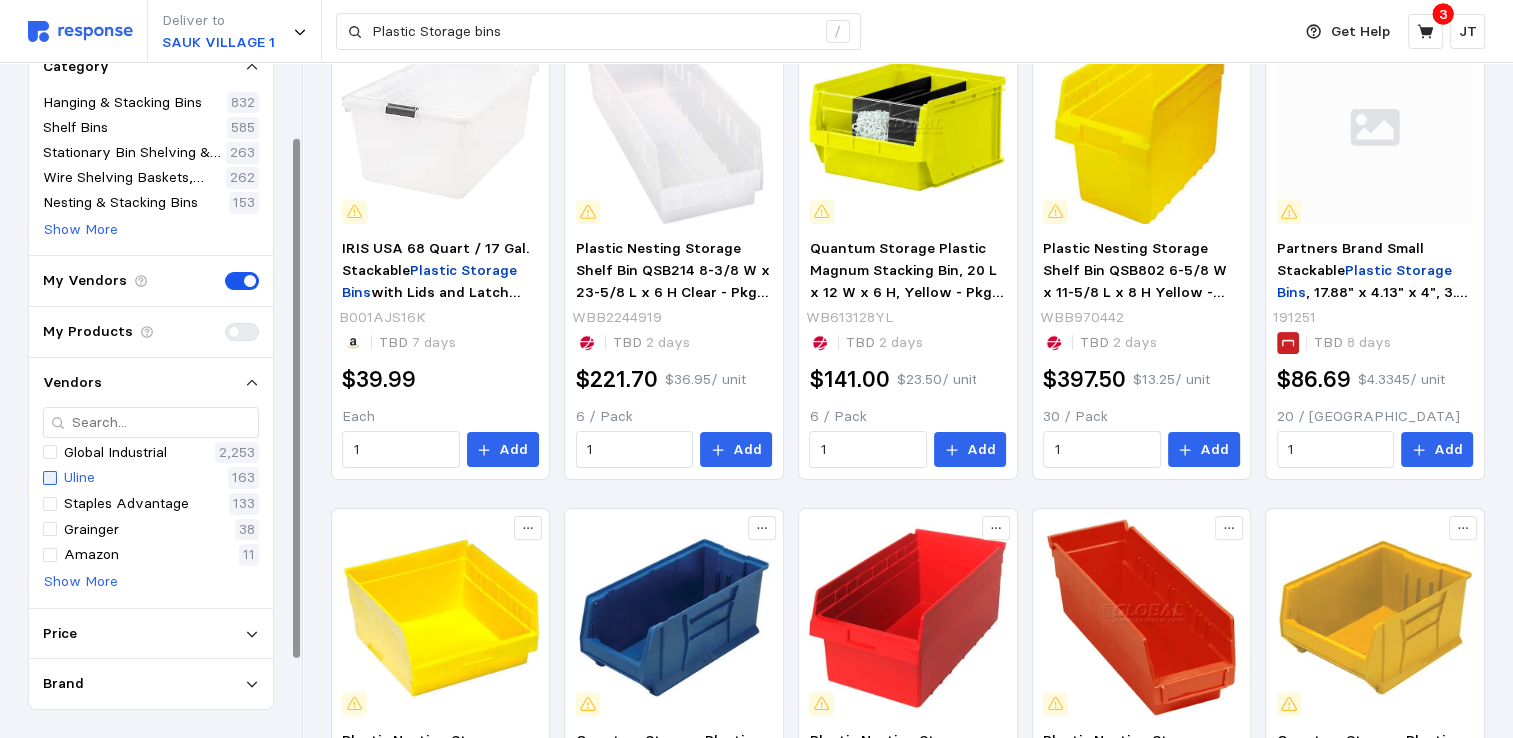 scroll, scrollTop: 96, scrollLeft: 0, axis: vertical 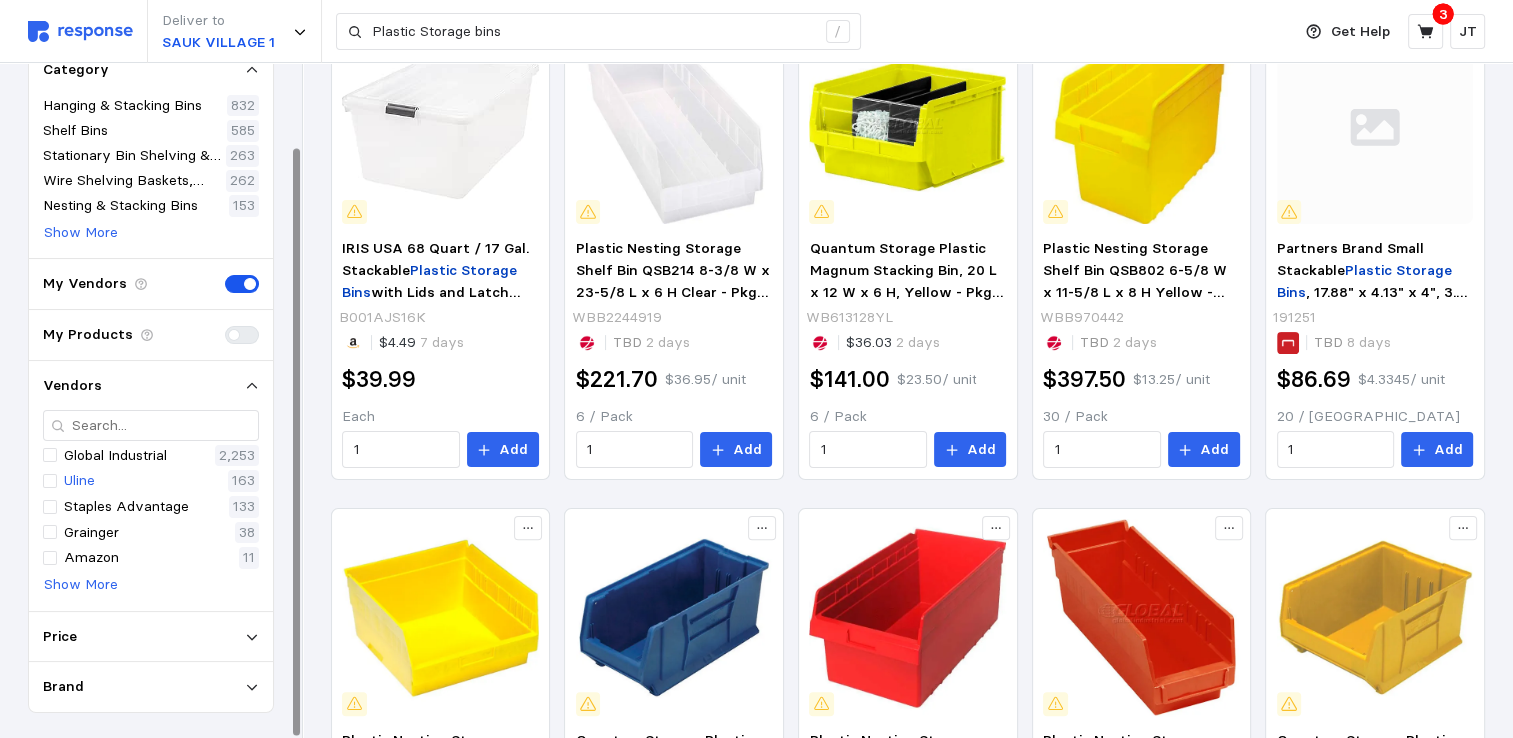 click on "Uline" at bounding box center [79, 481] 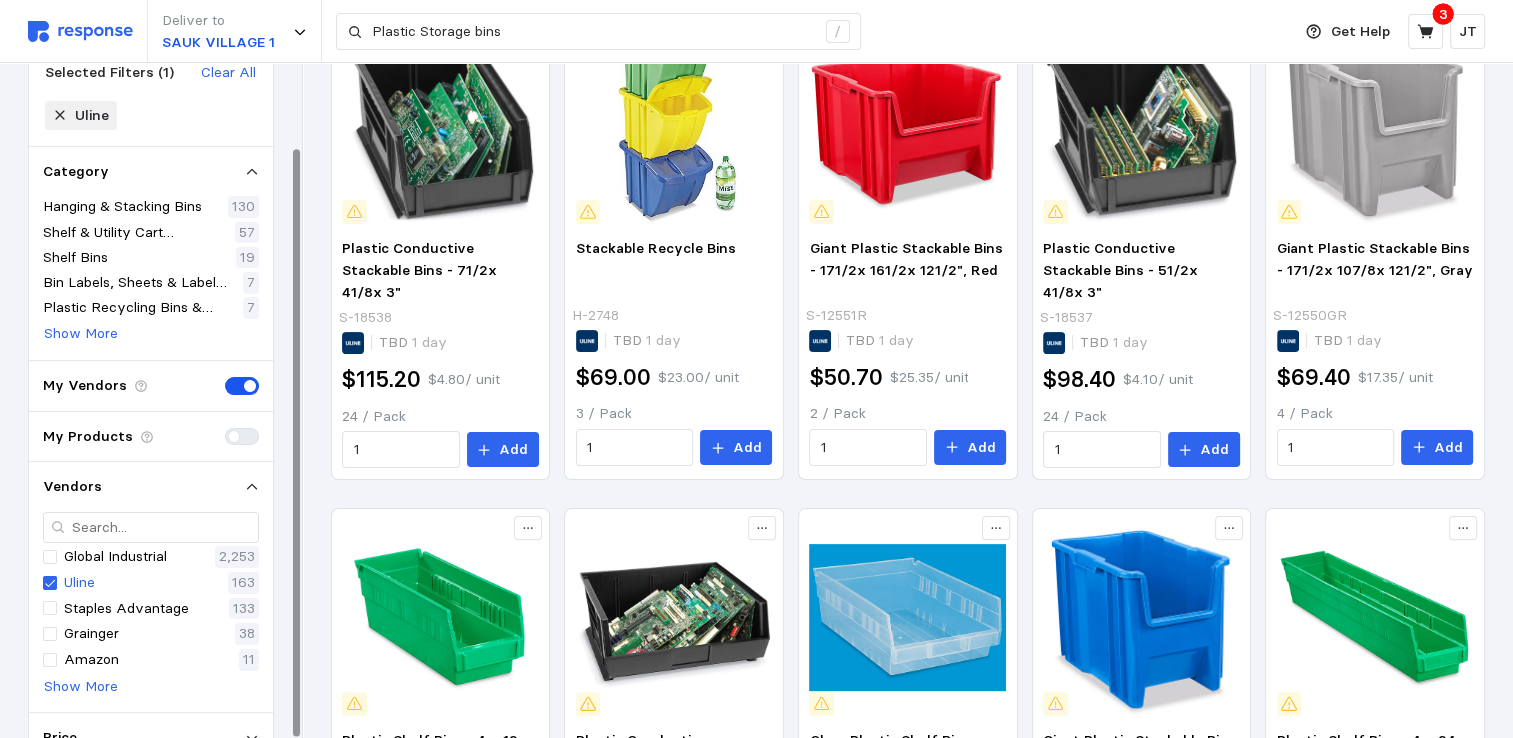 scroll, scrollTop: 360, scrollLeft: 0, axis: vertical 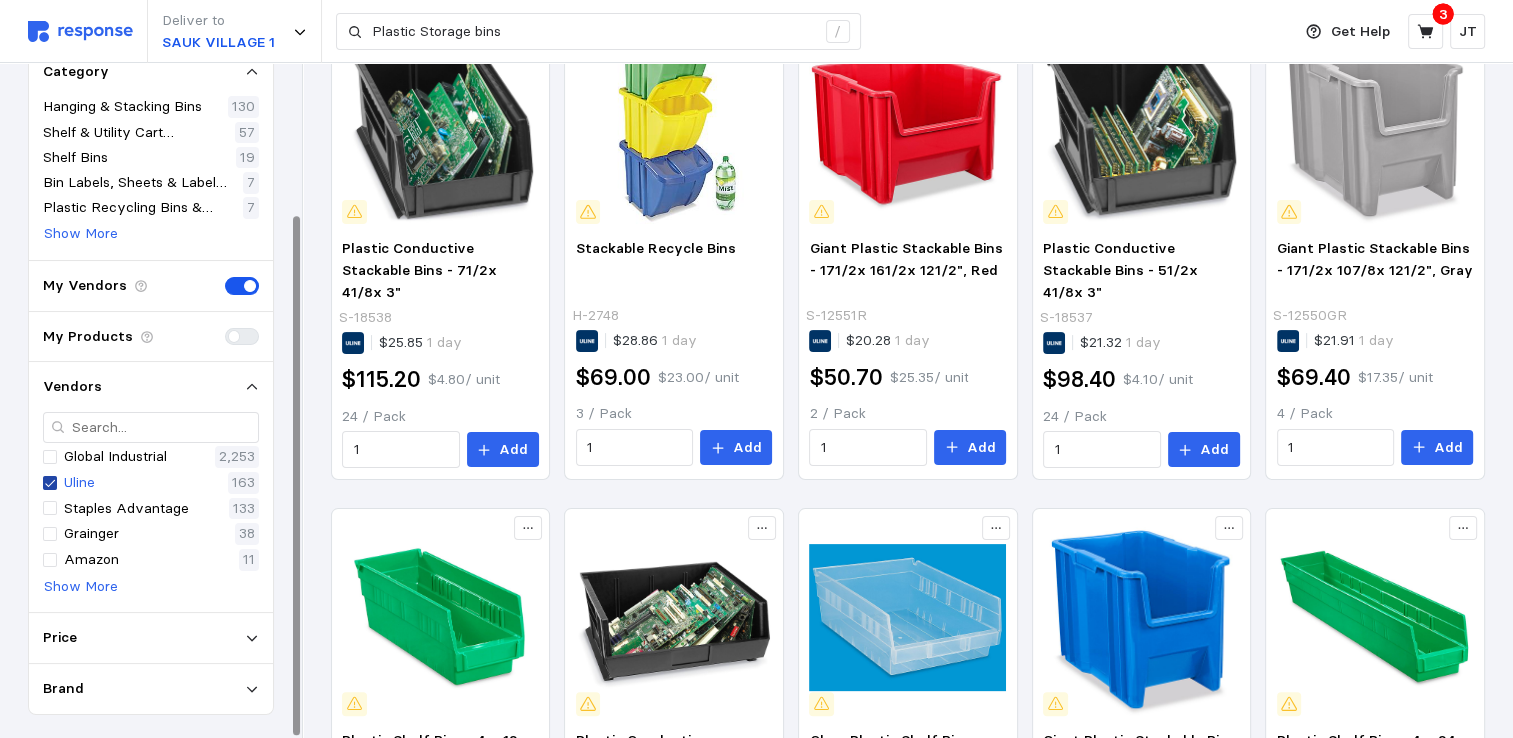 click 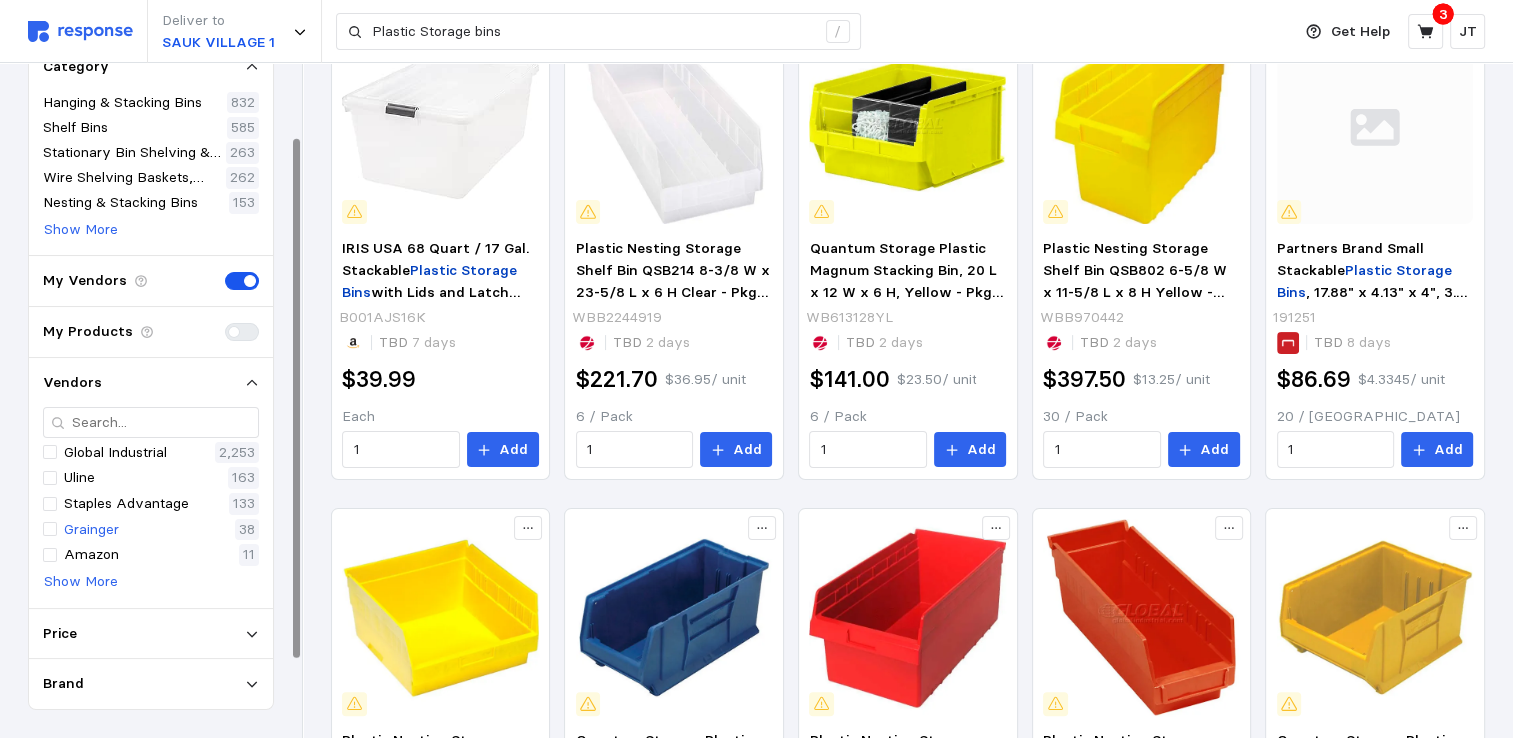 scroll, scrollTop: 410, scrollLeft: 0, axis: vertical 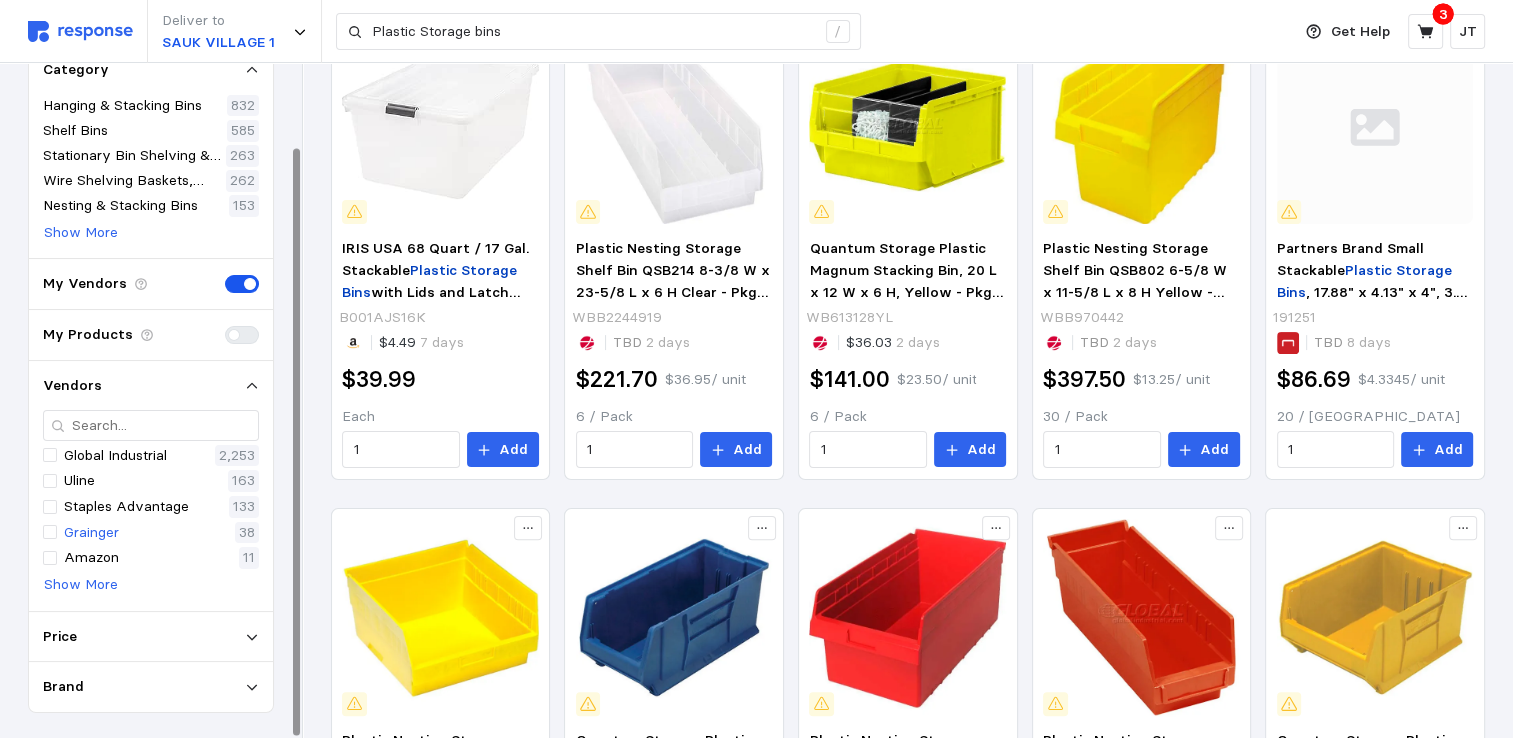 click on "Grainger" at bounding box center [91, 533] 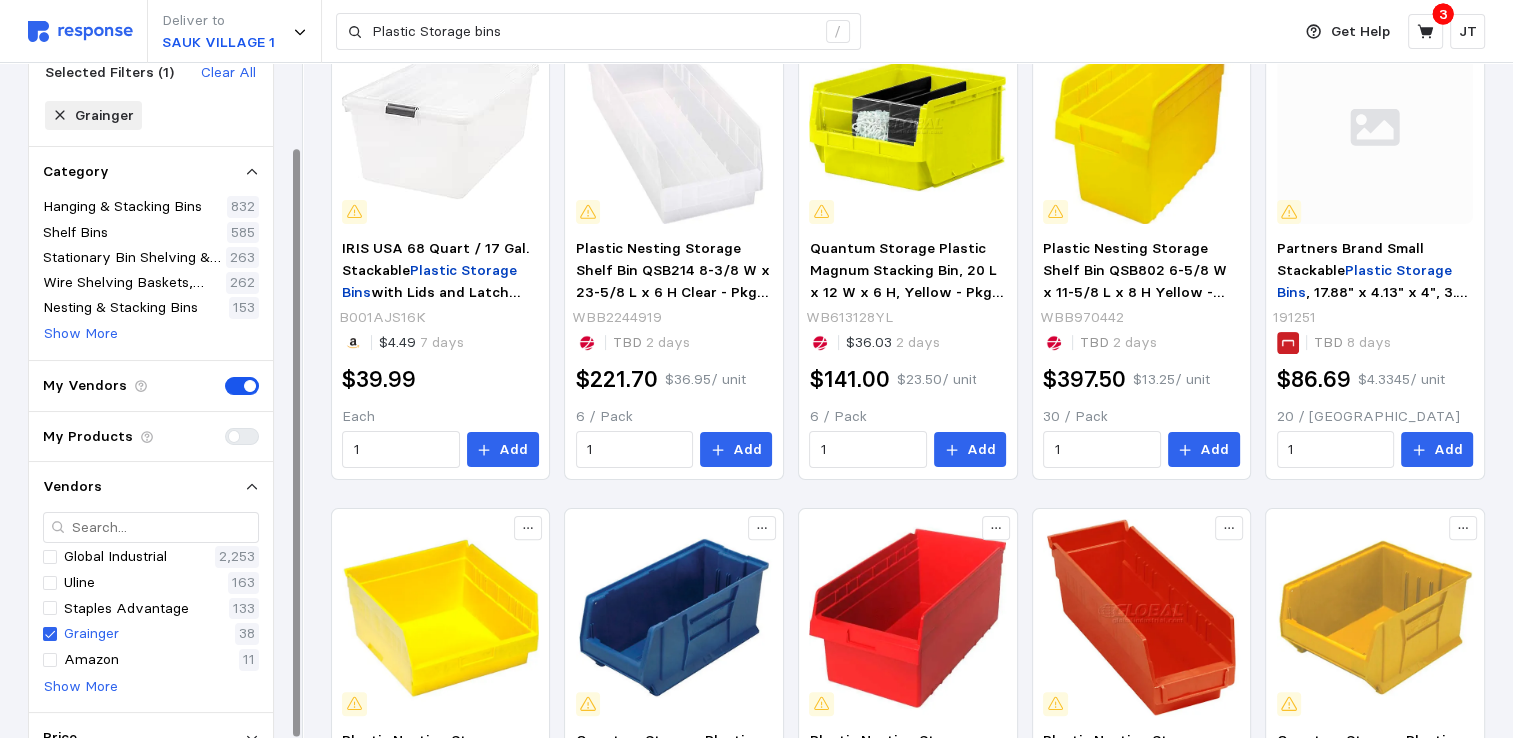 scroll, scrollTop: 196, scrollLeft: 0, axis: vertical 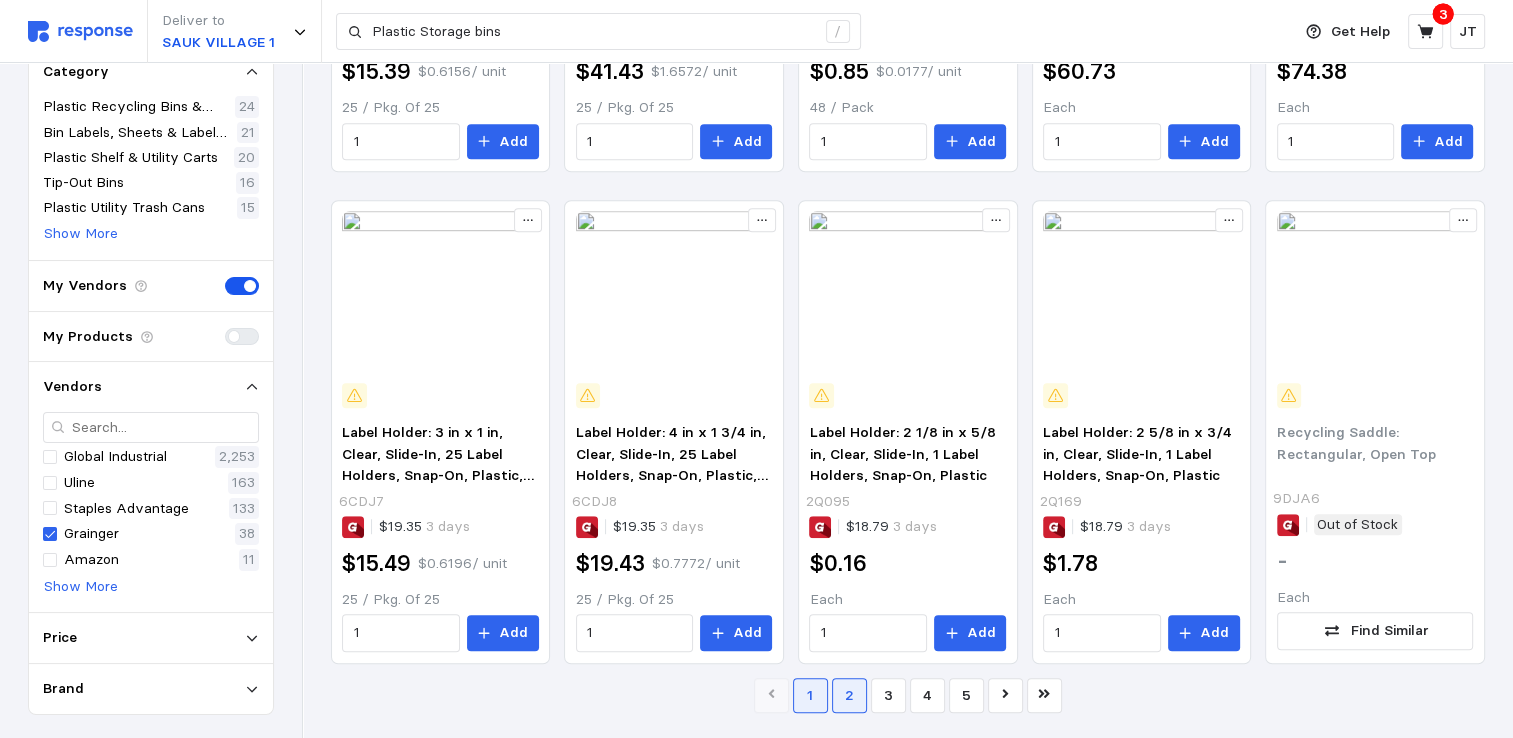 click on "2" at bounding box center (849, 695) 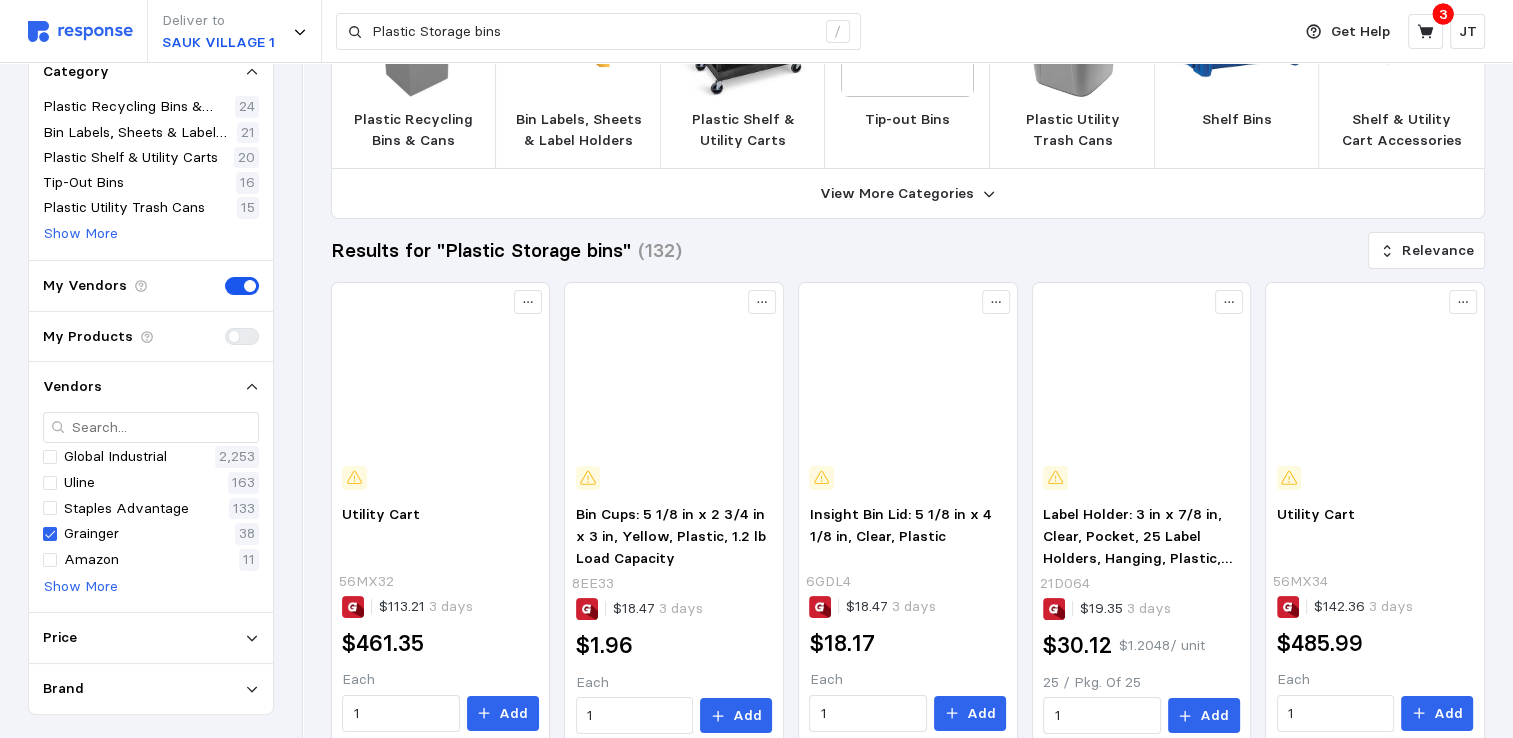 scroll, scrollTop: 19, scrollLeft: 0, axis: vertical 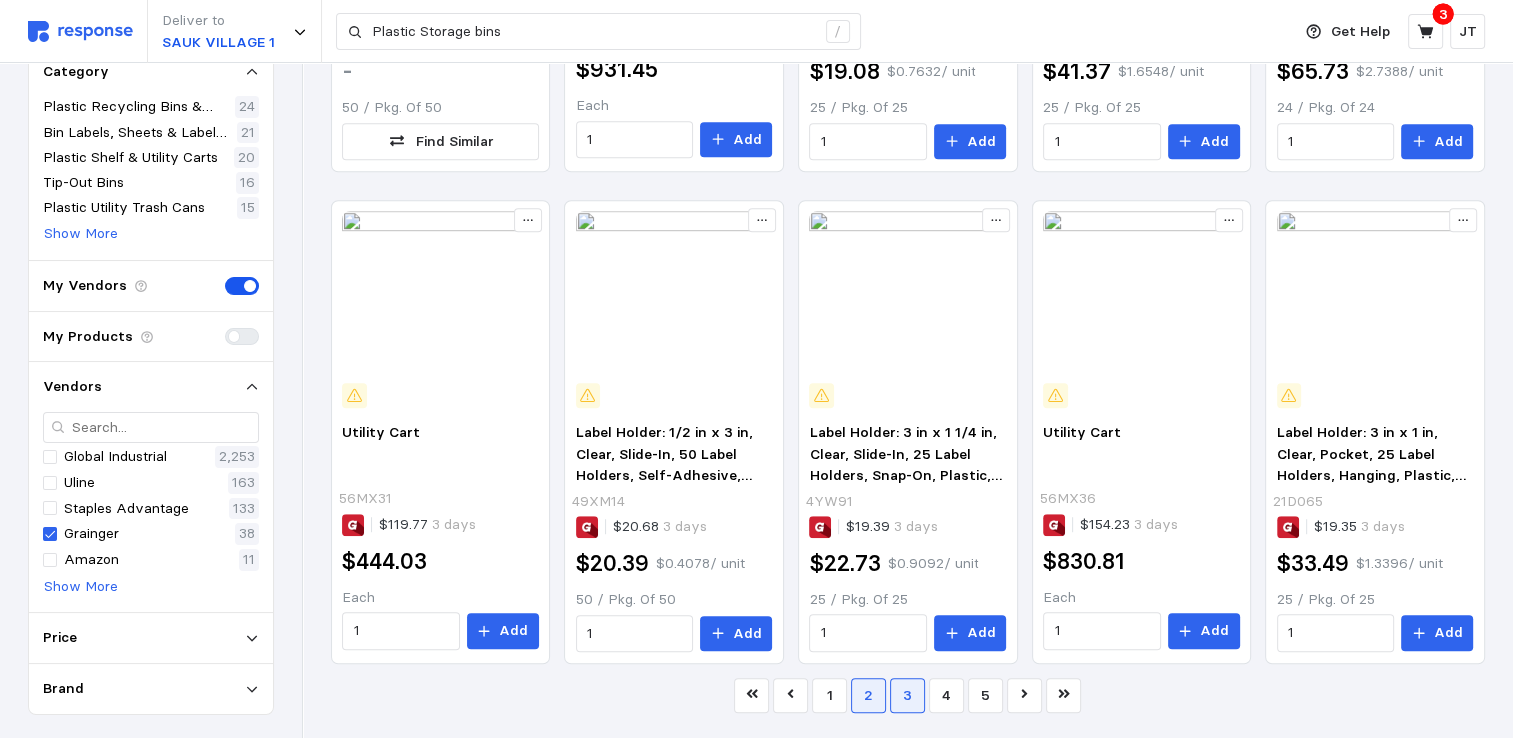click on "3" at bounding box center [907, 695] 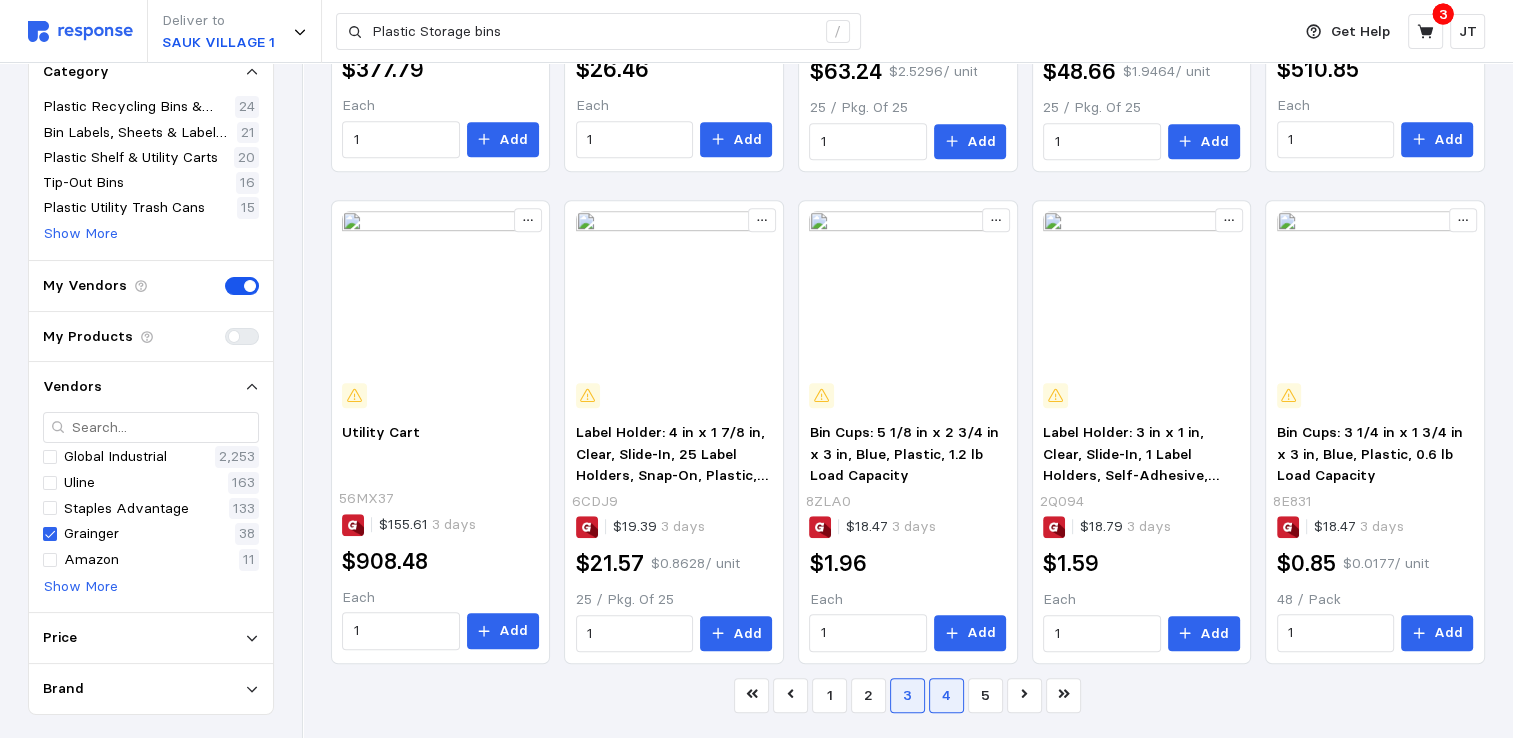 click on "4" at bounding box center [946, 695] 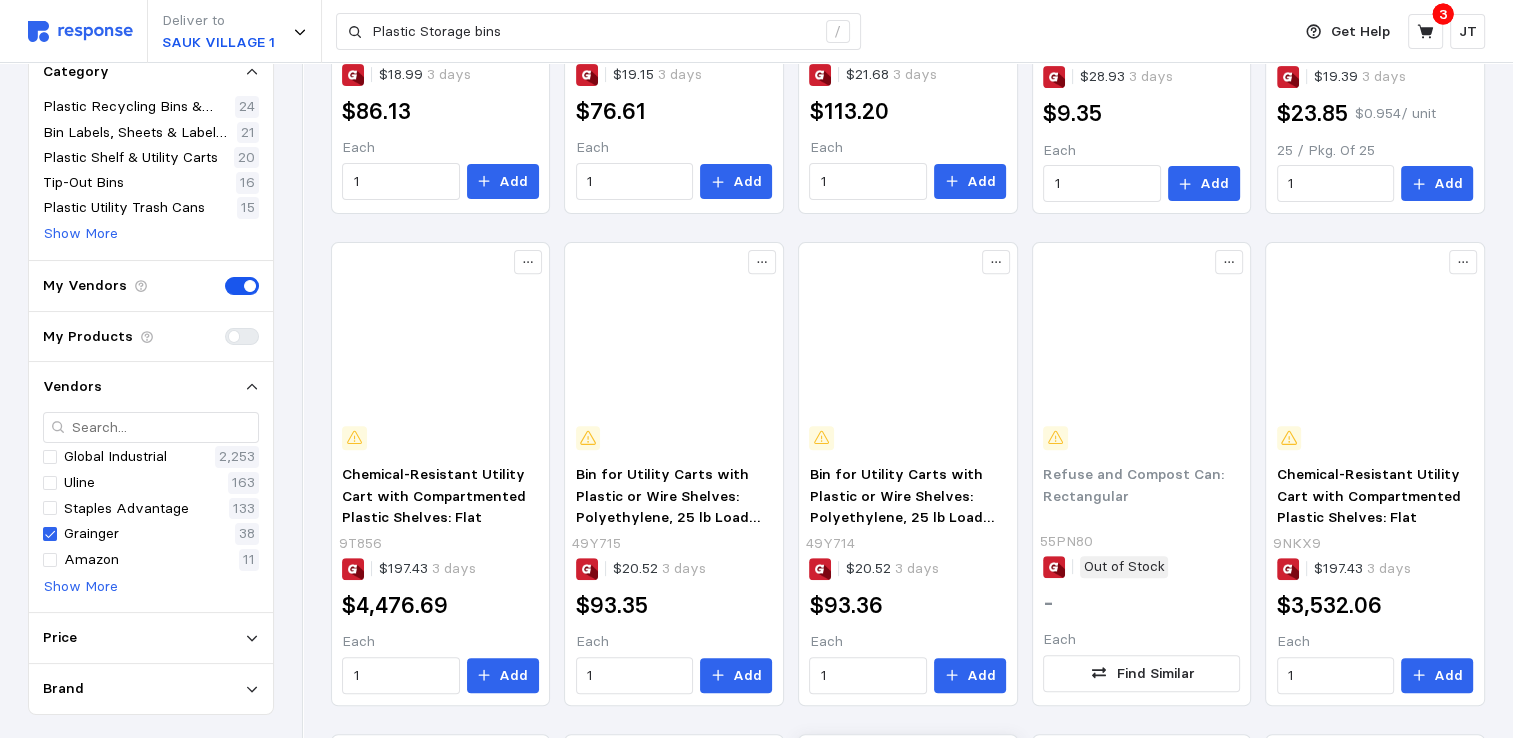 scroll, scrollTop: 37, scrollLeft: 0, axis: vertical 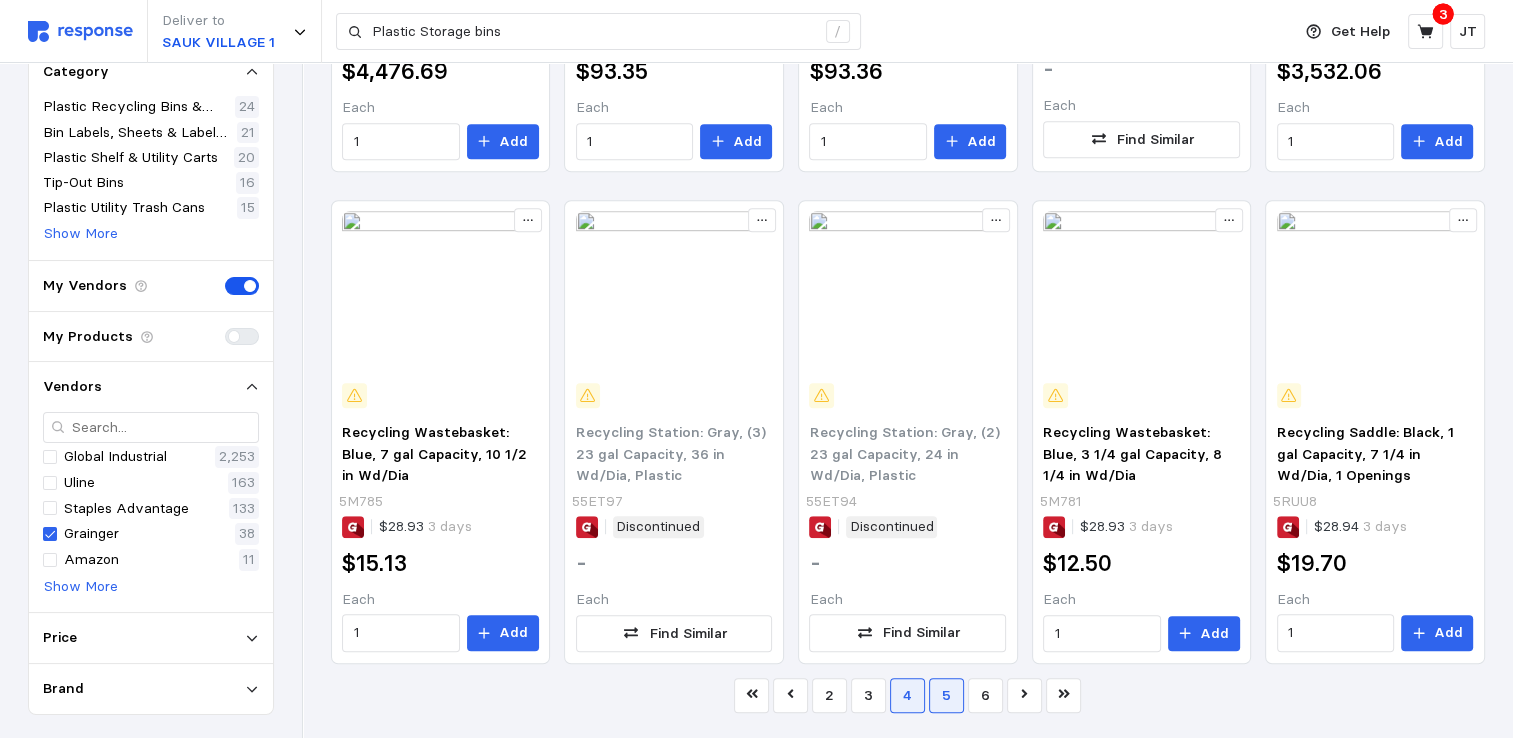 click on "5" at bounding box center [946, 695] 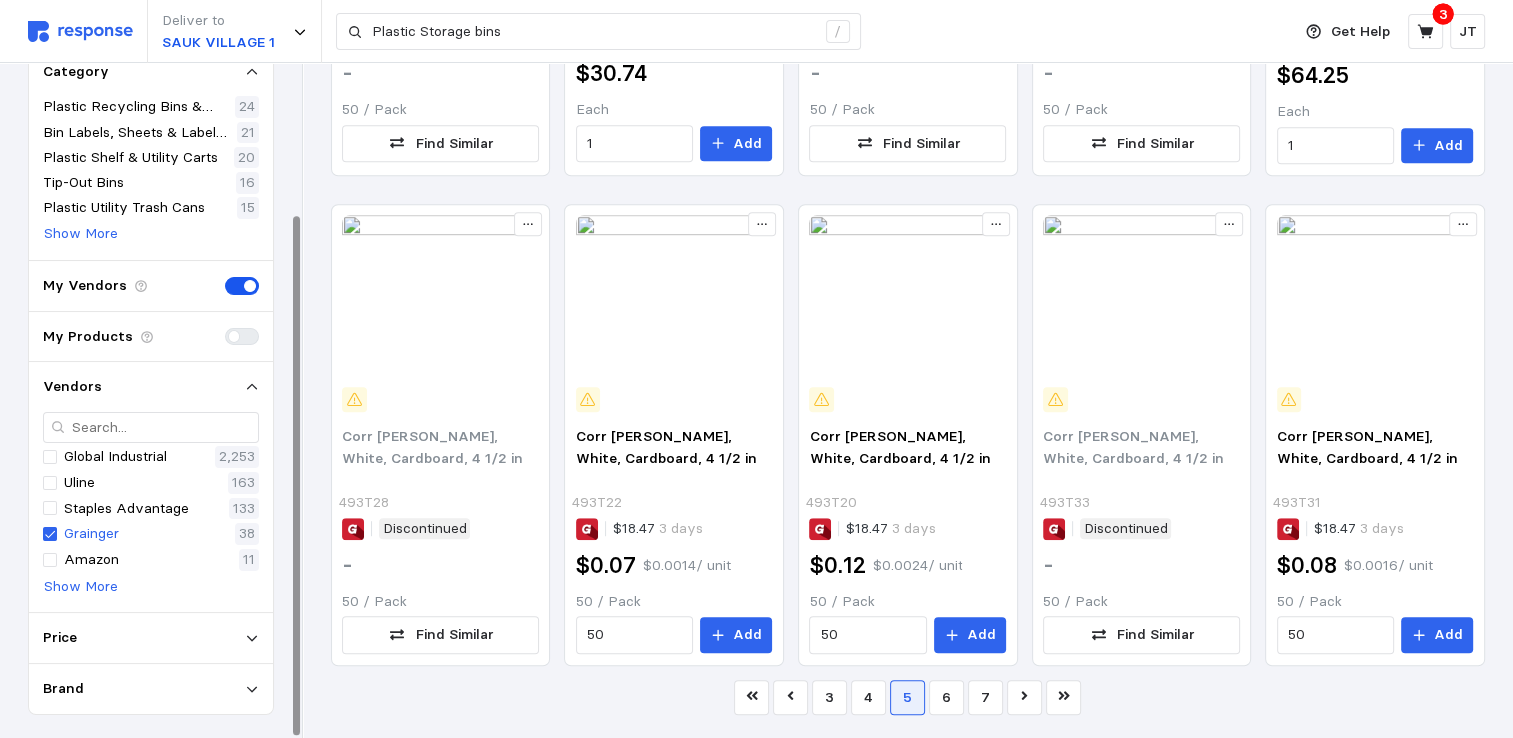 click on "Grainger" at bounding box center (91, 534) 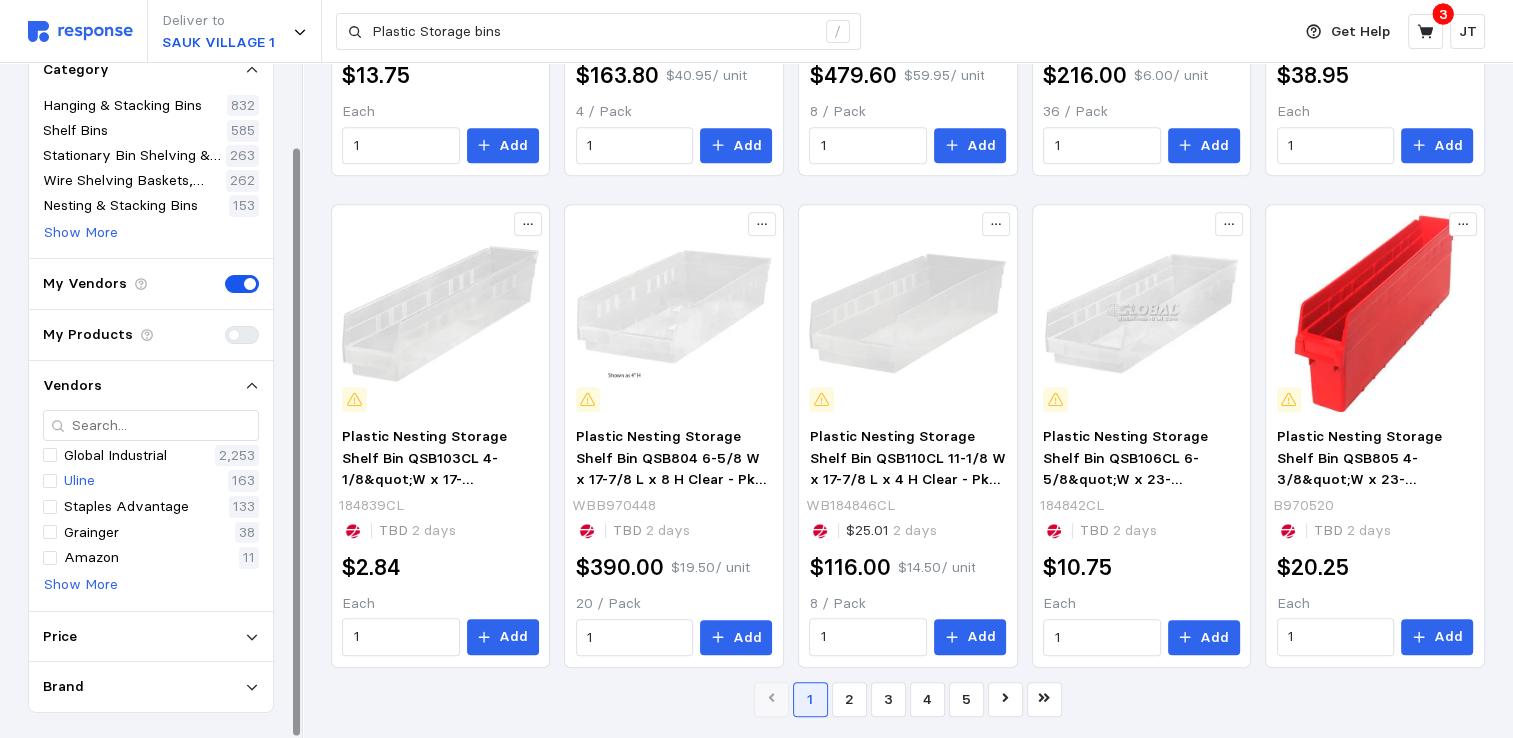 click on "Uline" at bounding box center [79, 481] 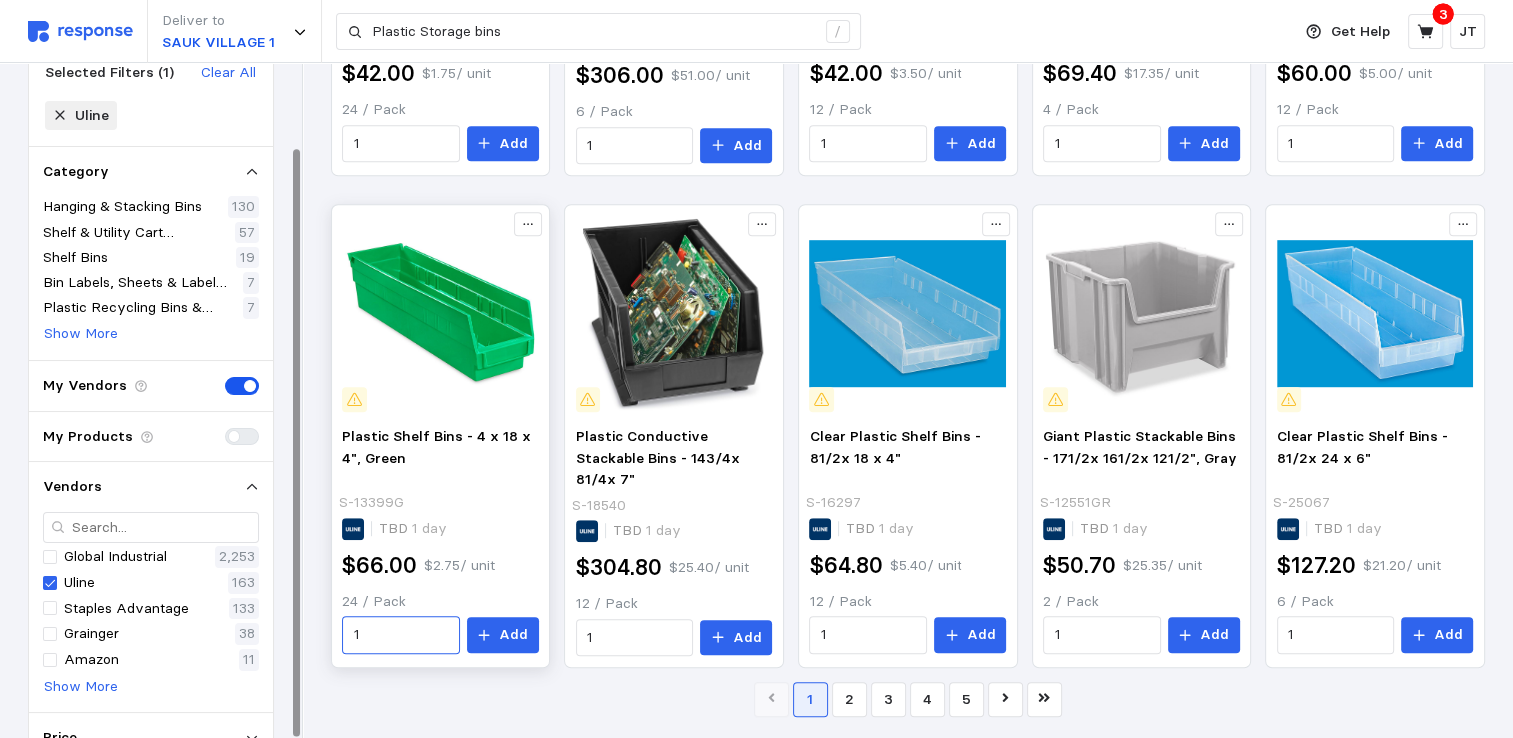 scroll, scrollTop: 1154, scrollLeft: 0, axis: vertical 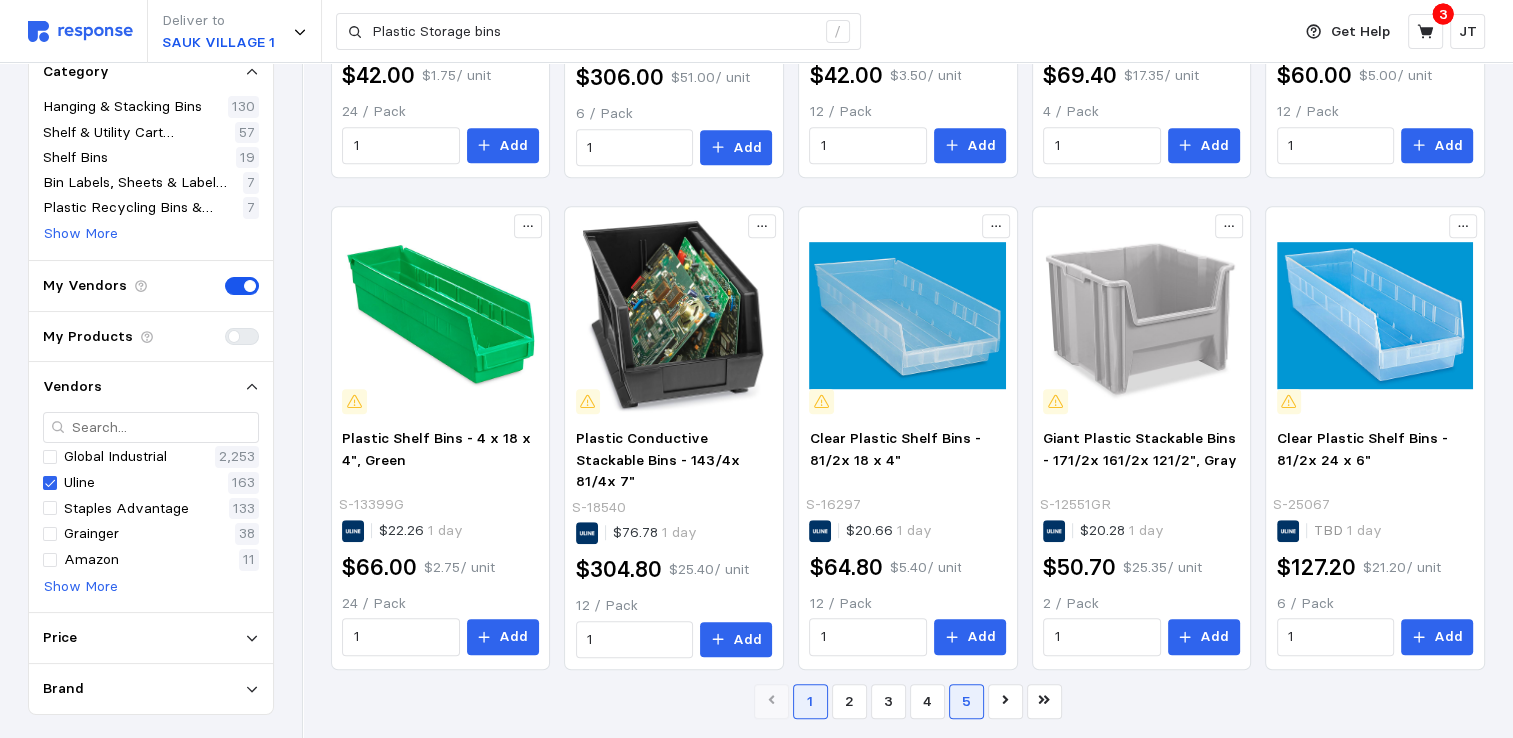 click on "5" at bounding box center (966, 701) 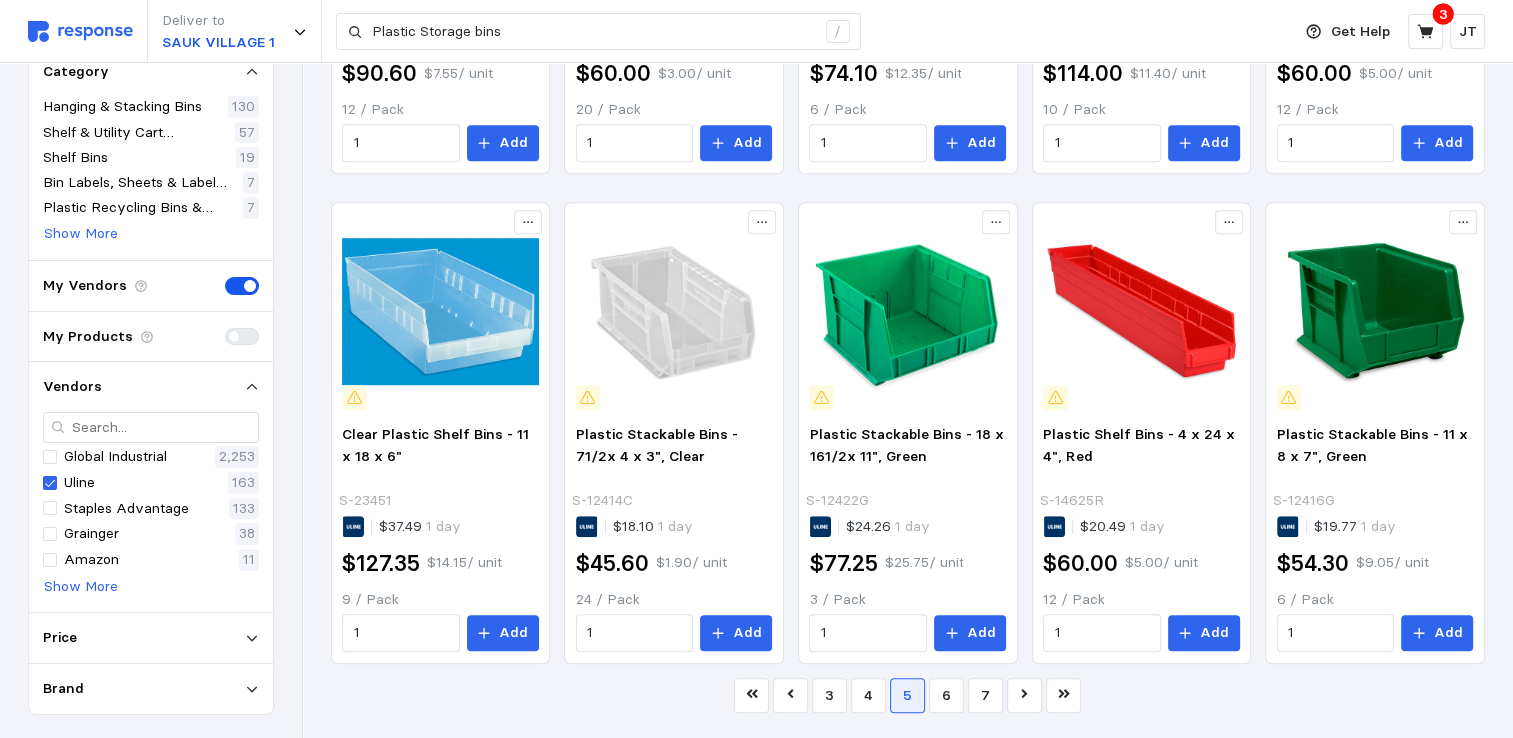 click at bounding box center (1064, 695) 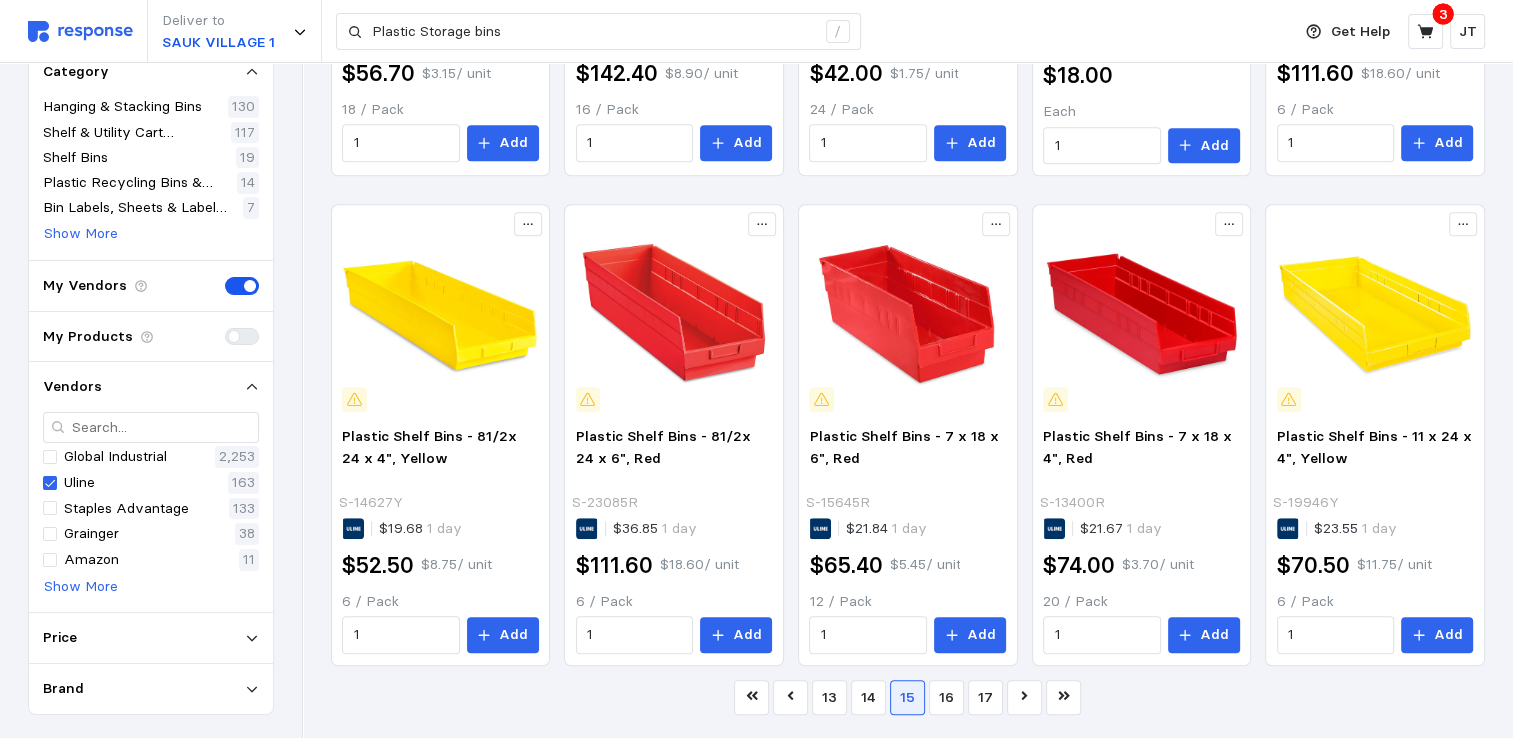click at bounding box center (1064, 697) 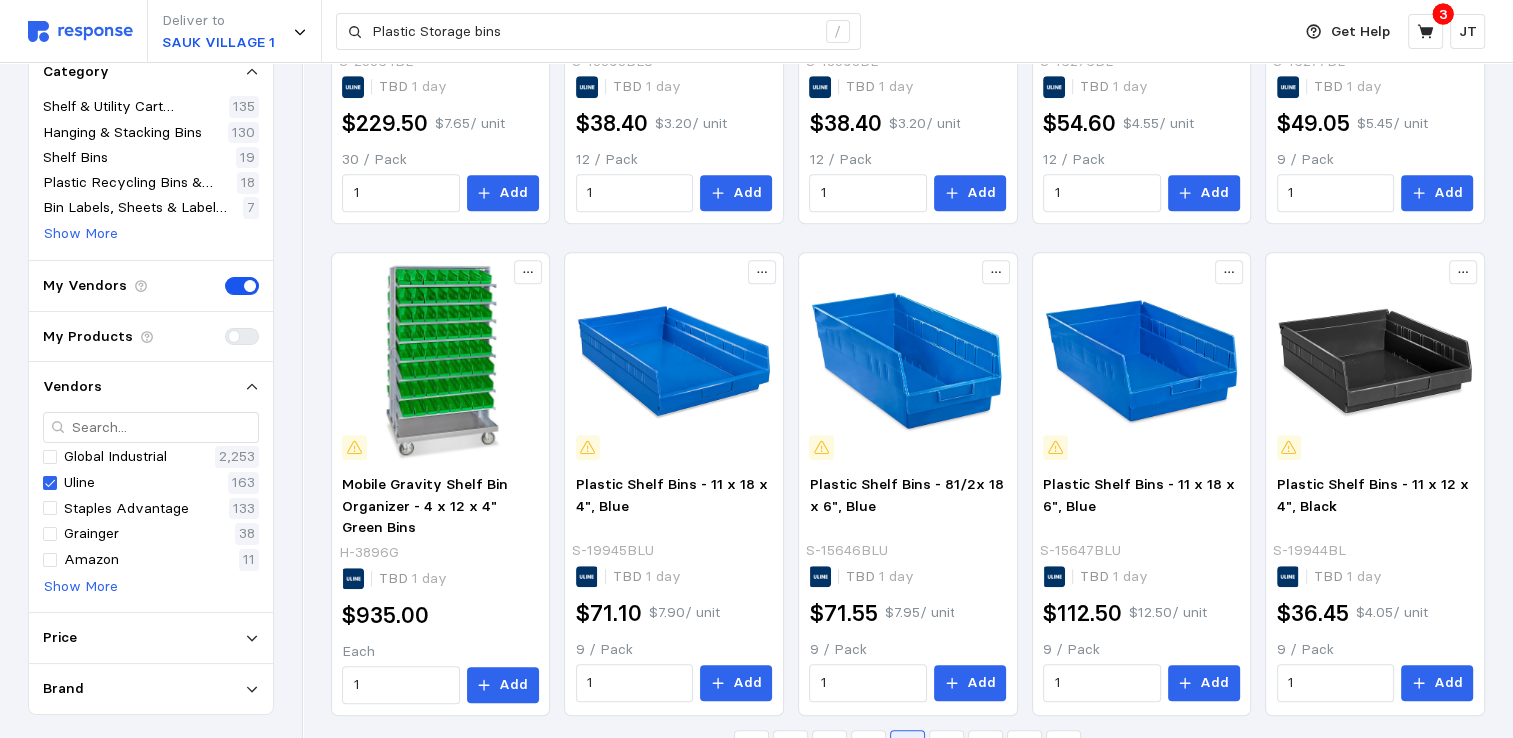 scroll, scrollTop: 1204, scrollLeft: 0, axis: vertical 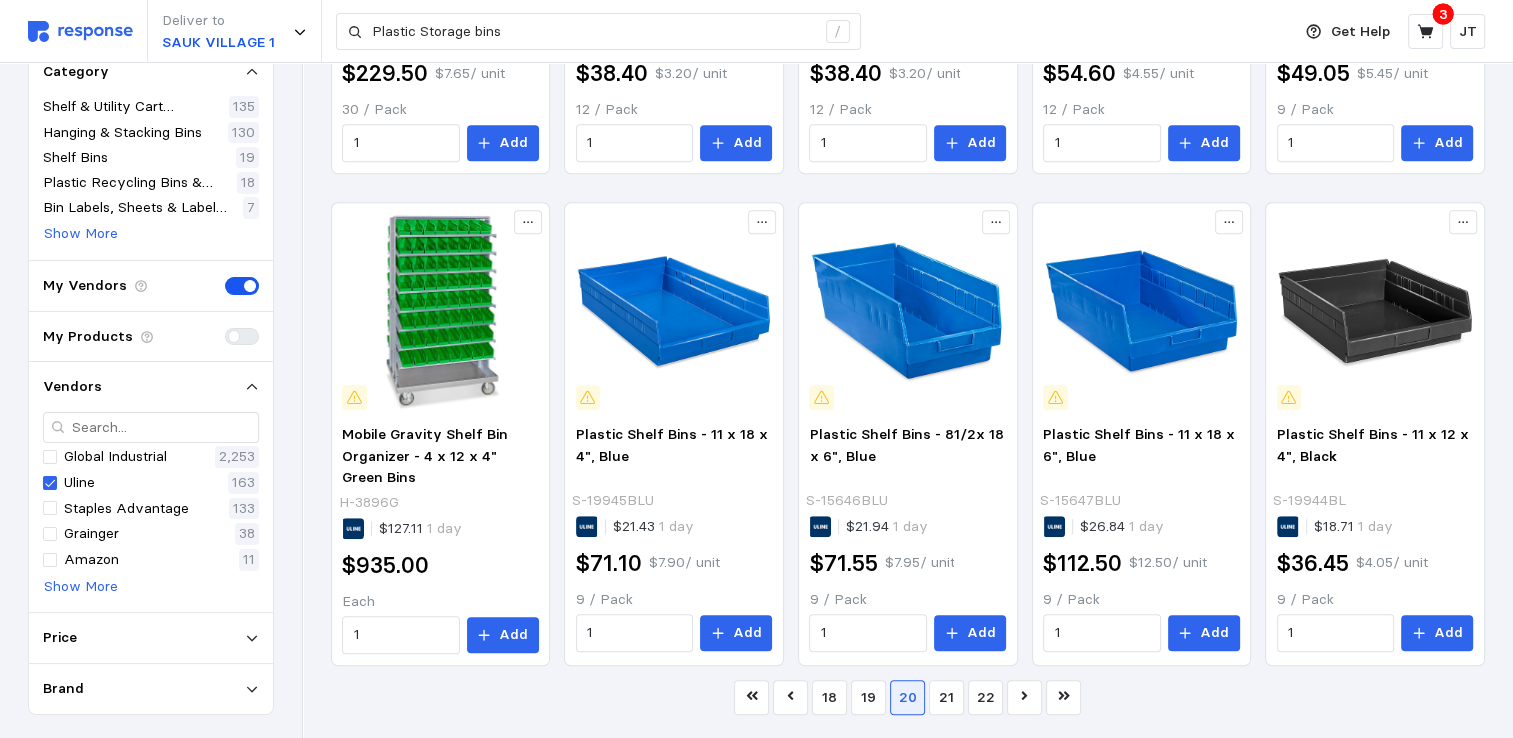 click at bounding box center (1064, 697) 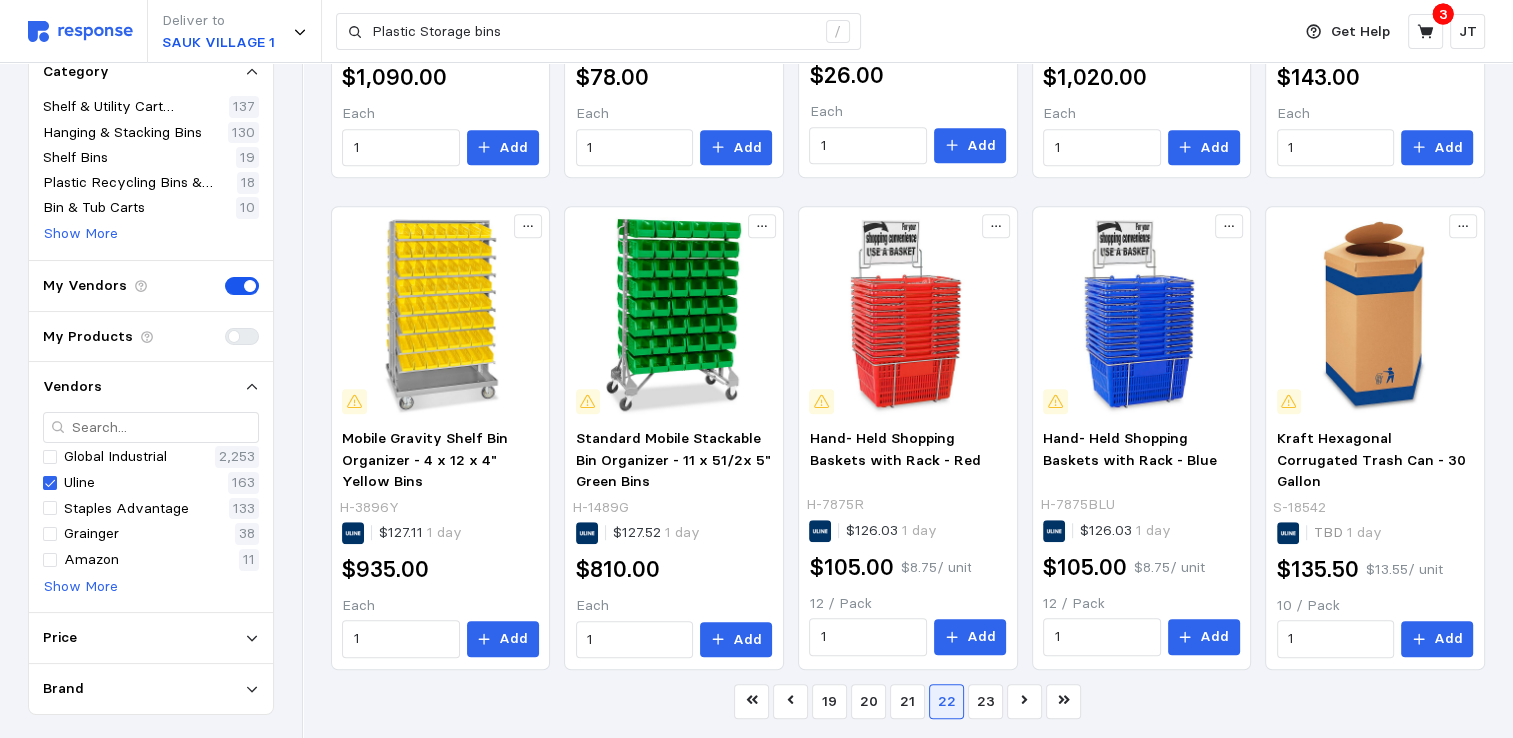 click at bounding box center (1064, 701) 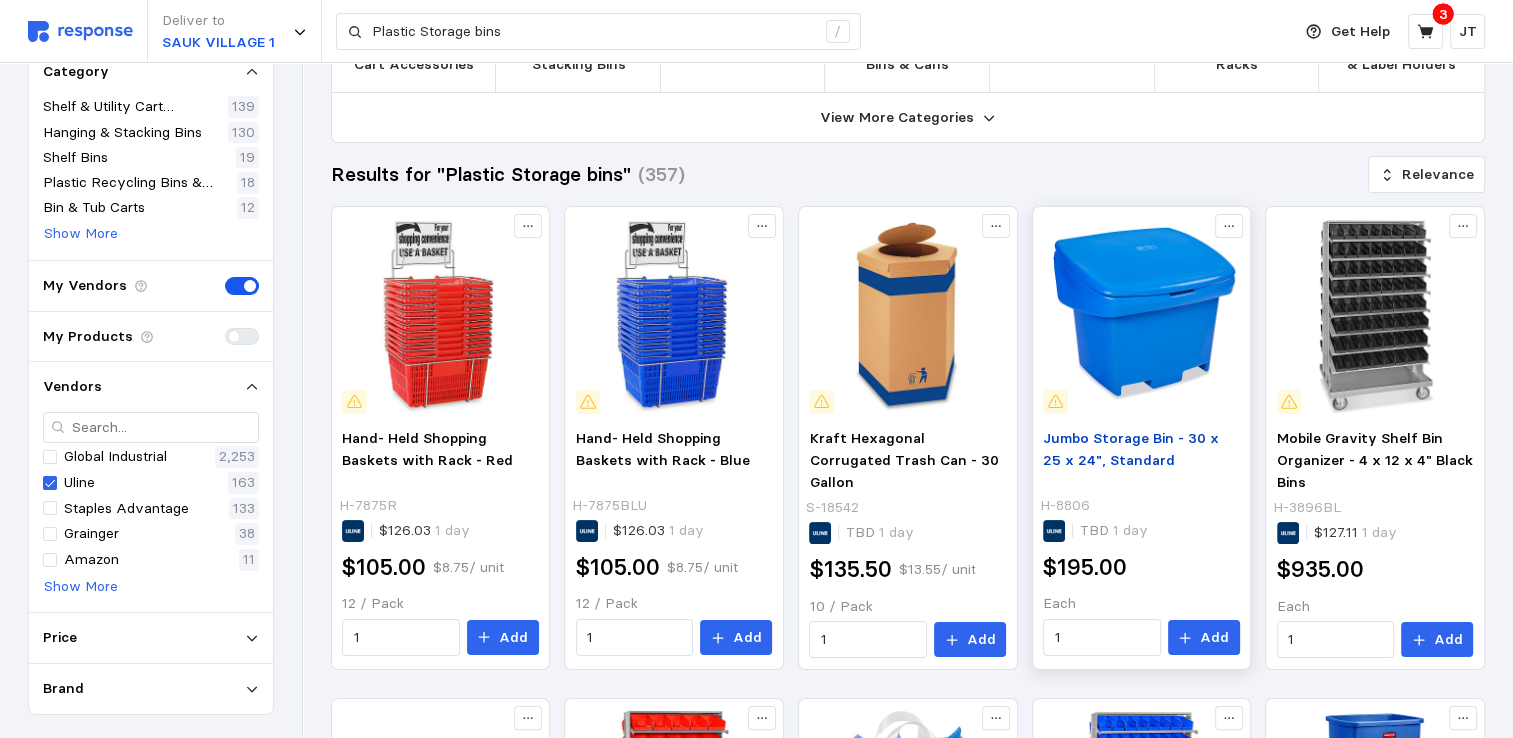 scroll, scrollTop: 16, scrollLeft: 0, axis: vertical 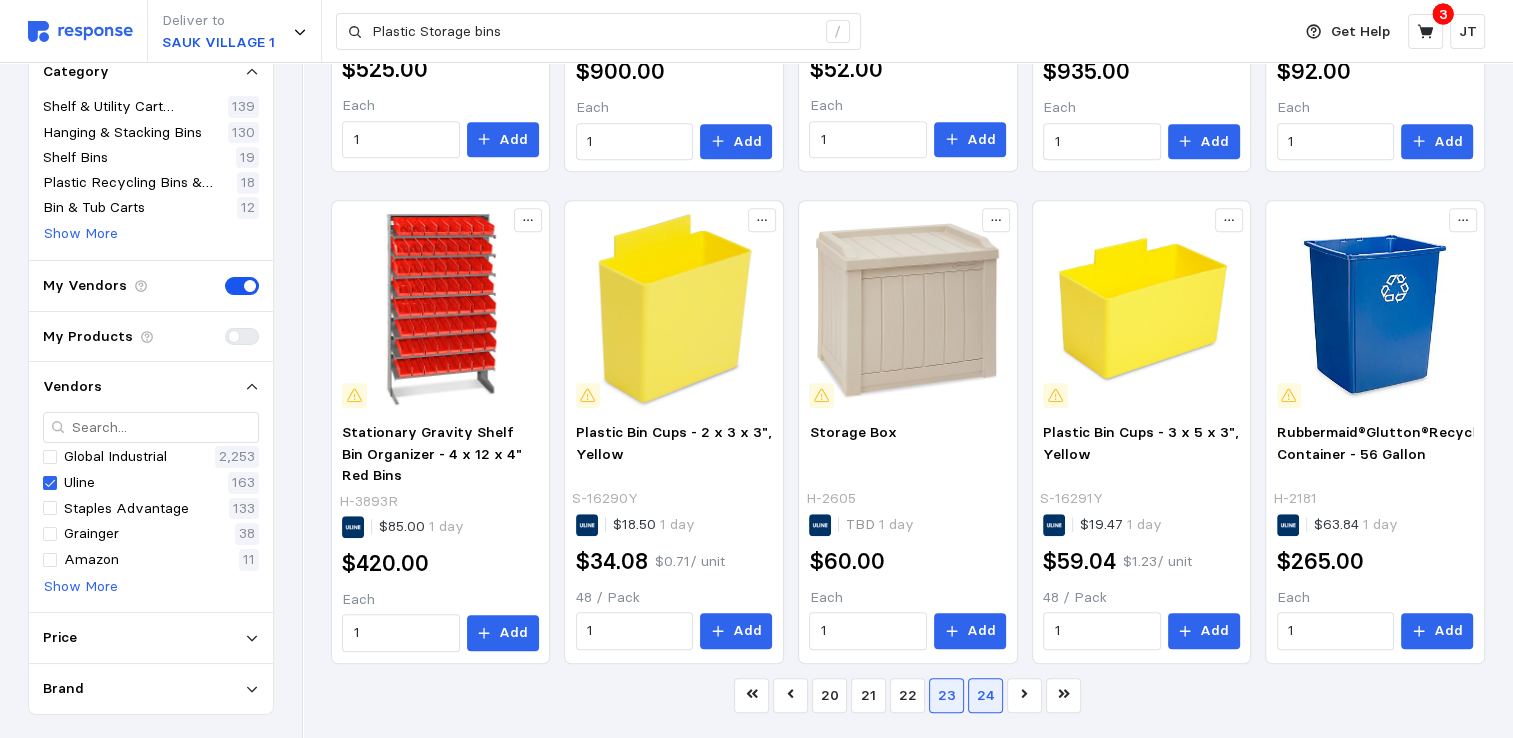 click on "24" at bounding box center [985, 695] 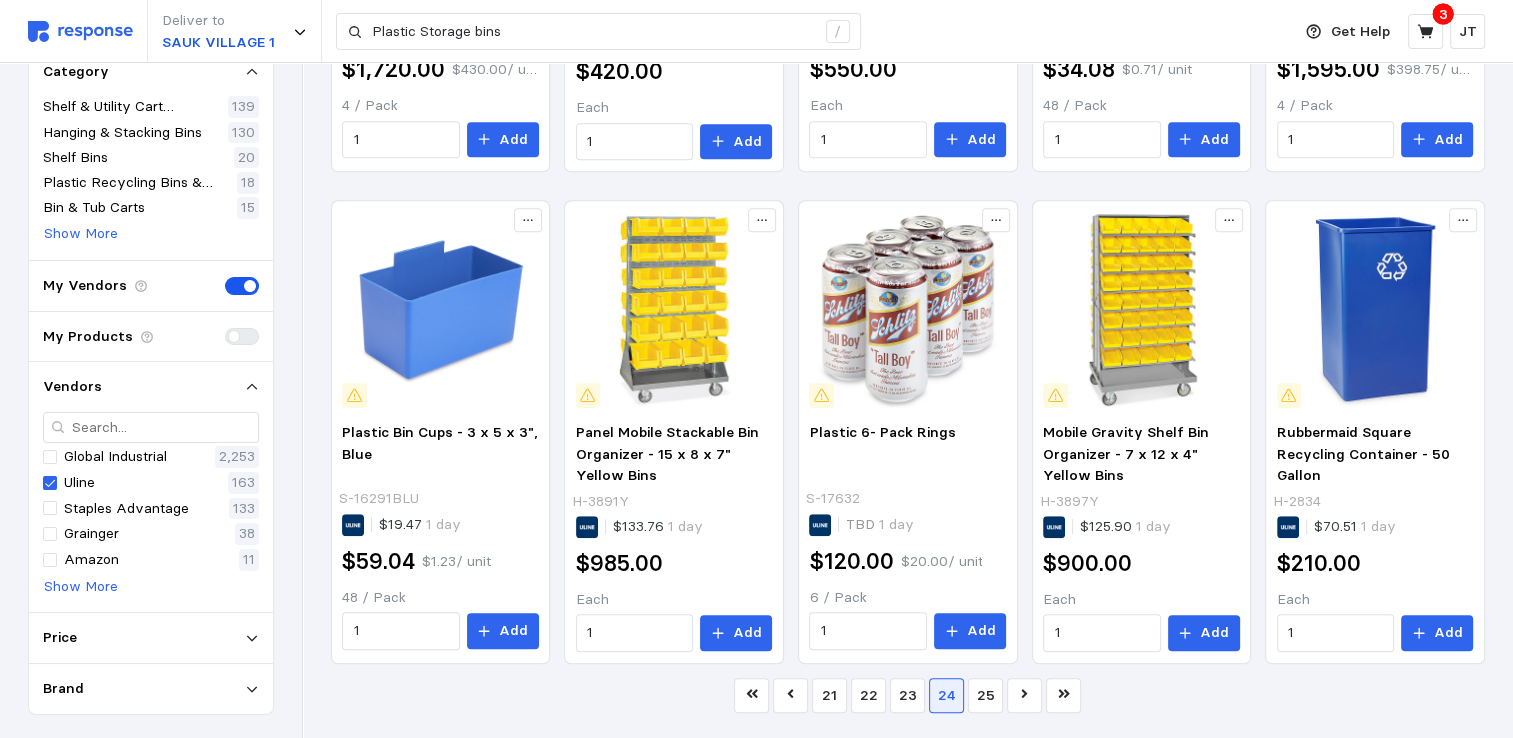 scroll, scrollTop: 141, scrollLeft: 0, axis: vertical 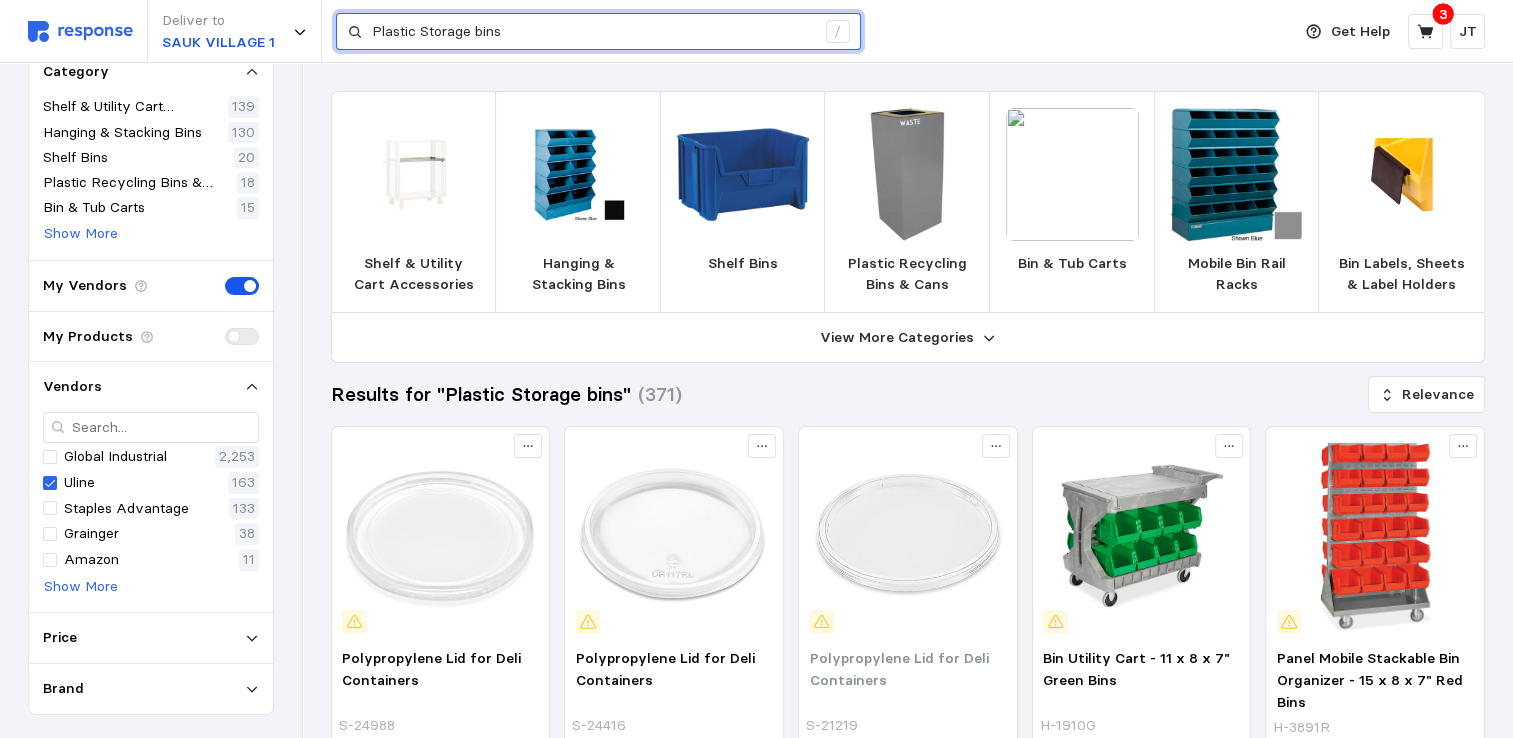 click on "Plastic Storage bins" at bounding box center (593, 32) 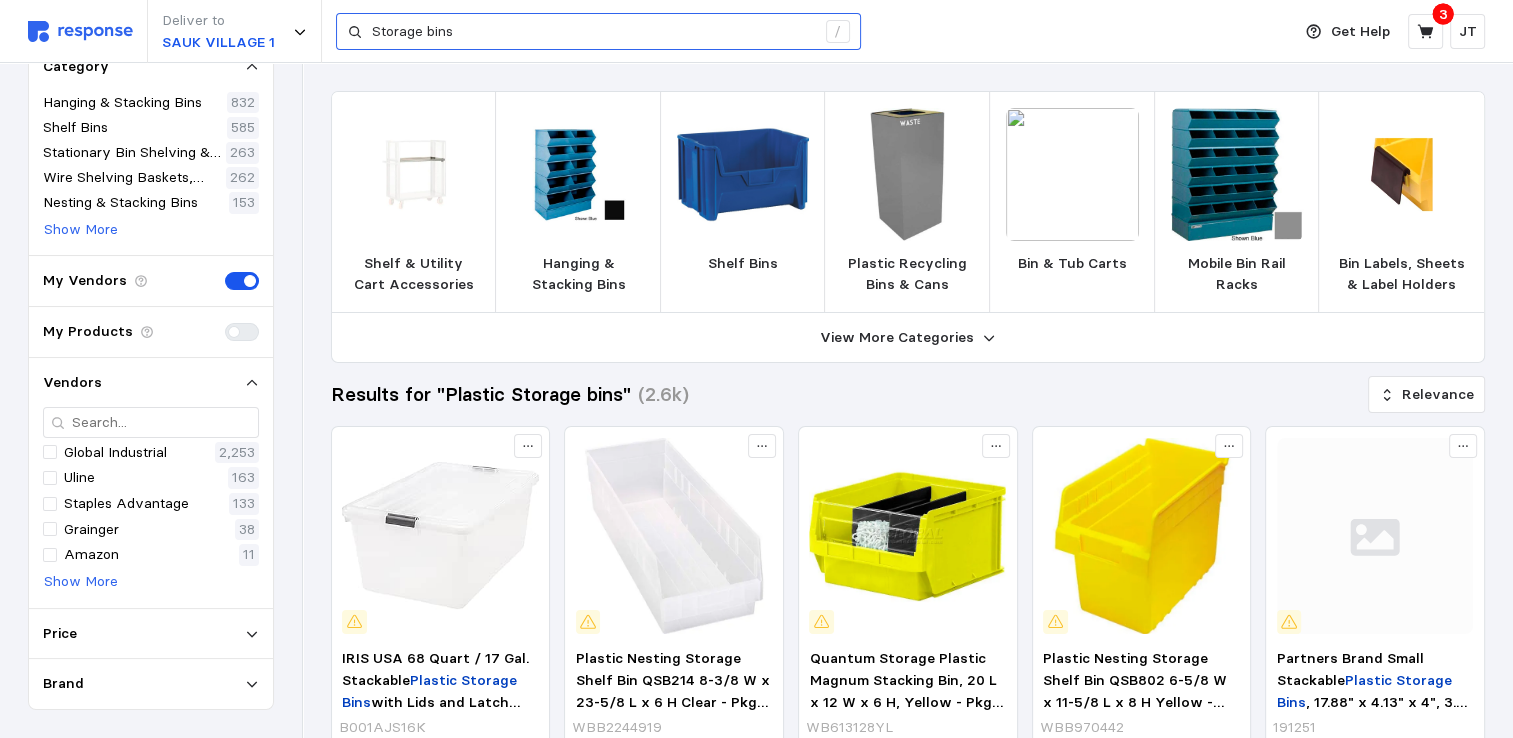 scroll, scrollTop: 96, scrollLeft: 0, axis: vertical 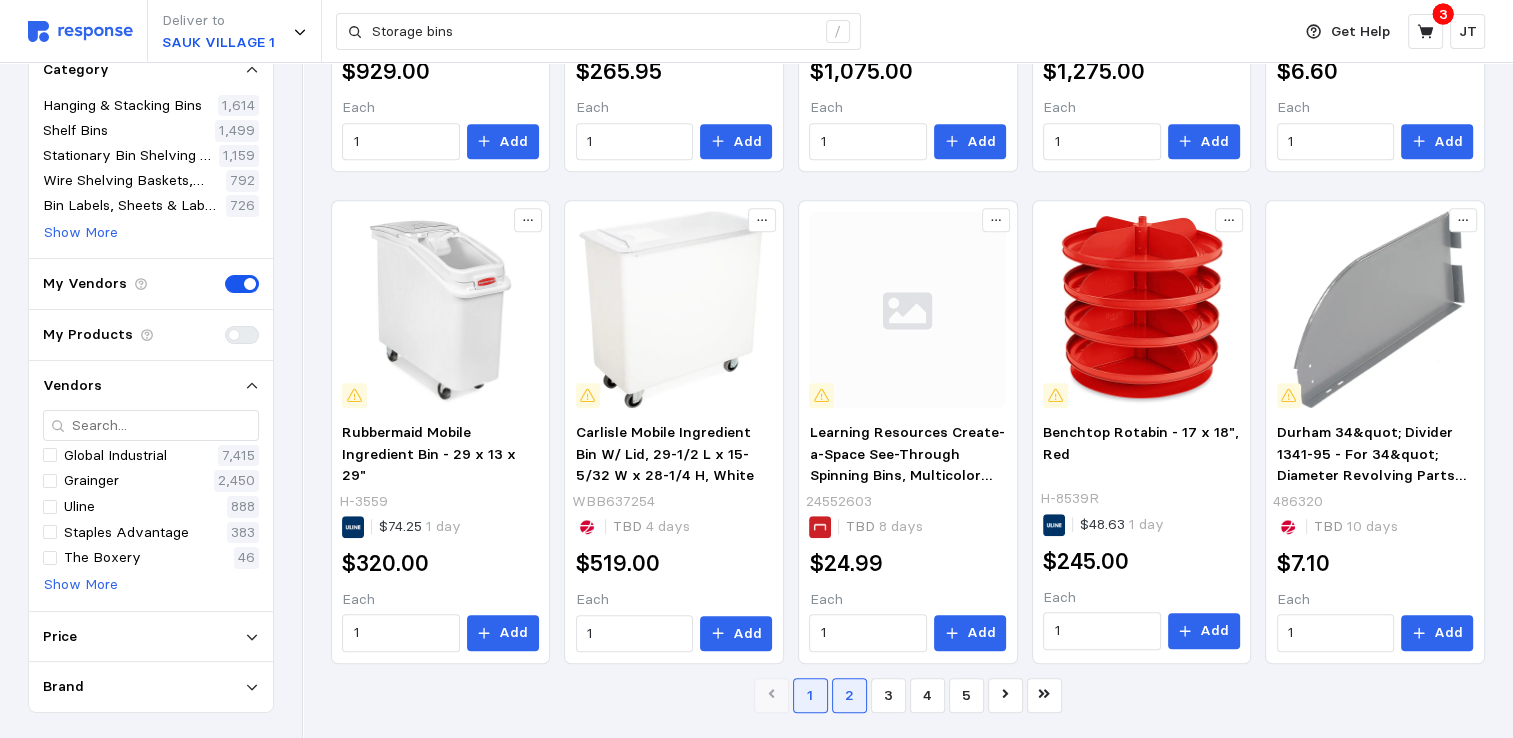 click on "2" at bounding box center (849, 695) 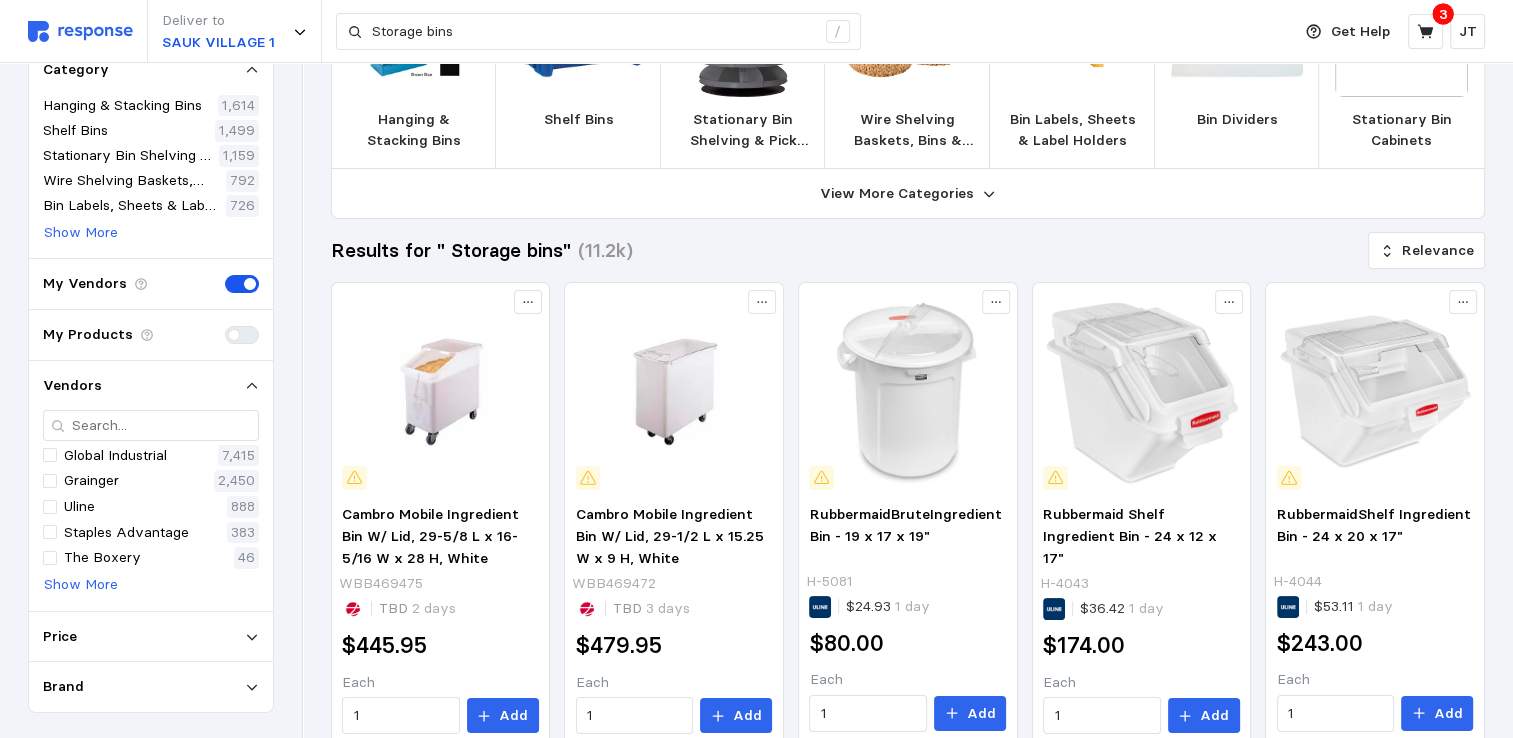 scroll, scrollTop: 1210, scrollLeft: 0, axis: vertical 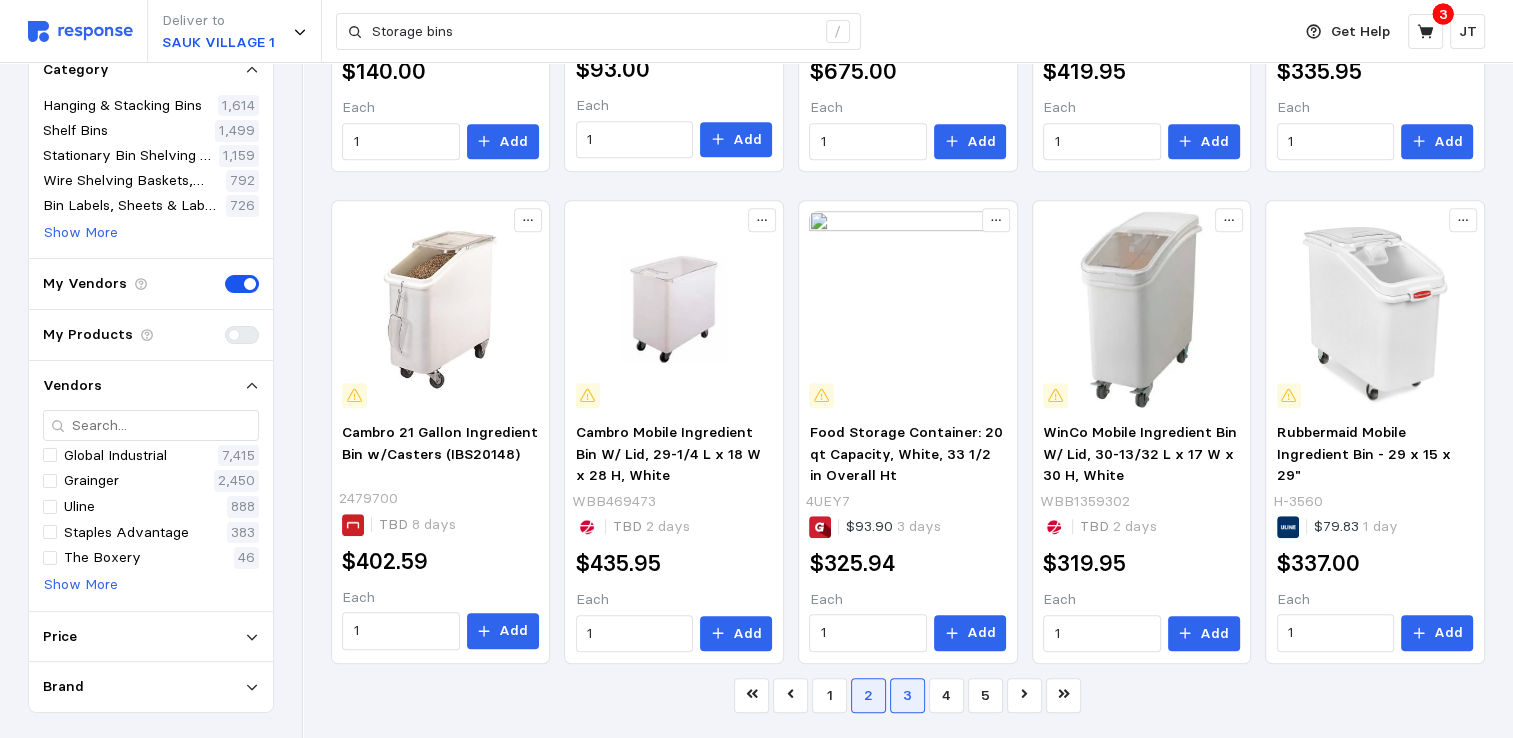 click on "3" at bounding box center [907, 695] 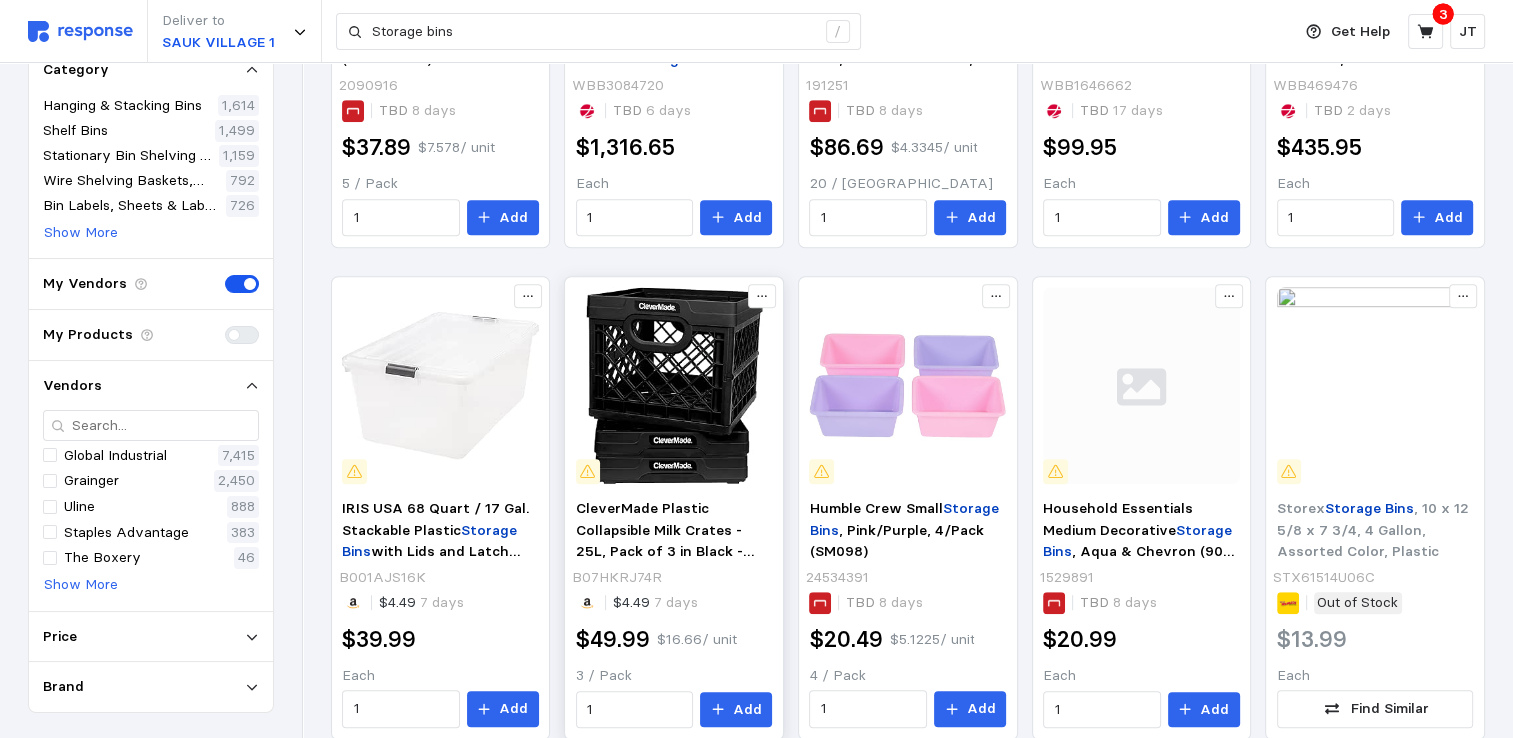 scroll, scrollTop: 1210, scrollLeft: 0, axis: vertical 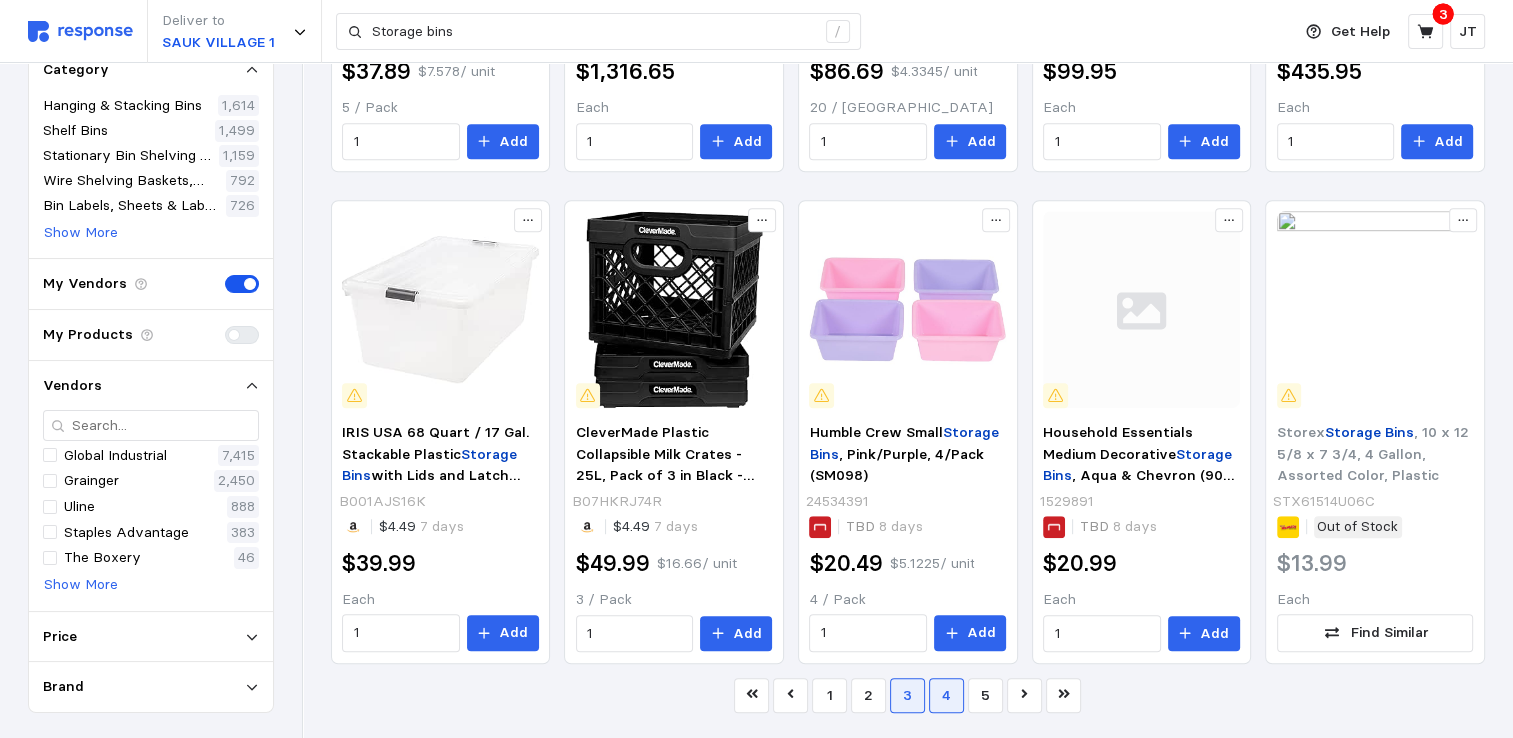 click on "4" at bounding box center (946, 695) 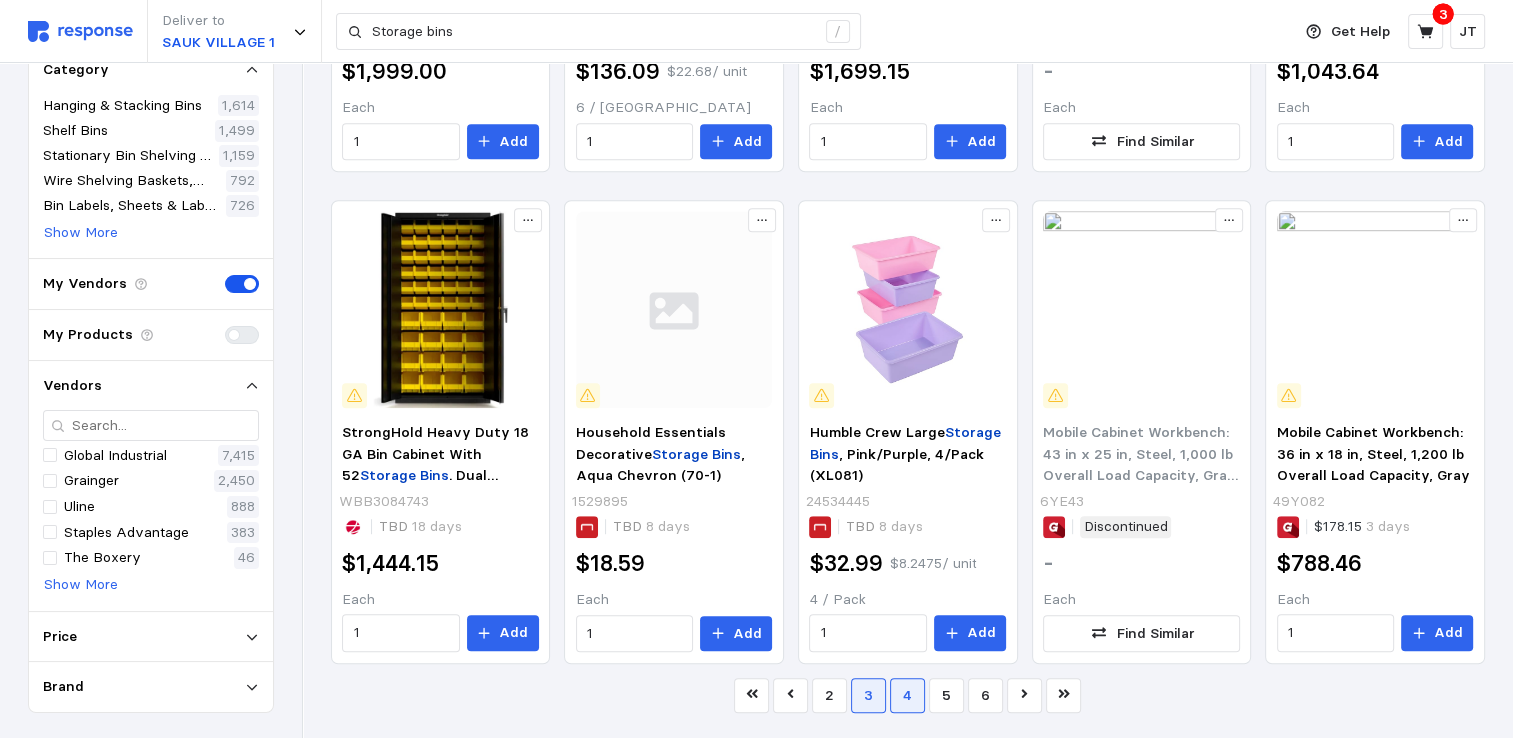 click on "3" at bounding box center (868, 695) 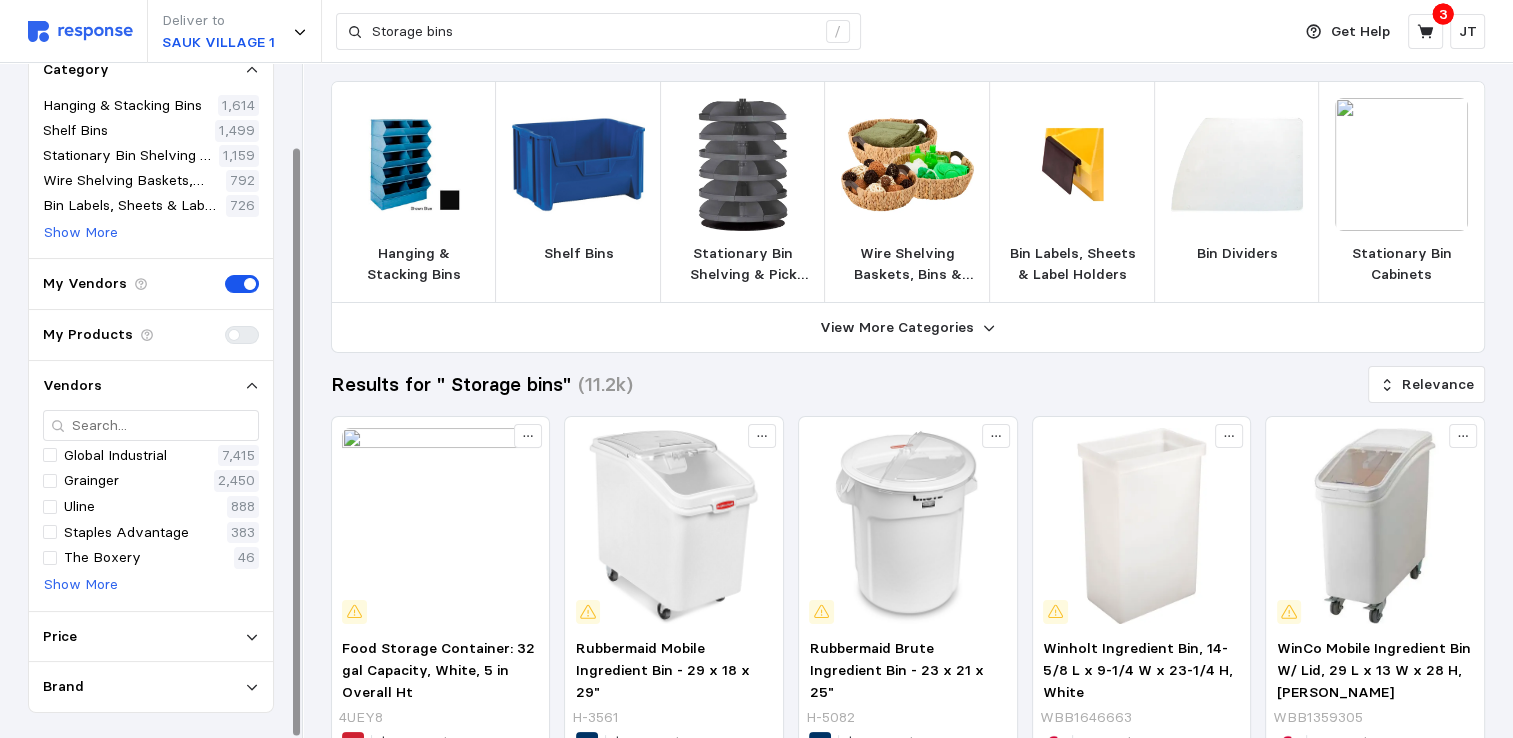 scroll, scrollTop: 0, scrollLeft: 0, axis: both 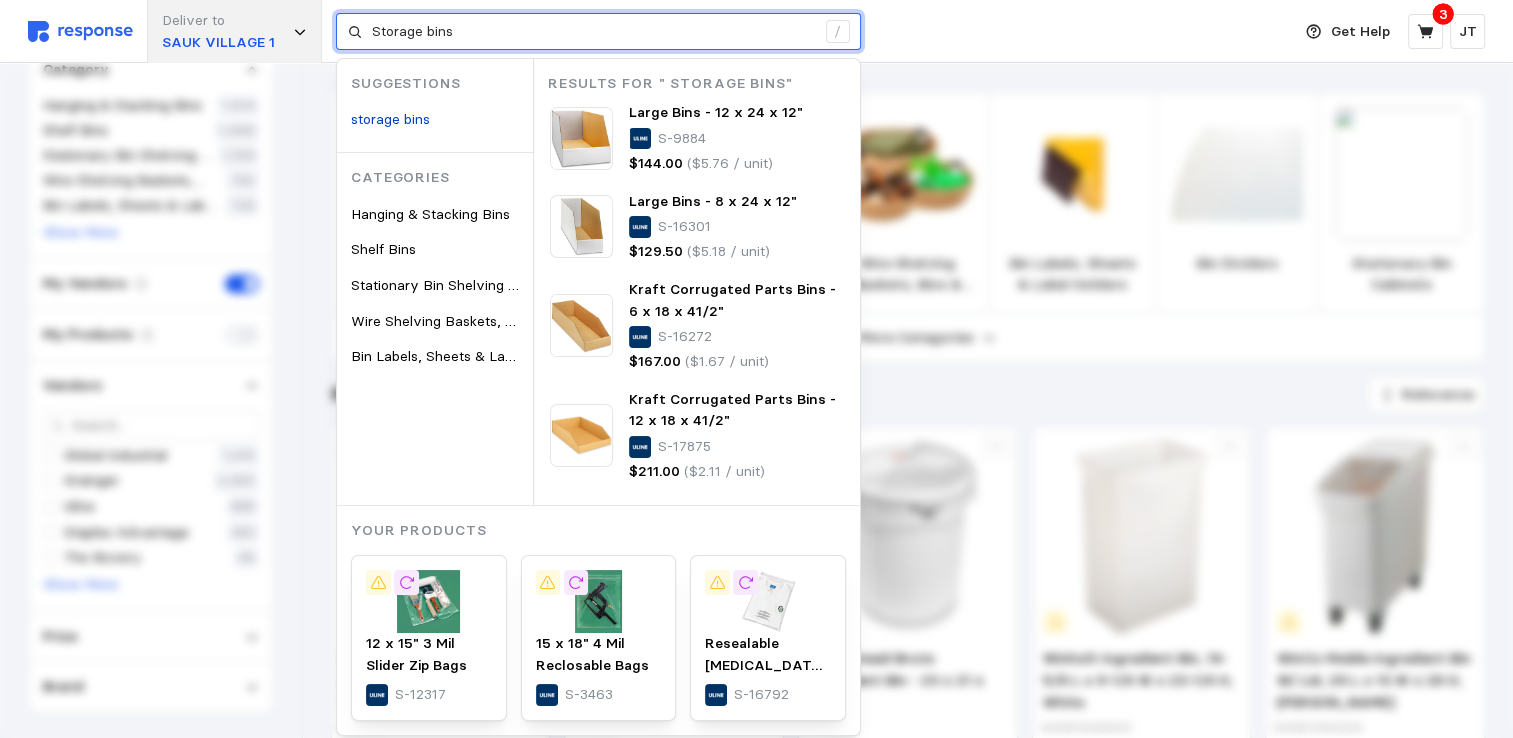 drag, startPoint x: 360, startPoint y: 17, endPoint x: 240, endPoint y: 5, distance: 120.59851 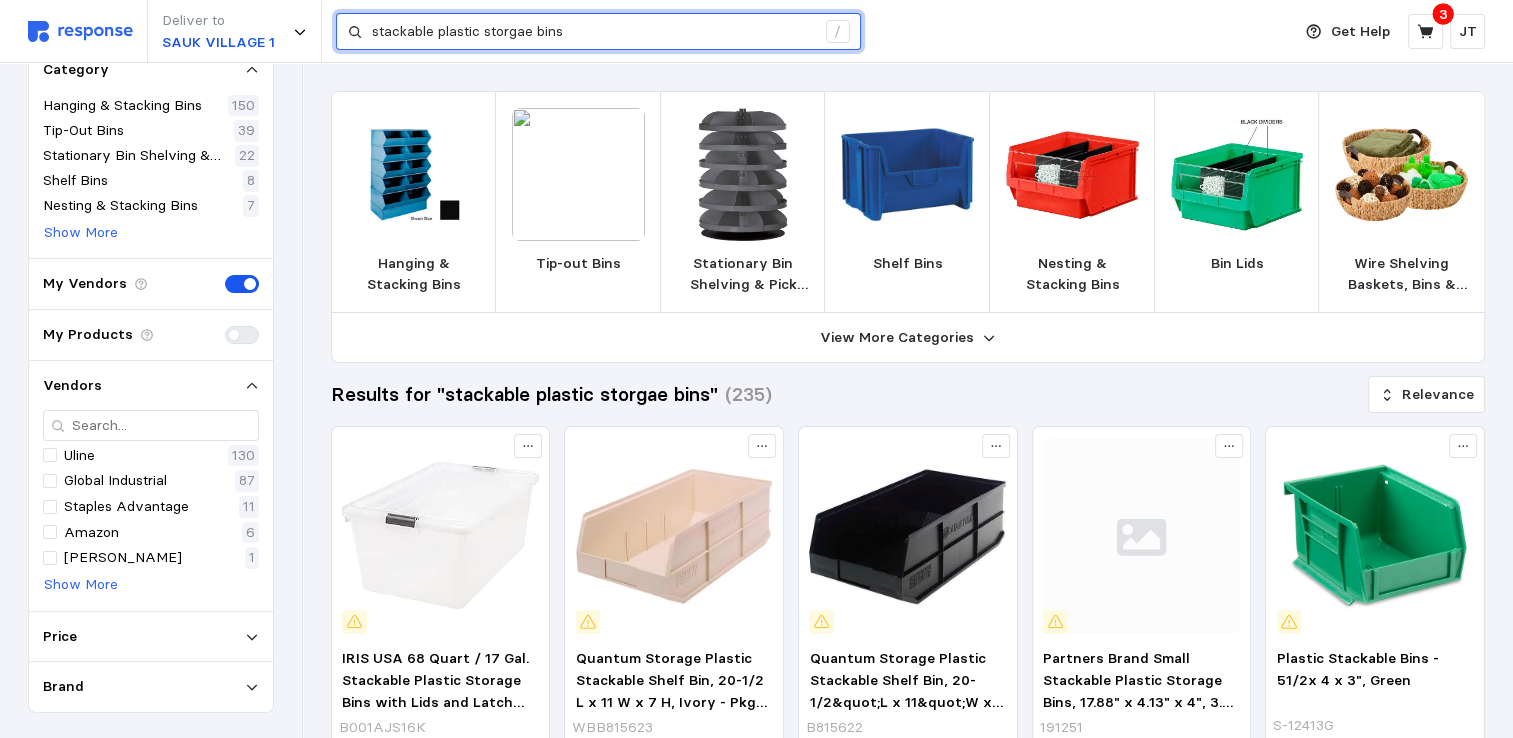 click on "stackable plastic storgae bins" at bounding box center [593, 32] 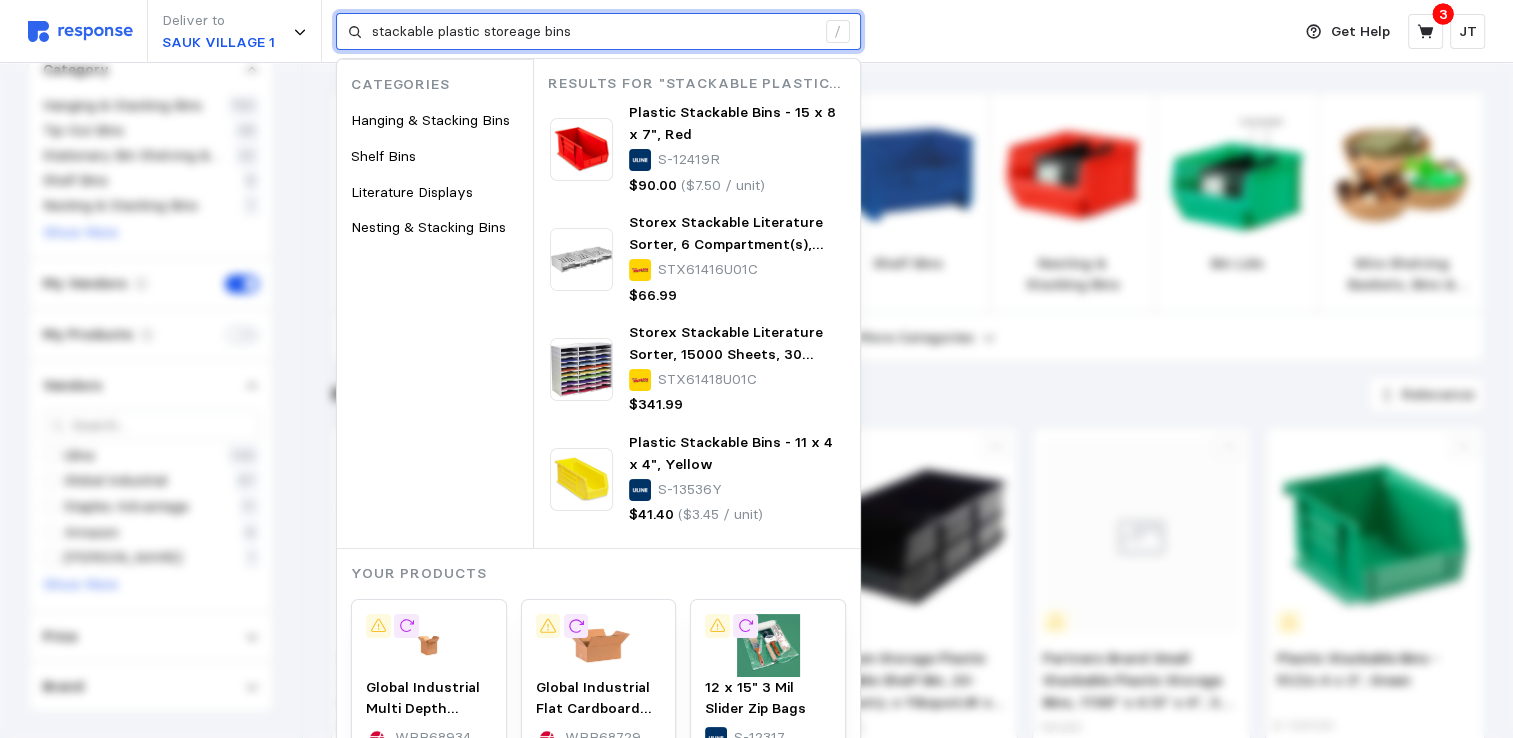 type on "stackable plastic storeage bins" 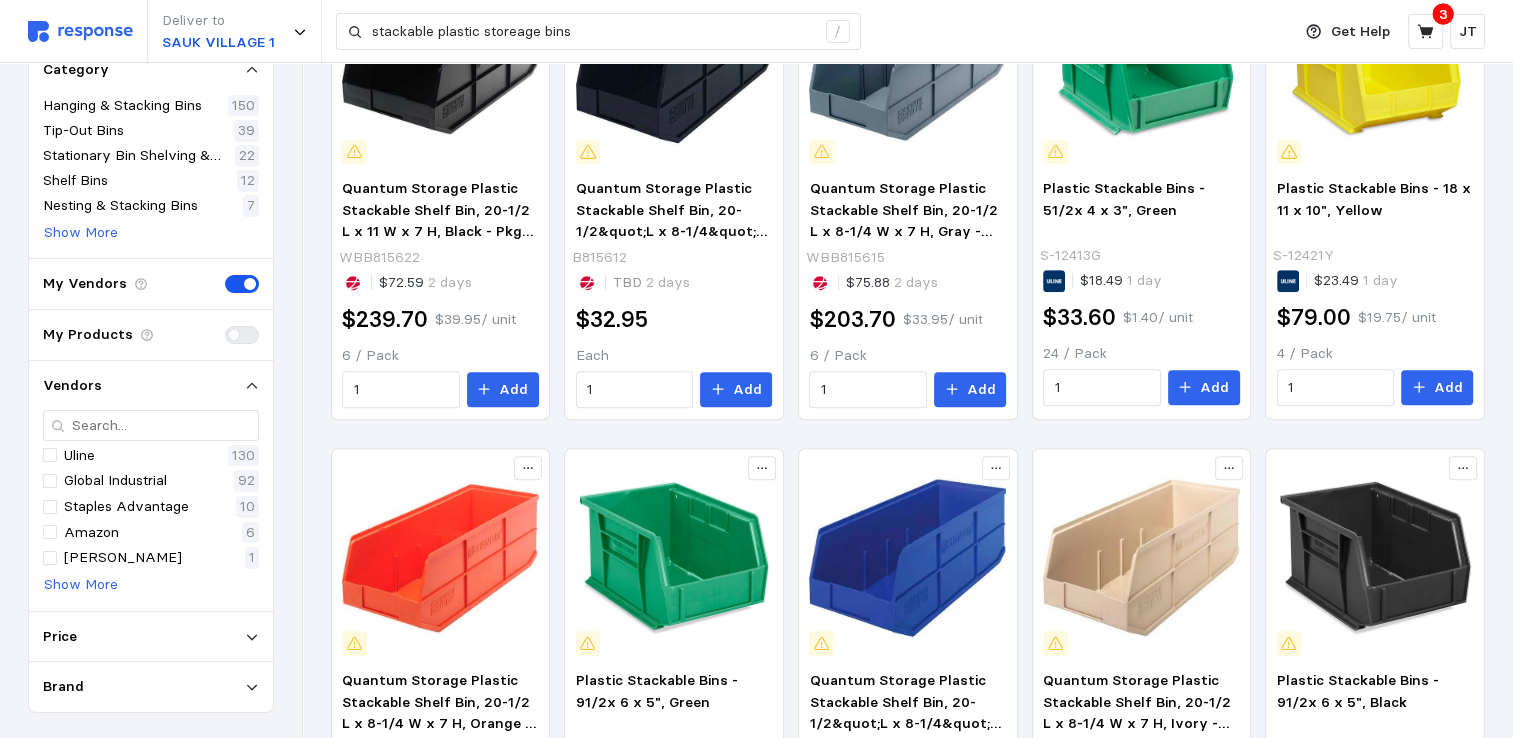 scroll, scrollTop: 1210, scrollLeft: 0, axis: vertical 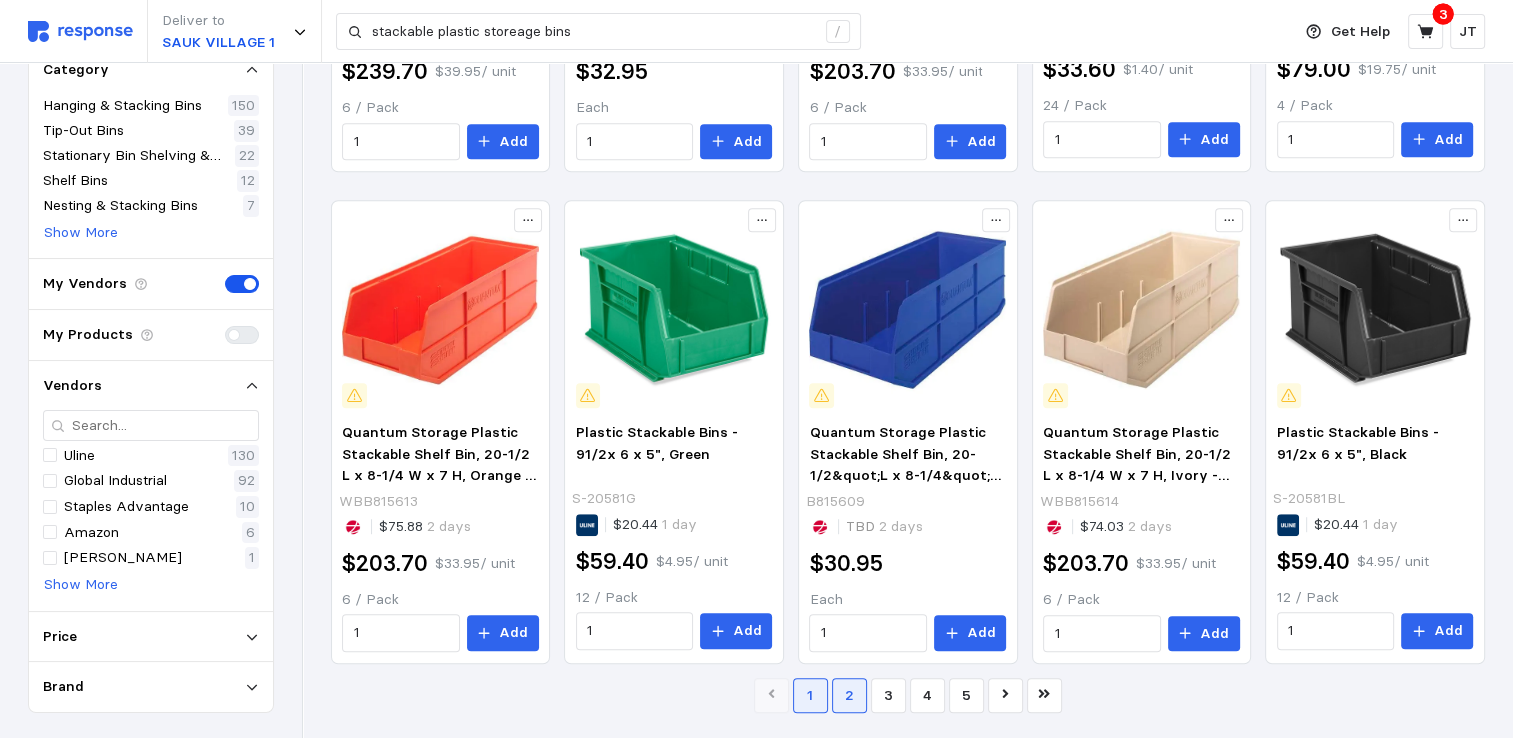 click on "2" at bounding box center (849, 695) 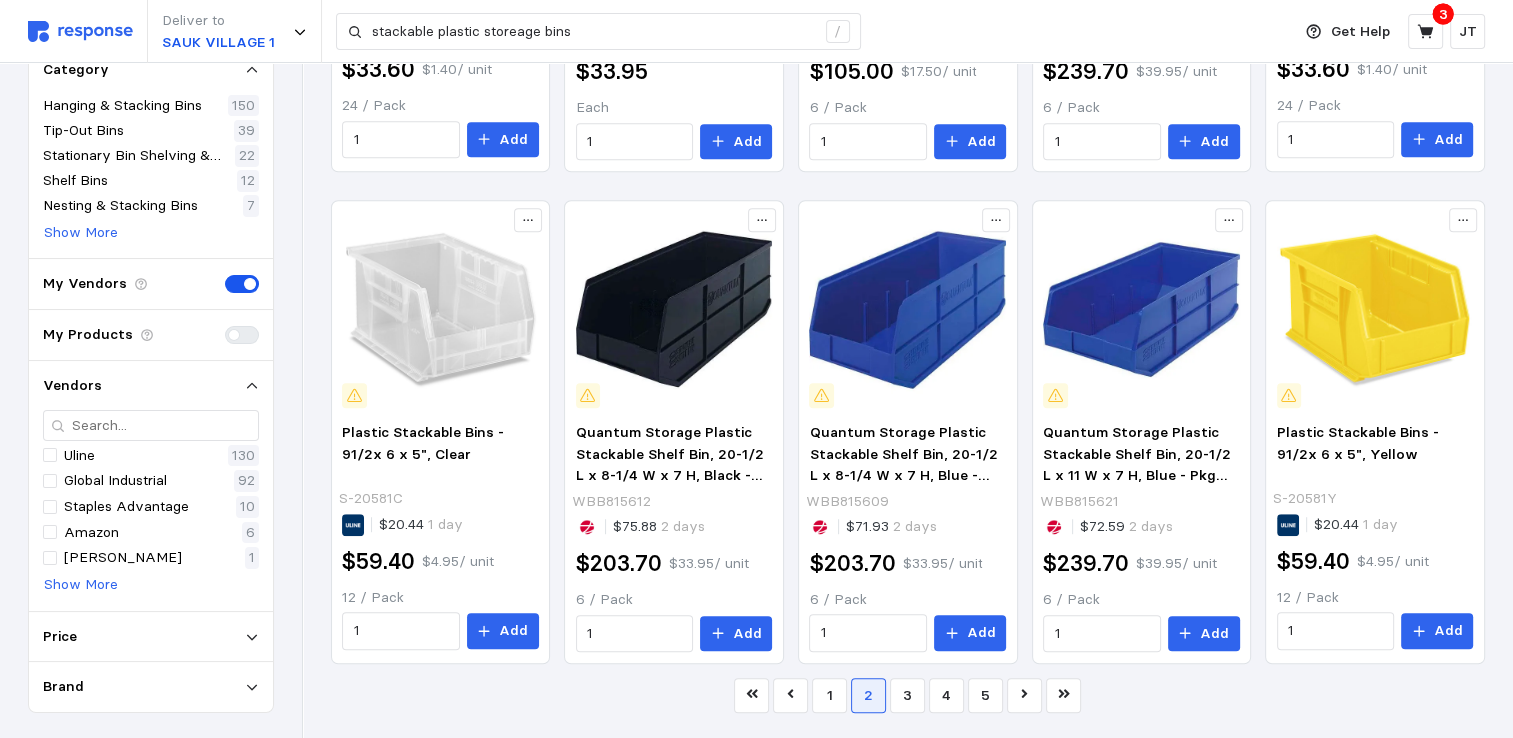 click on "1 2 3 4 5" at bounding box center (908, 695) 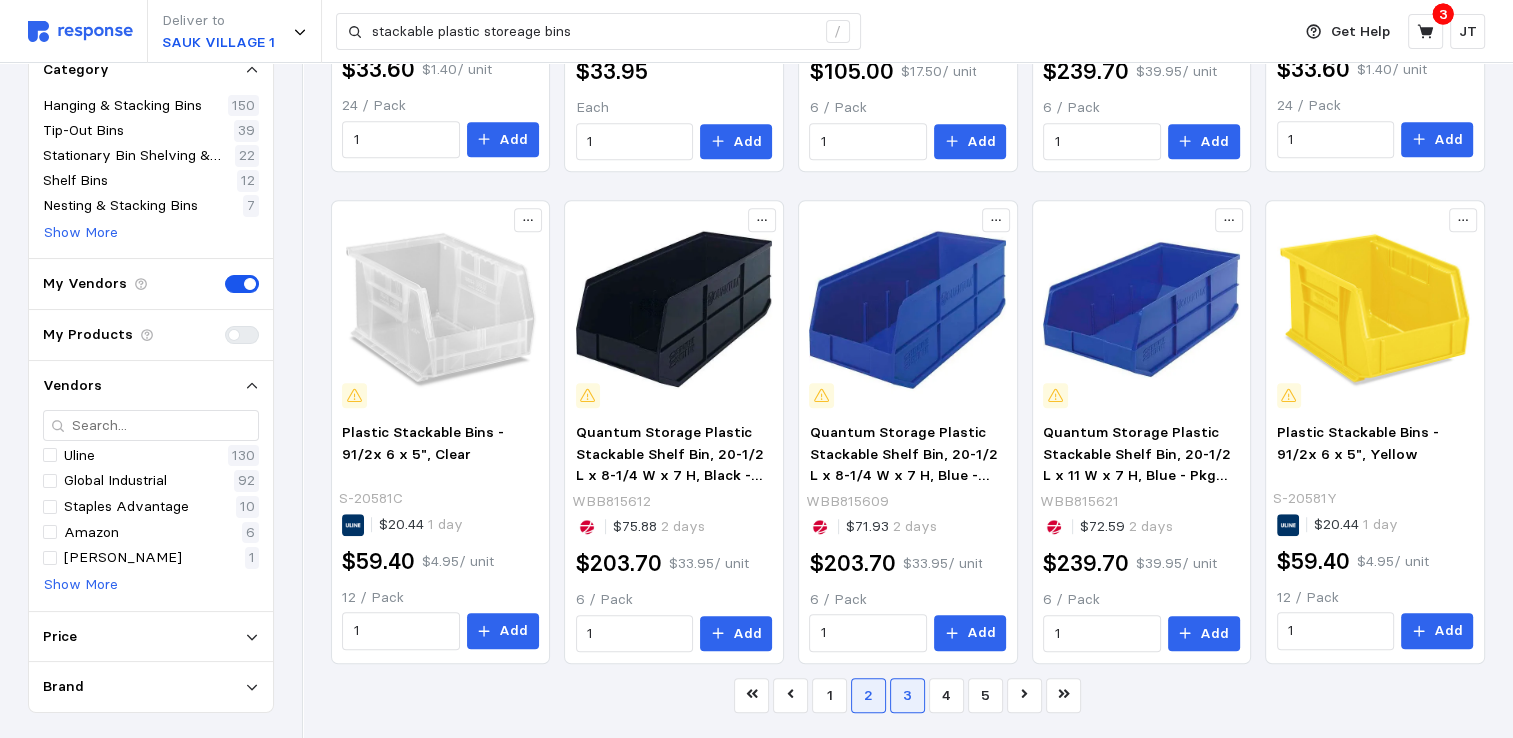 click on "3" at bounding box center [907, 695] 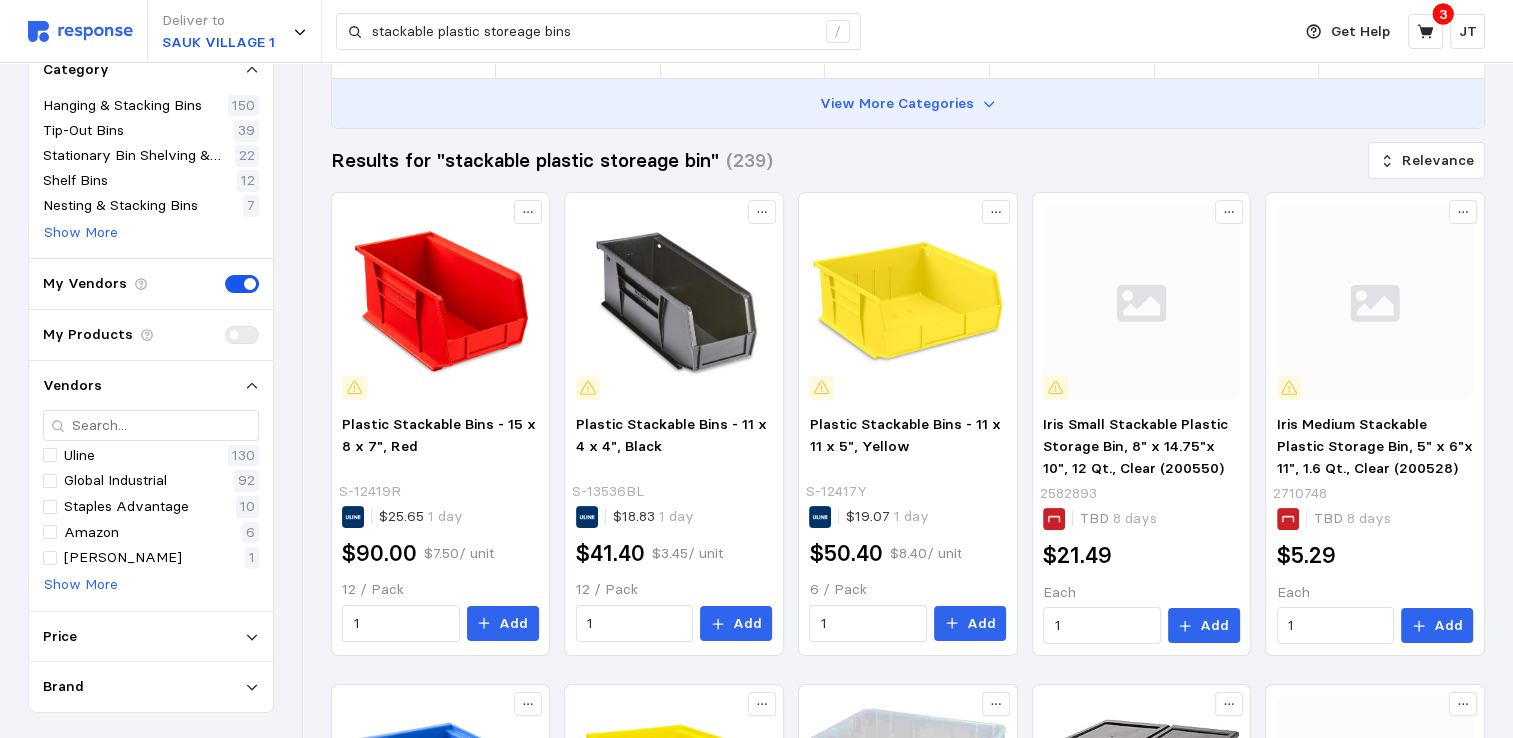 scroll, scrollTop: 0, scrollLeft: 0, axis: both 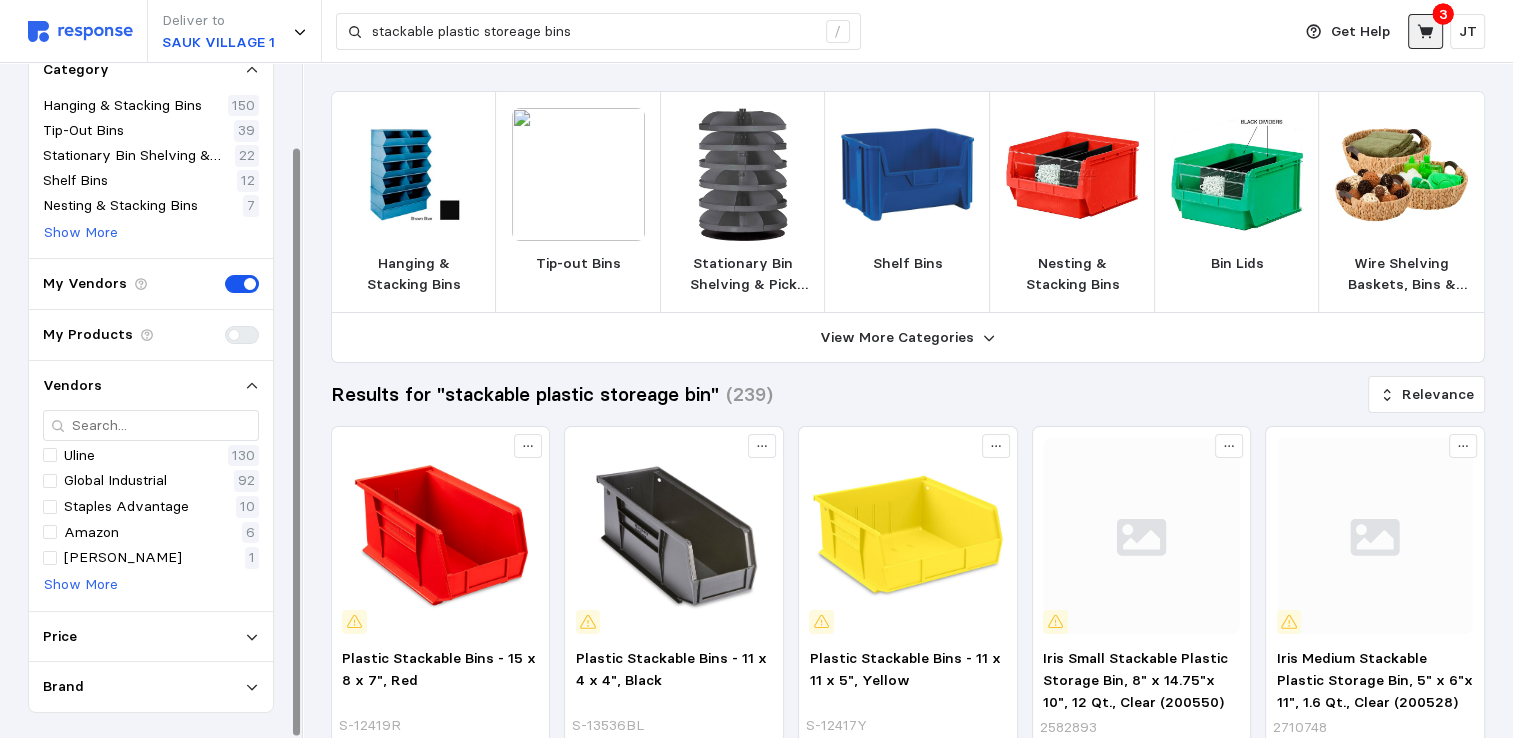 click at bounding box center (1425, 31) 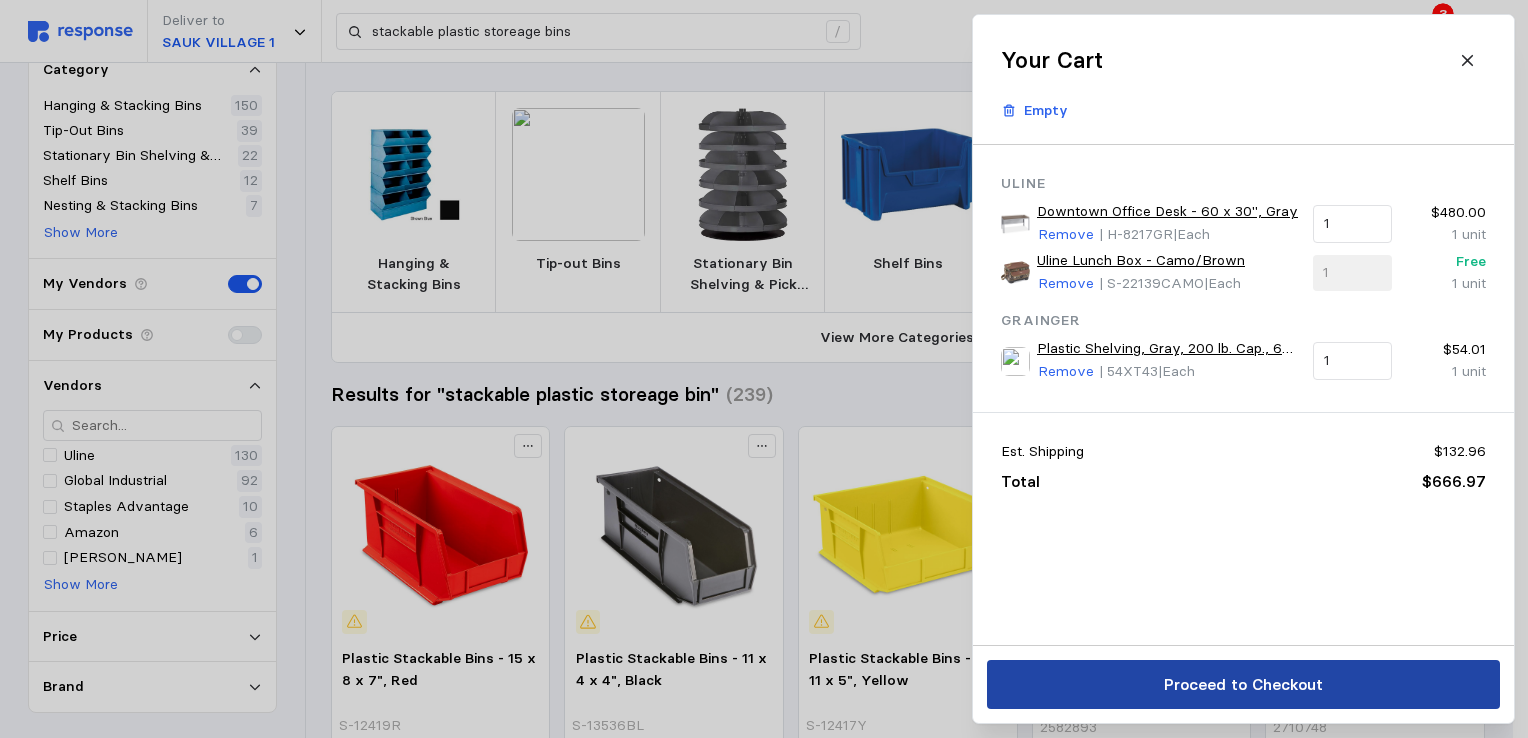 click on "Proceed to Checkout" at bounding box center (1242, 684) 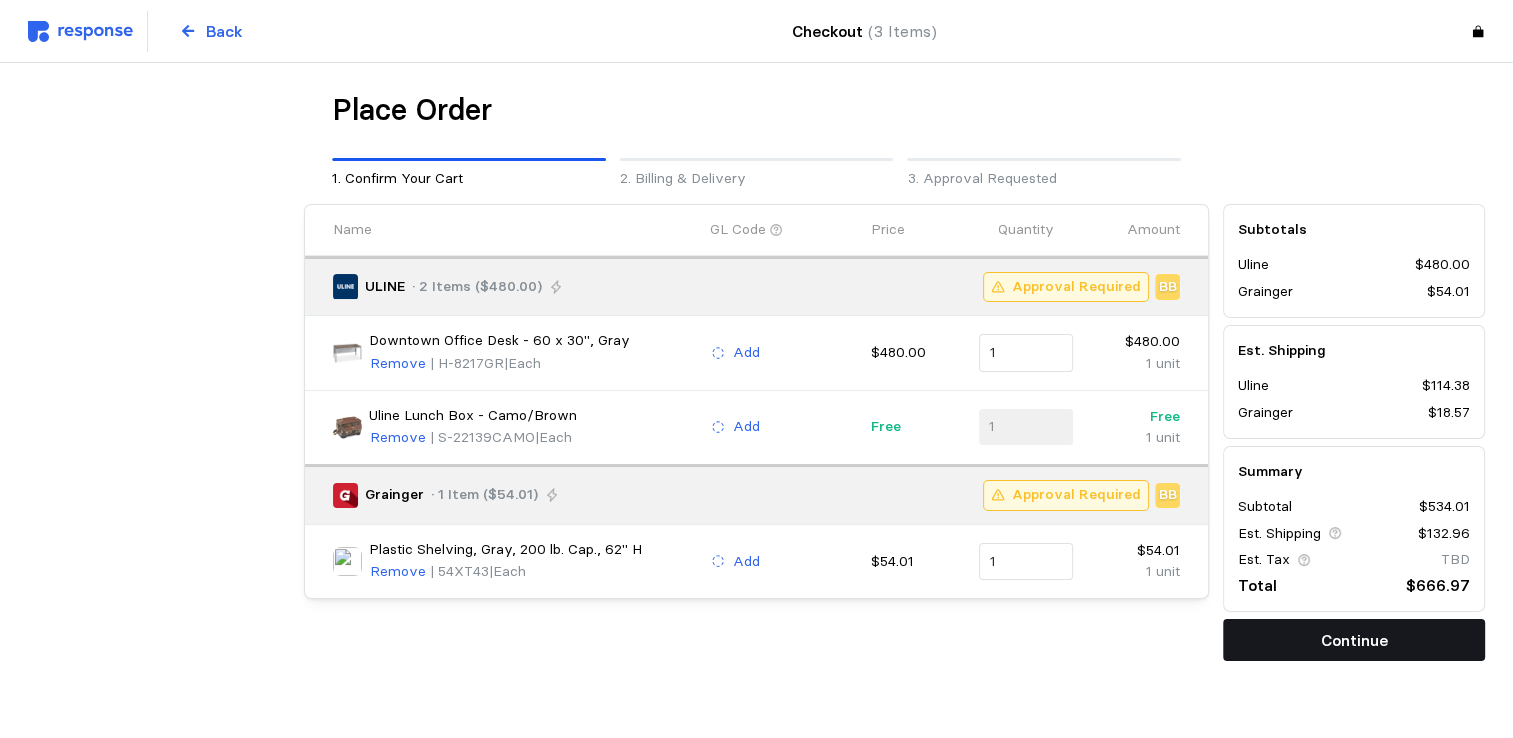 click on "Continue" at bounding box center [1354, 640] 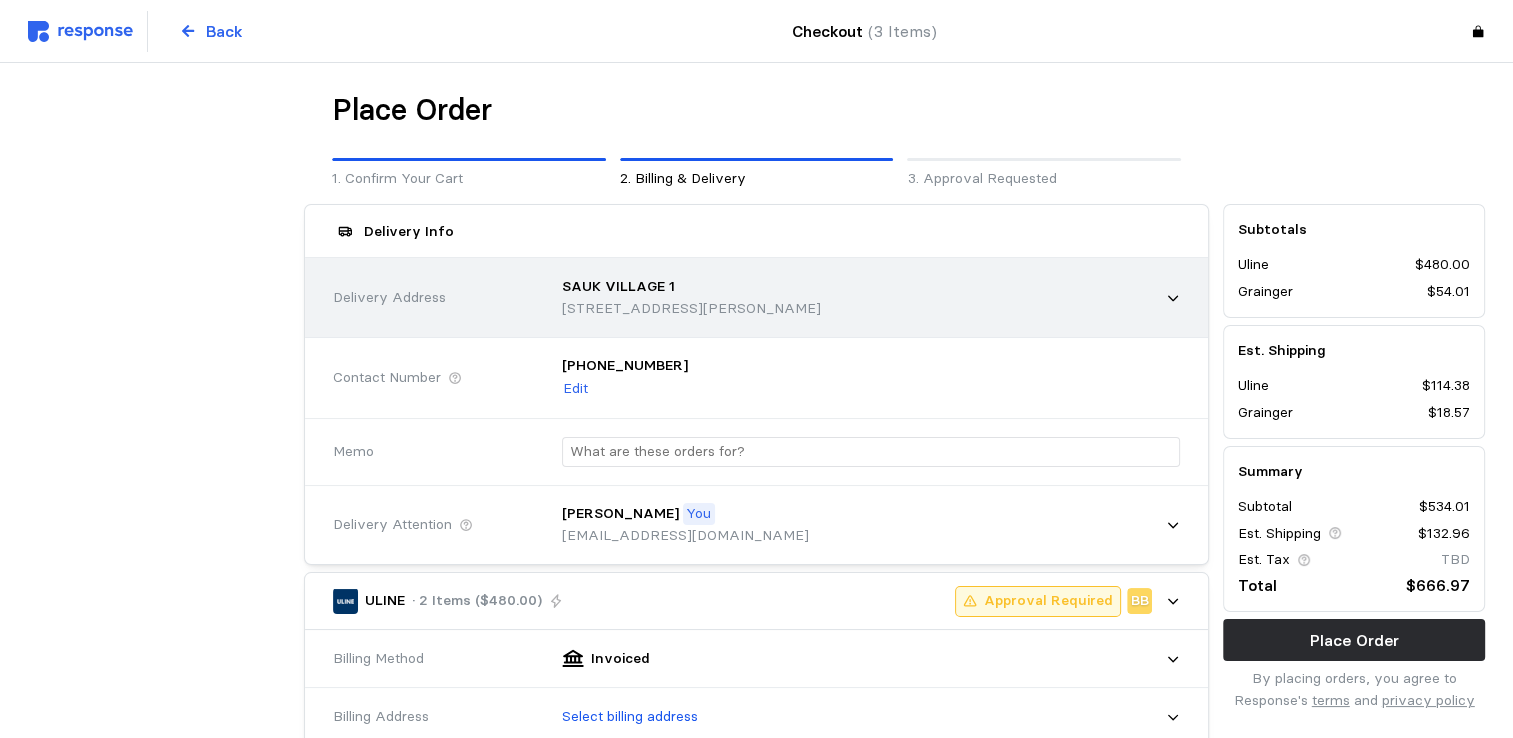 click on "[STREET_ADDRESS][PERSON_NAME]" at bounding box center (691, 309) 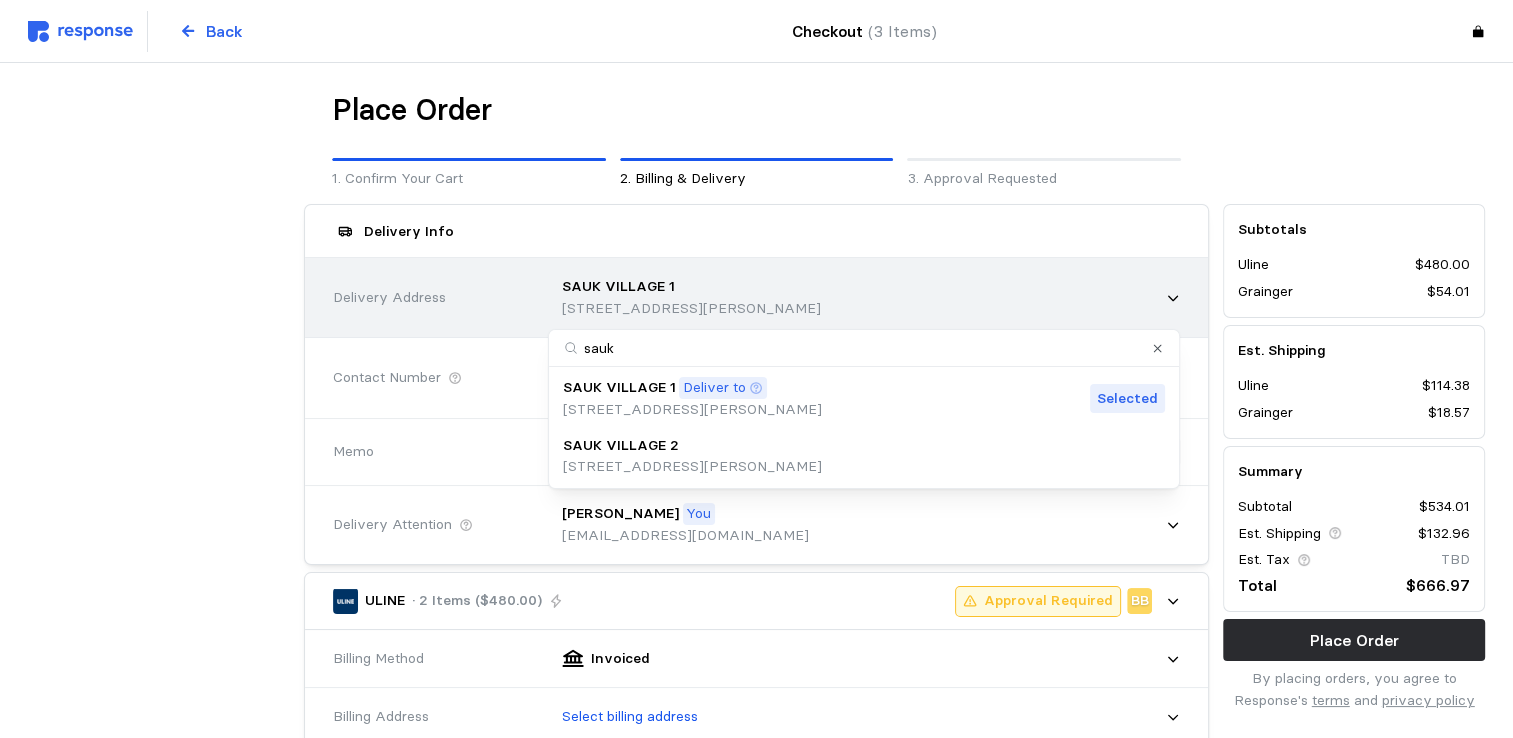 type on "sauk2" 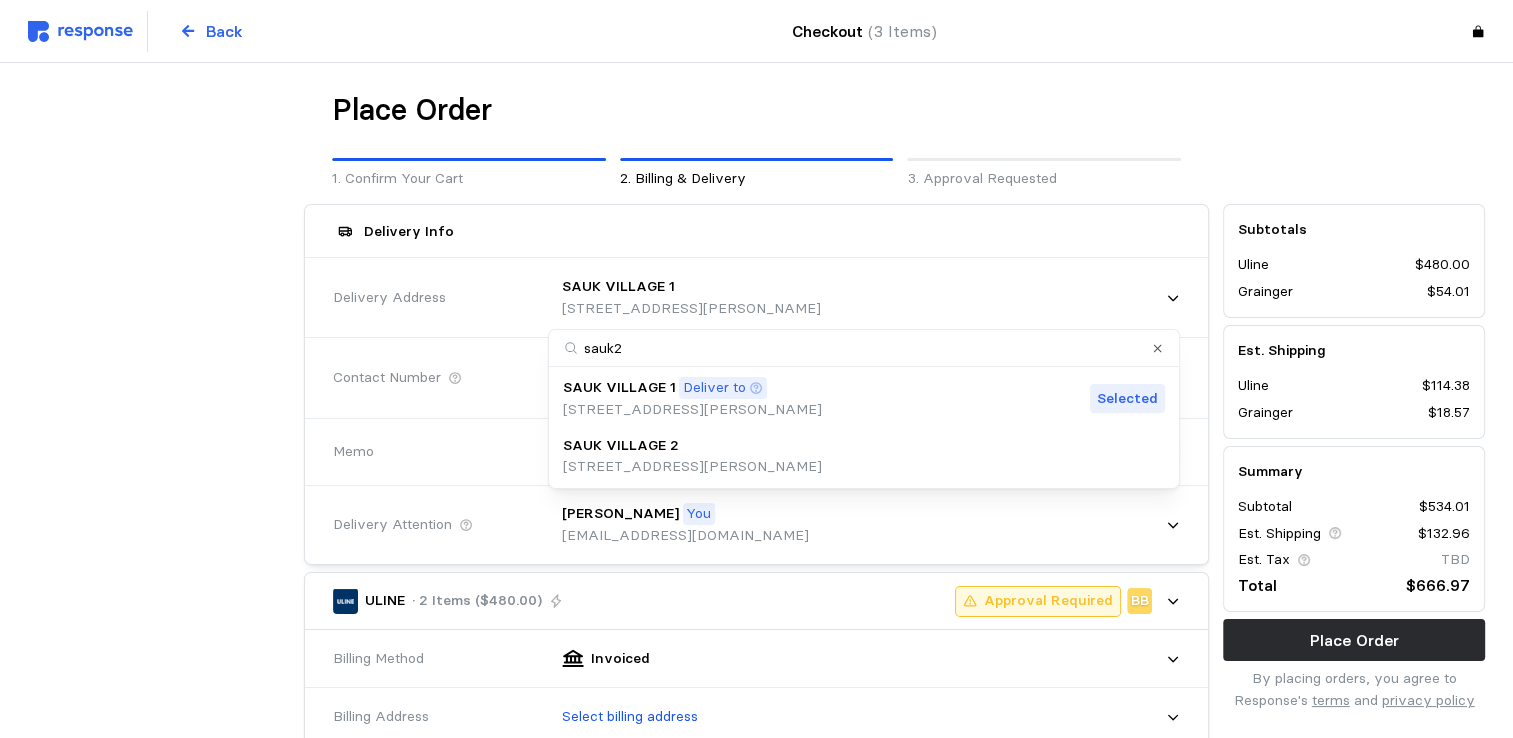 click on "SAUK VILLAGE 2" at bounding box center [621, 446] 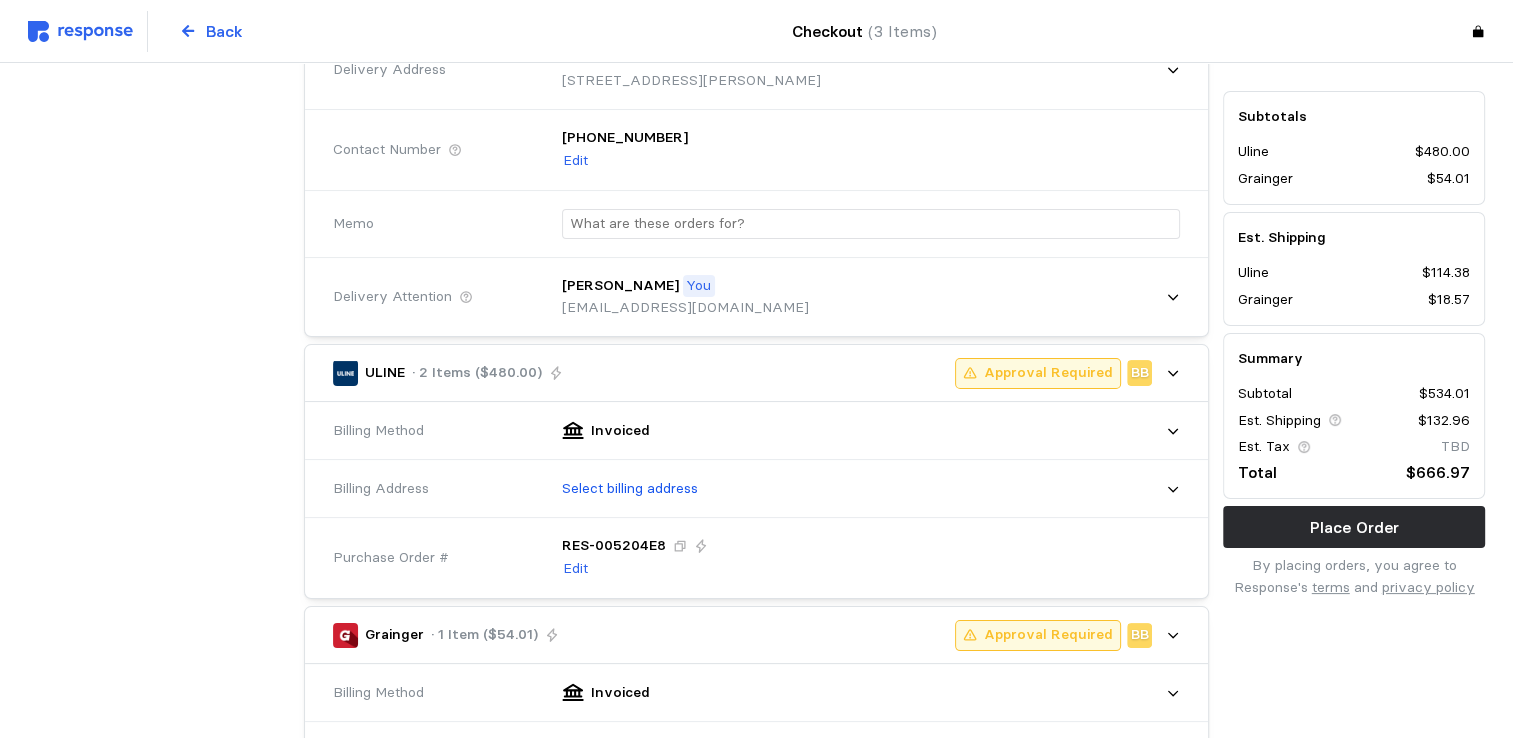 scroll, scrollTop: 266, scrollLeft: 0, axis: vertical 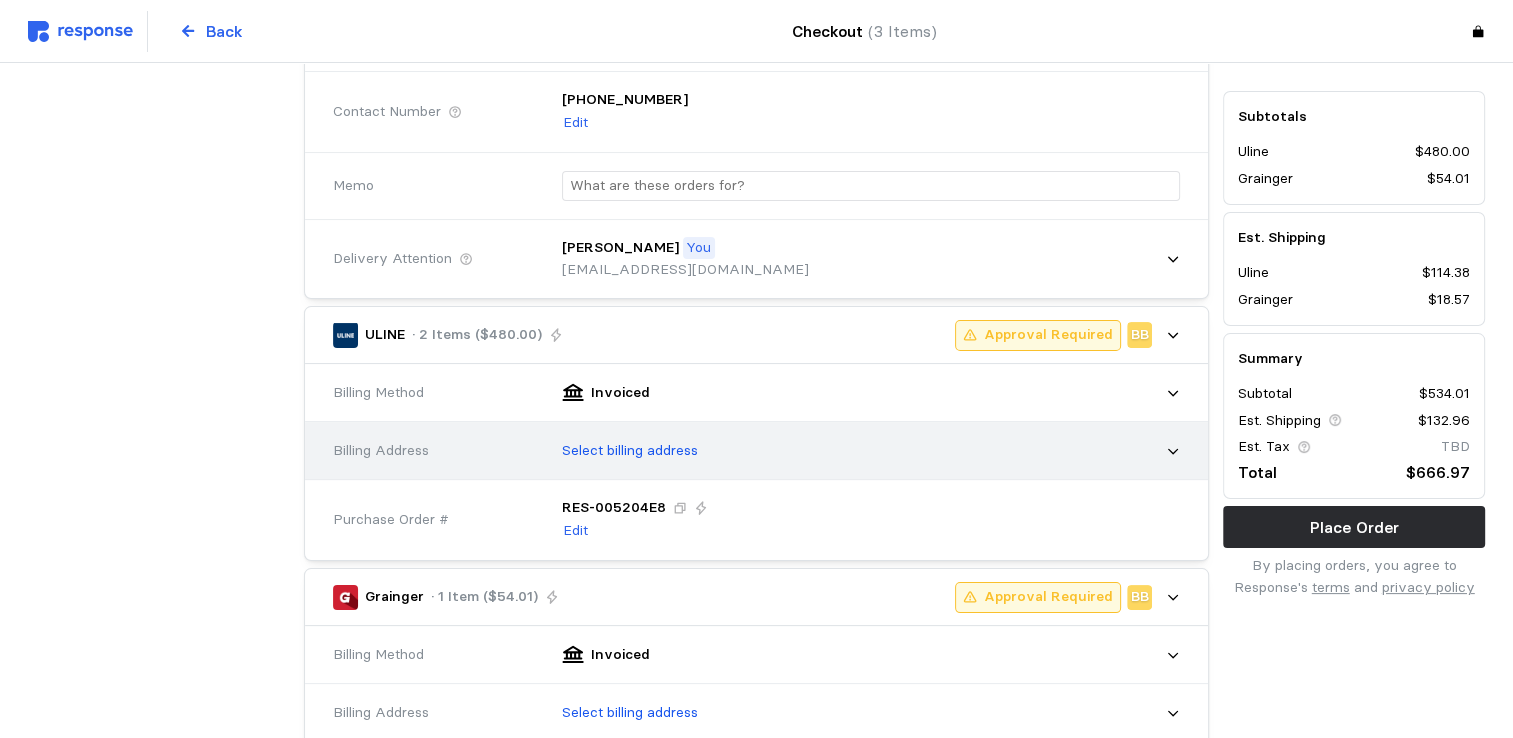 click on "Select billing address" at bounding box center (630, 451) 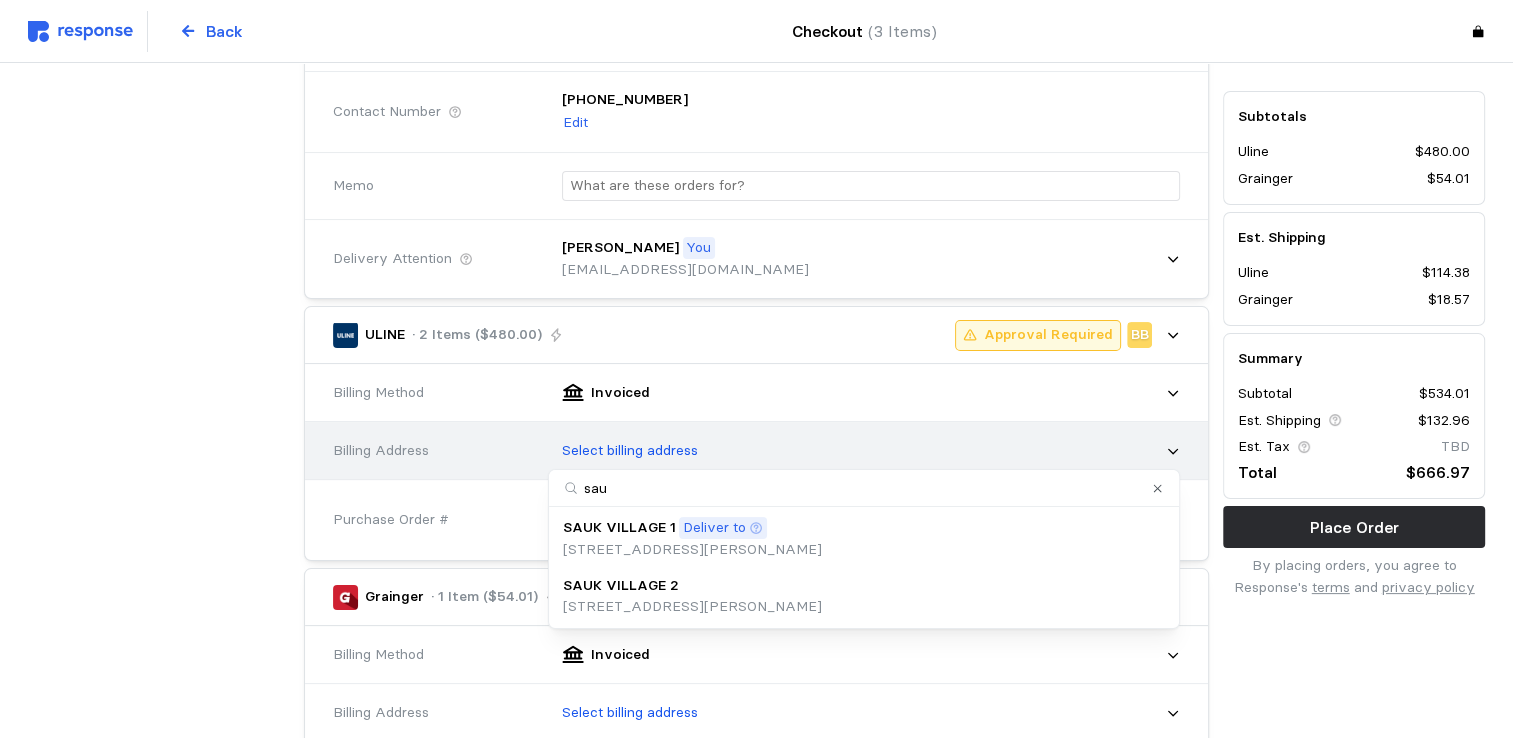 type on "sauk" 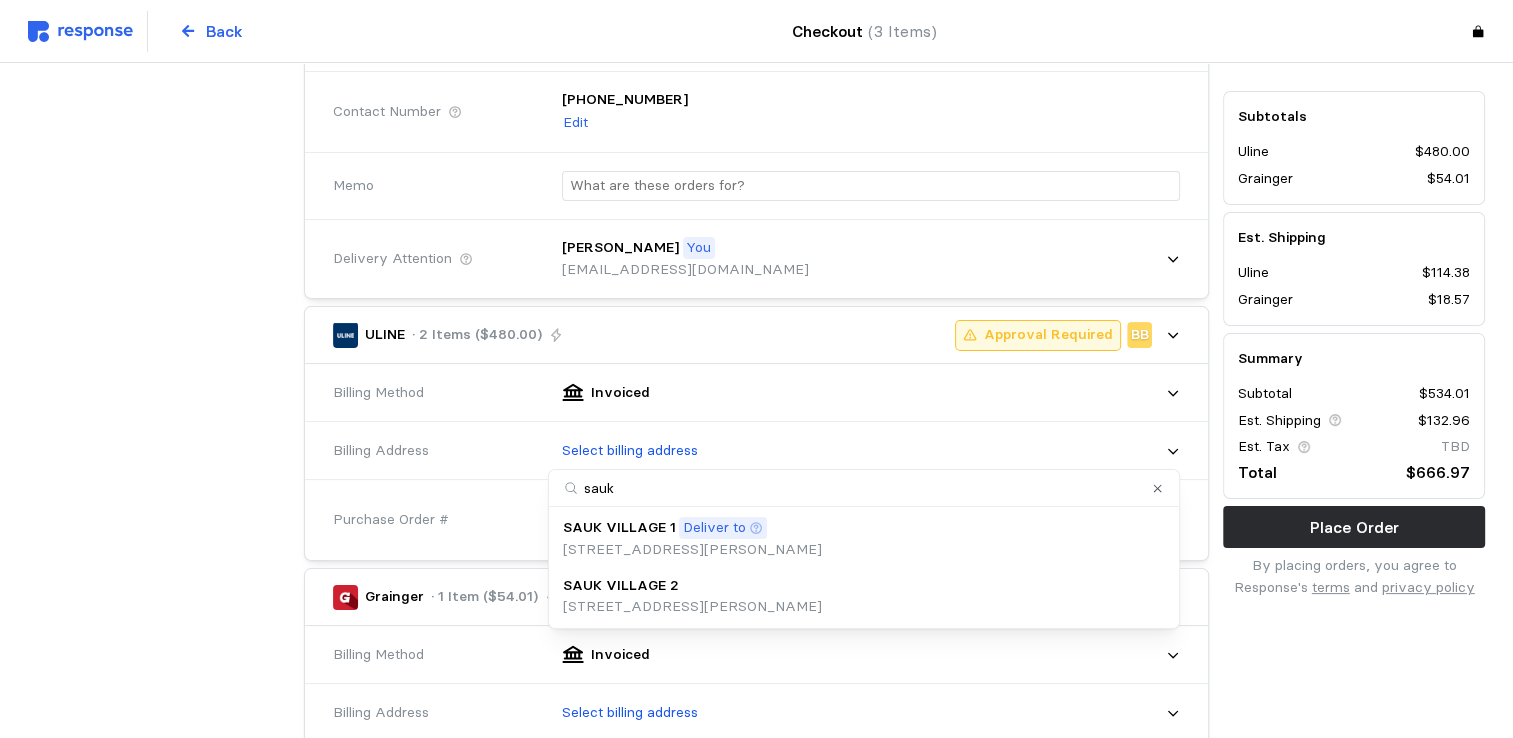 click on "SAUK VILLAGE 2 [STREET_ADDRESS][PERSON_NAME]" at bounding box center (692, 596) 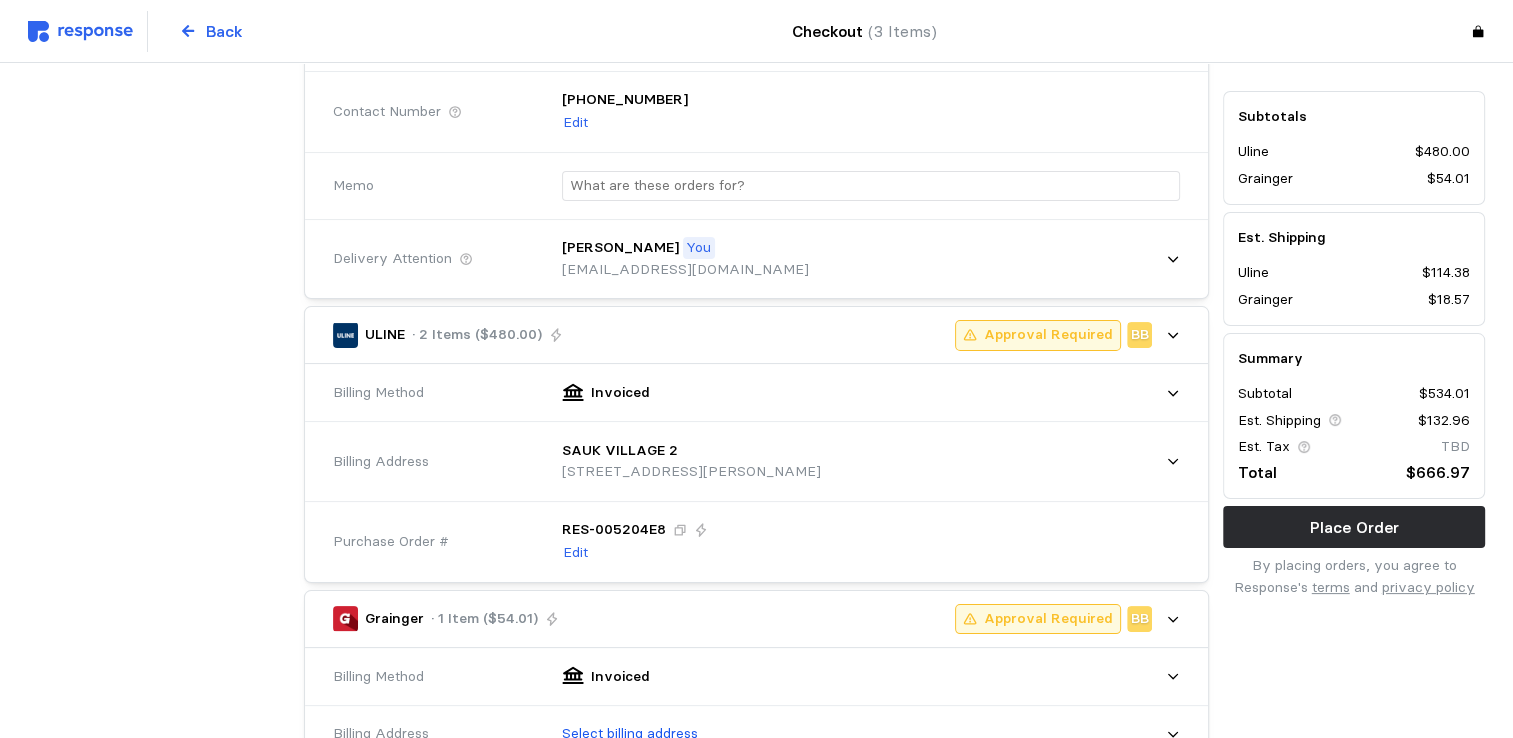 scroll, scrollTop: 533, scrollLeft: 0, axis: vertical 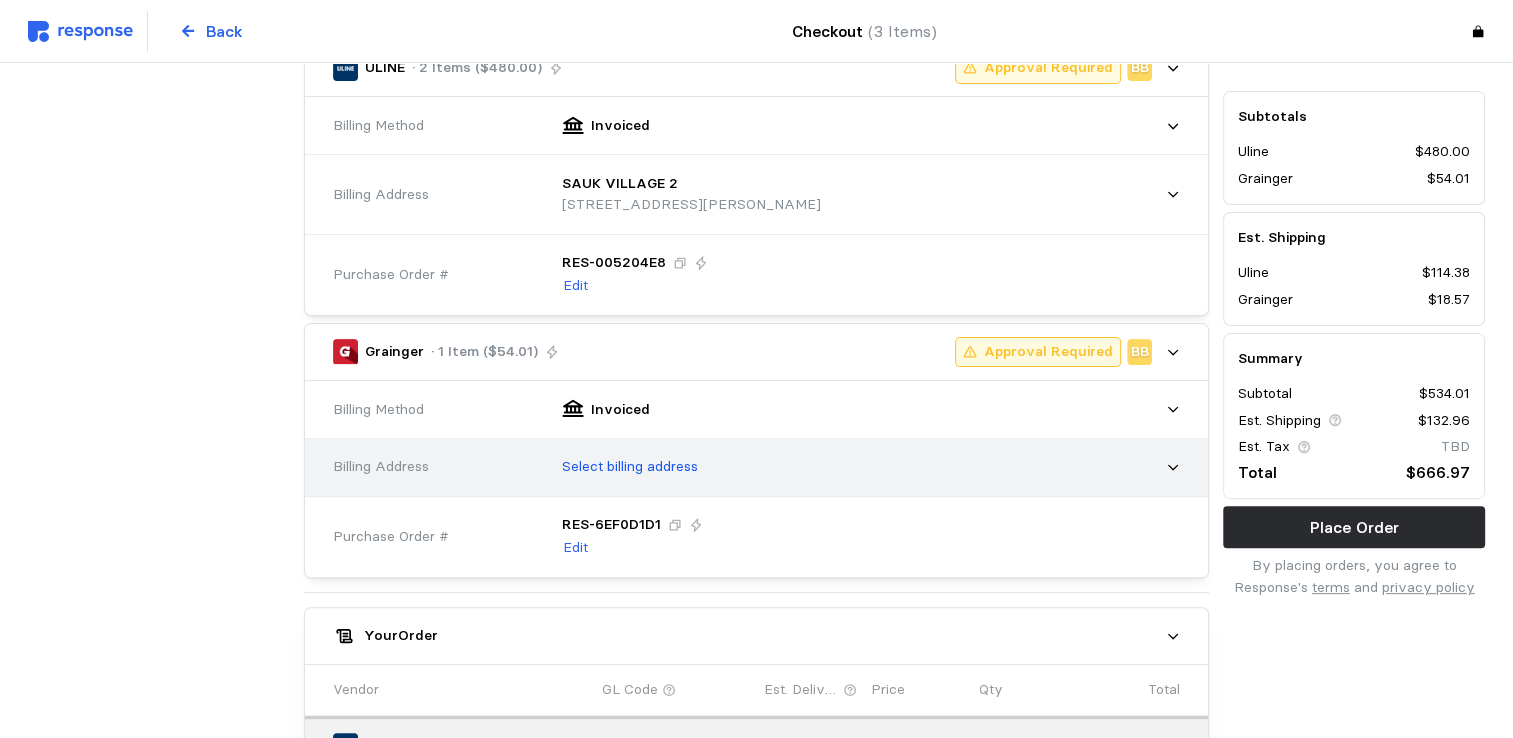 click on "Select billing address" at bounding box center (630, 467) 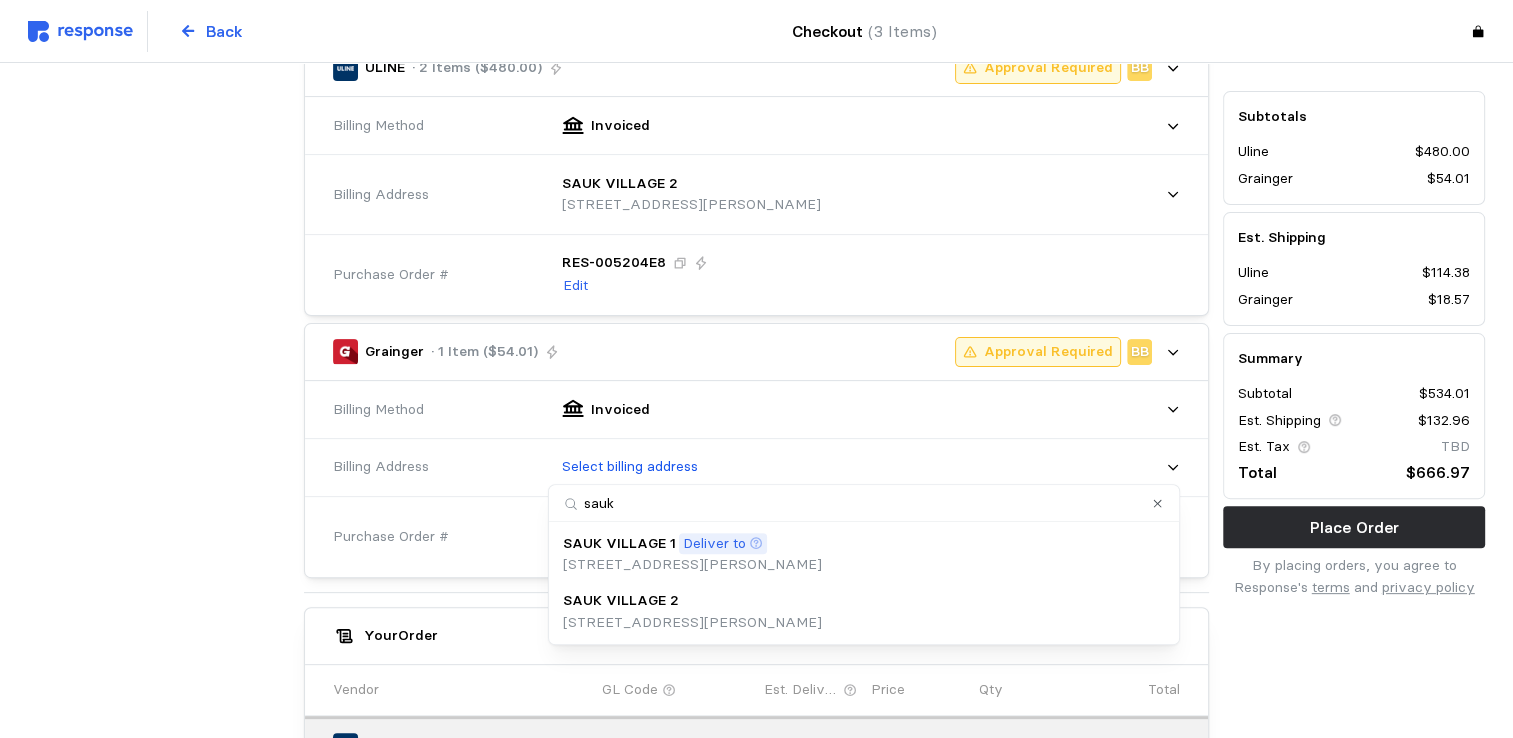 type on "sauk2" 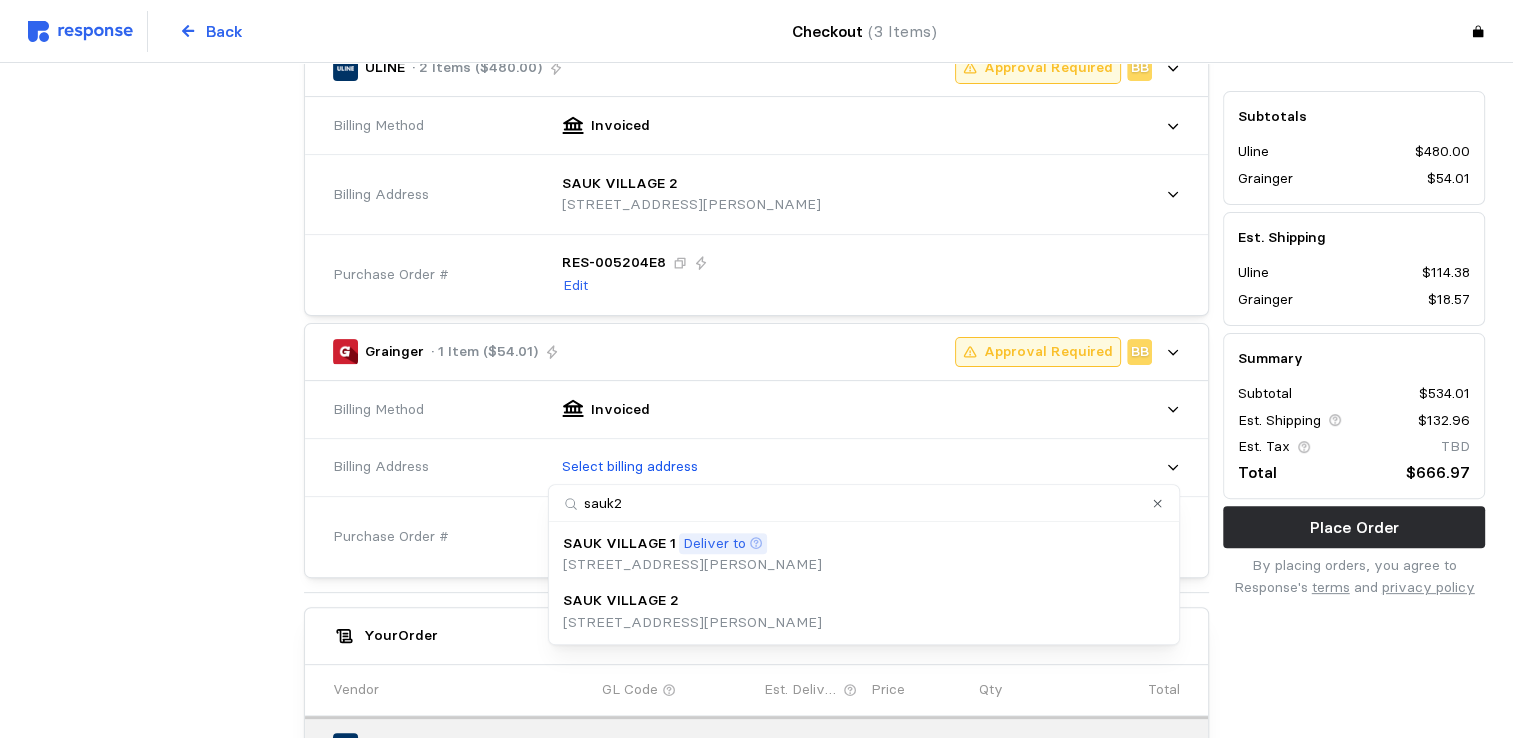 click on "SAUK VILLAGE 2" at bounding box center [692, 601] 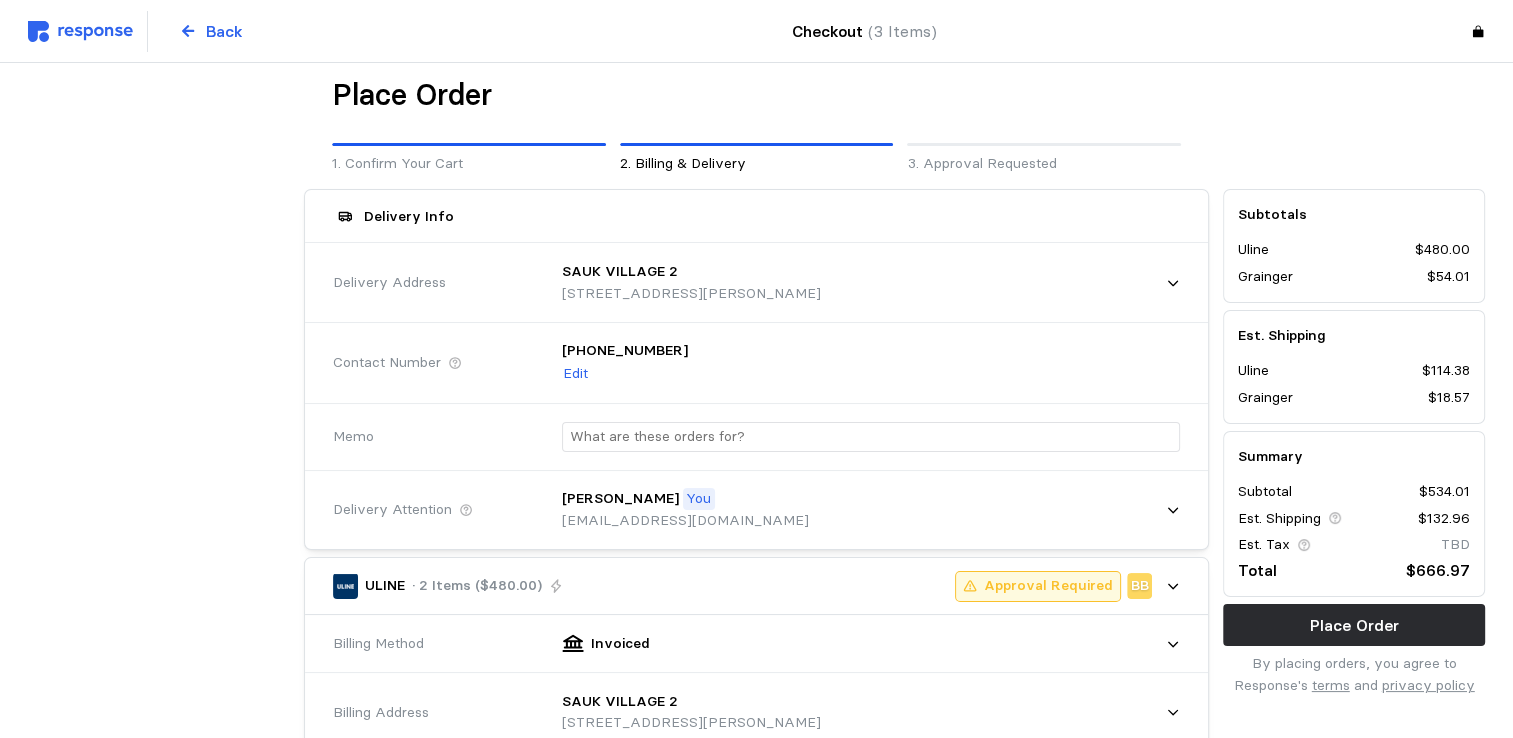 scroll, scrollTop: 0, scrollLeft: 0, axis: both 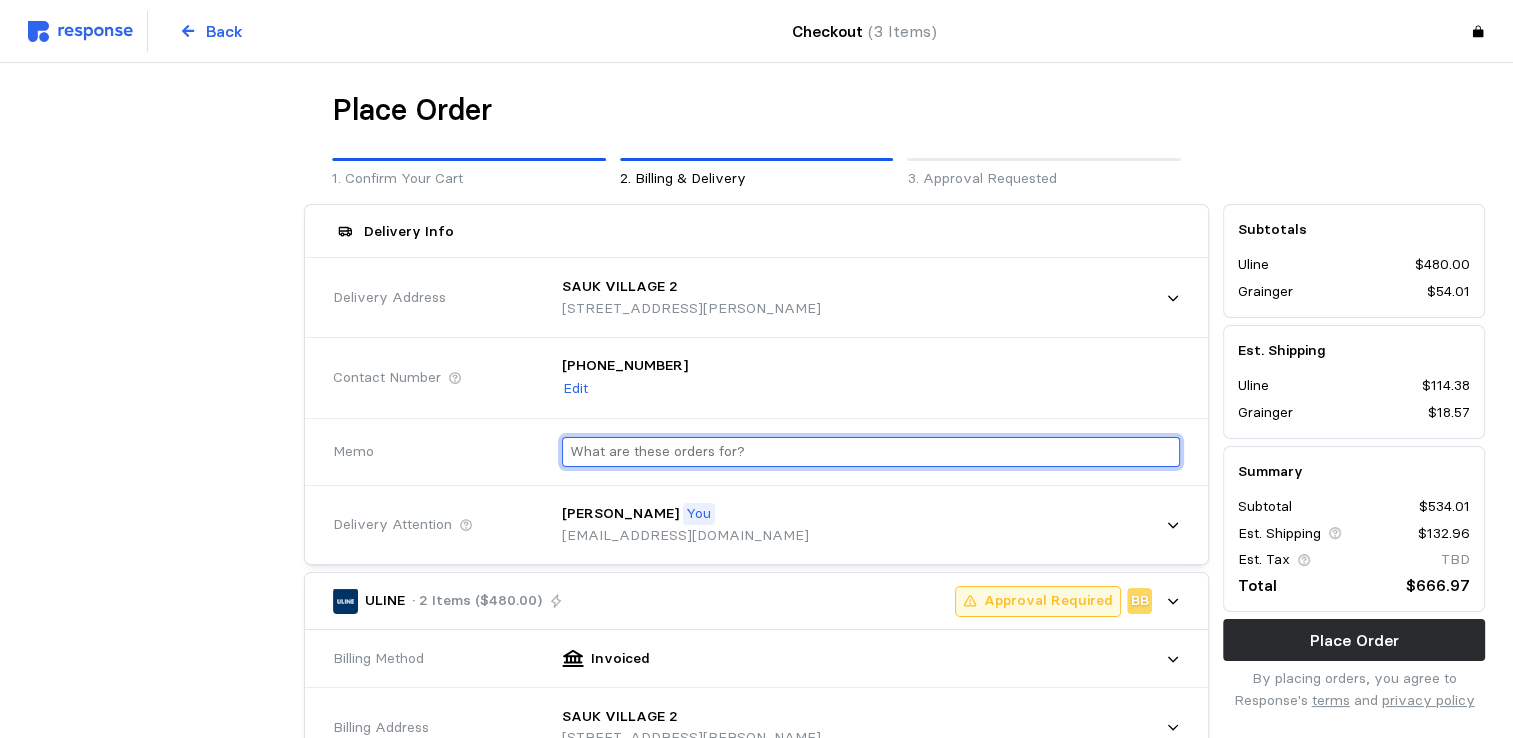 click at bounding box center (871, 452) 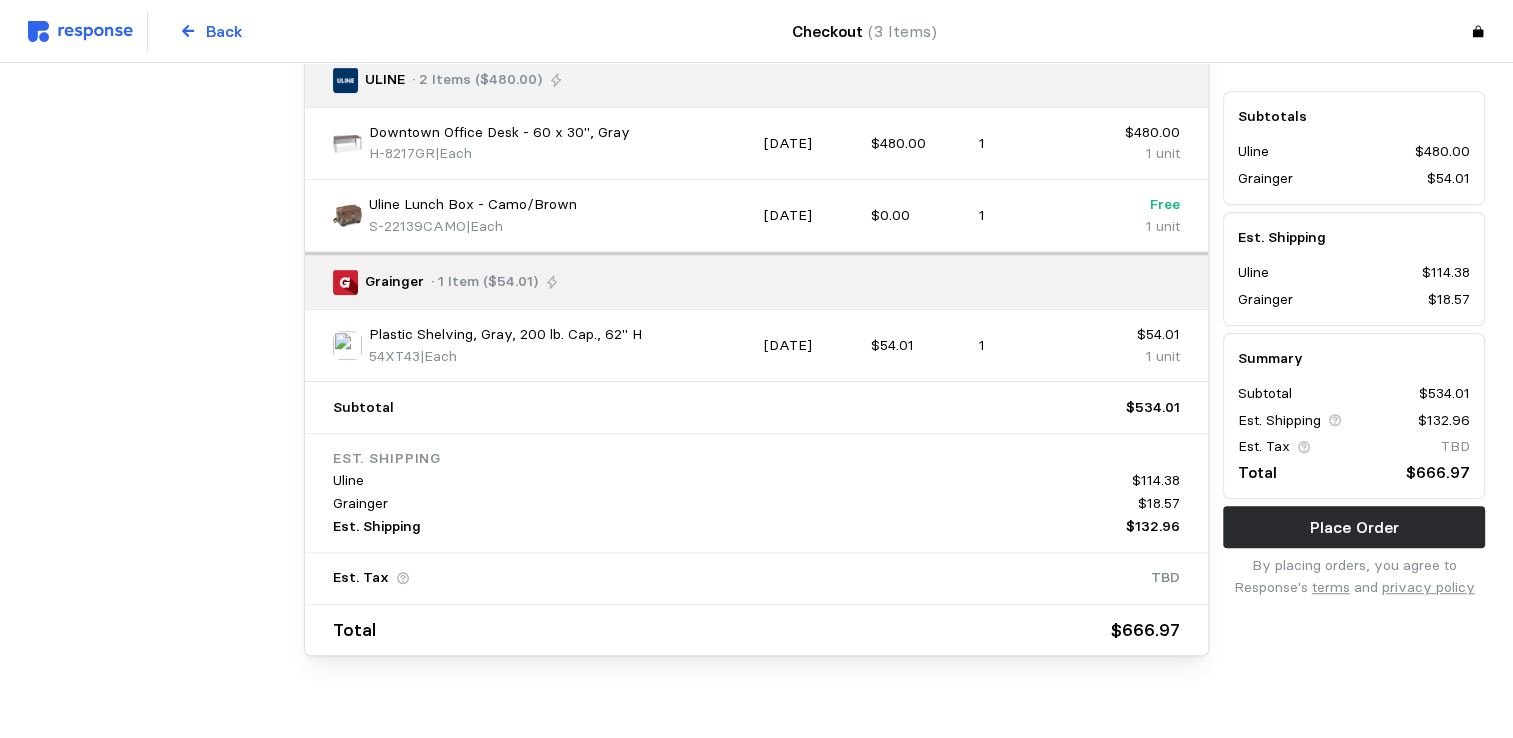 scroll, scrollTop: 1241, scrollLeft: 0, axis: vertical 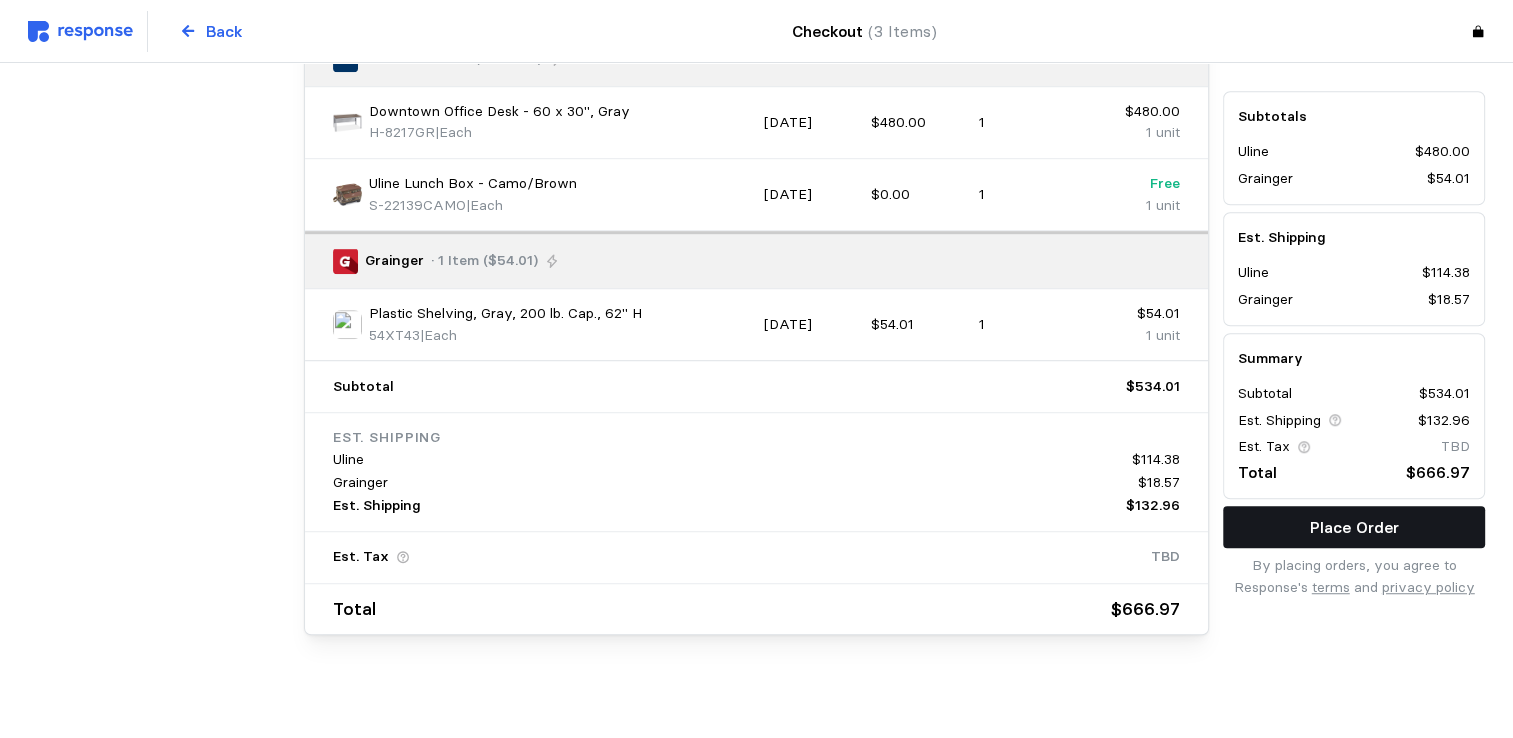 type on "Customer Order Phibro" 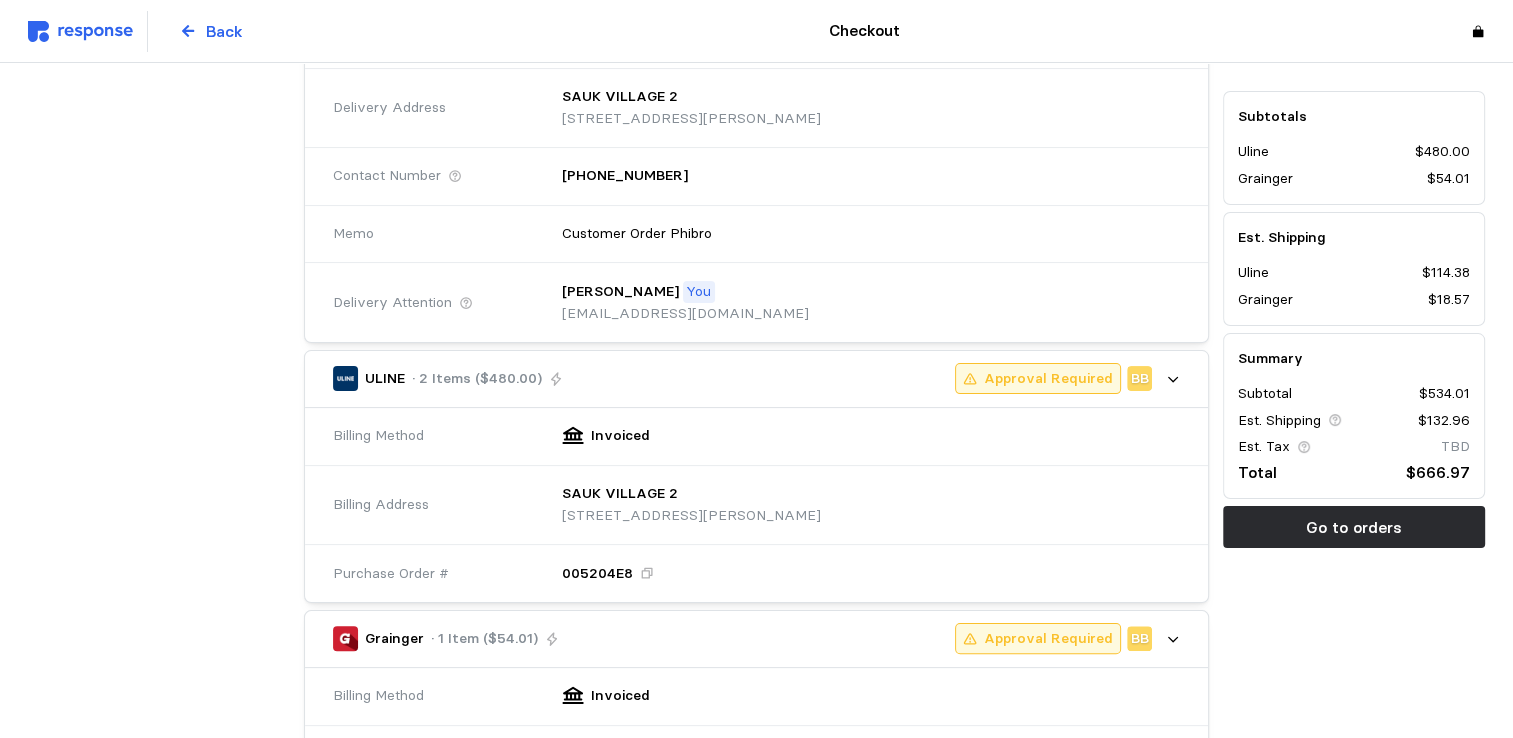scroll, scrollTop: 0, scrollLeft: 0, axis: both 